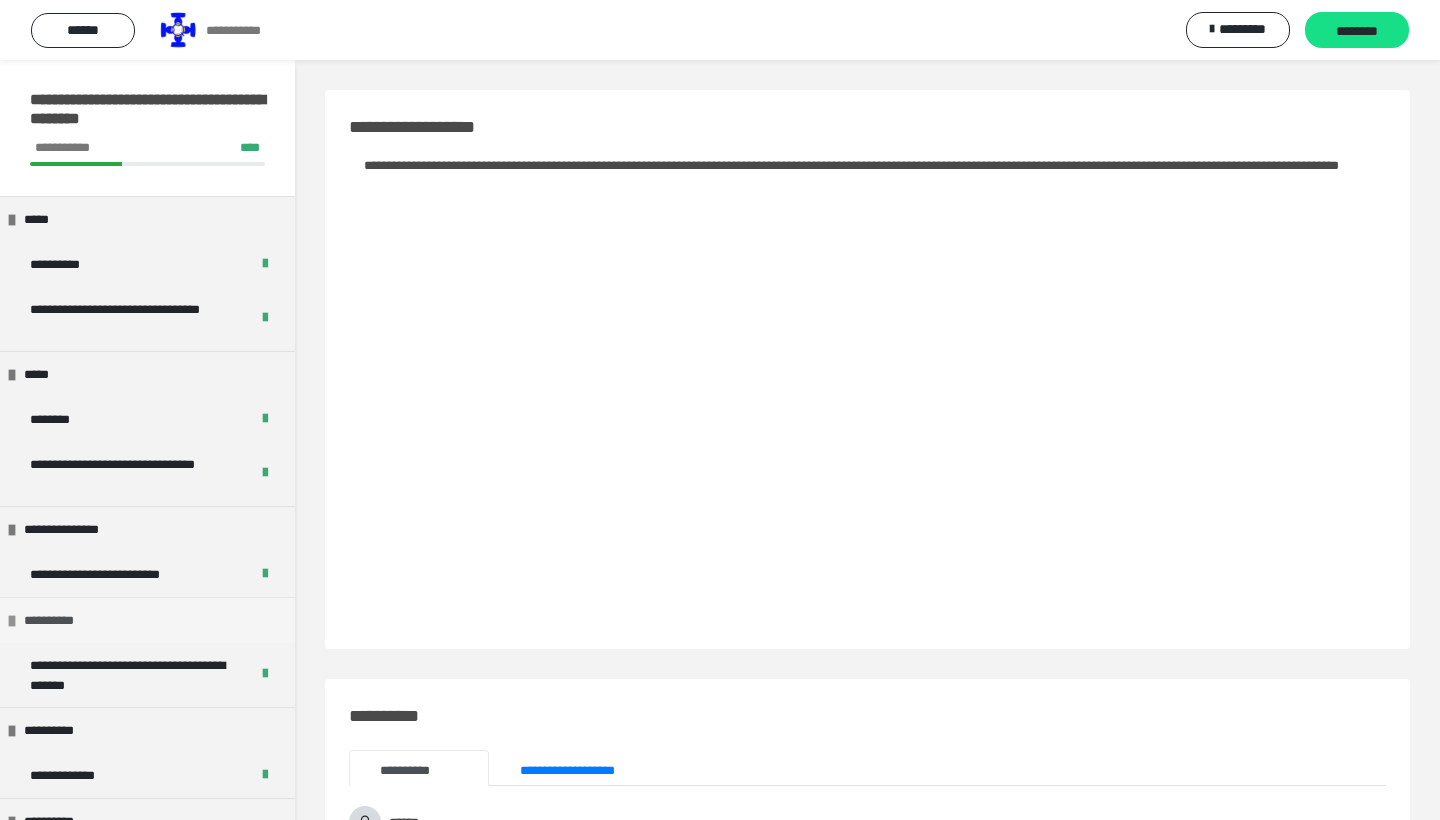 scroll, scrollTop: 0, scrollLeft: 0, axis: both 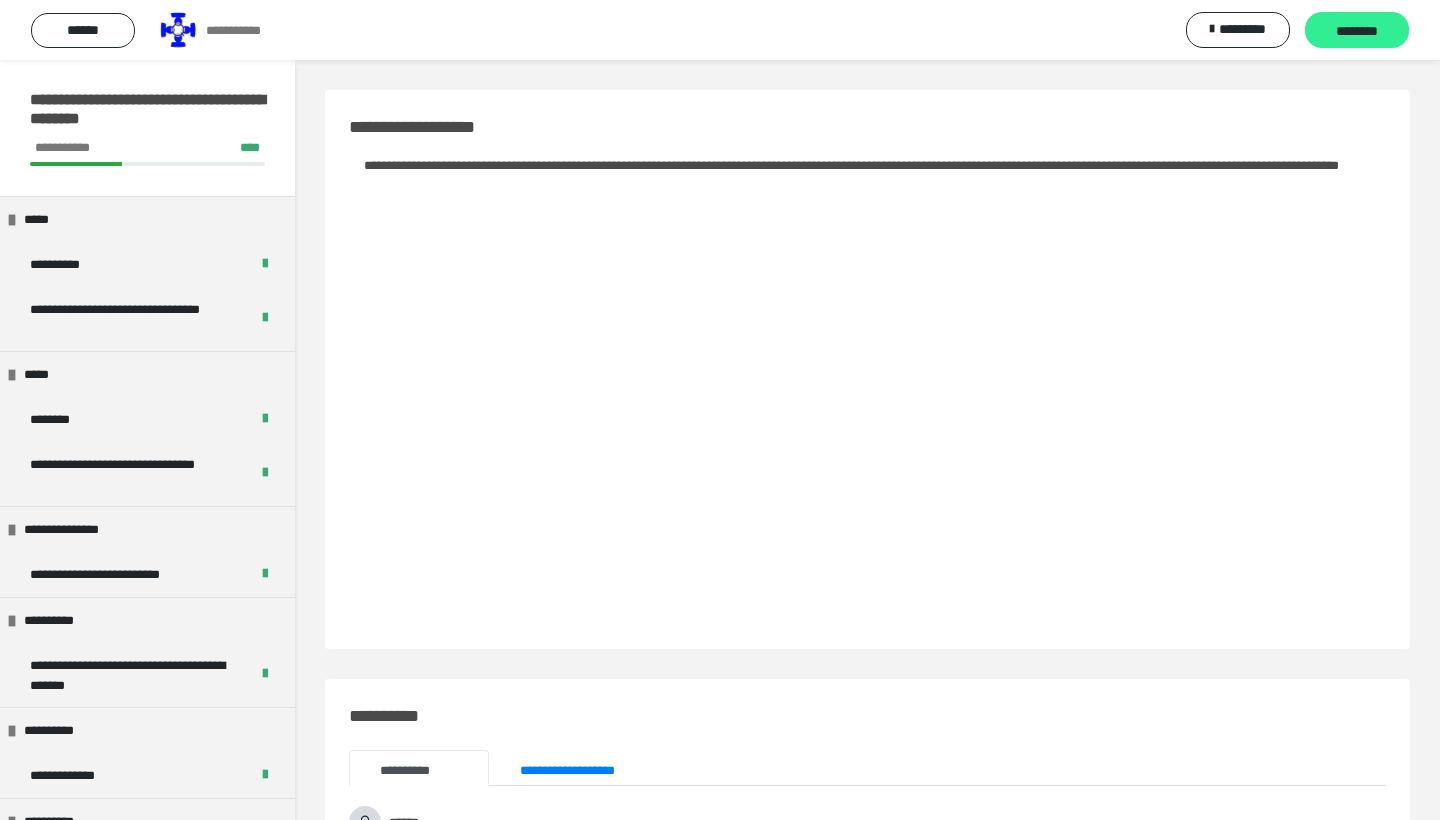 click on "********" at bounding box center (1357, 31) 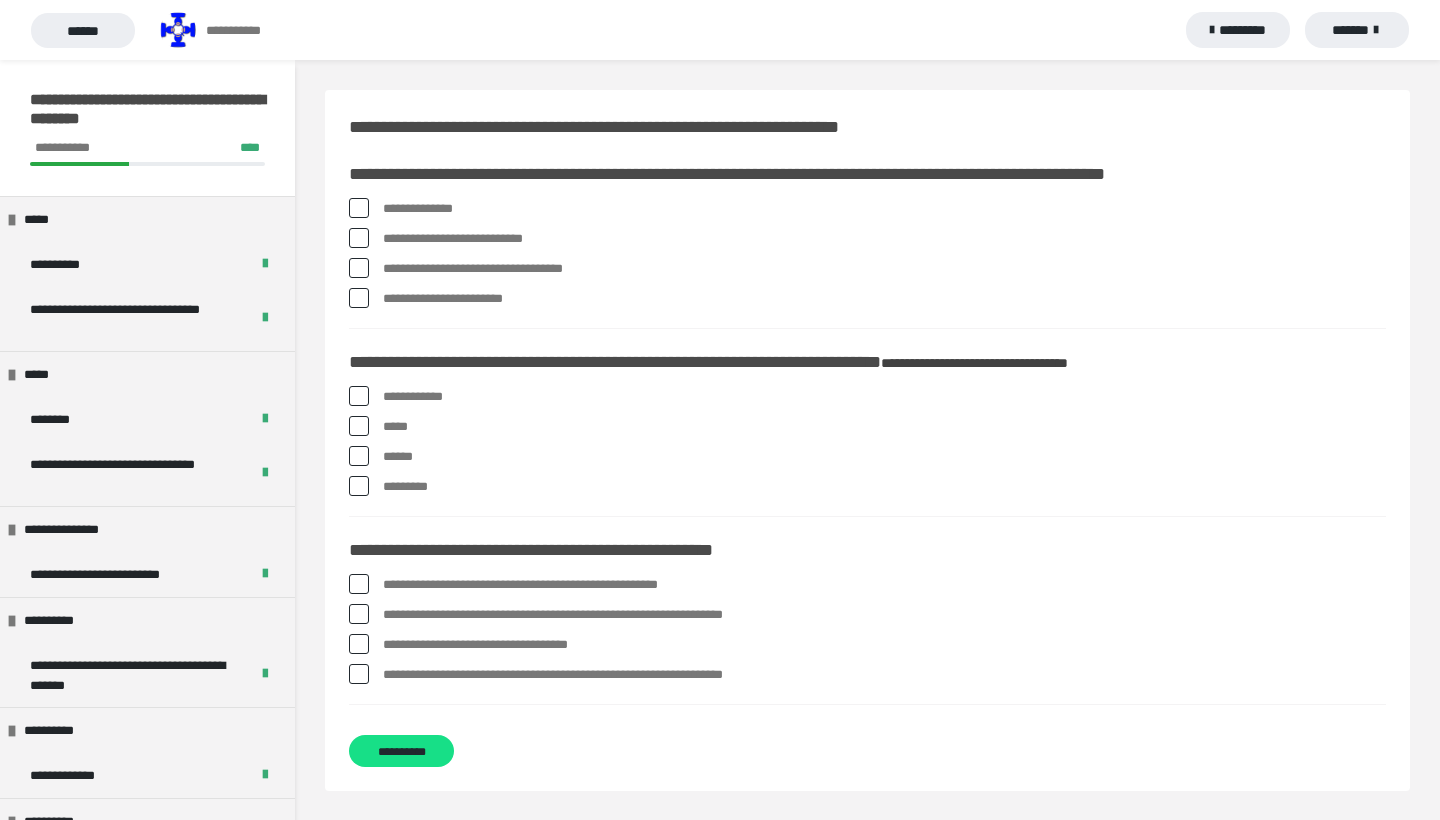 click on "**********" at bounding box center (884, 239) 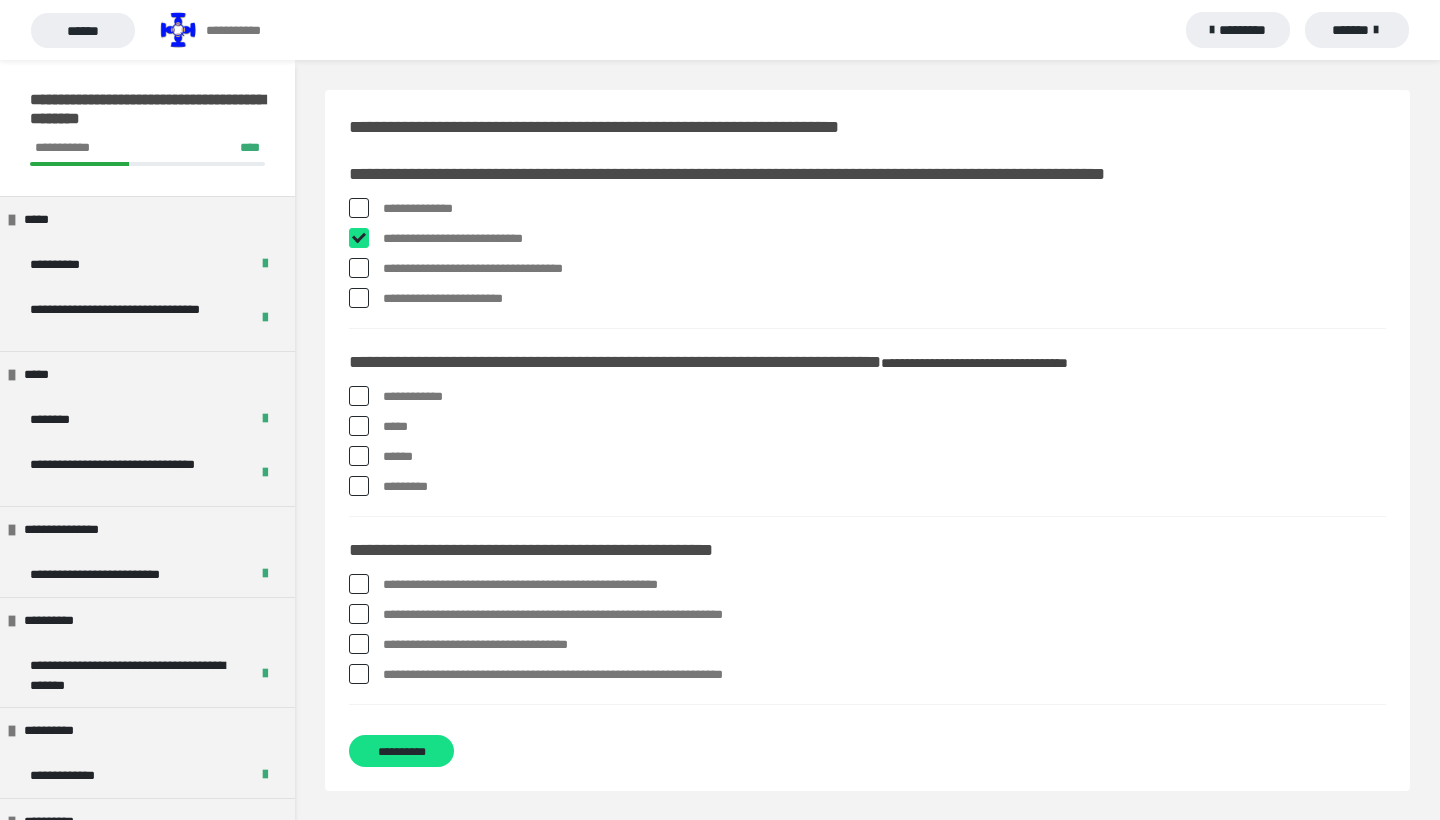 checkbox on "****" 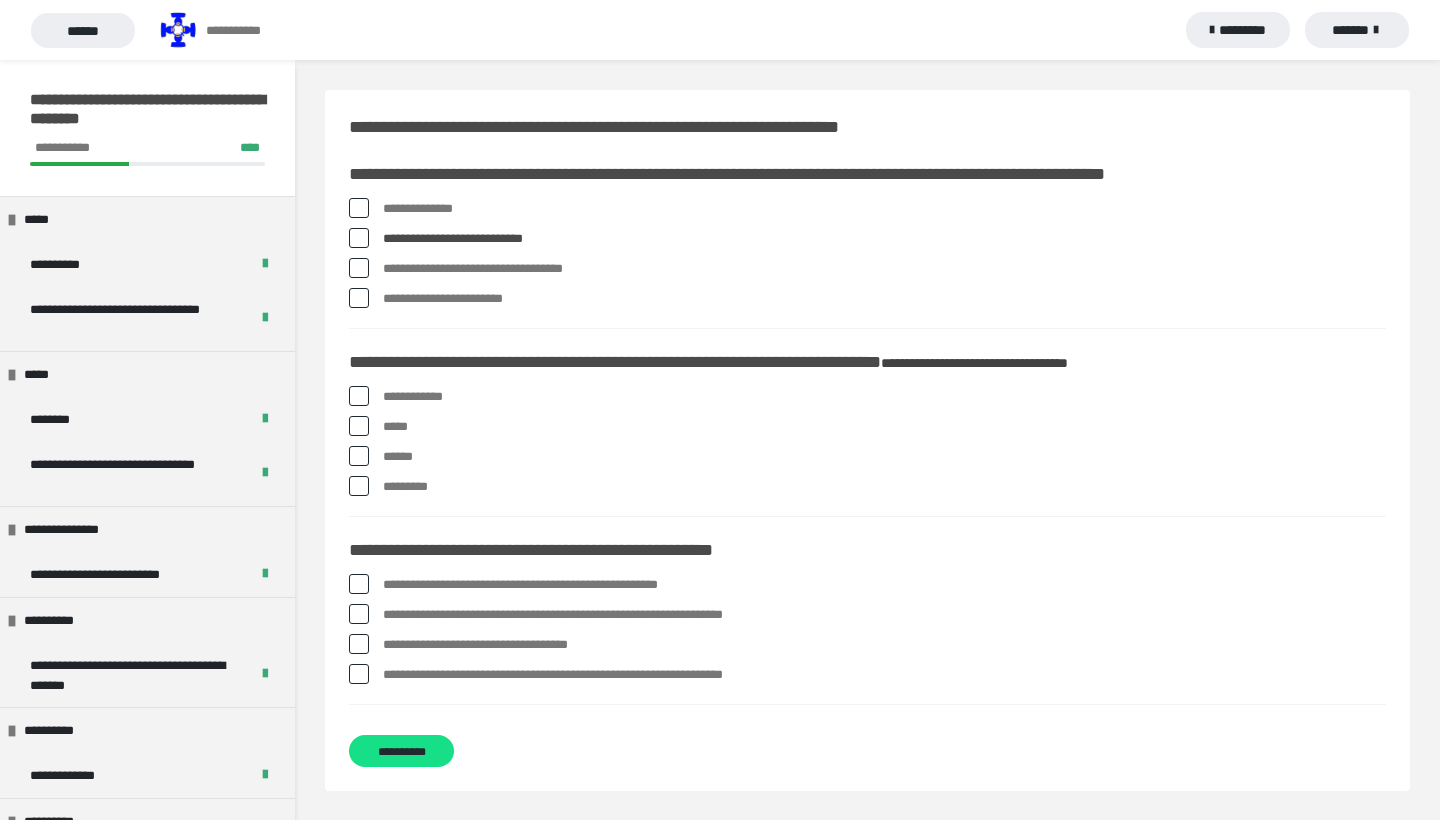 click on "**********" at bounding box center [884, 269] 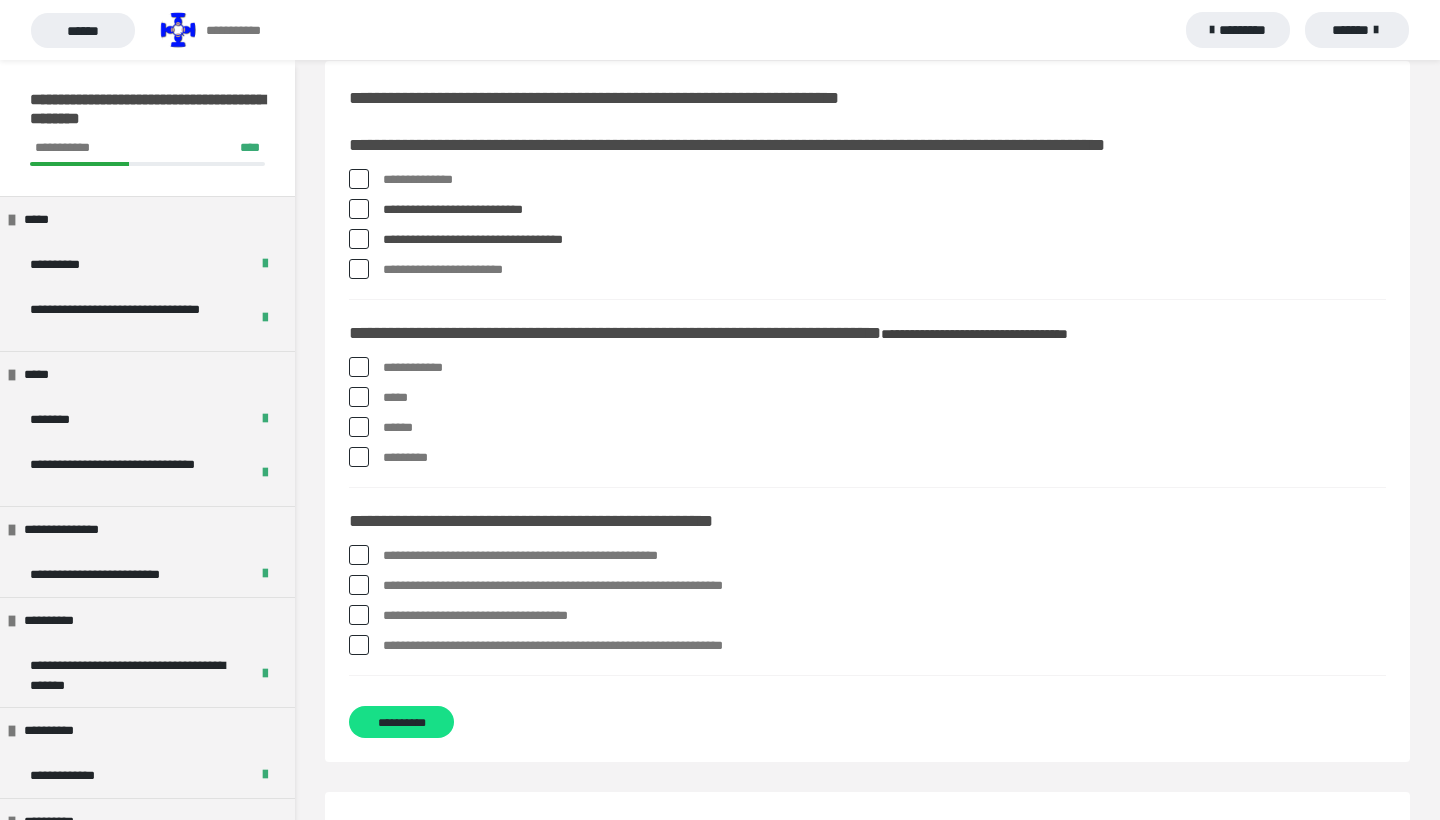 scroll, scrollTop: 55, scrollLeft: 0, axis: vertical 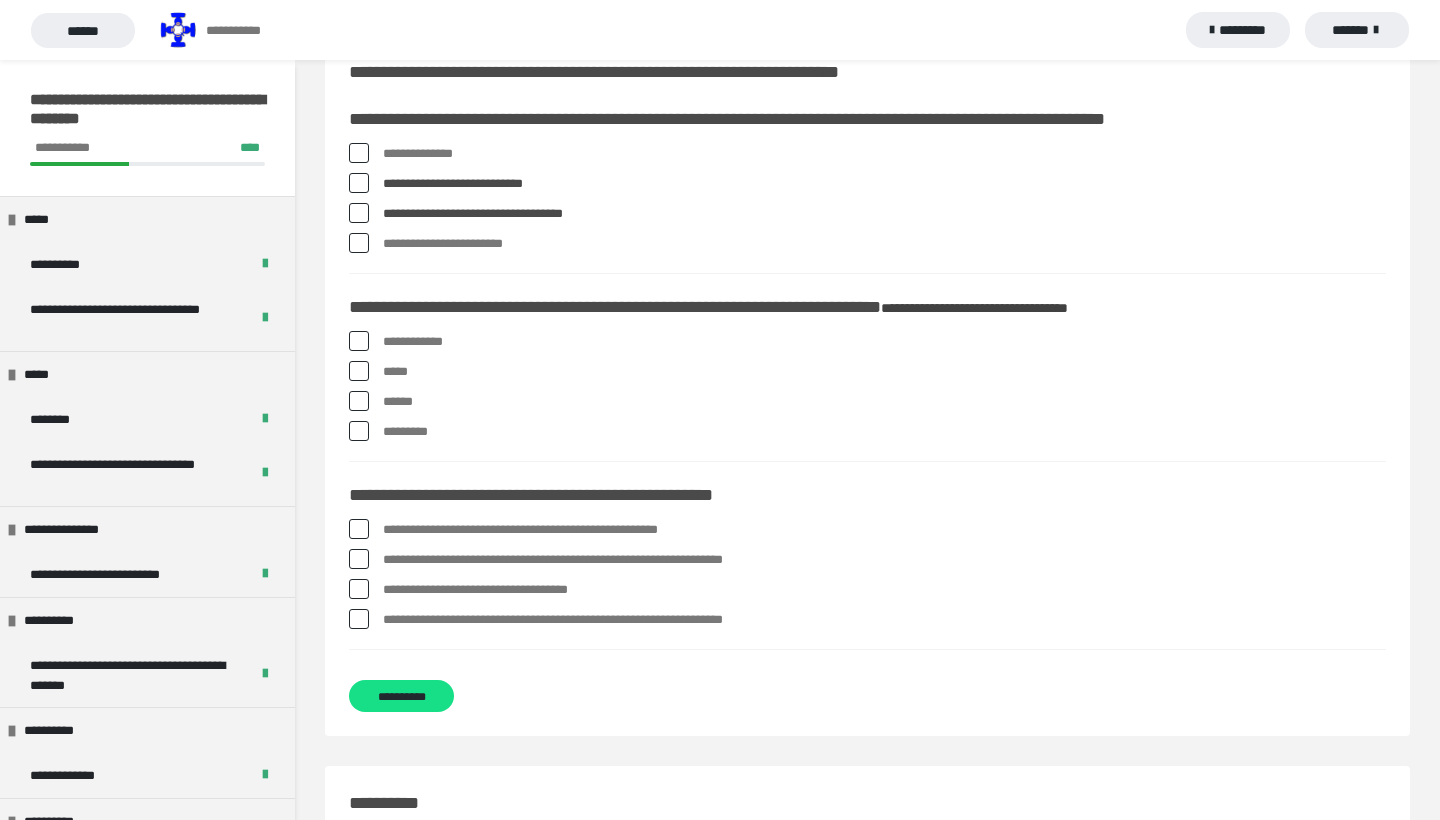 click on "**********" at bounding box center [884, 342] 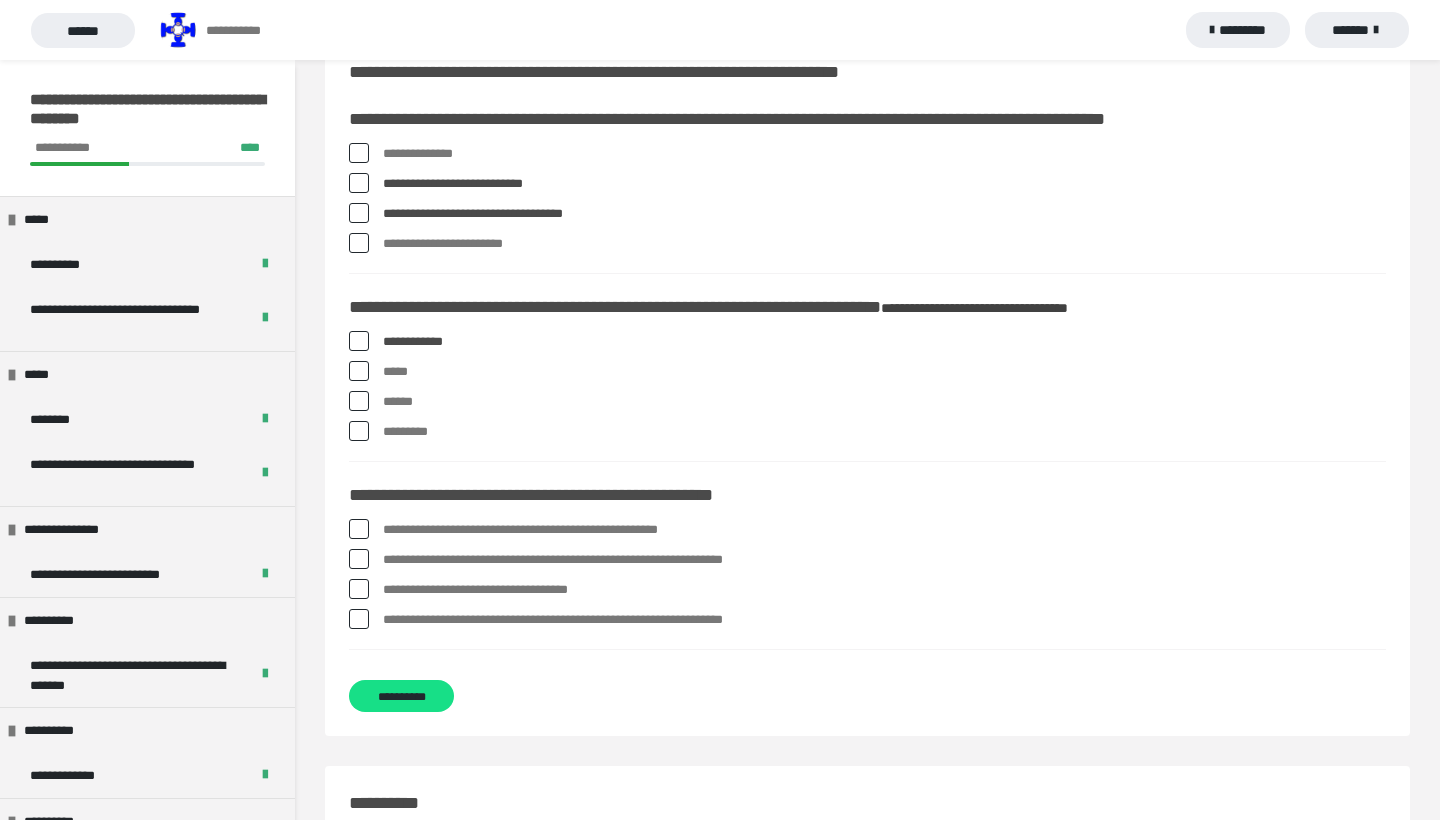 click on "*****" at bounding box center [884, 372] 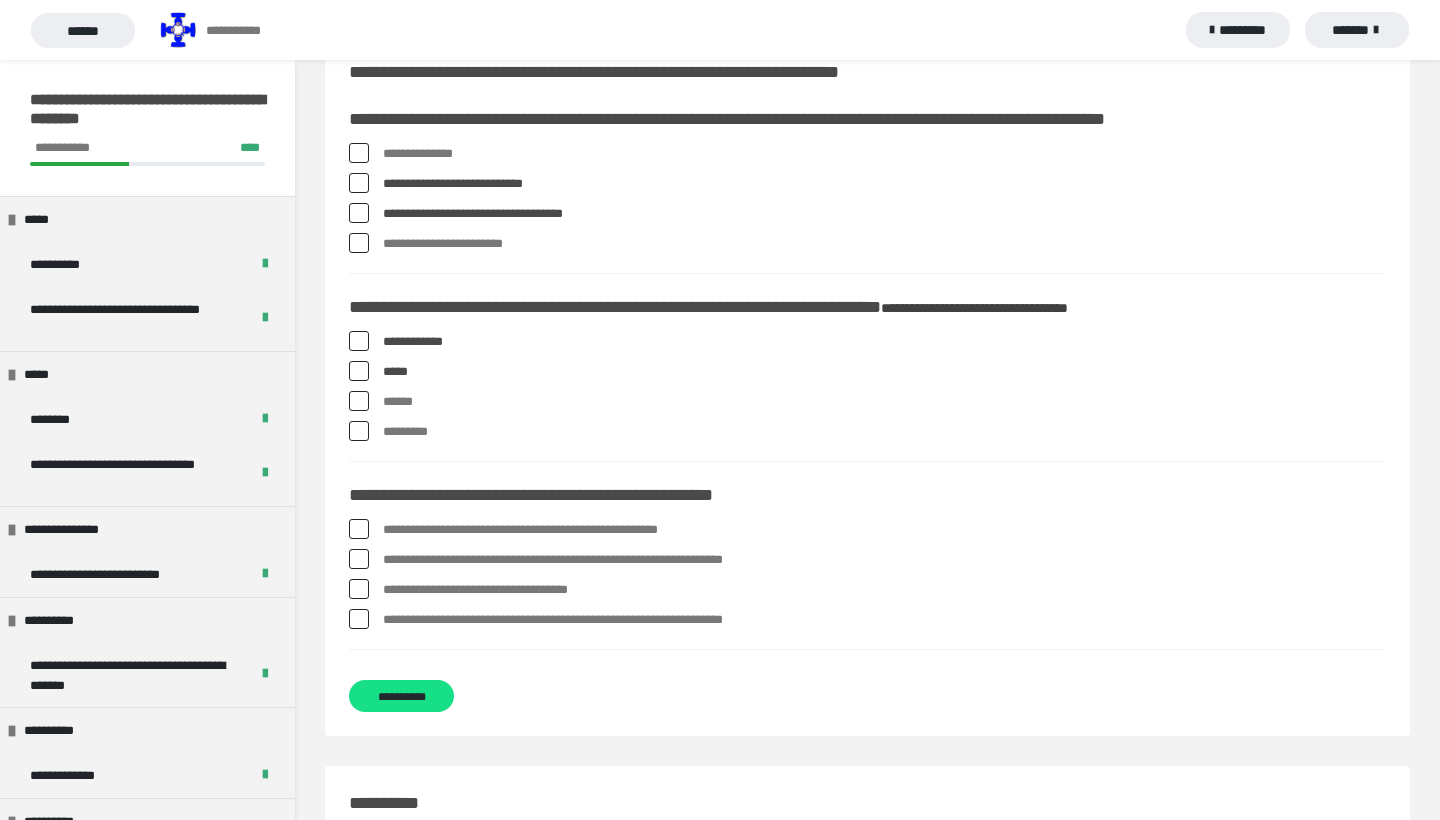 click on "*********" at bounding box center (884, 432) 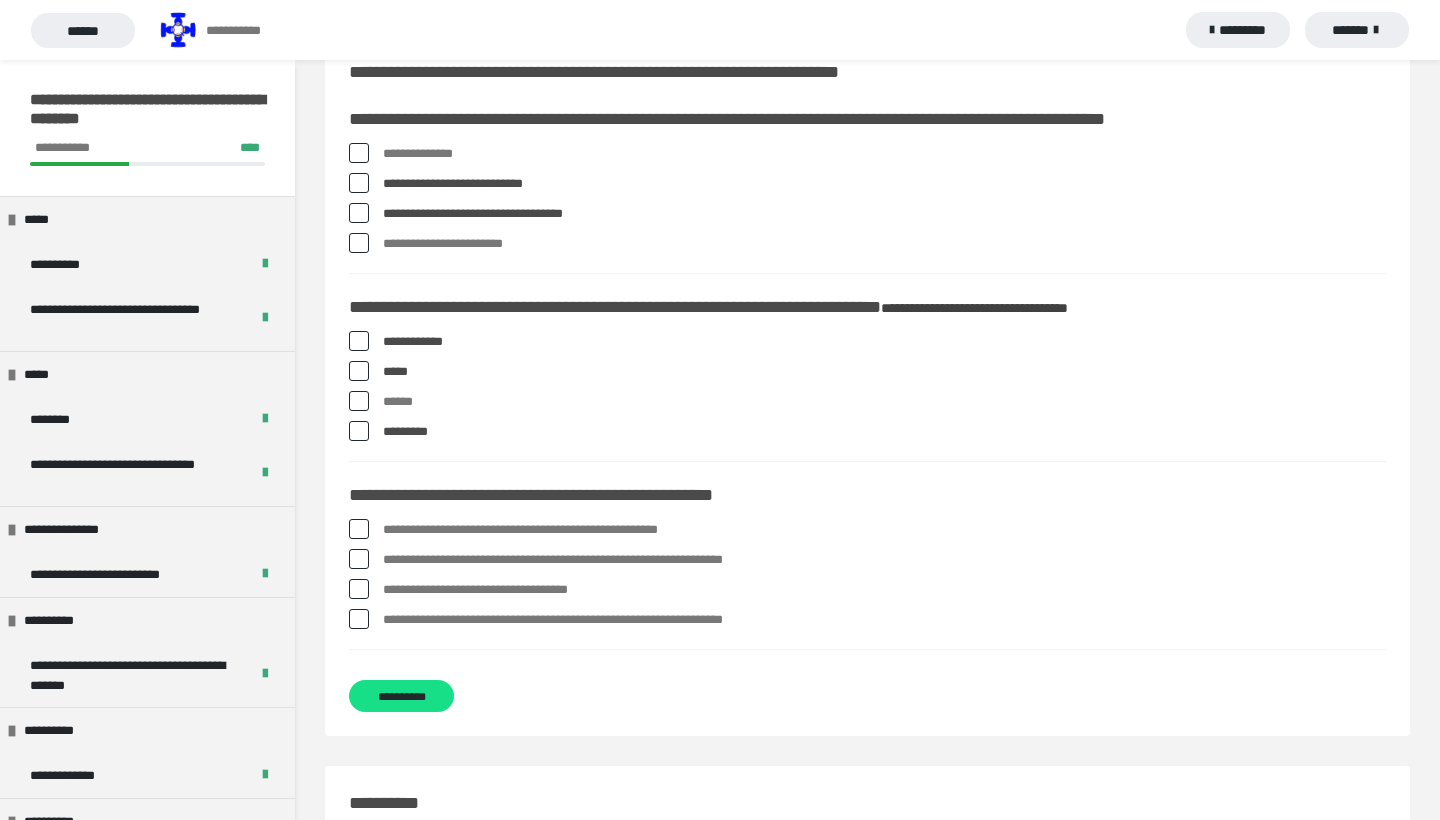 click on "******" at bounding box center (389, 397) 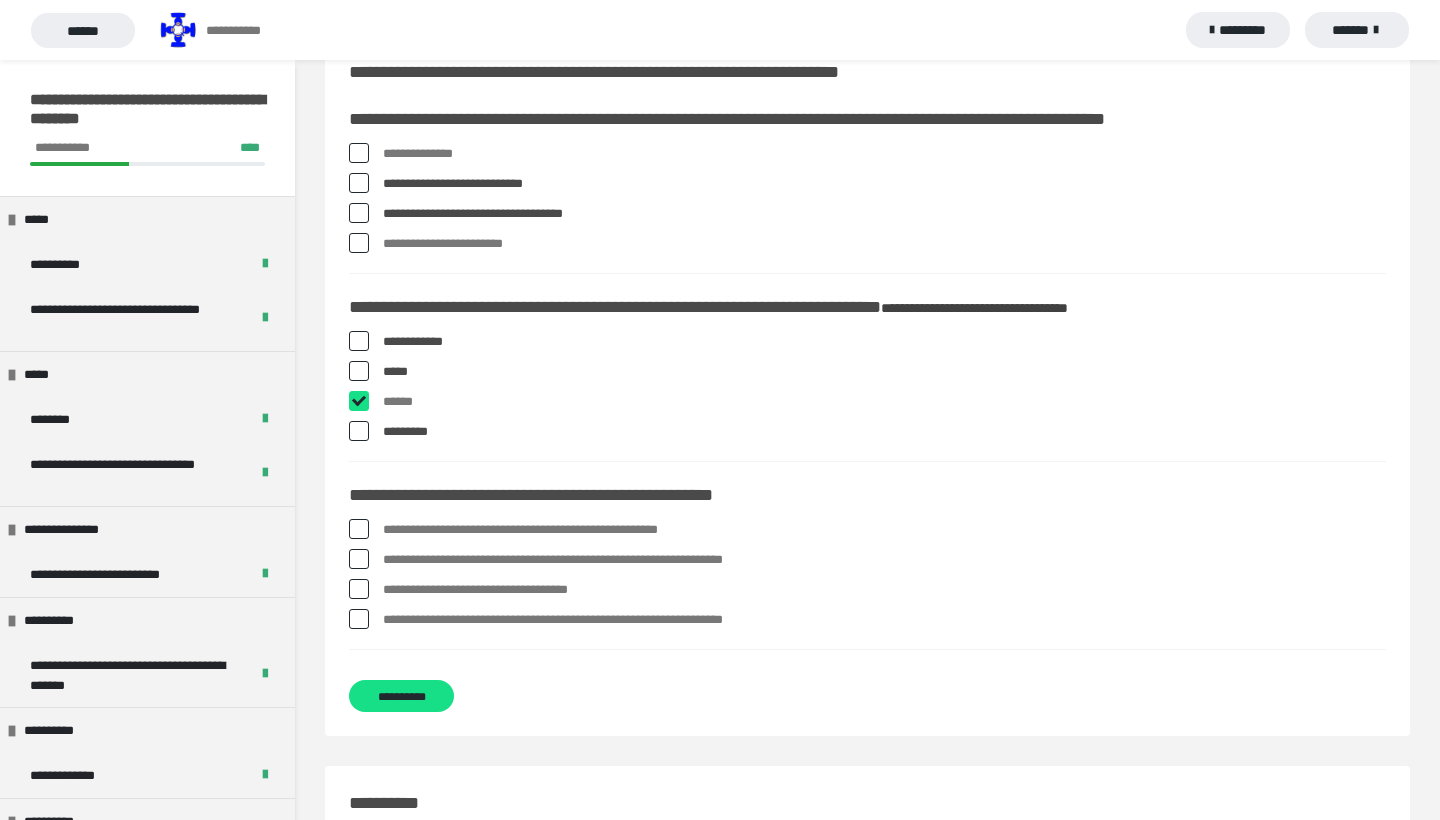 checkbox on "****" 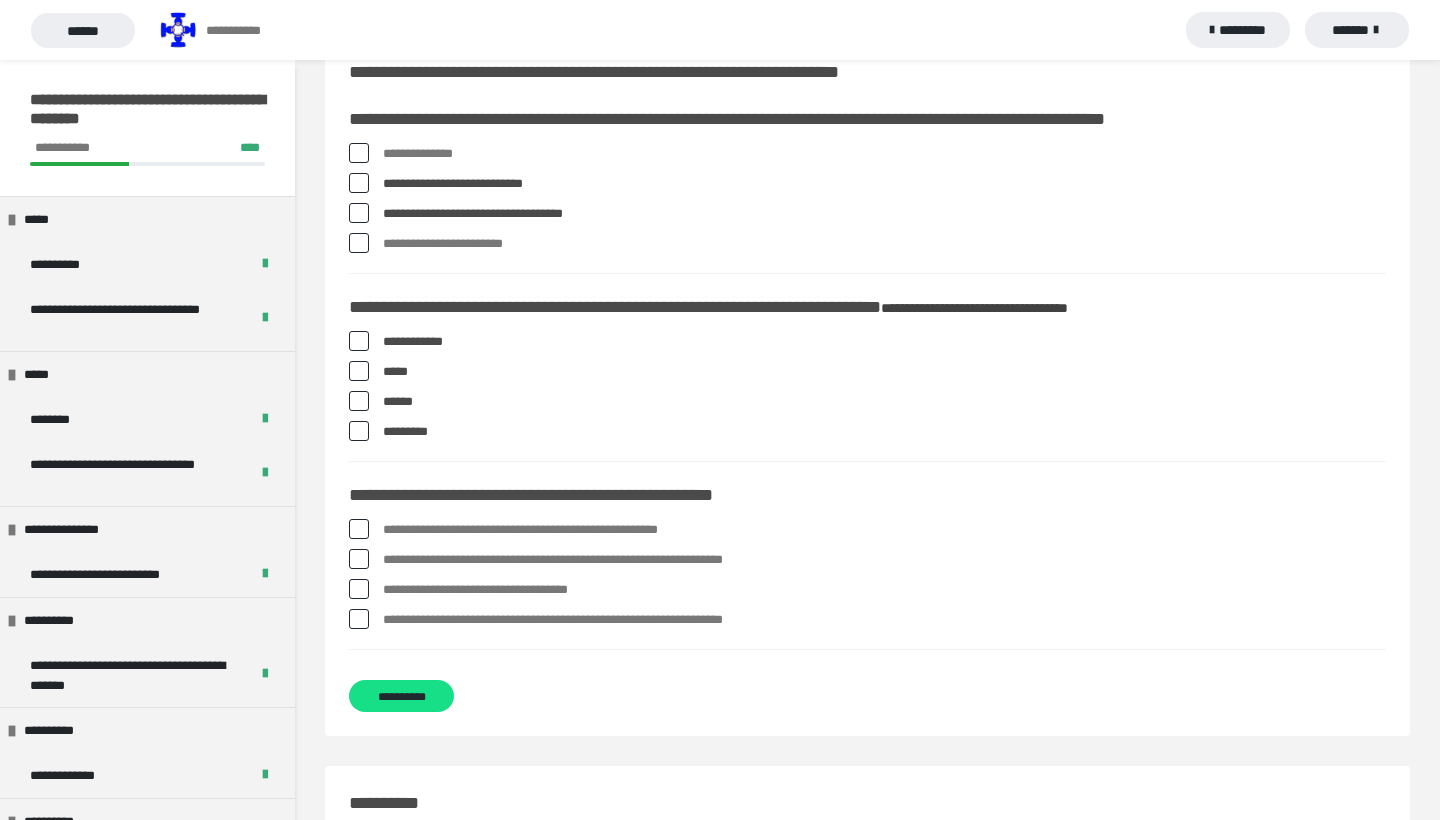 click on "**********" at bounding box center [884, 342] 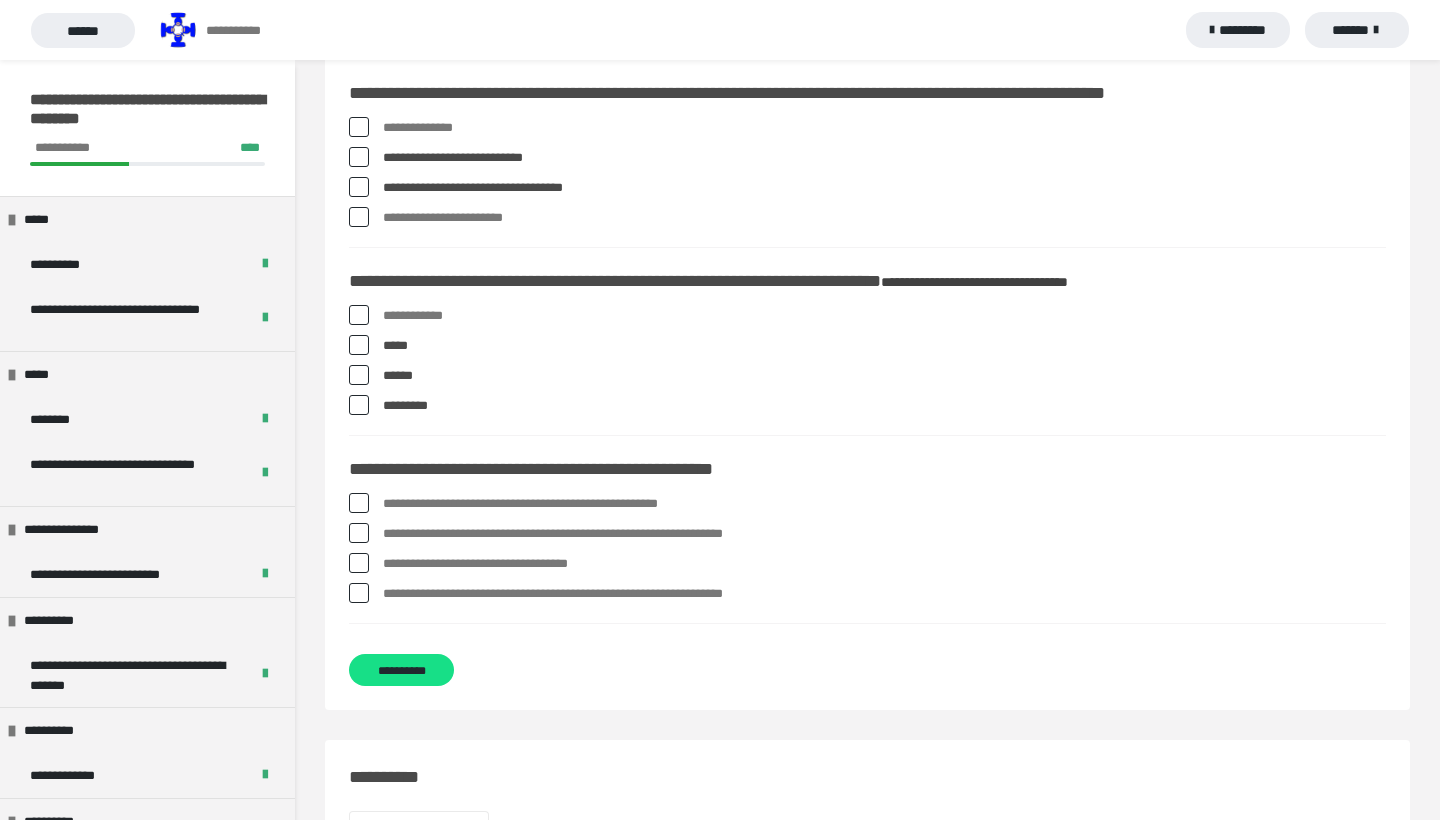 scroll, scrollTop: 85, scrollLeft: 0, axis: vertical 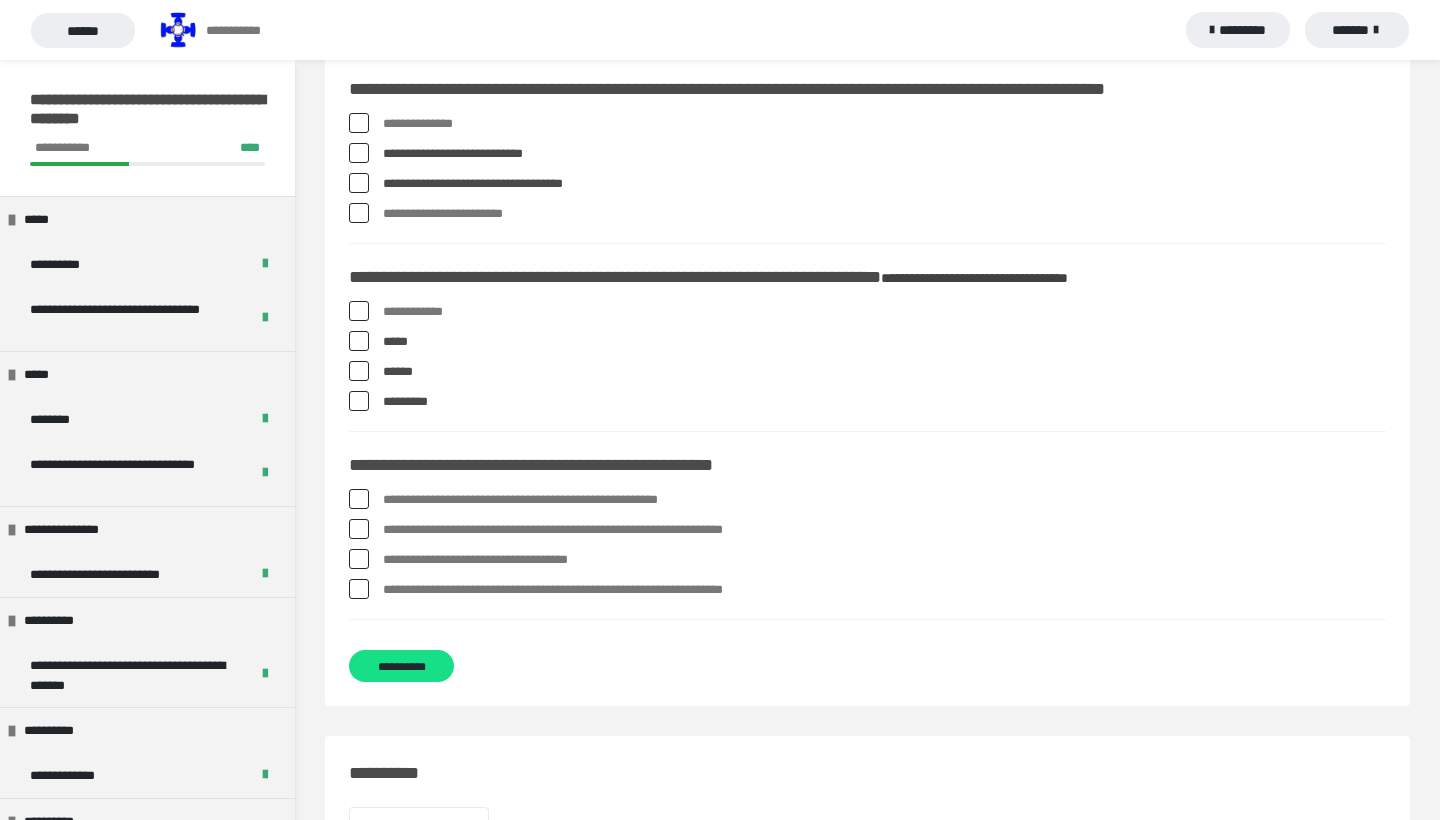 click on "*****" at bounding box center (884, 342) 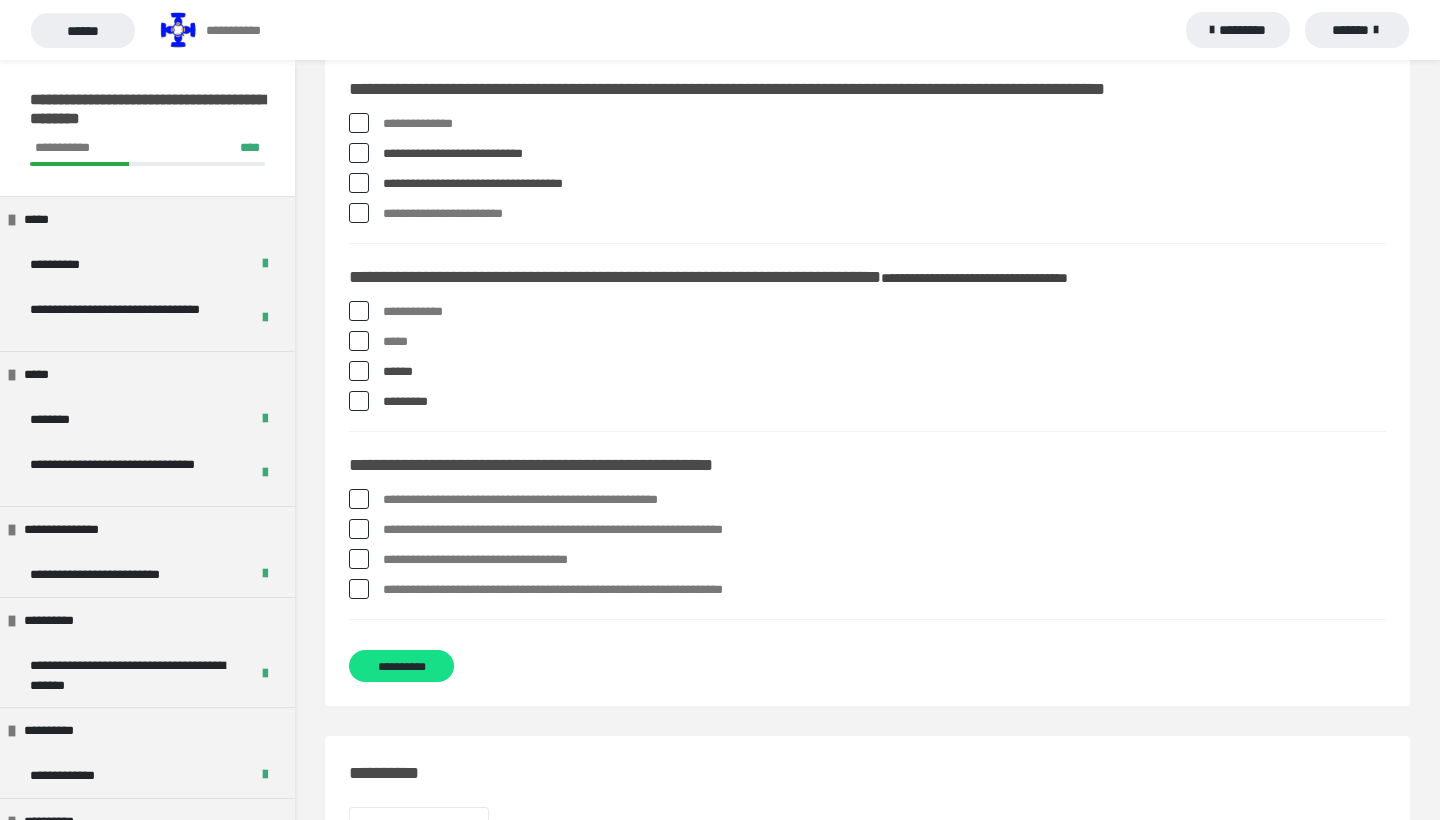 click on "**********" at bounding box center [389, 307] 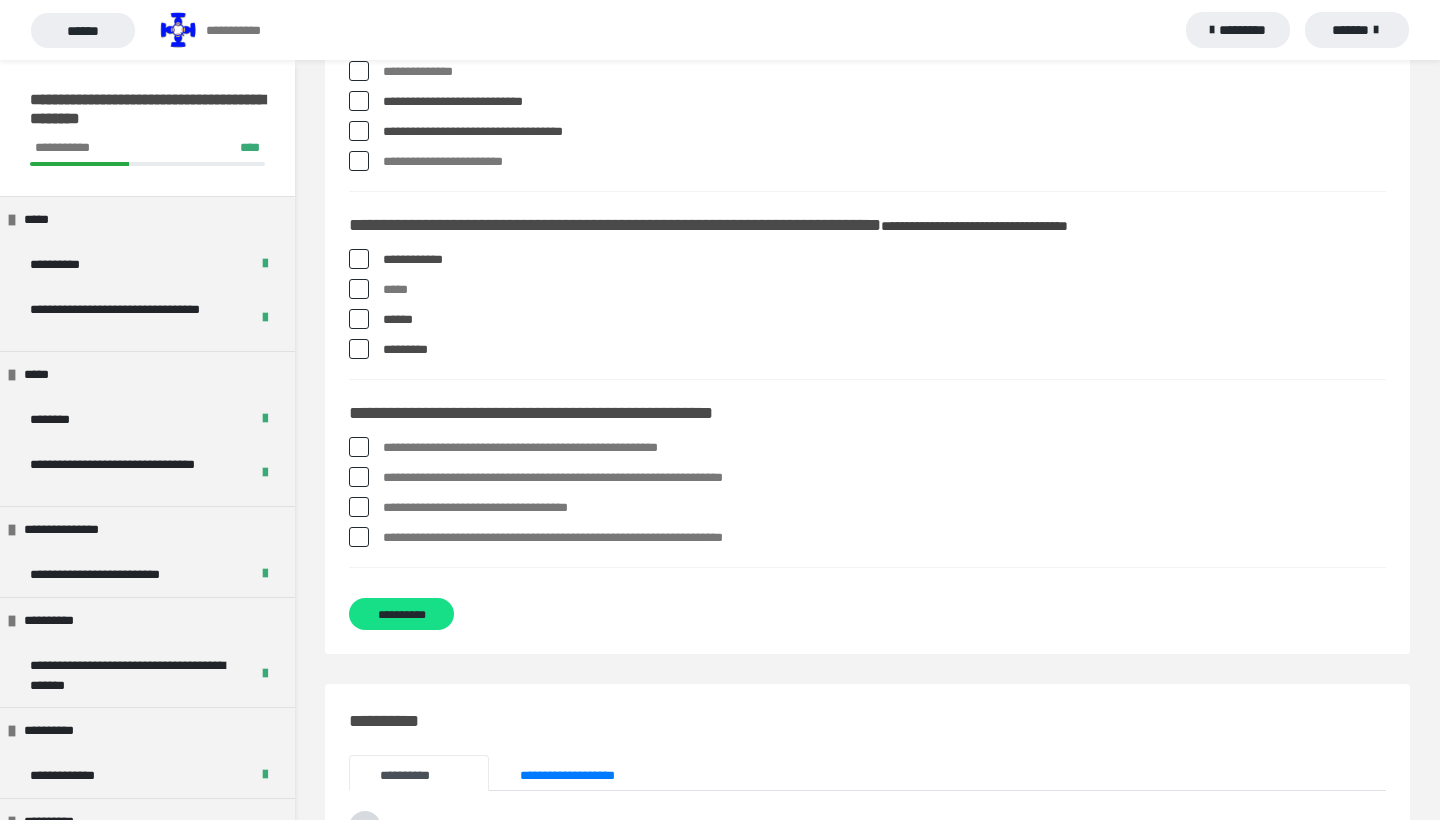 scroll, scrollTop: 173, scrollLeft: 0, axis: vertical 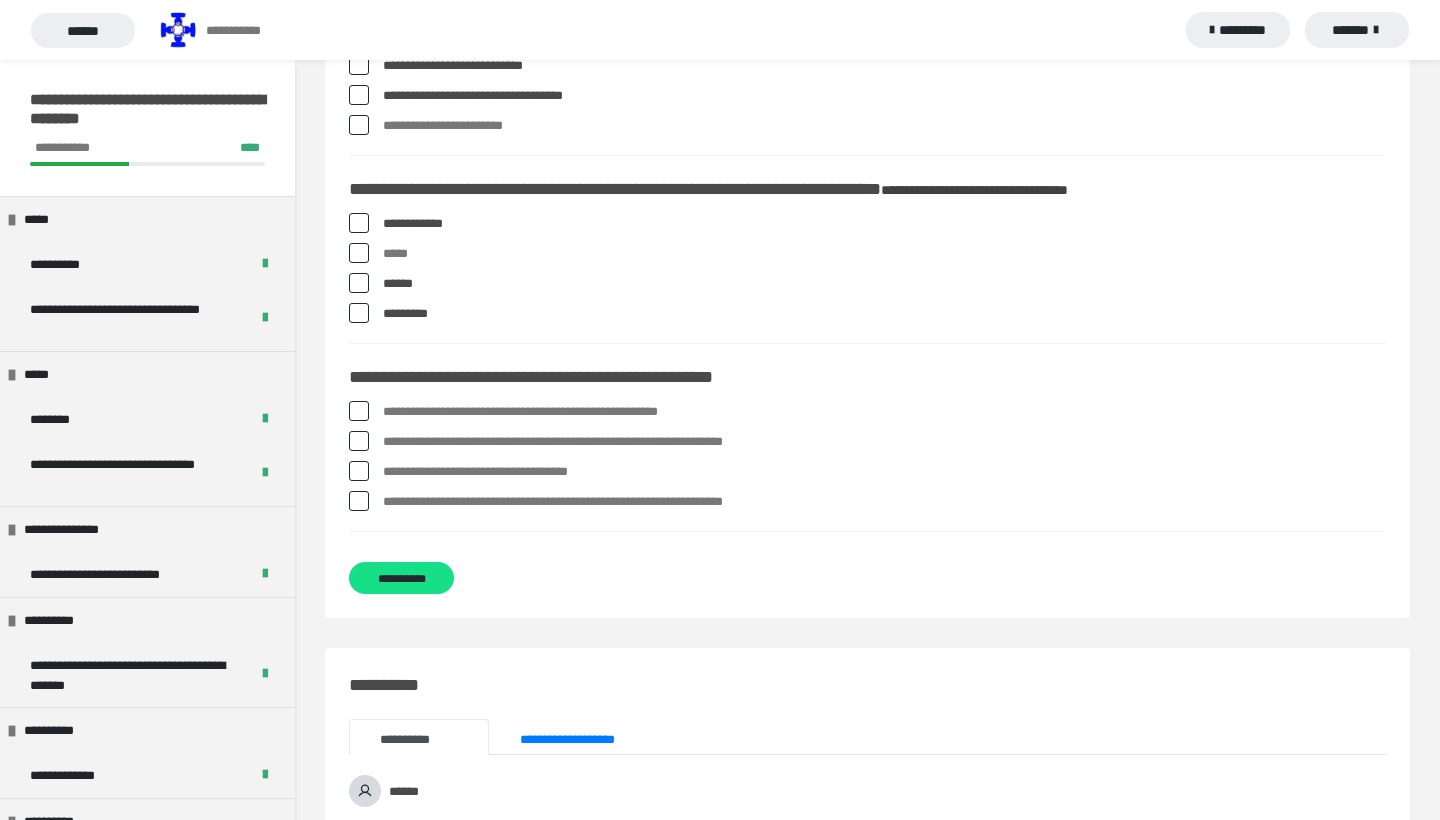 click at bounding box center (359, 441) 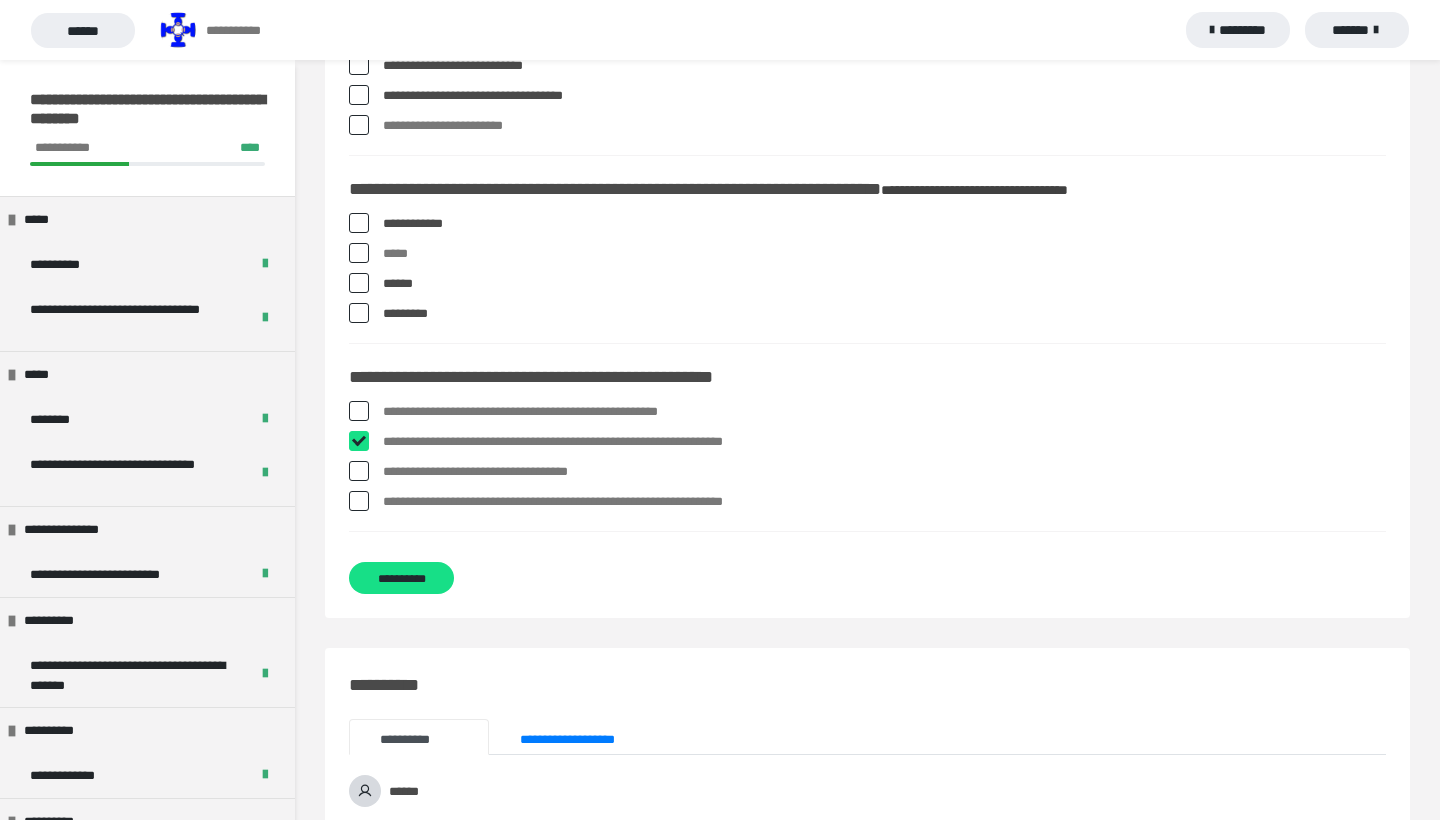 checkbox on "****" 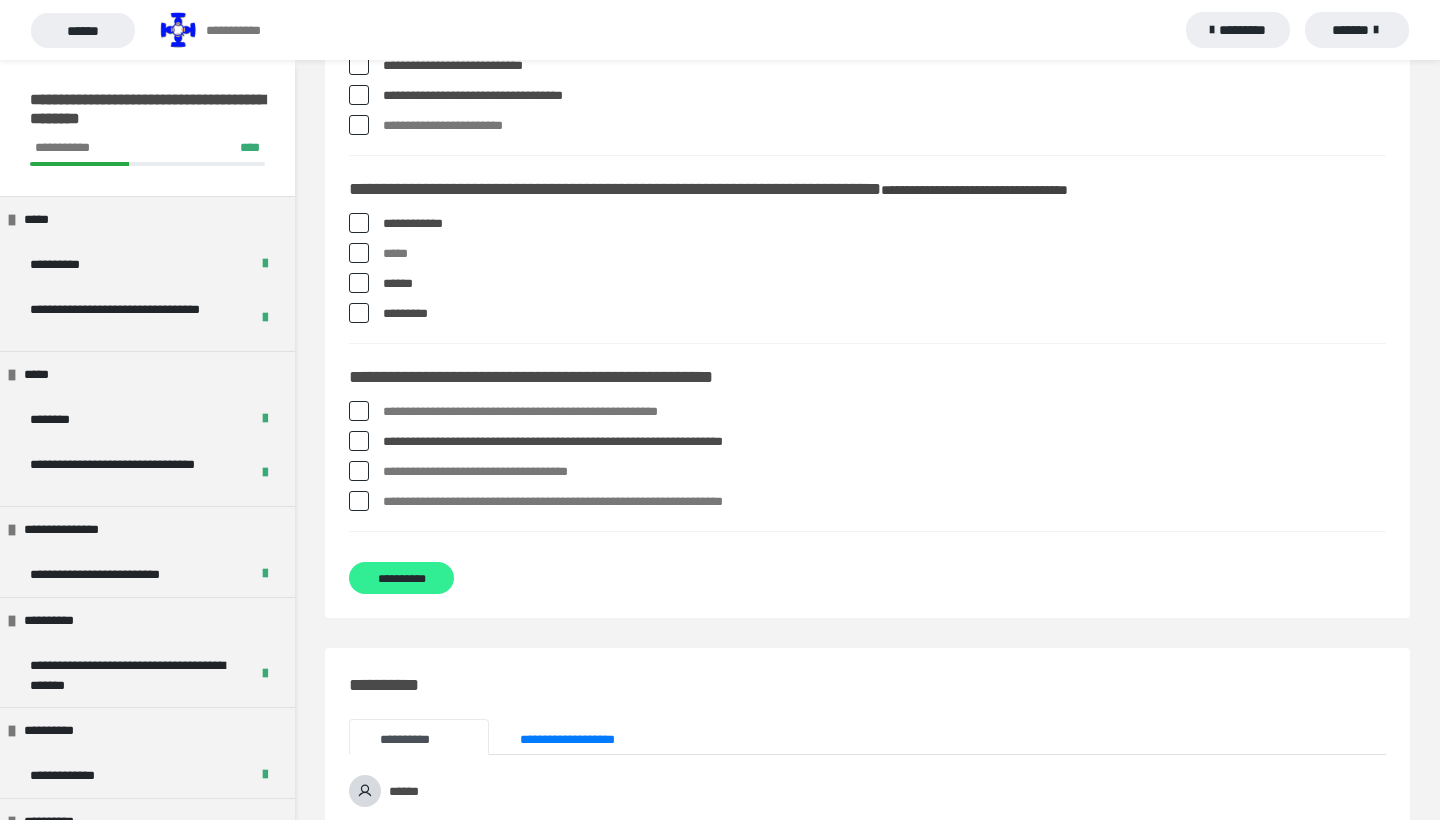 click on "**********" at bounding box center [401, 578] 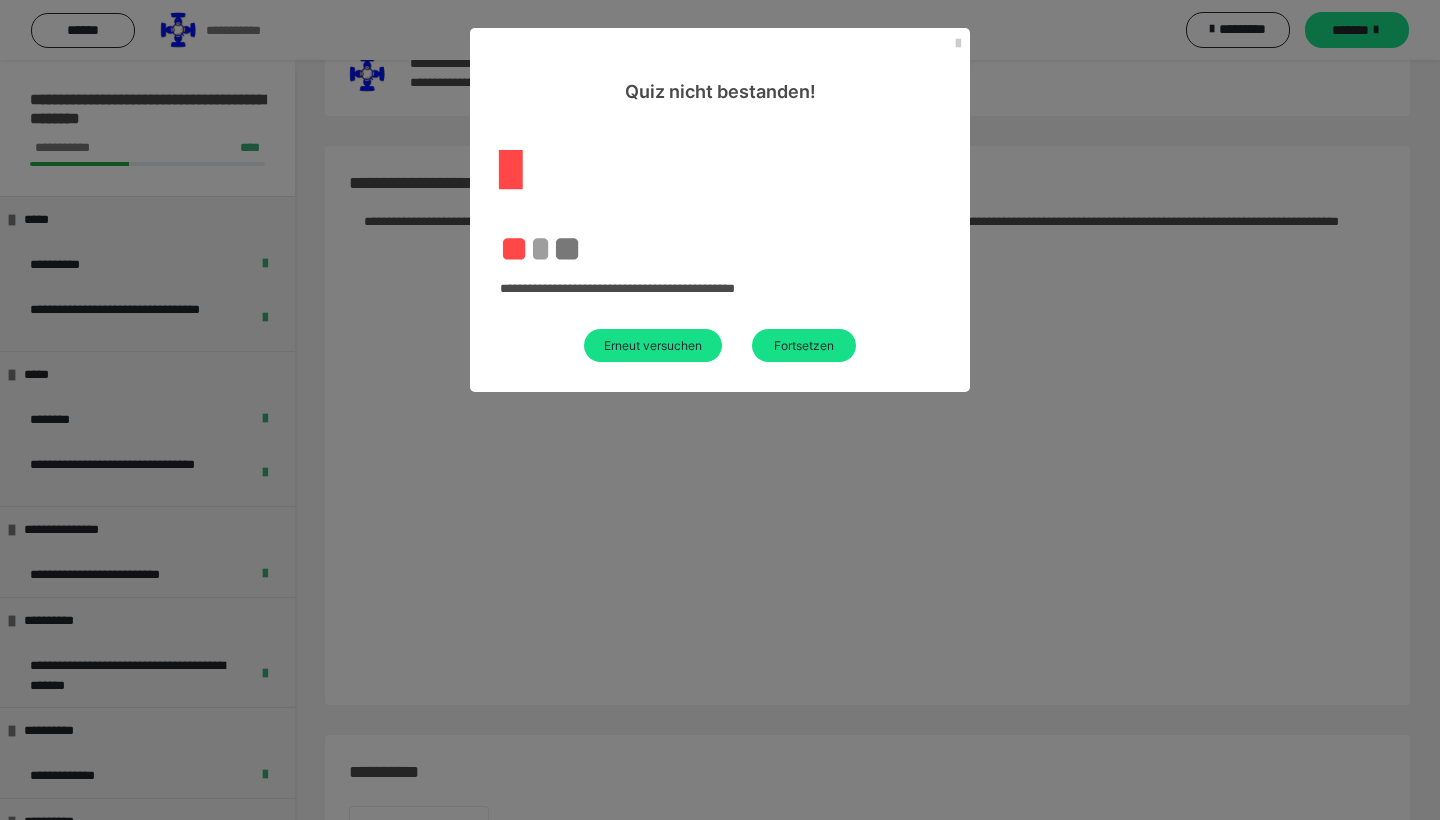 click on "**********" at bounding box center [720, 248] 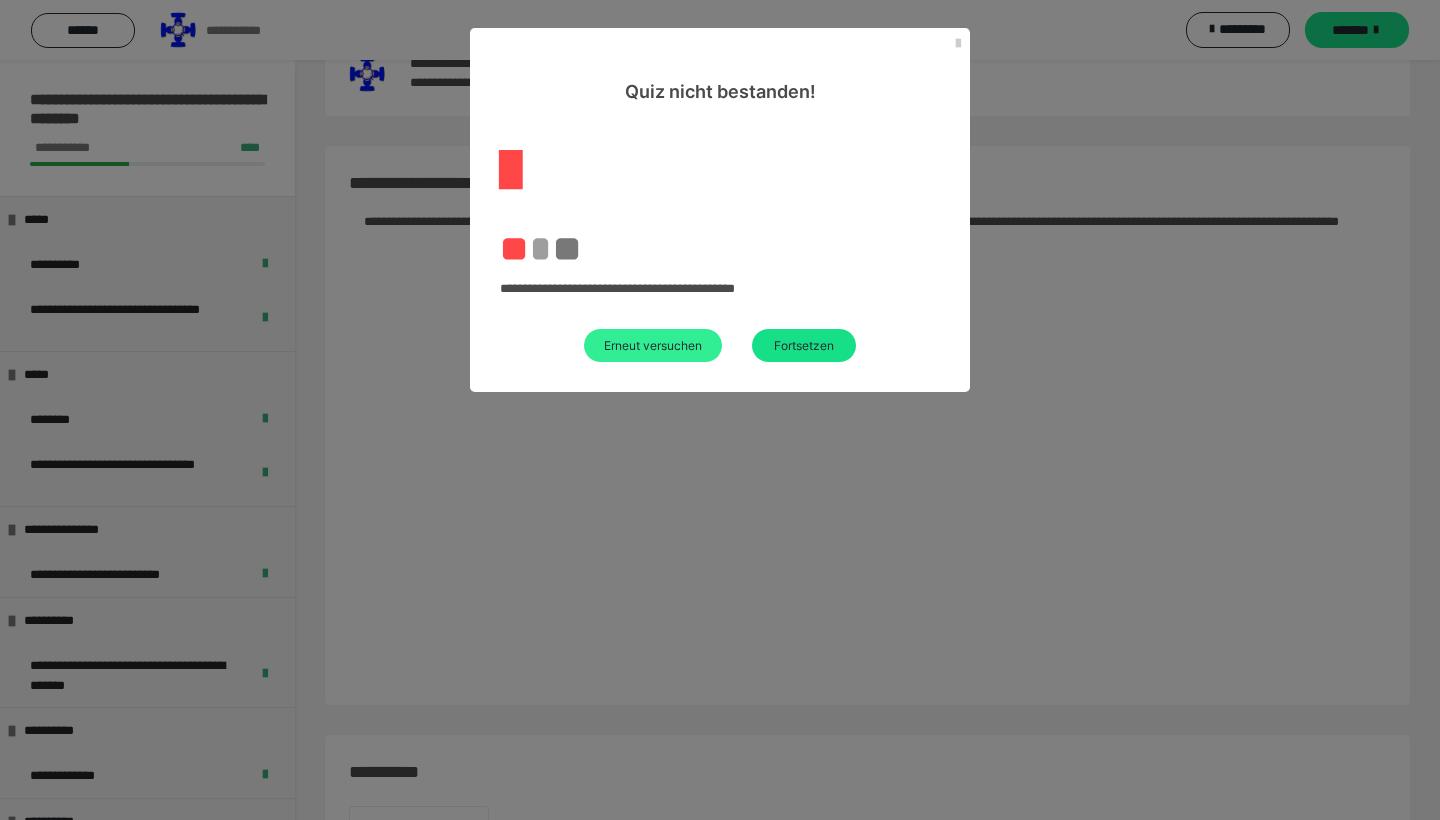 click on "Erneut versuchen" at bounding box center (653, 345) 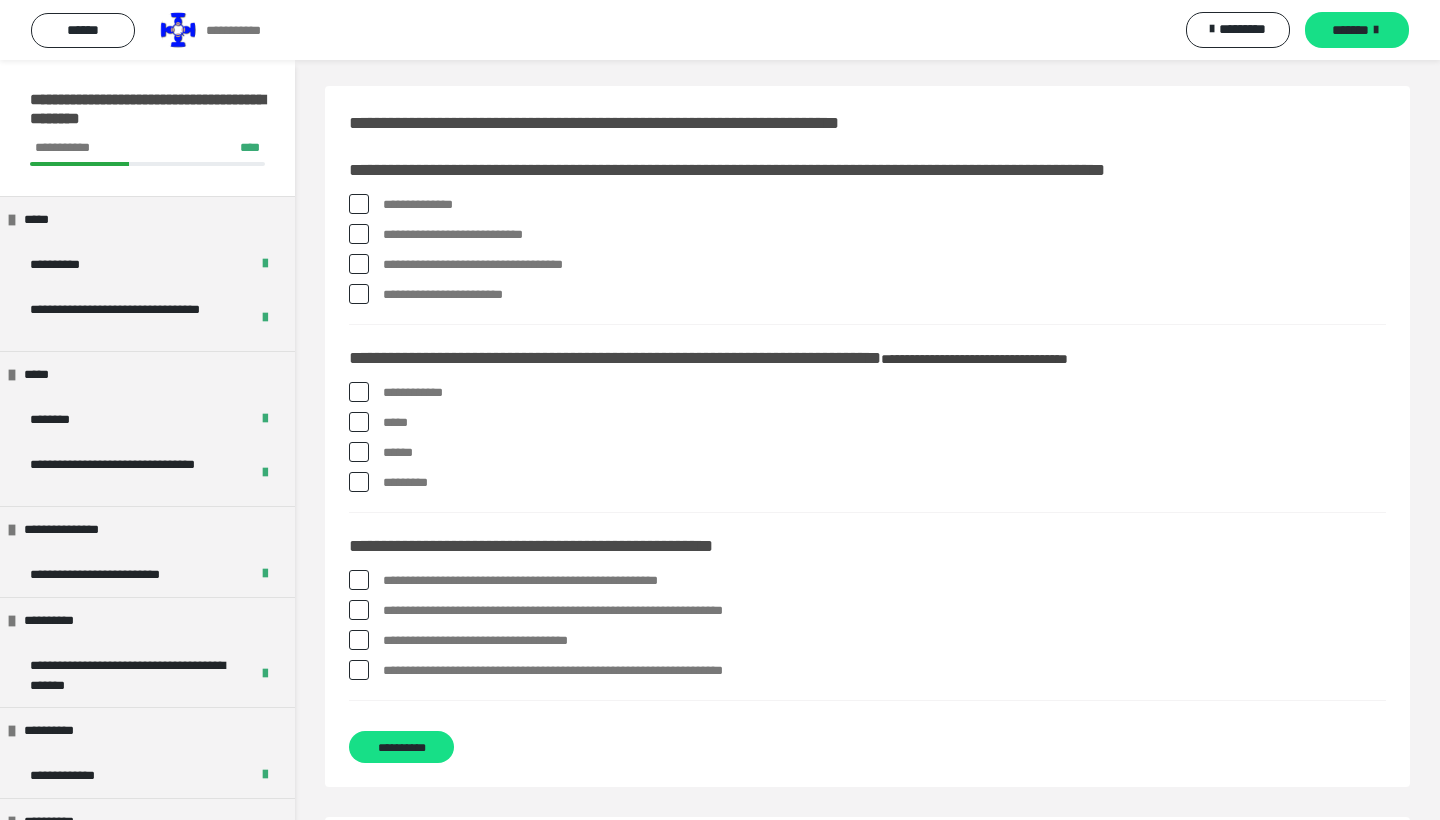 scroll, scrollTop: 0, scrollLeft: 0, axis: both 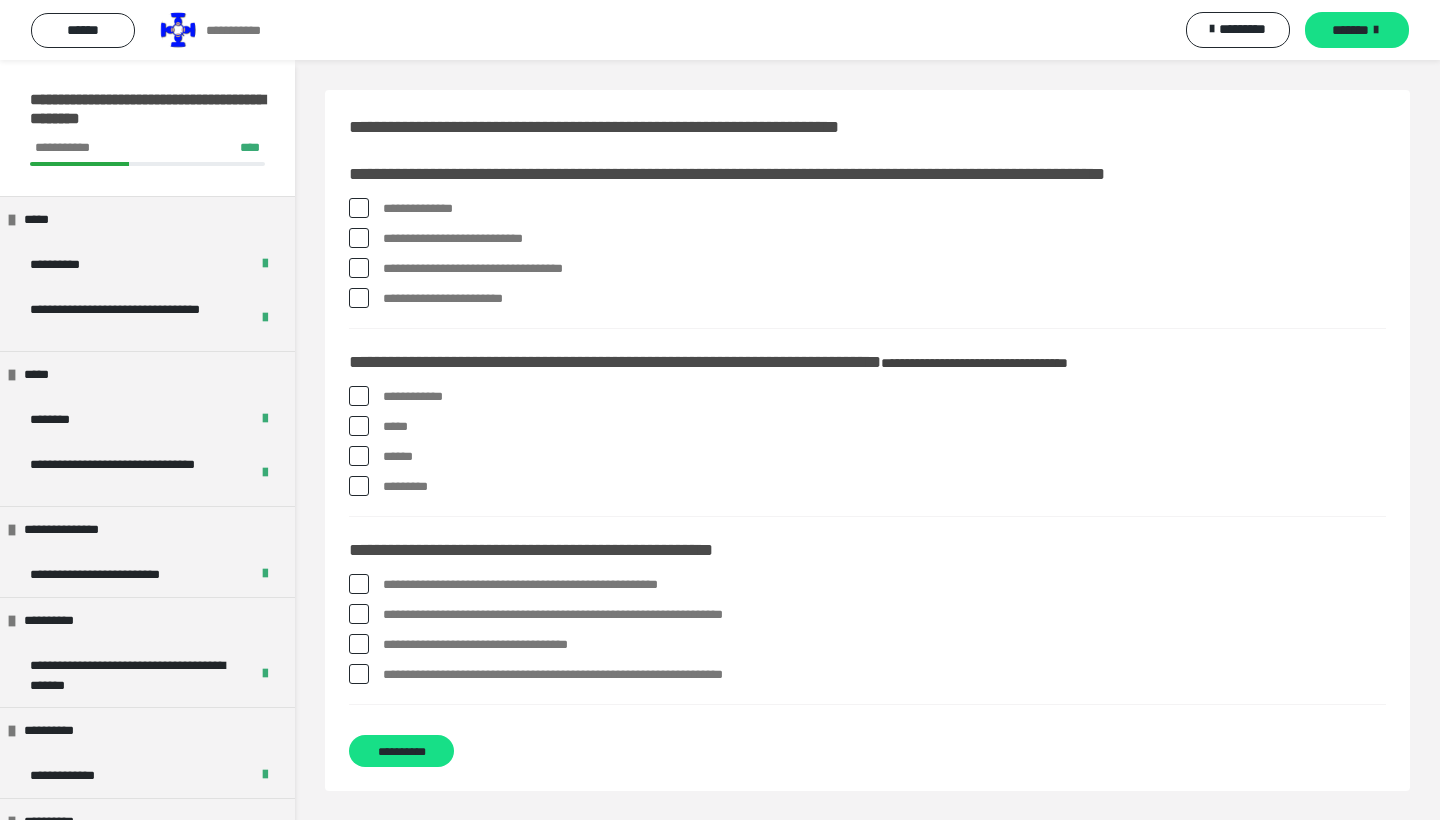 click on "**********" at bounding box center (867, 258) 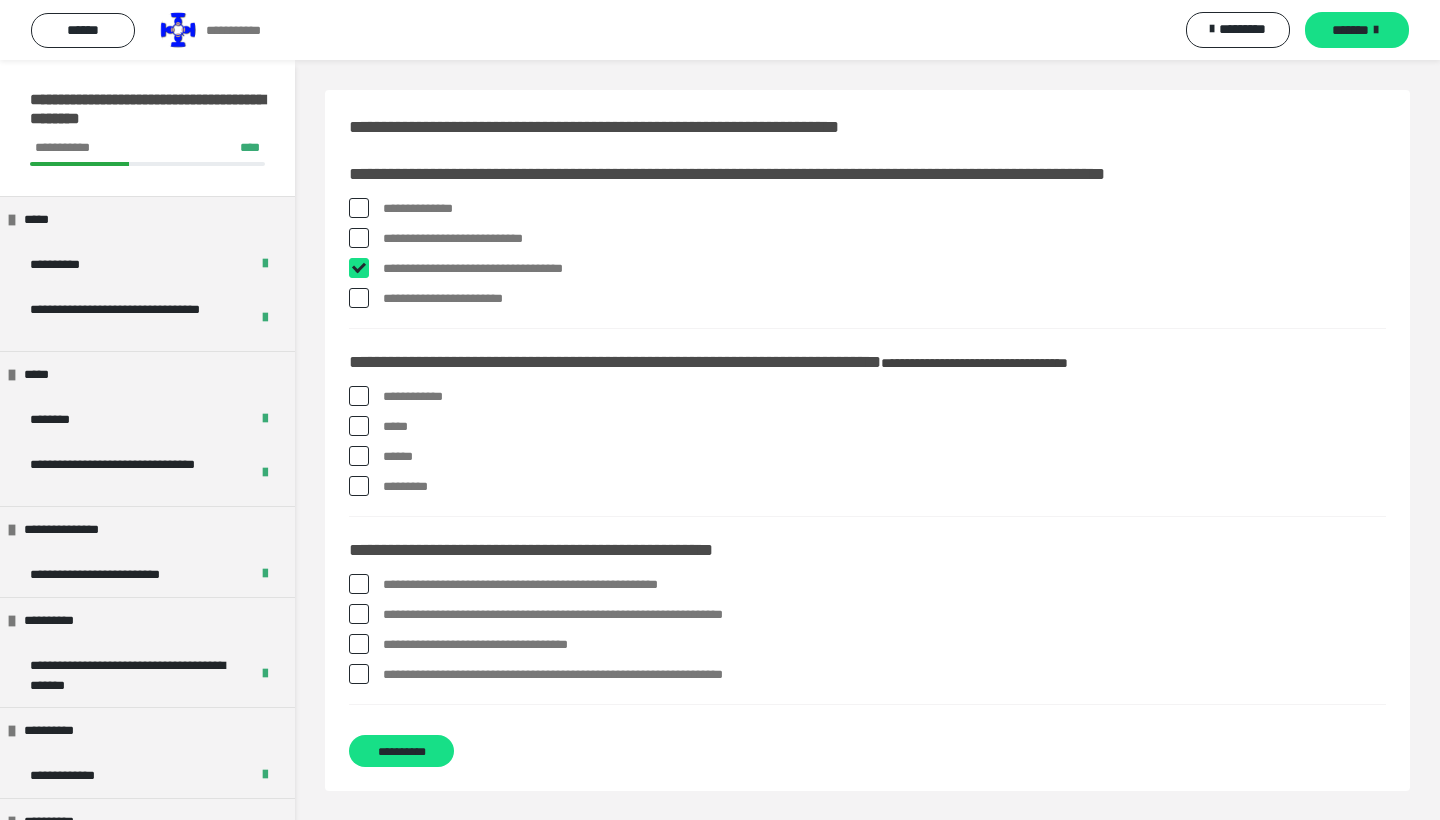 checkbox on "****" 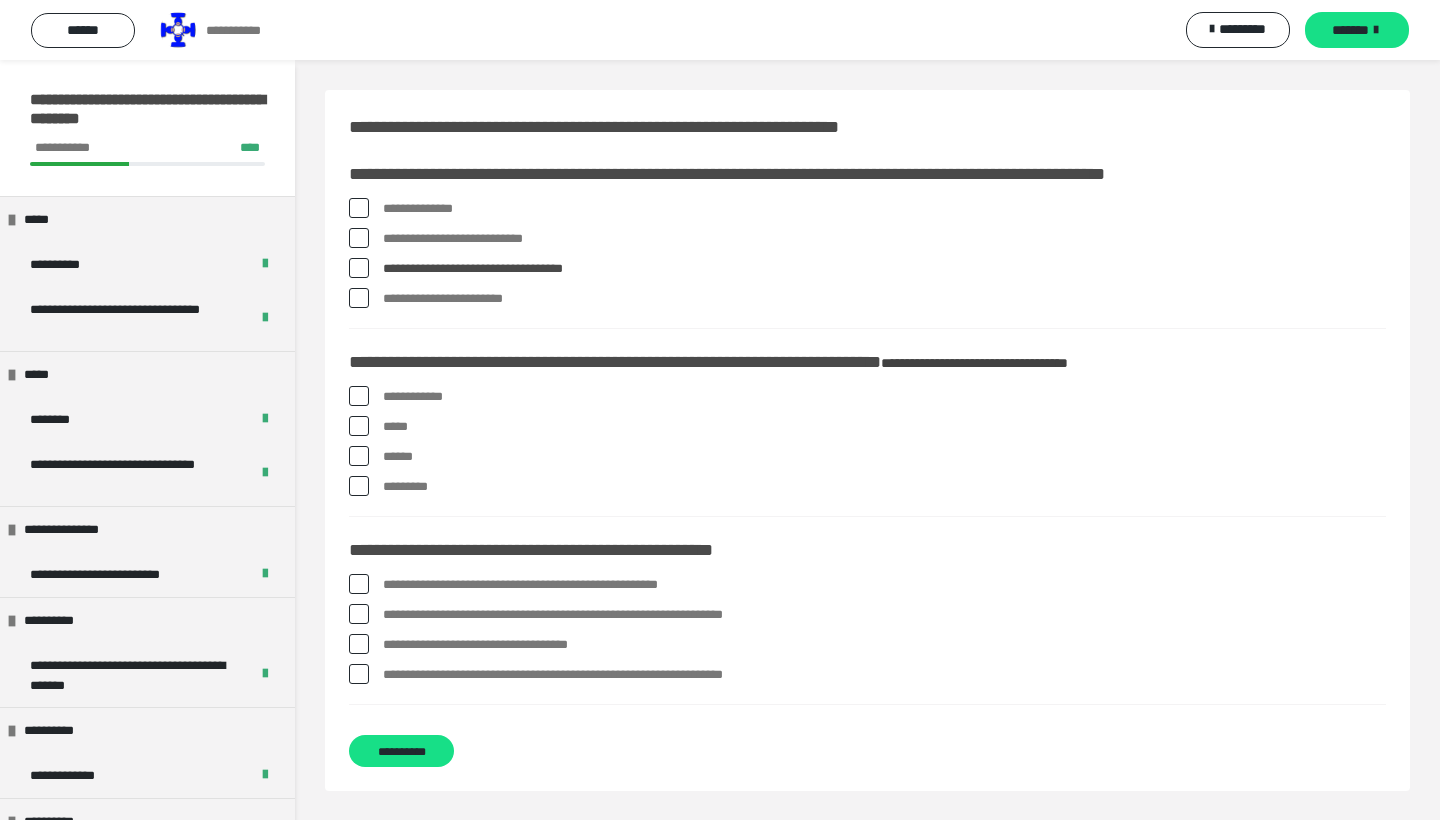 click on "**********" at bounding box center (884, 239) 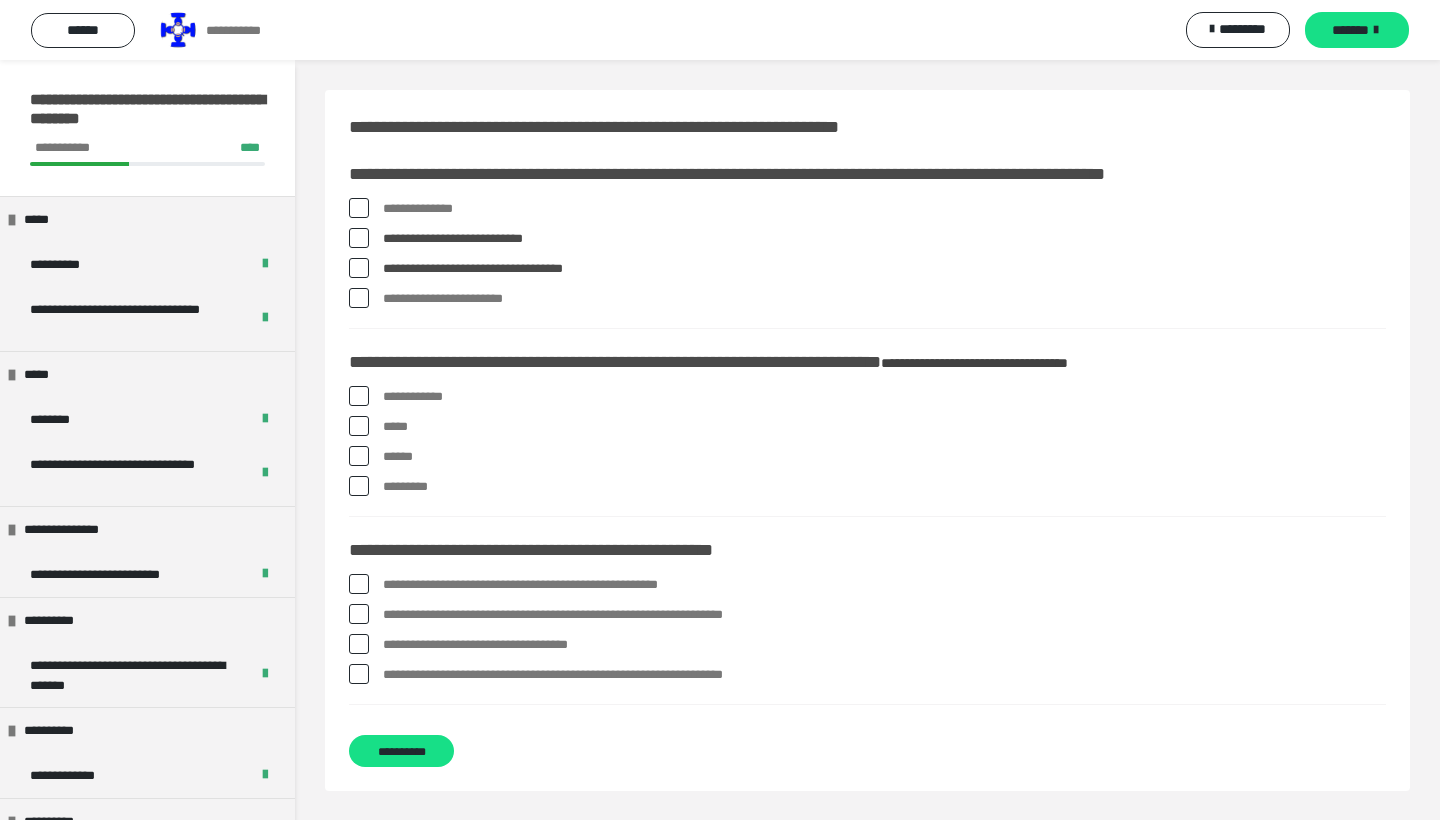 click at bounding box center [359, 396] 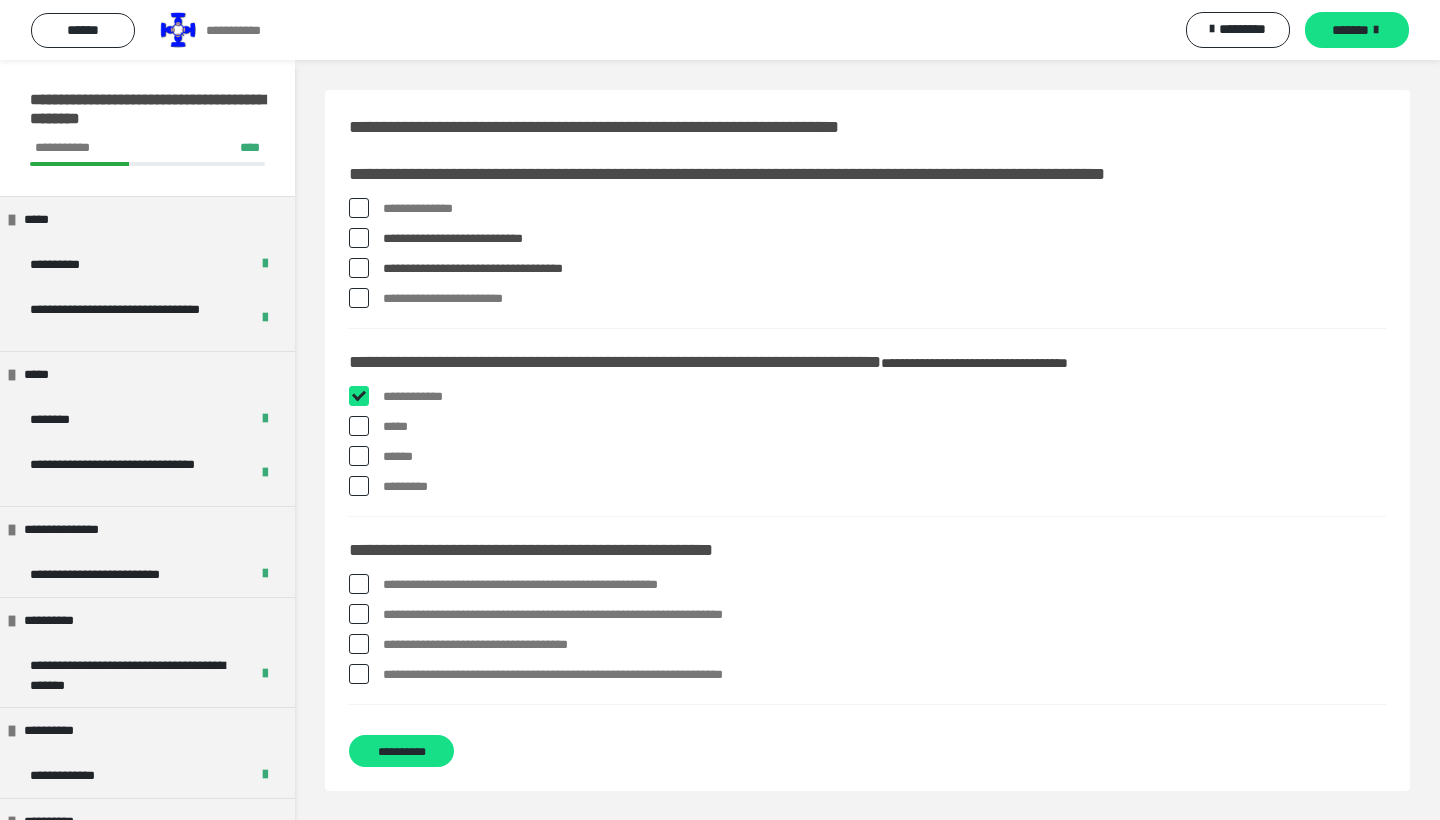 checkbox on "****" 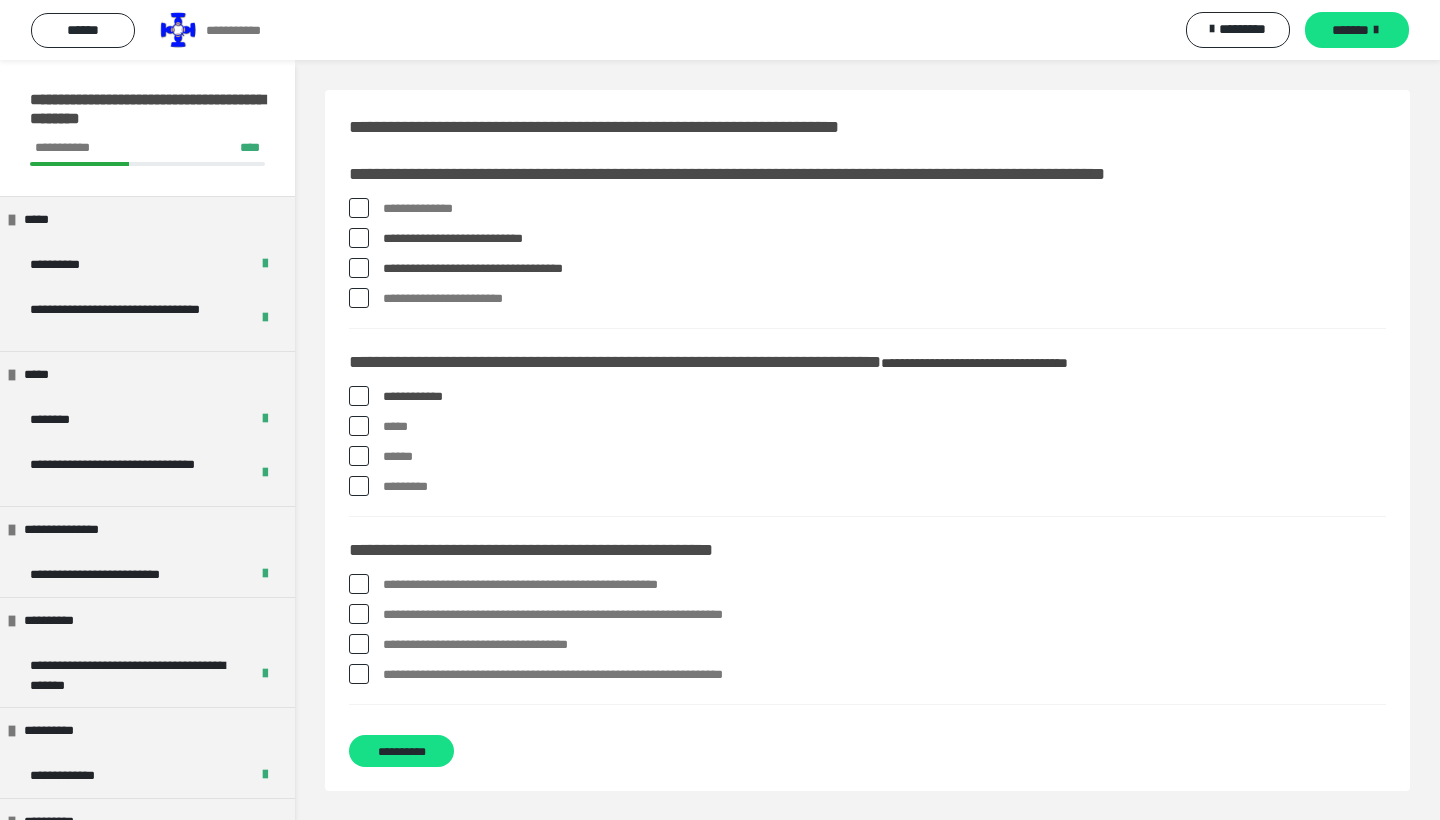 click on "**********" at bounding box center (867, 446) 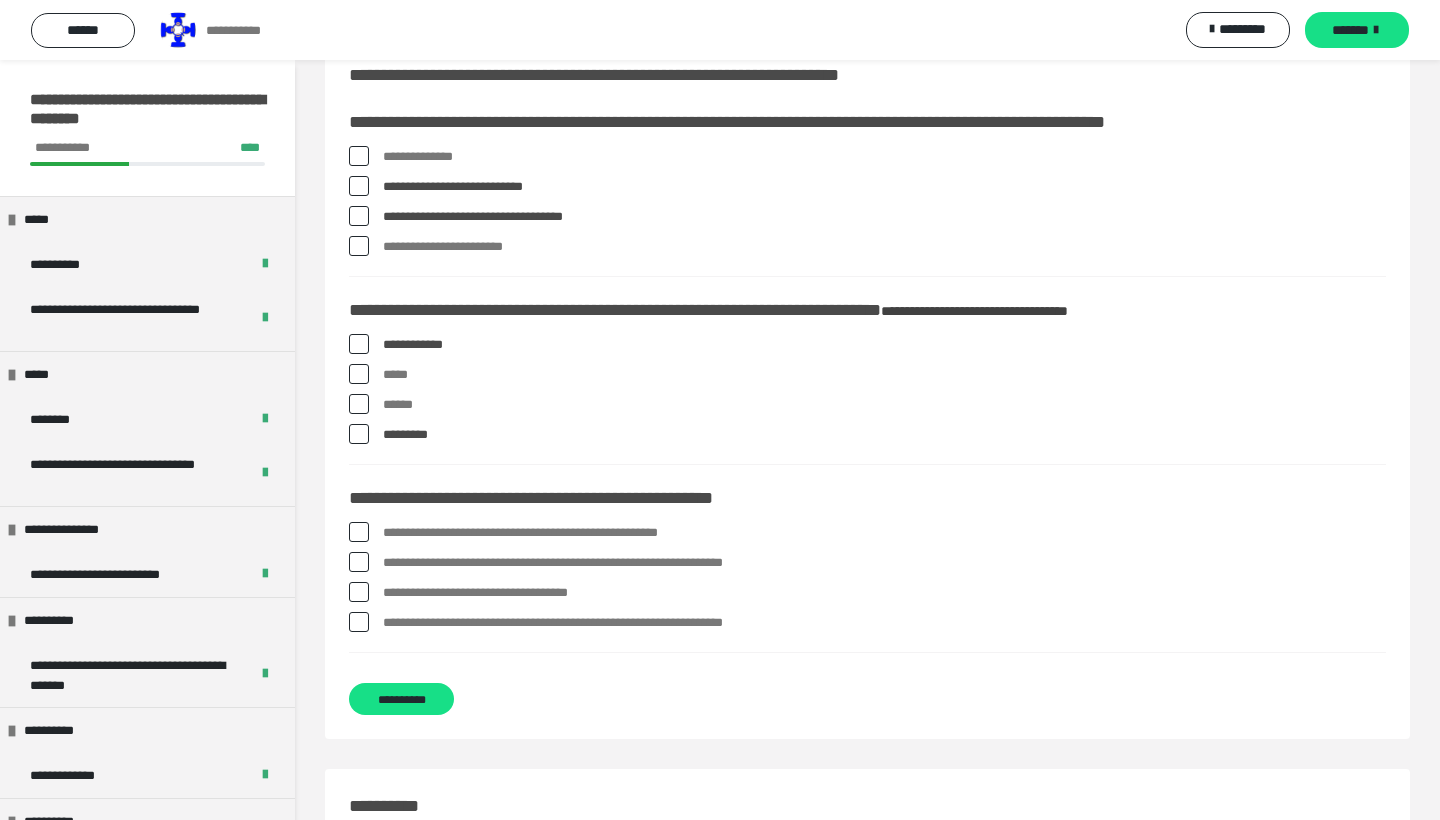 scroll, scrollTop: 55, scrollLeft: 0, axis: vertical 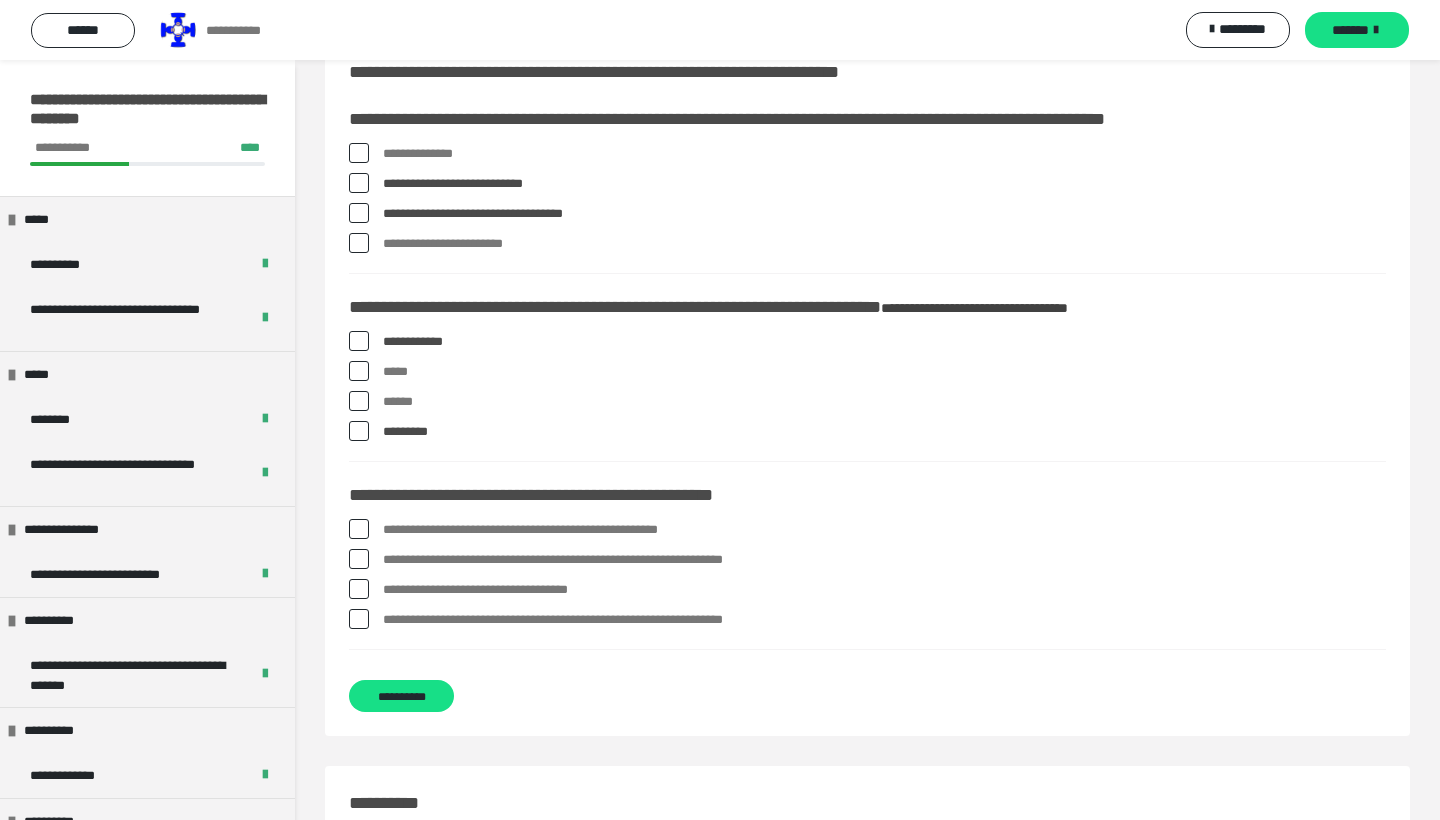 click at bounding box center (359, 341) 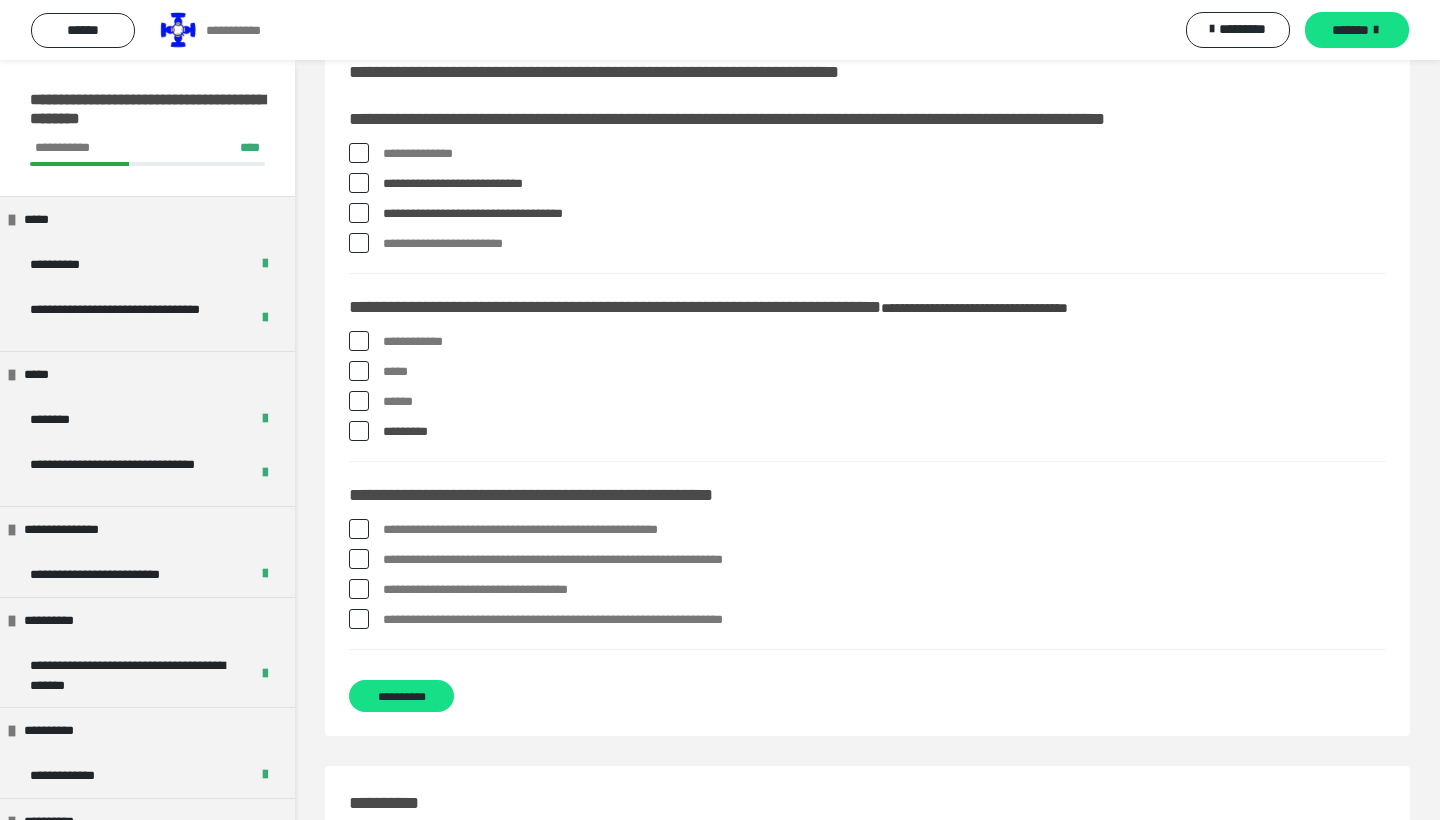 click at bounding box center [359, 401] 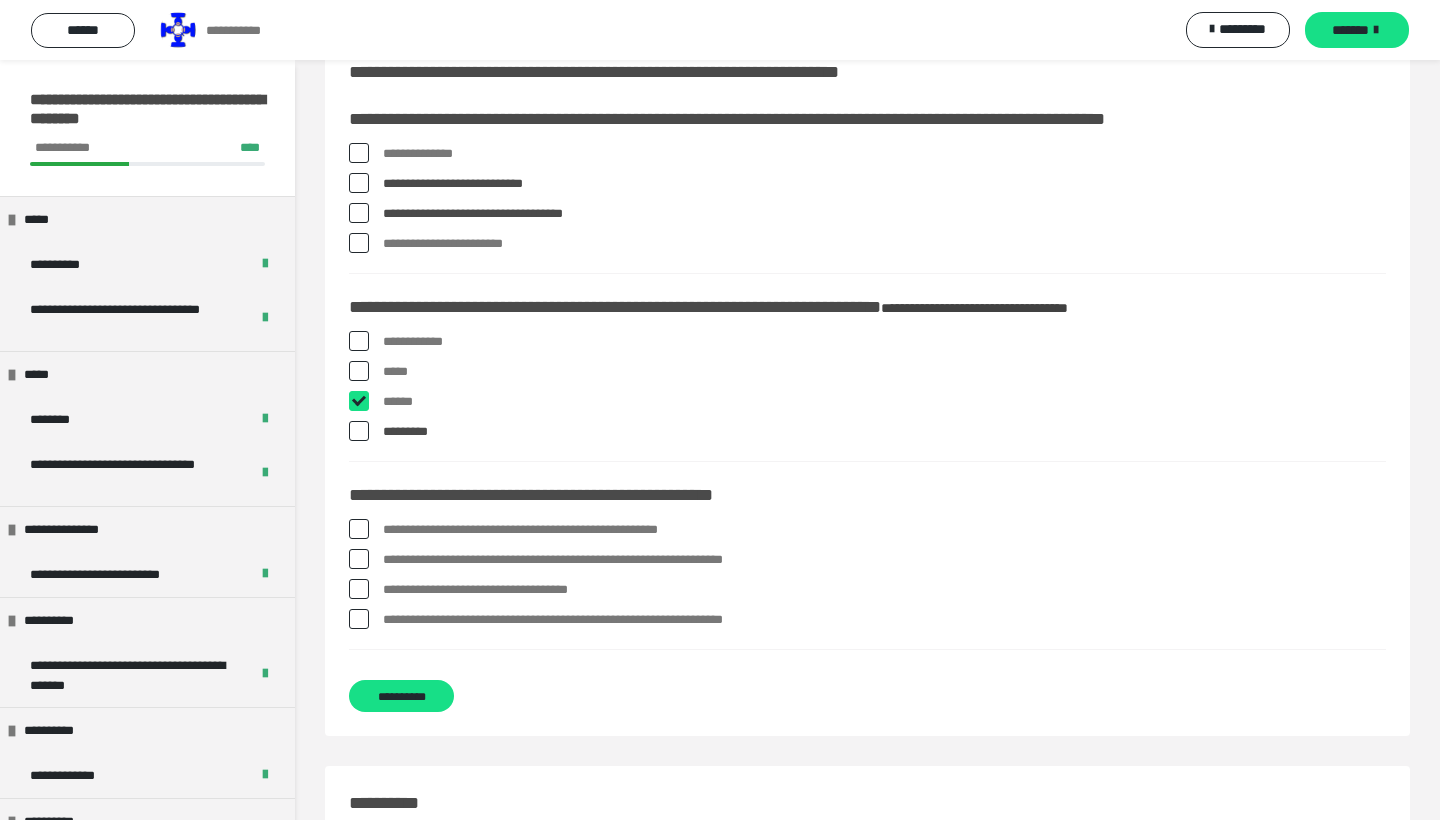 checkbox on "****" 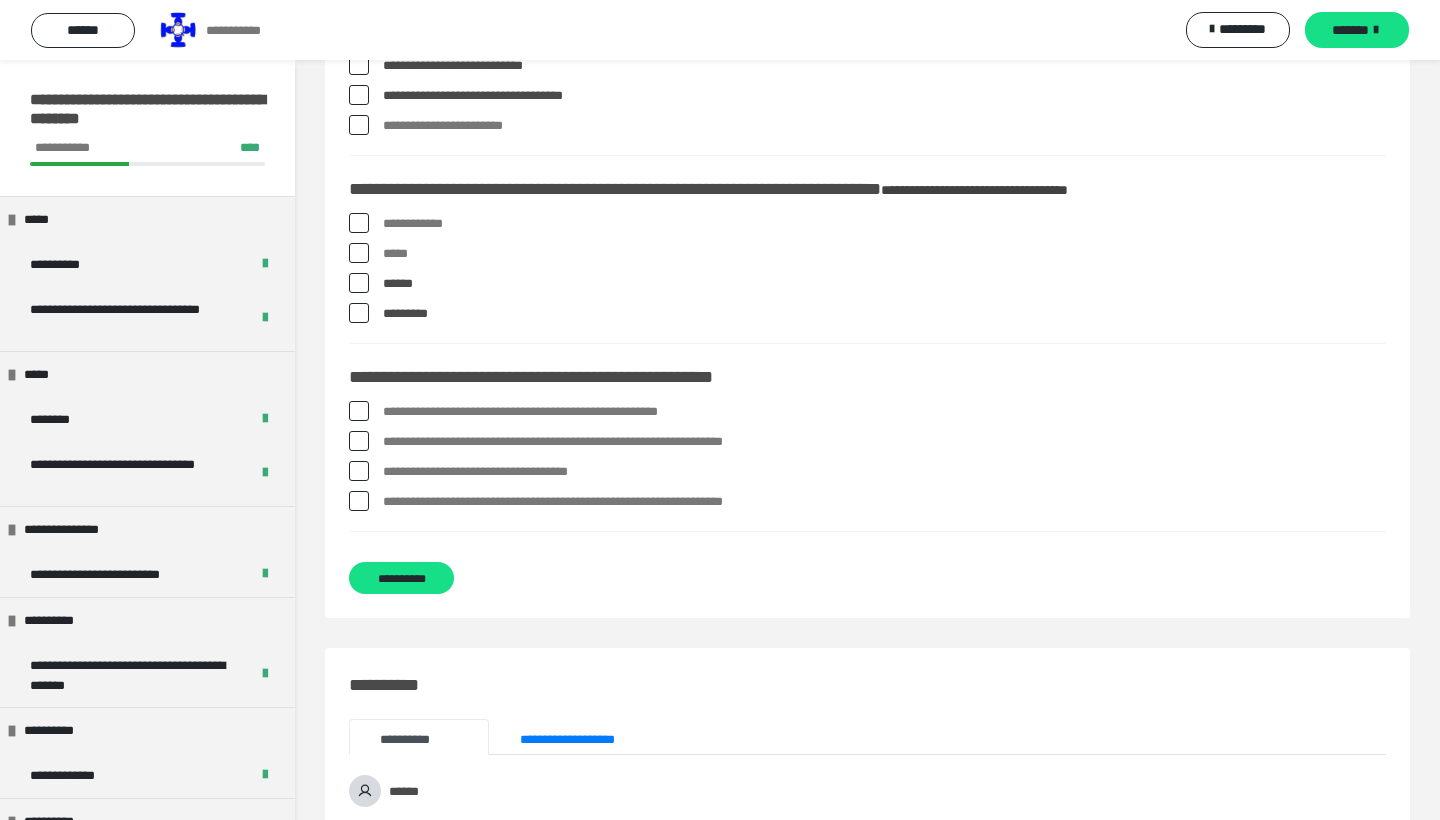 scroll, scrollTop: 181, scrollLeft: 0, axis: vertical 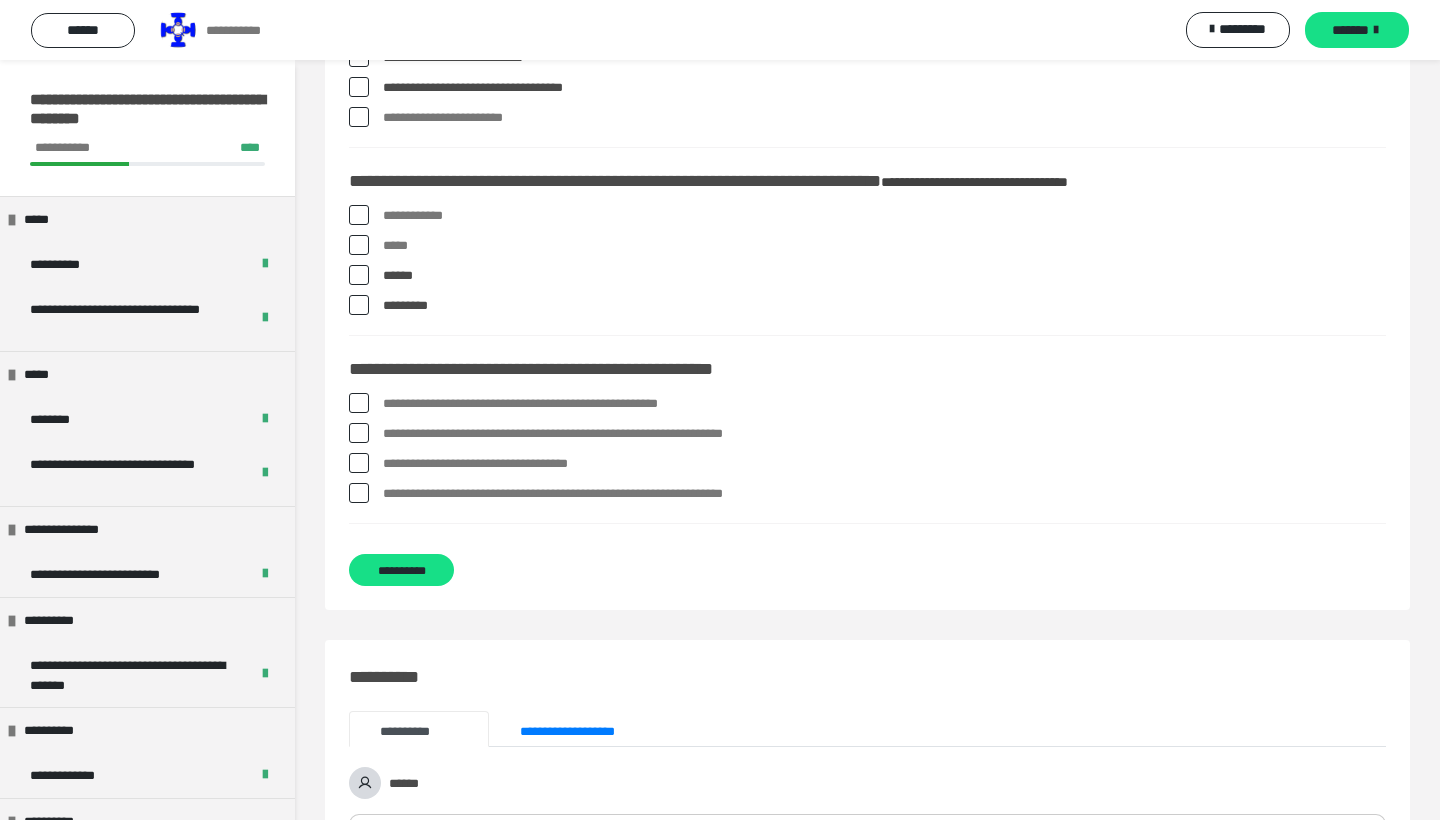 click on "**********" at bounding box center [884, 434] 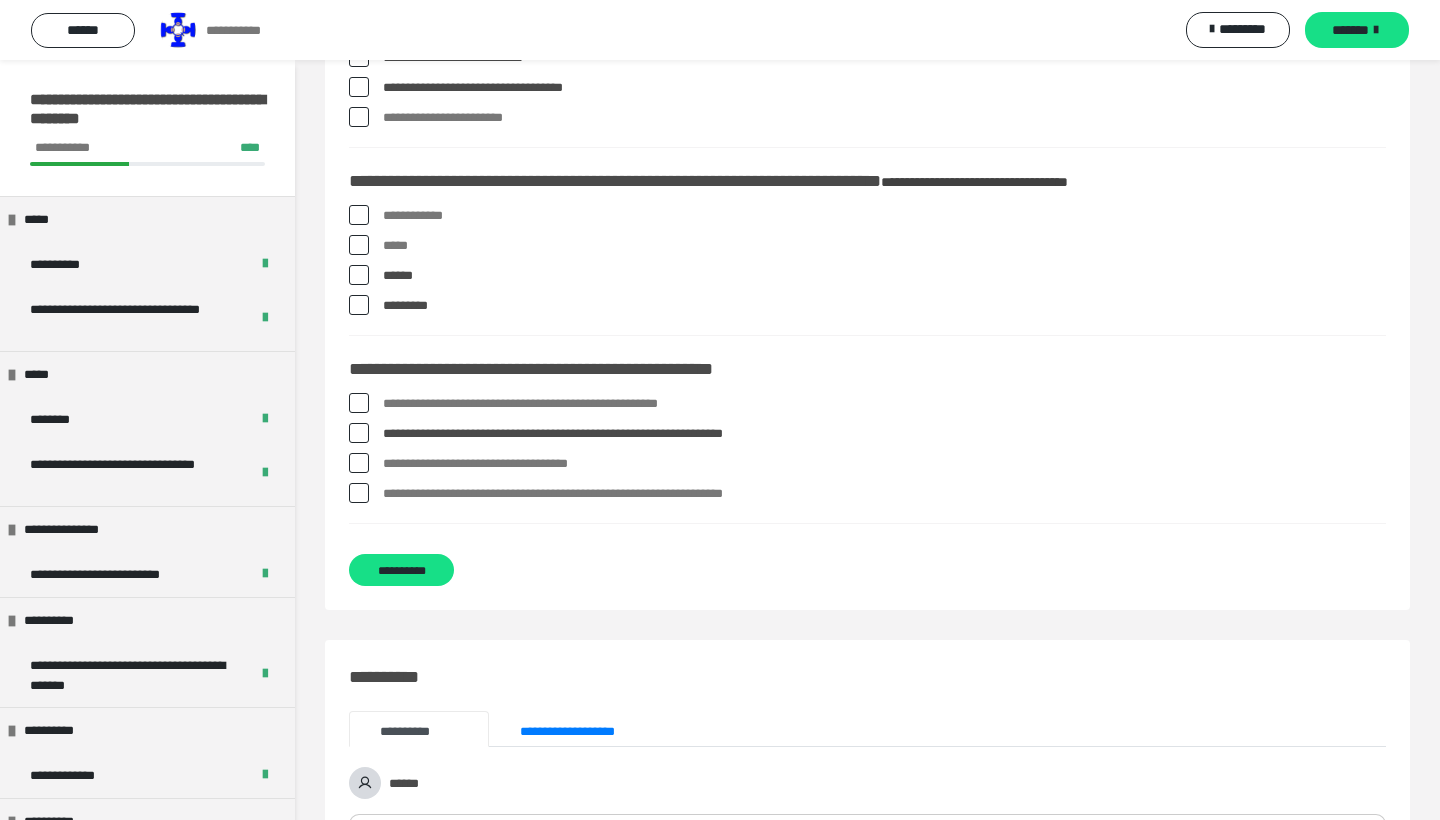 click on "**********" at bounding box center [884, 494] 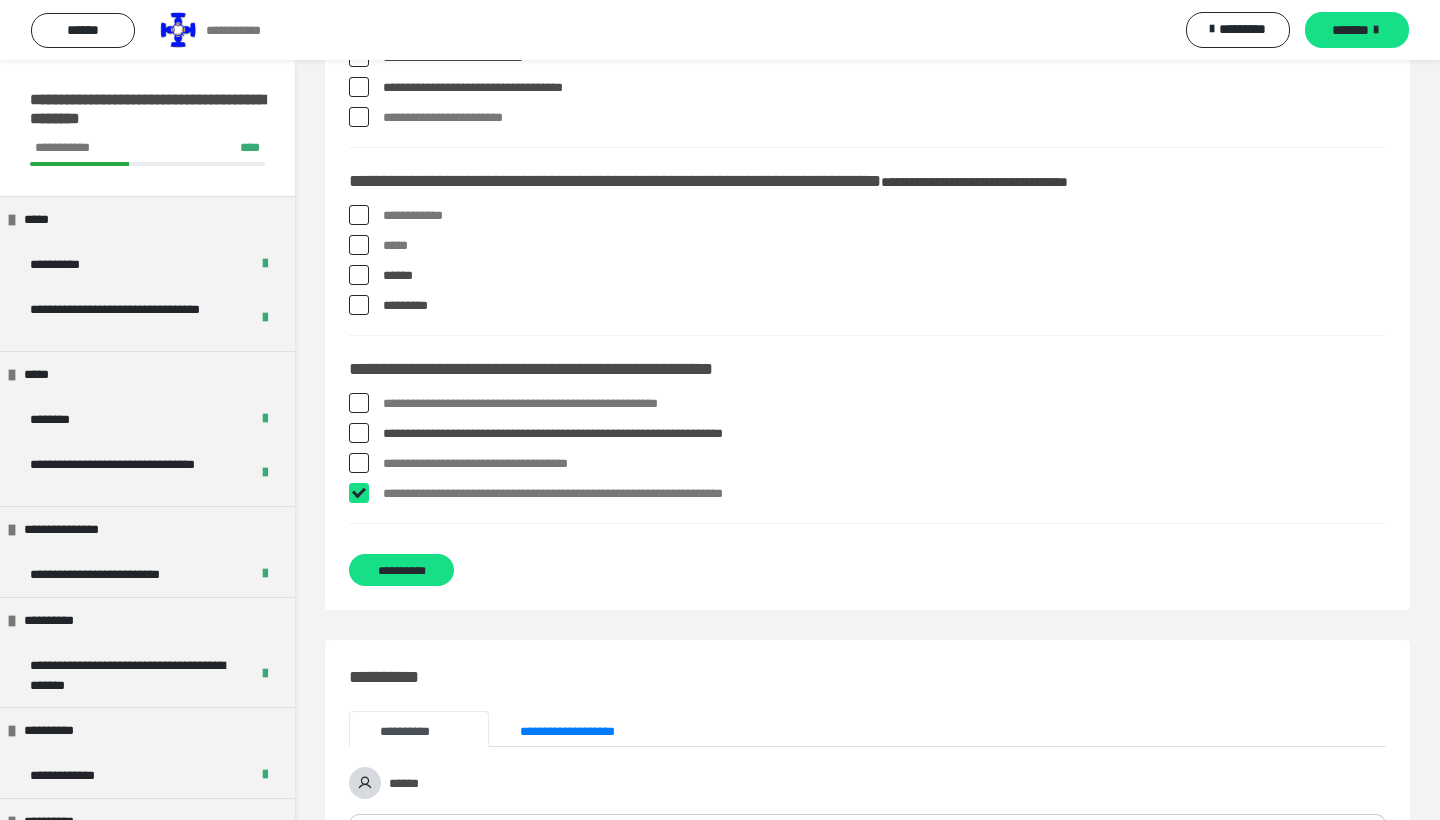 checkbox on "****" 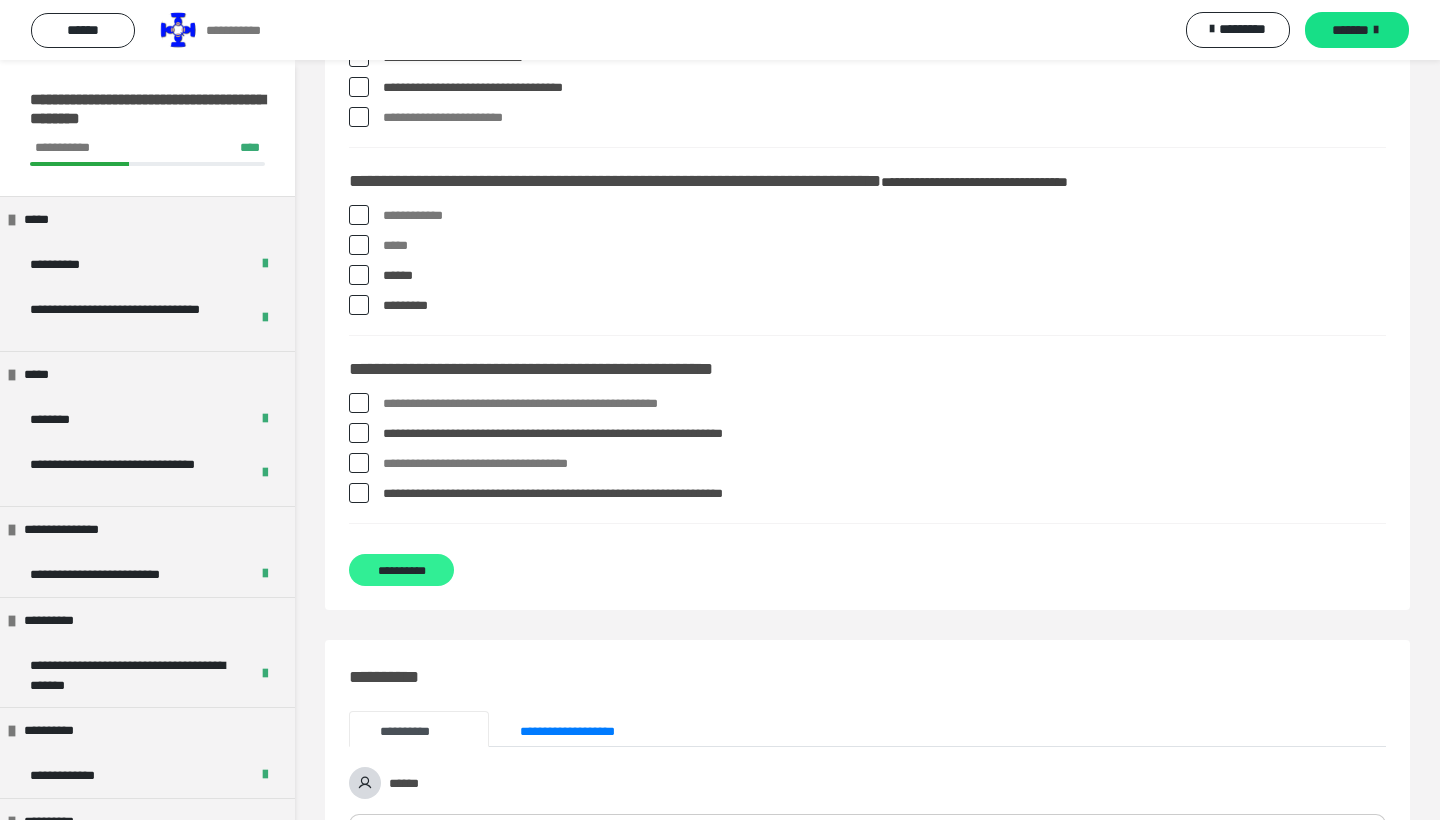 click on "**********" at bounding box center [401, 570] 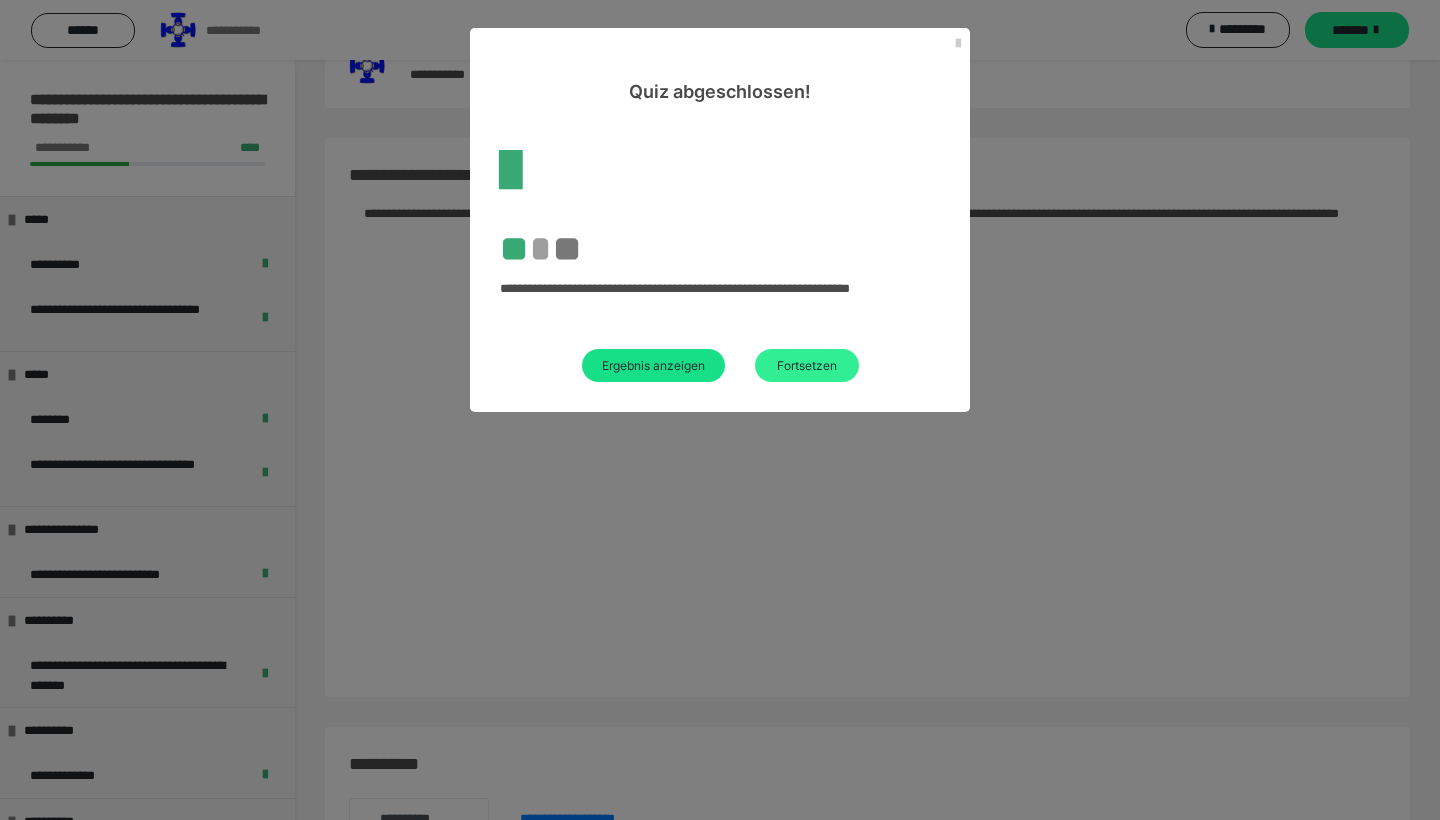 click on "Fortsetzen" at bounding box center (807, 365) 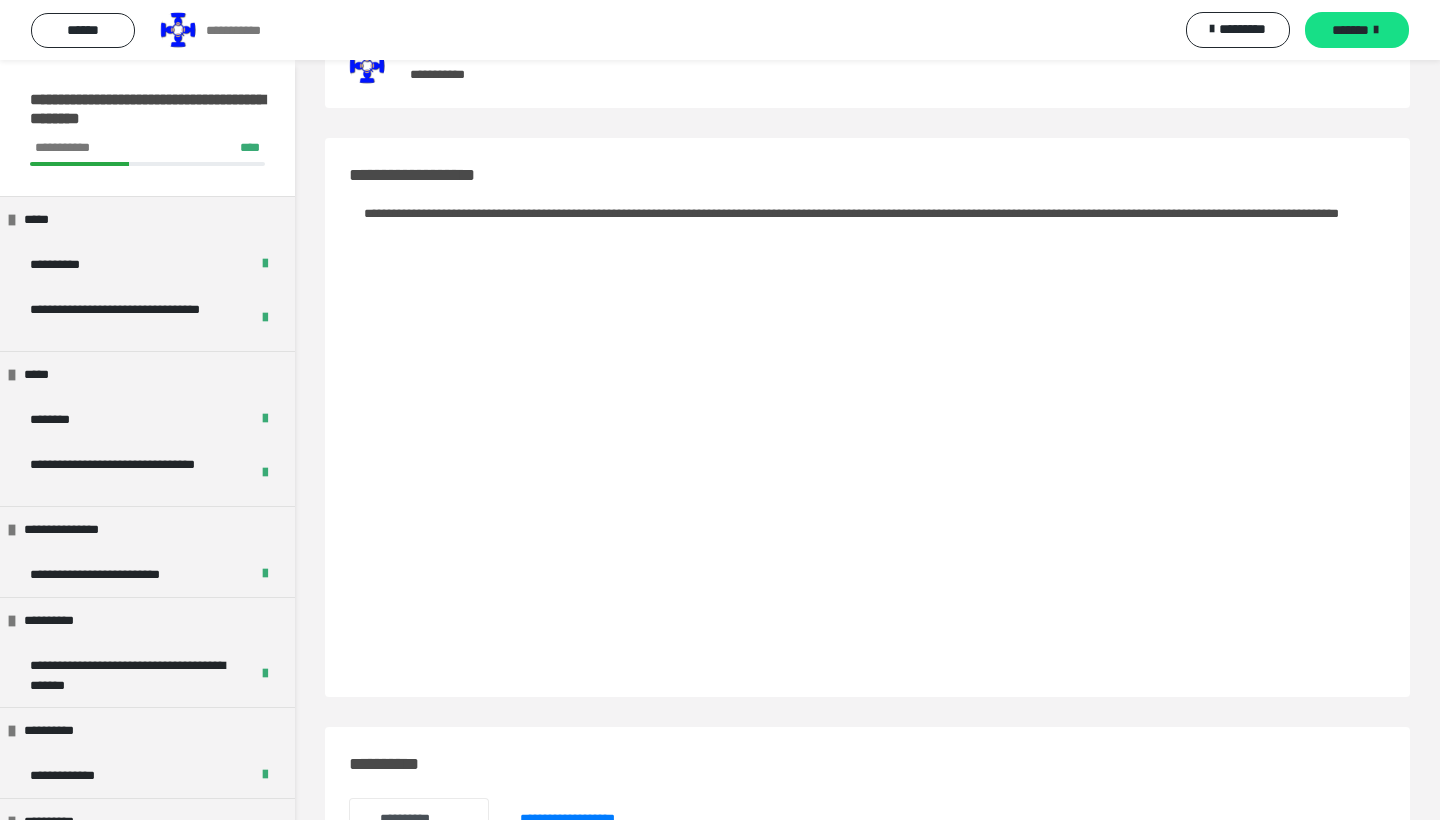 scroll, scrollTop: 60, scrollLeft: 0, axis: vertical 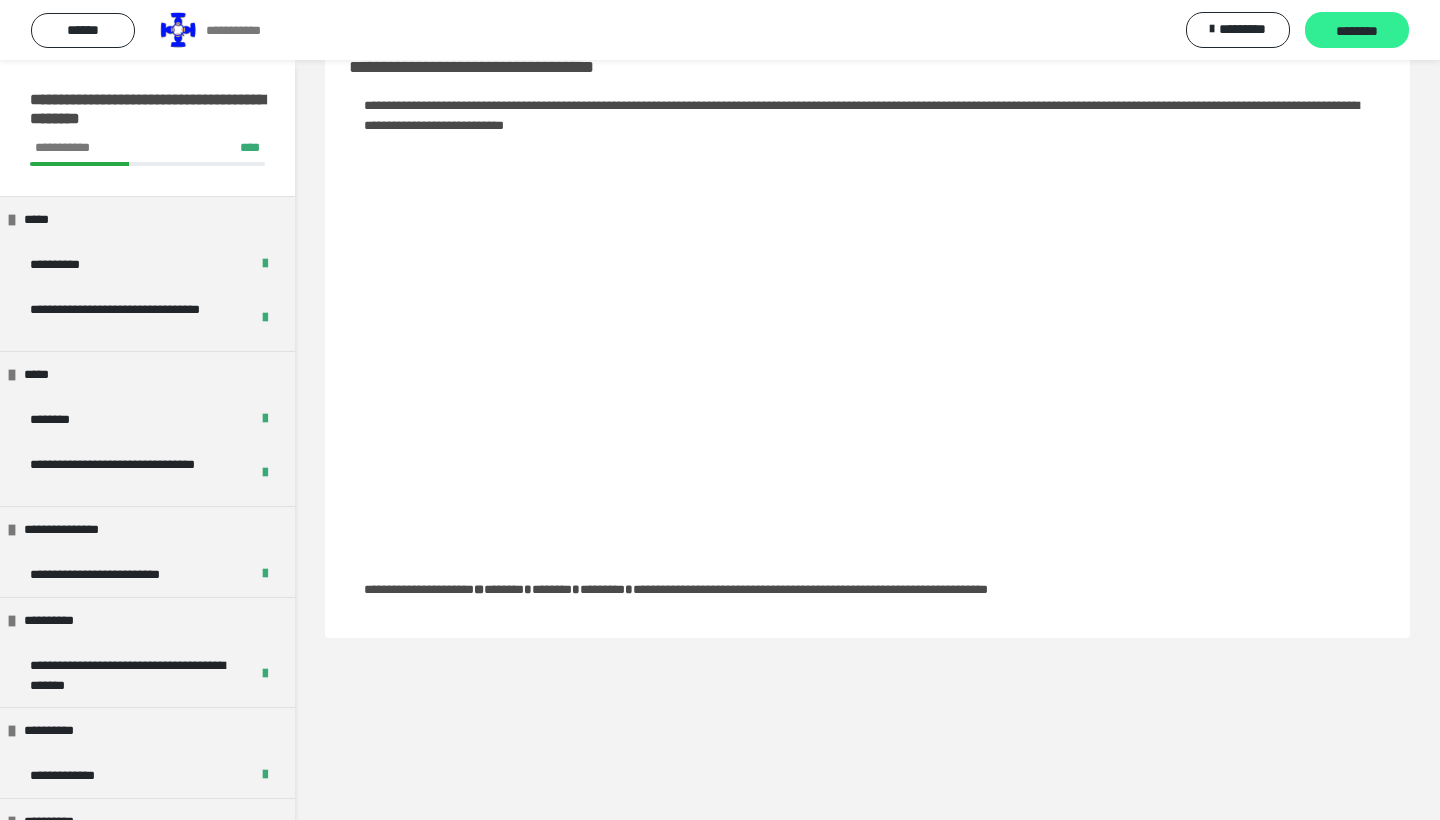 click on "********" at bounding box center (1357, 30) 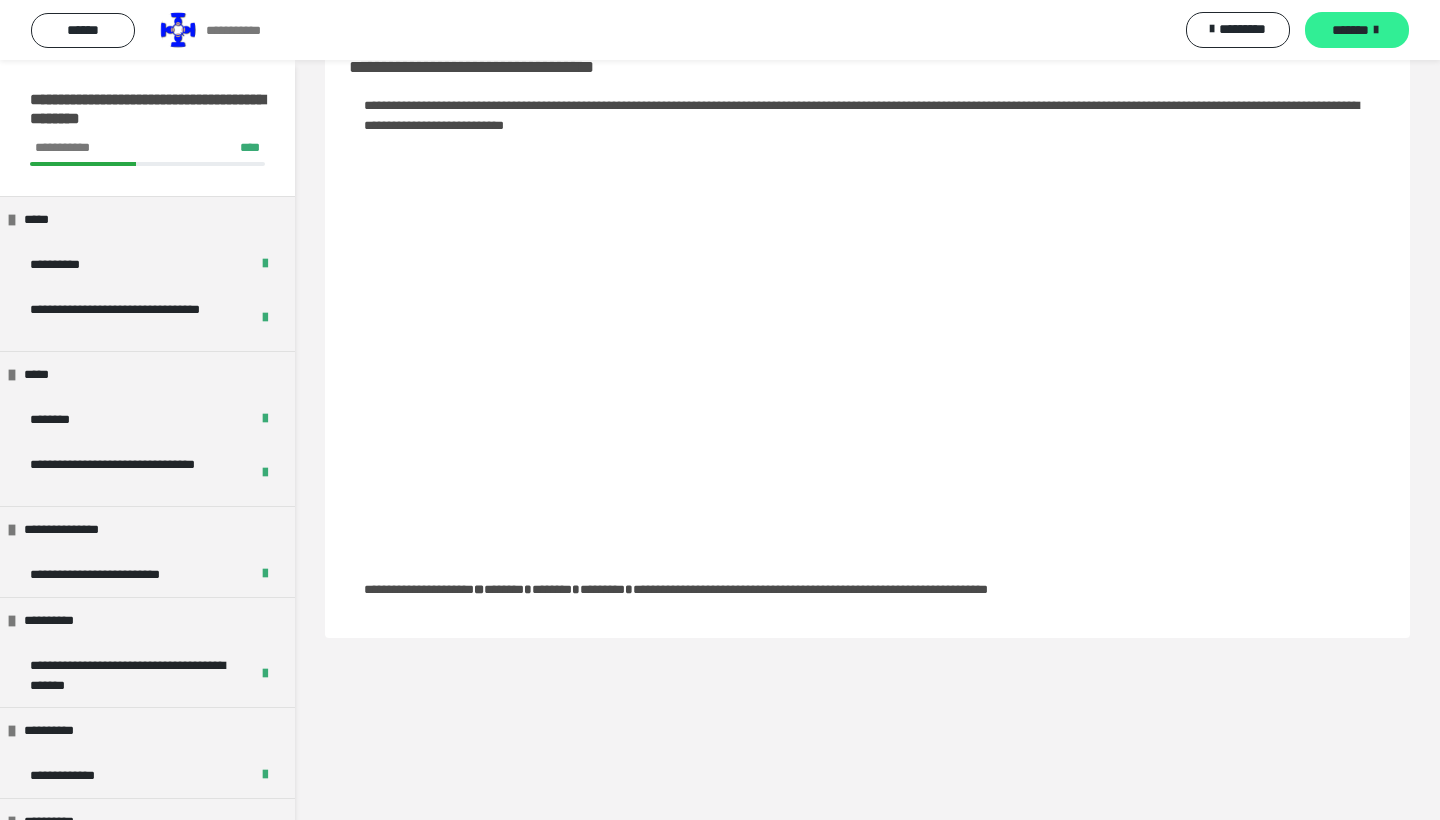 click on "*******" at bounding box center [1357, 30] 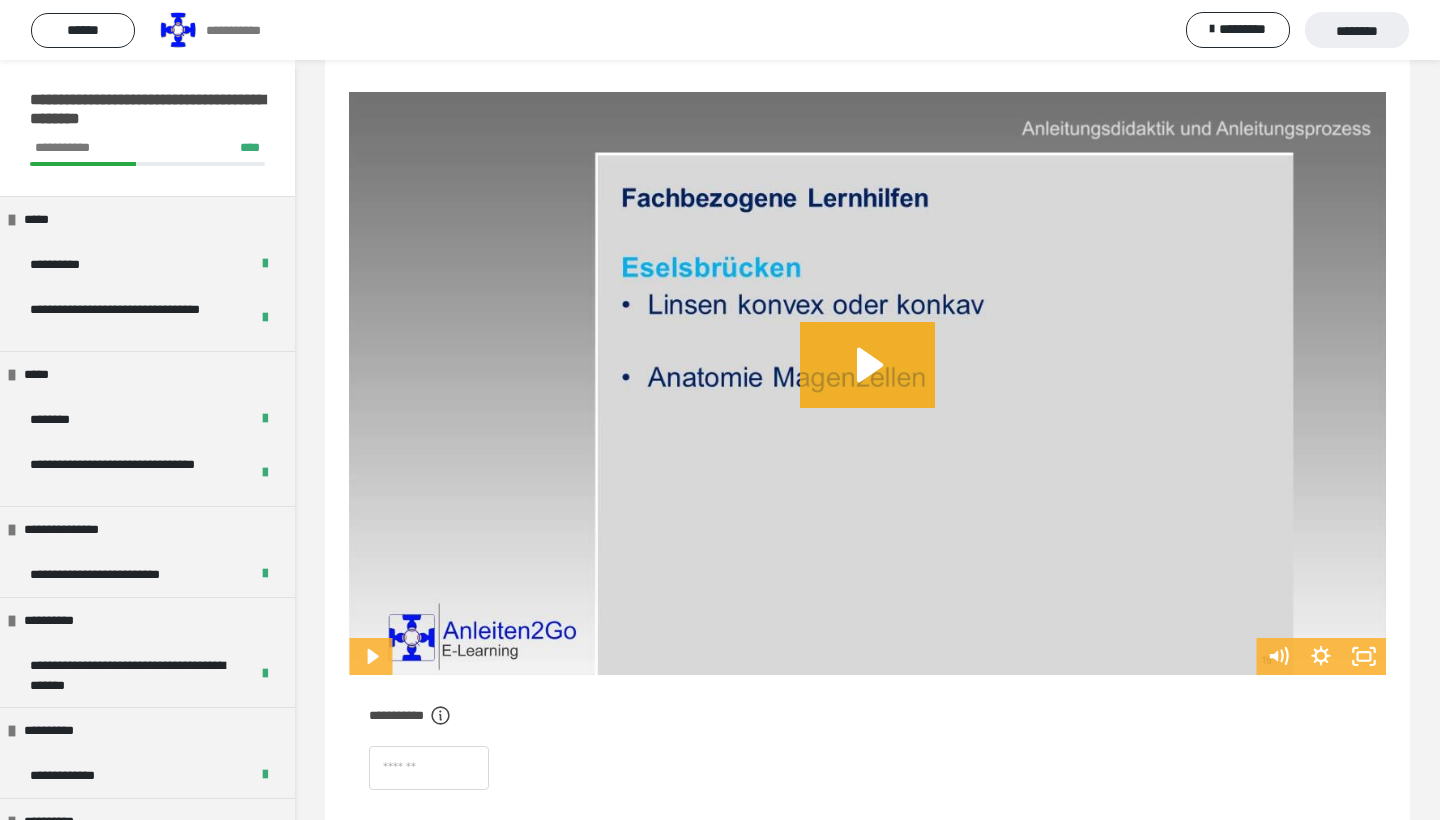 scroll, scrollTop: 167, scrollLeft: 0, axis: vertical 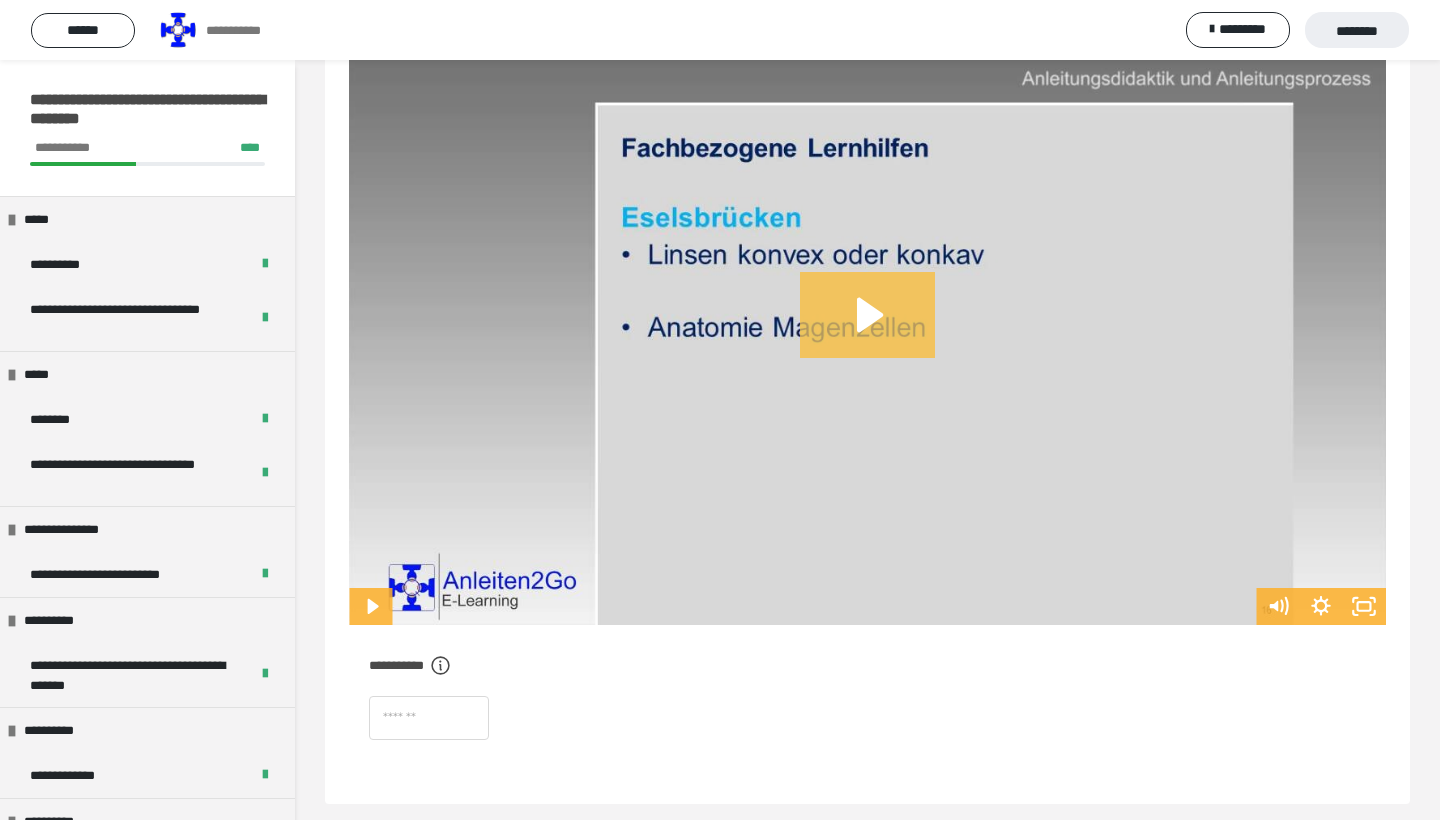 click 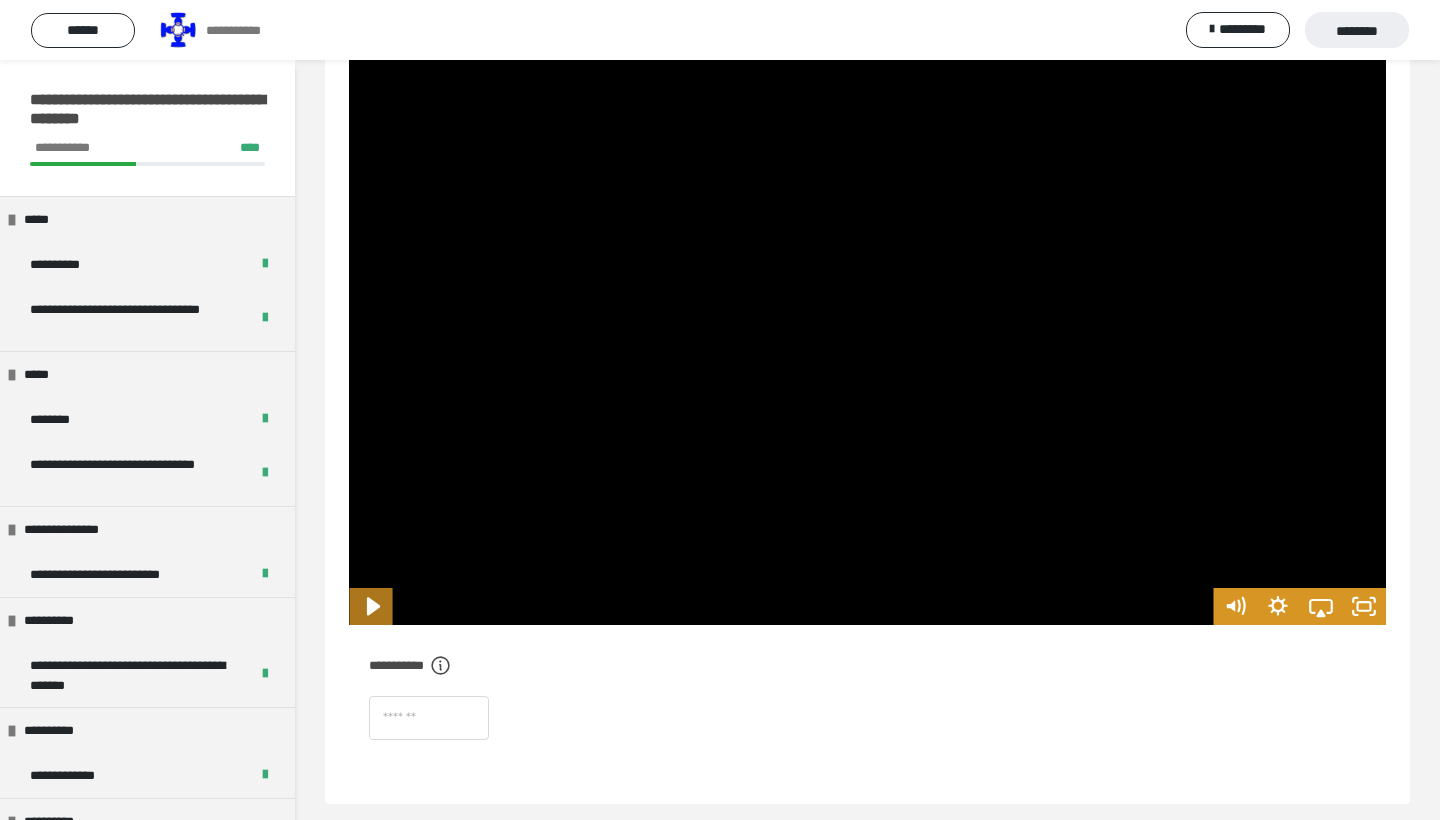 click 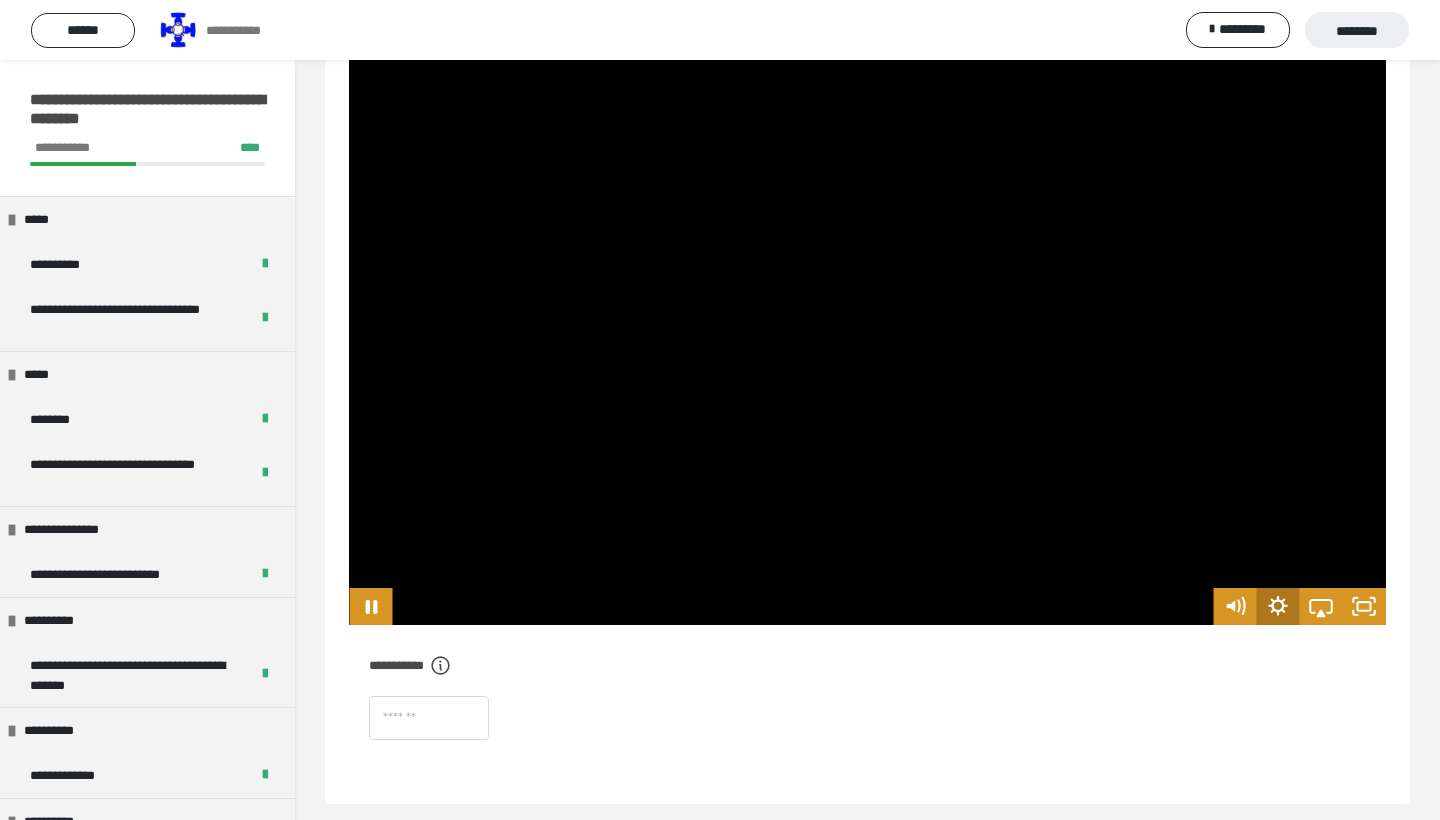 click 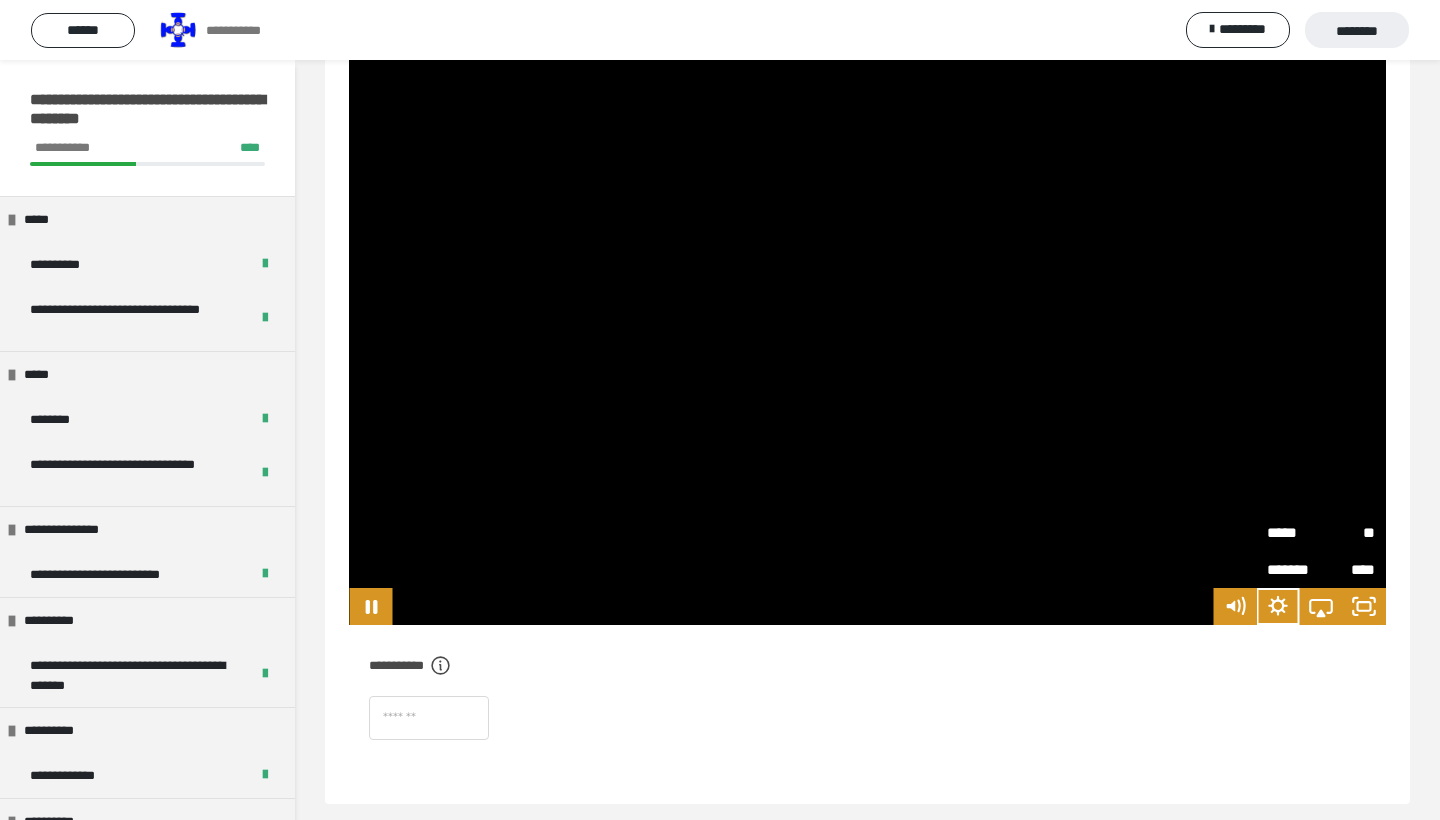 drag, startPoint x: 1308, startPoint y: 568, endPoint x: 1318, endPoint y: 540, distance: 29.732138 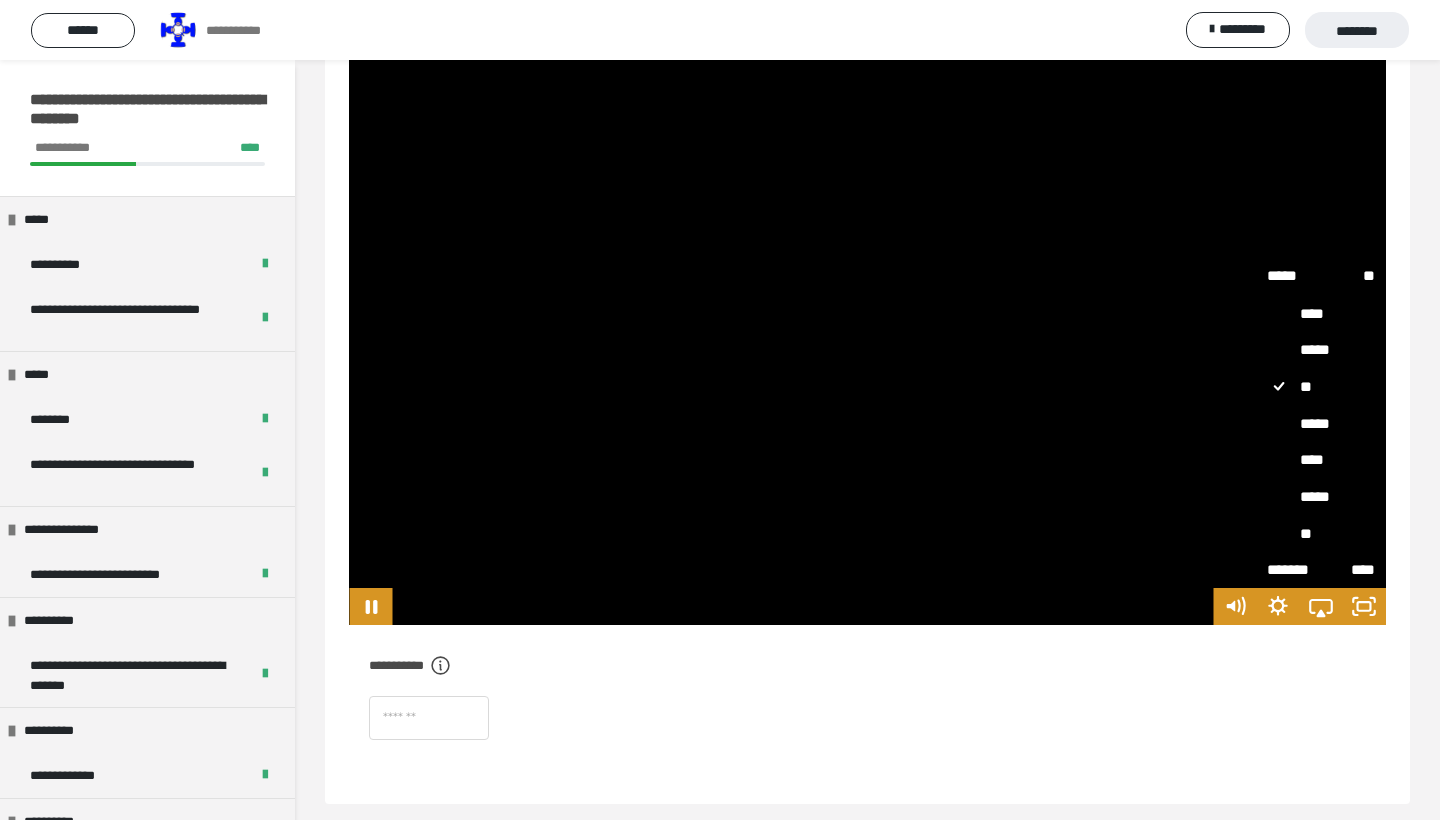 click on "**" at bounding box center [1321, 533] 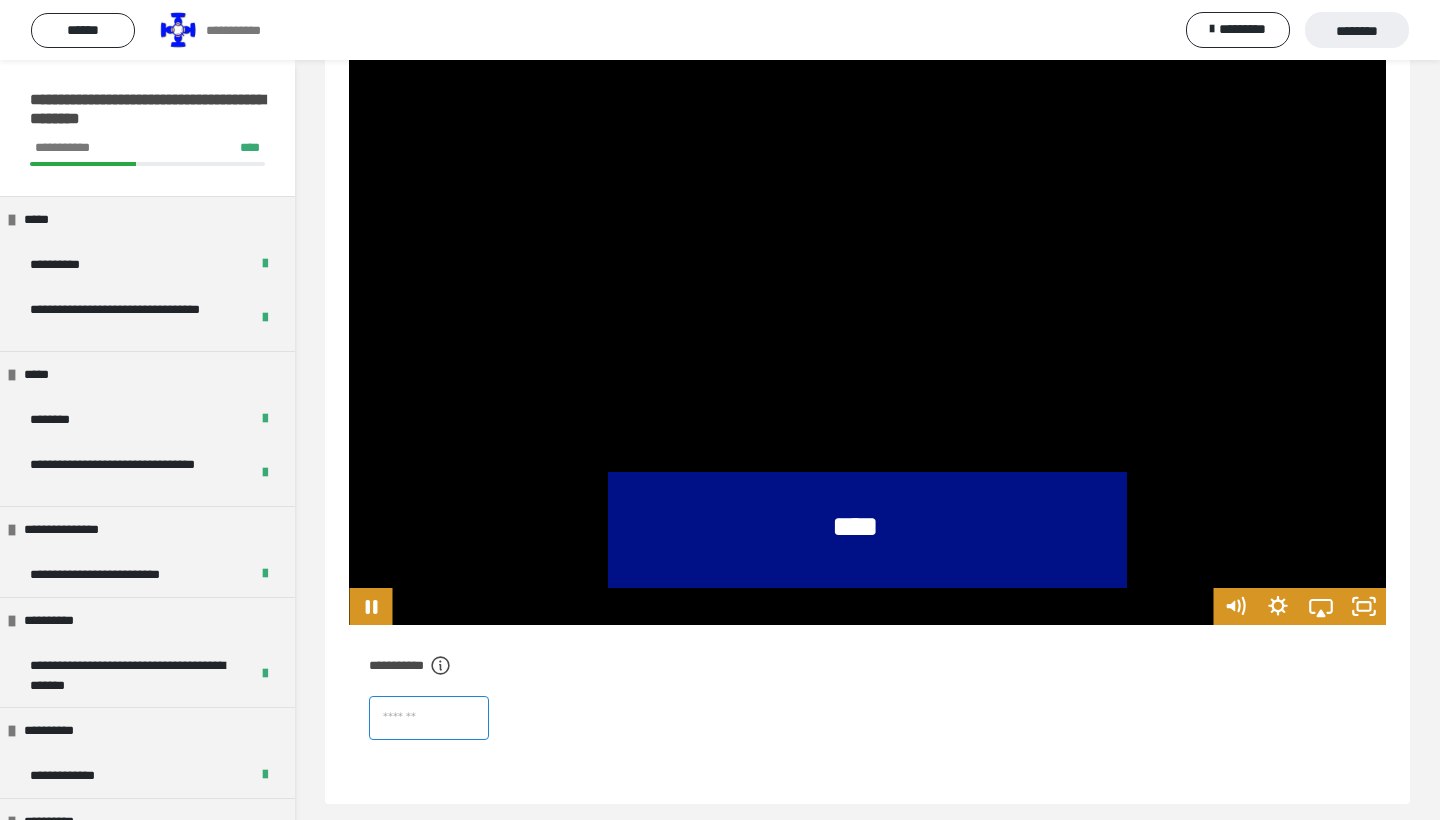 click at bounding box center [429, 718] 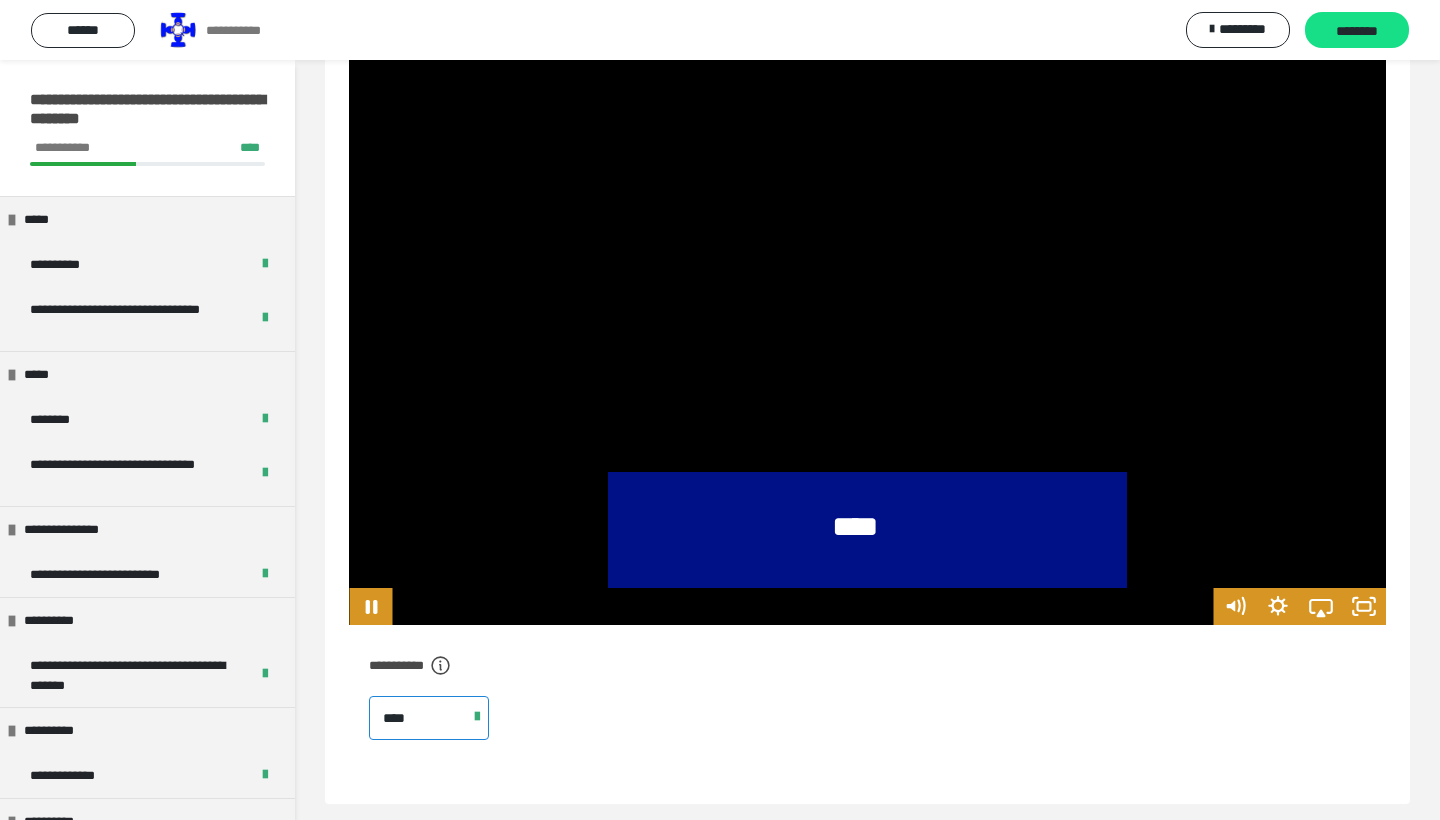 type on "****" 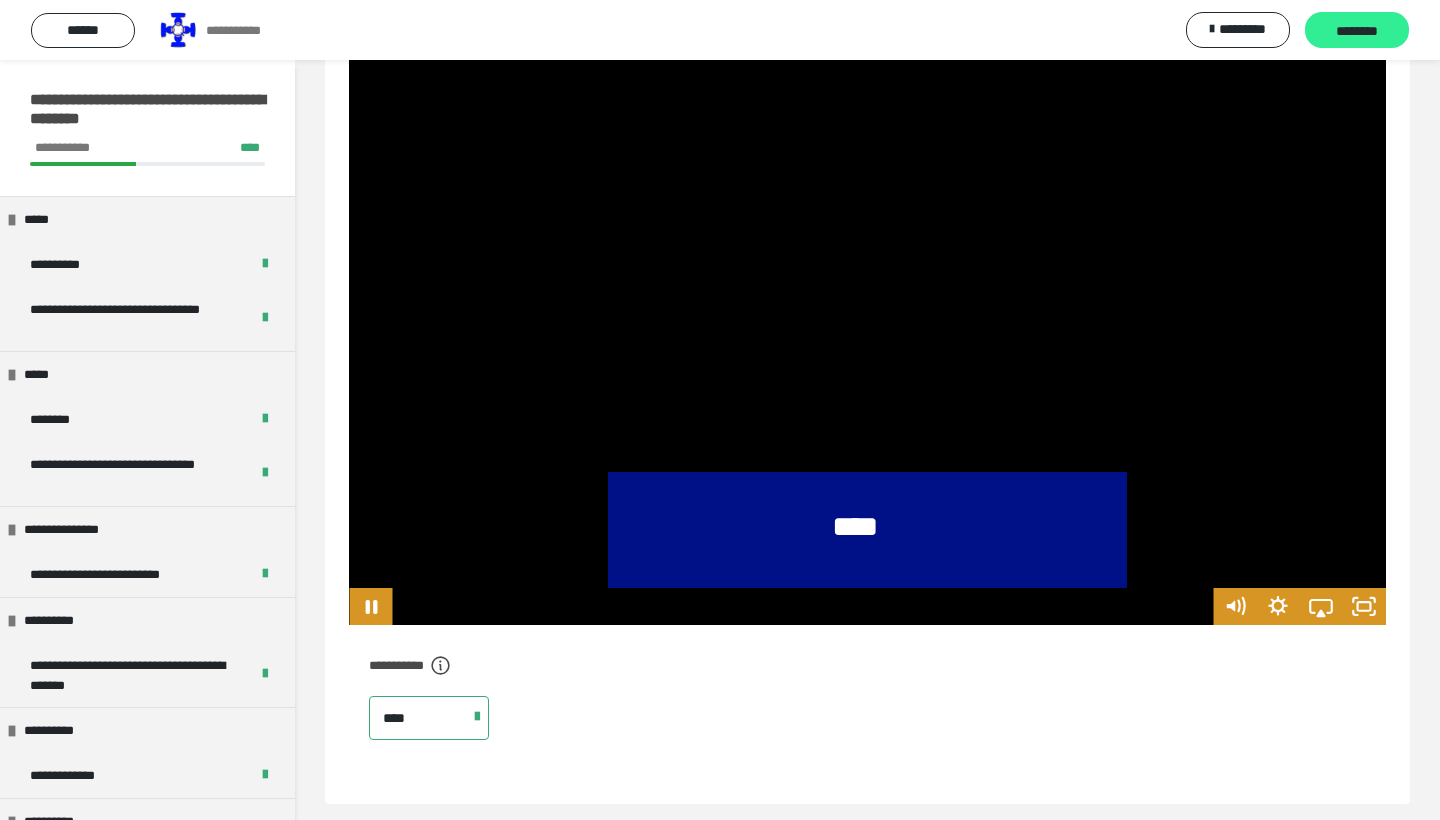 click on "********" at bounding box center (1357, 30) 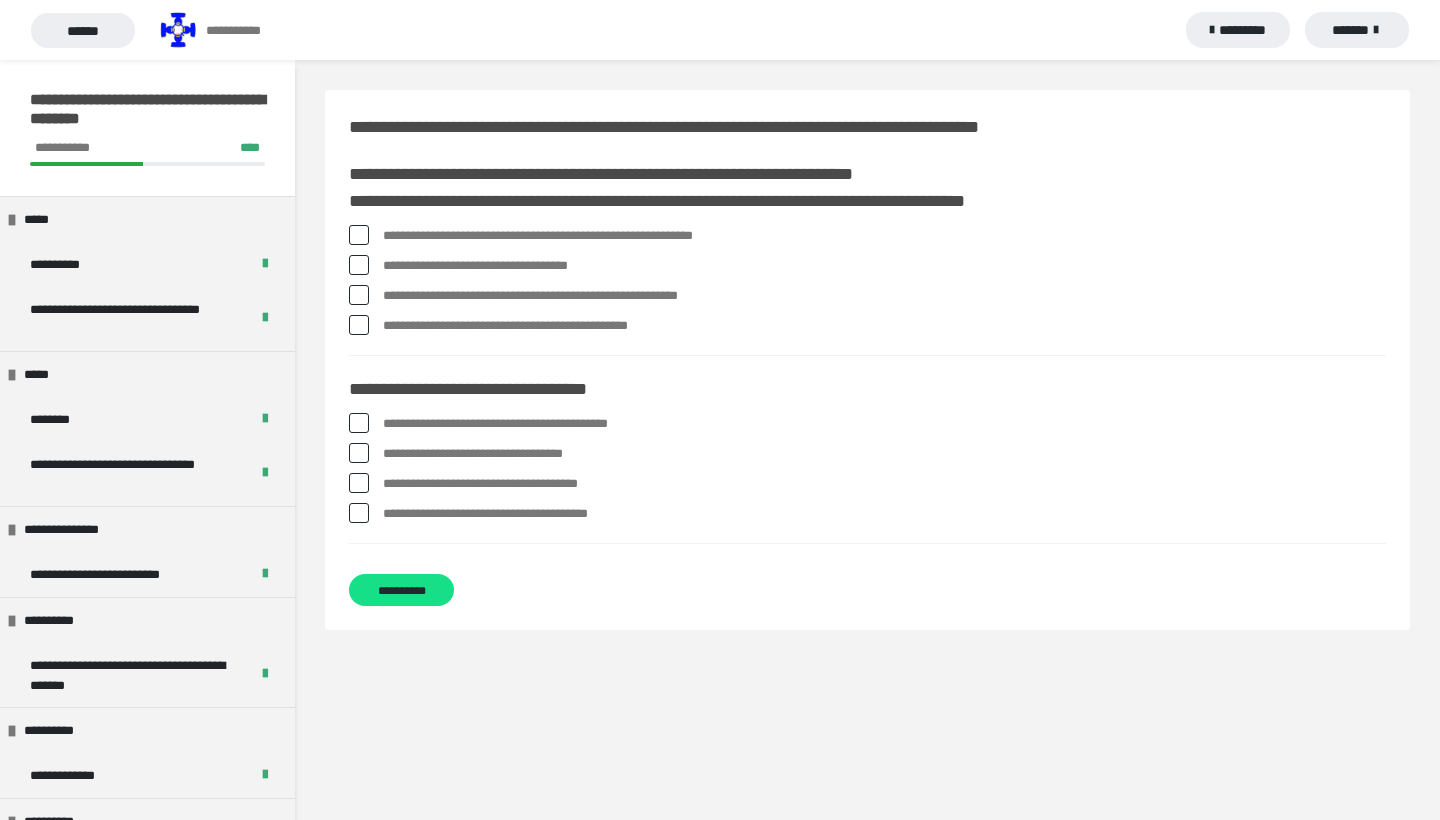 click at bounding box center (359, 325) 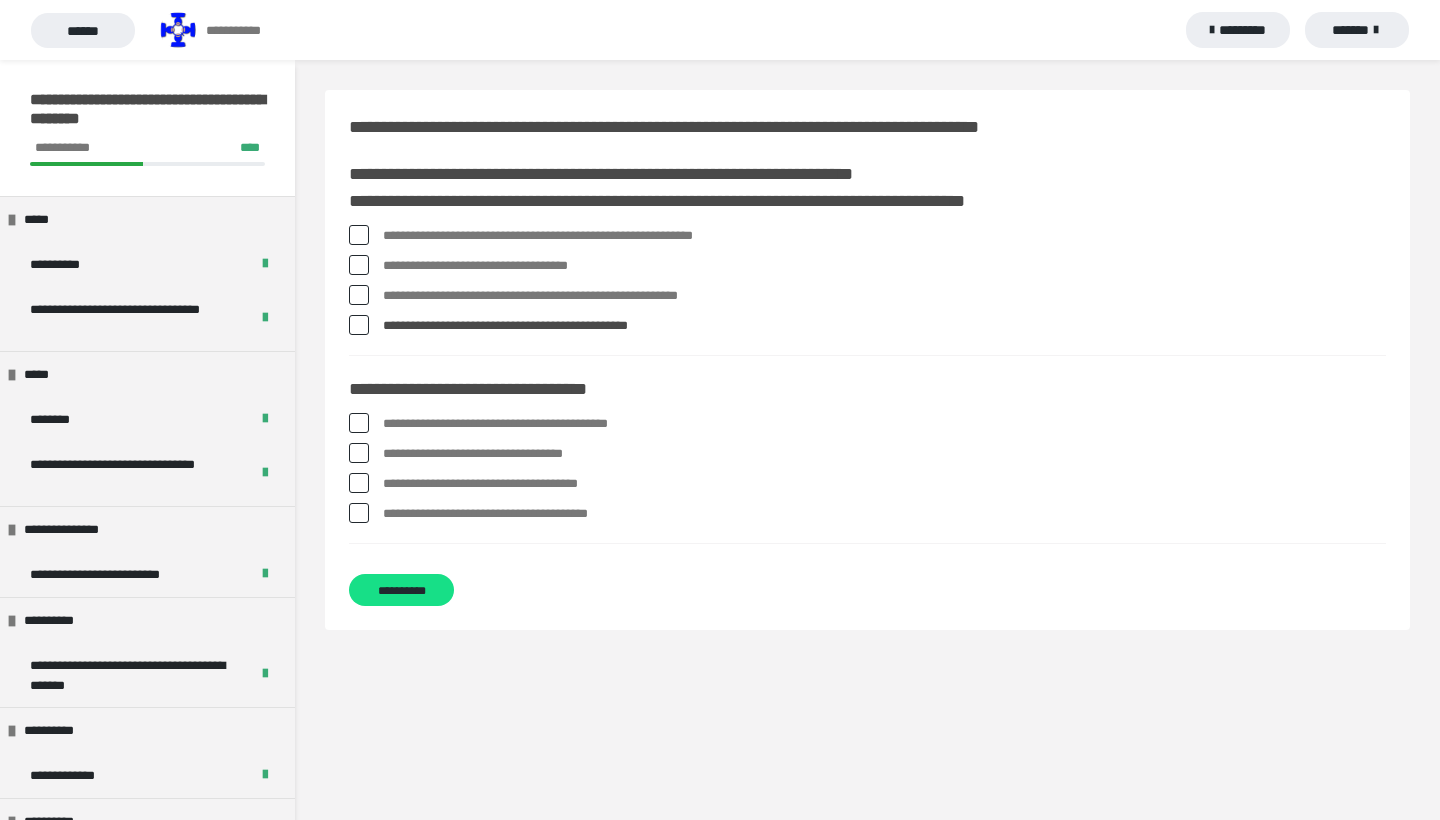 click on "**********" at bounding box center [884, 266] 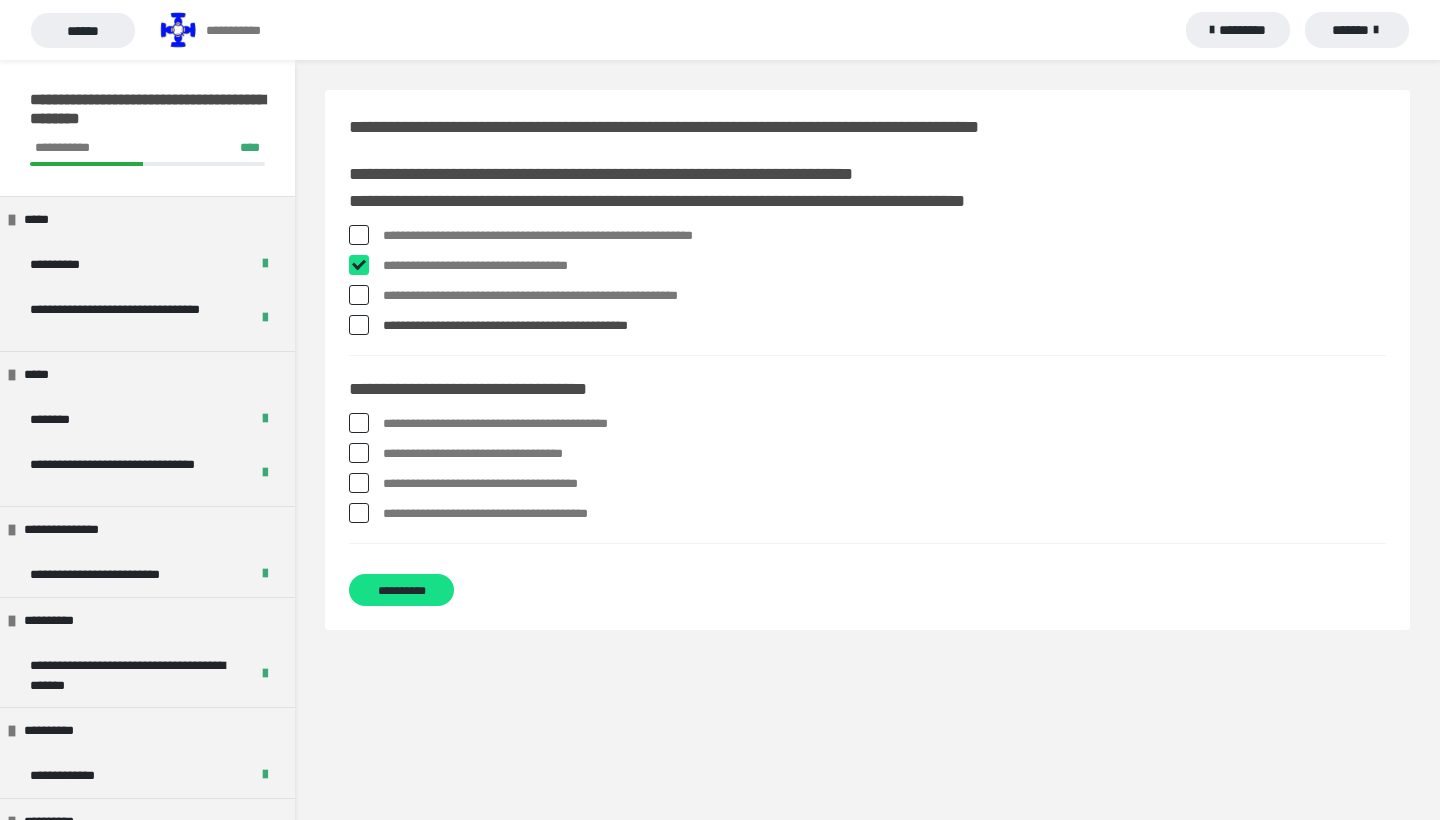 checkbox on "****" 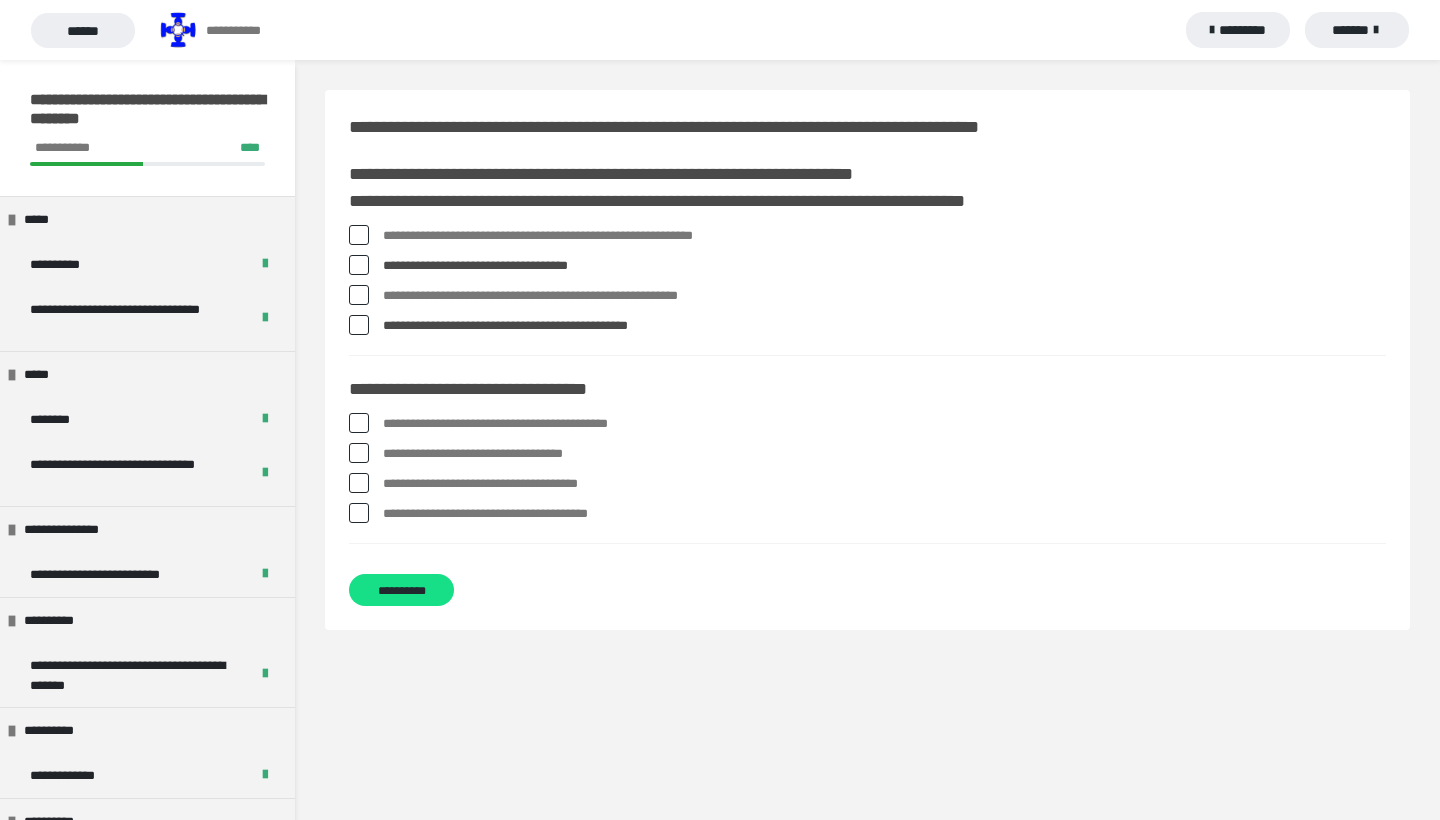 click on "**********" at bounding box center [884, 236] 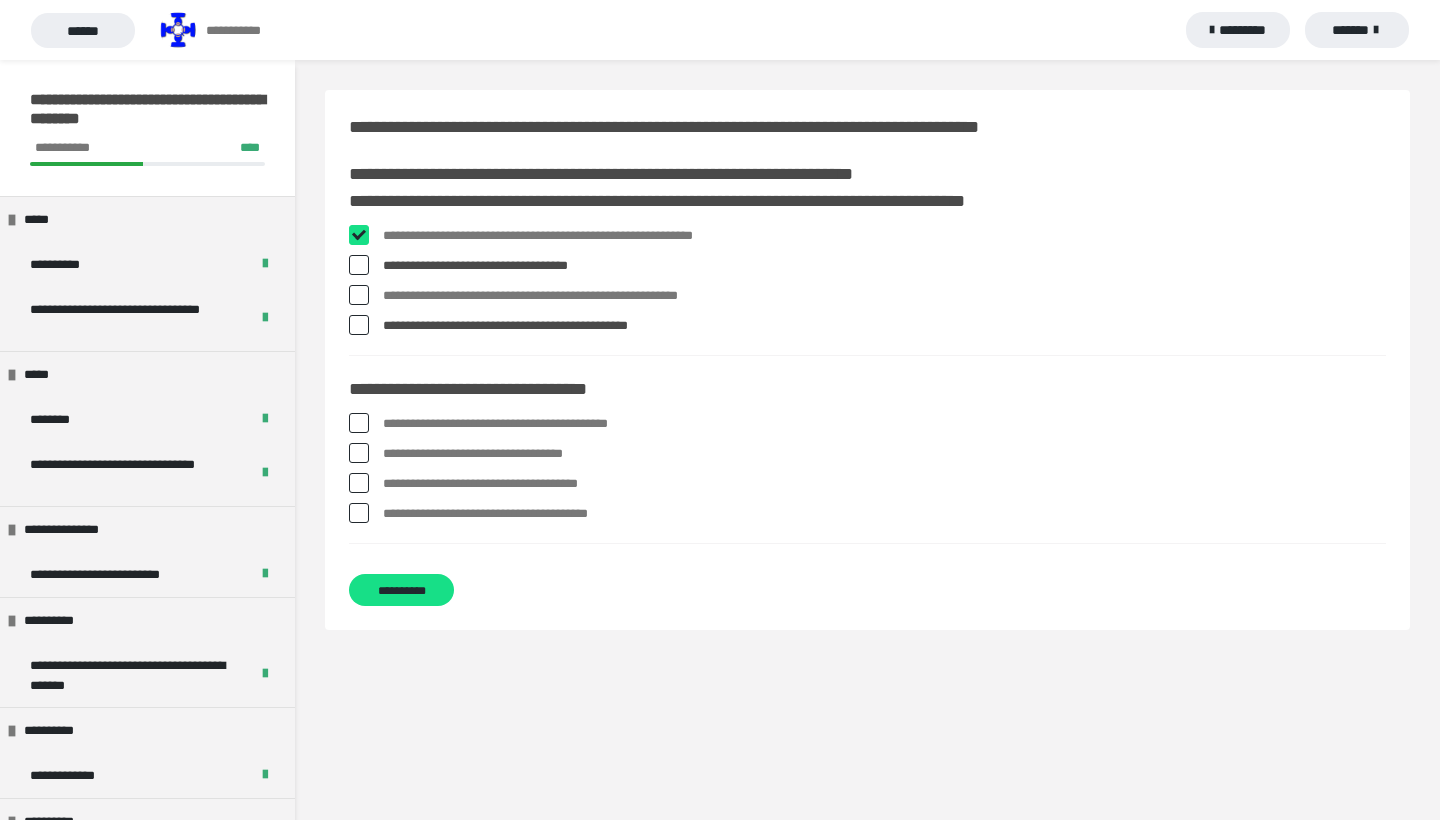 checkbox on "****" 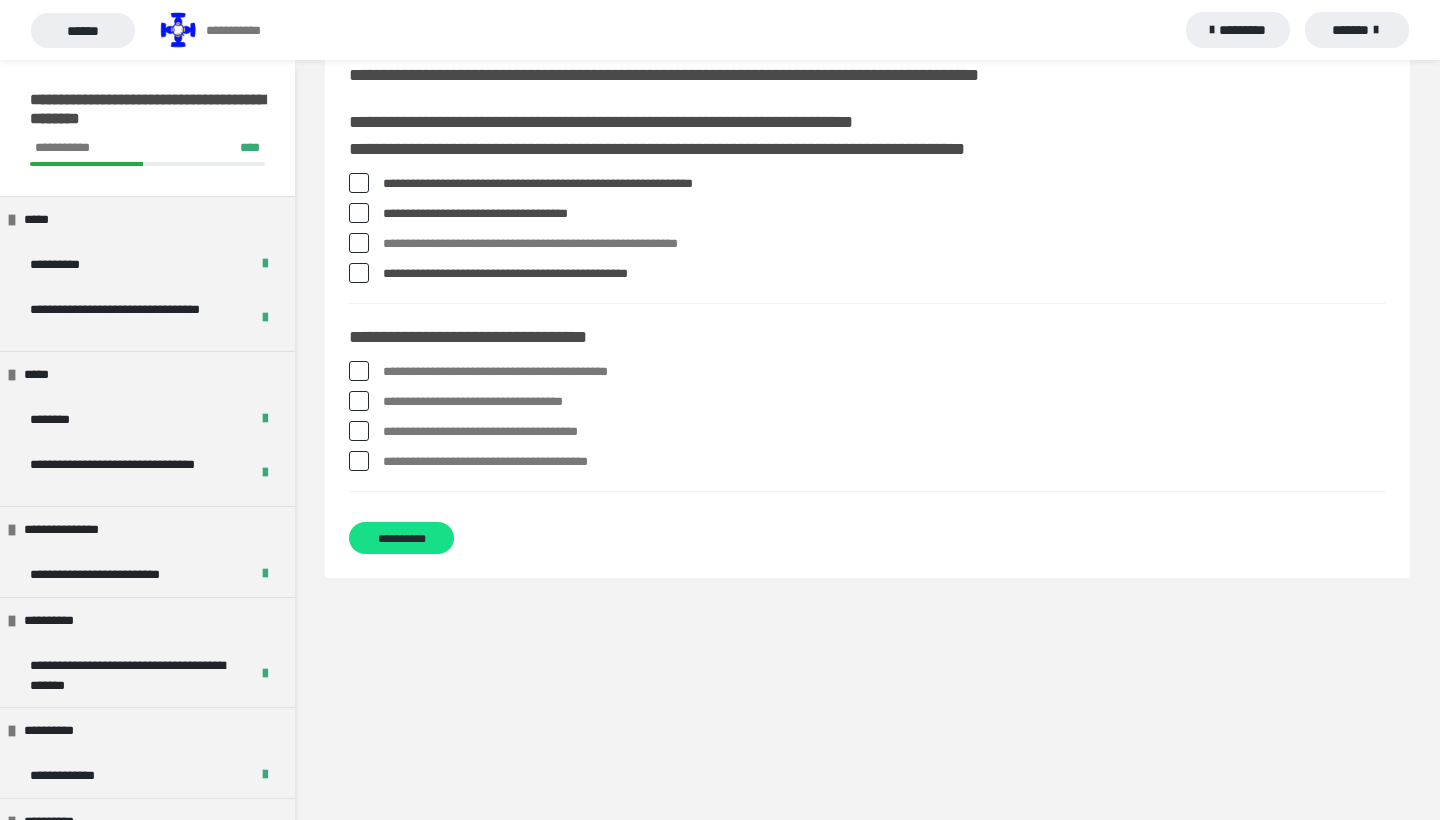 scroll, scrollTop: 56, scrollLeft: 0, axis: vertical 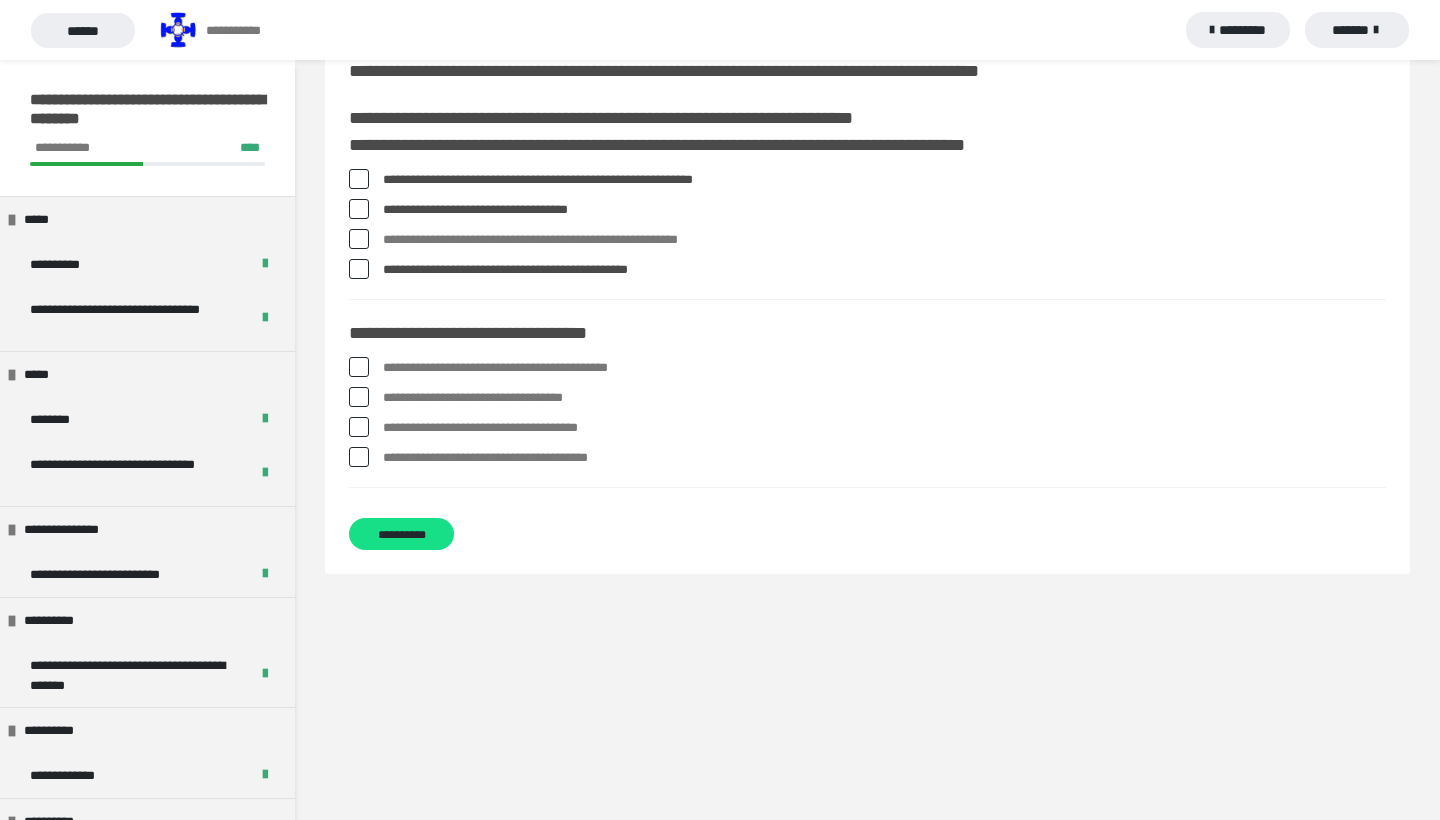 click on "**********" at bounding box center [884, 398] 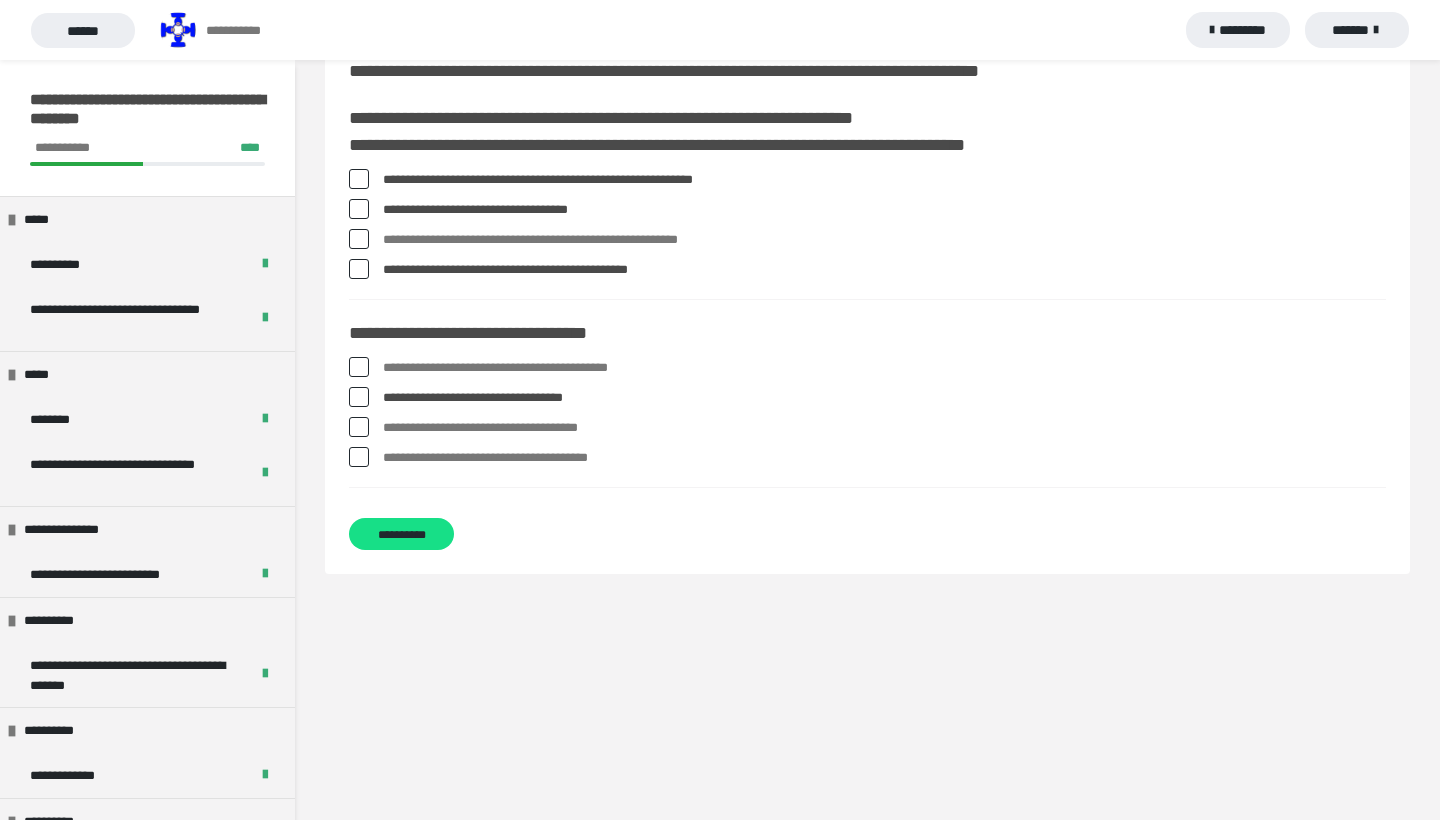 click on "**********" at bounding box center [884, 428] 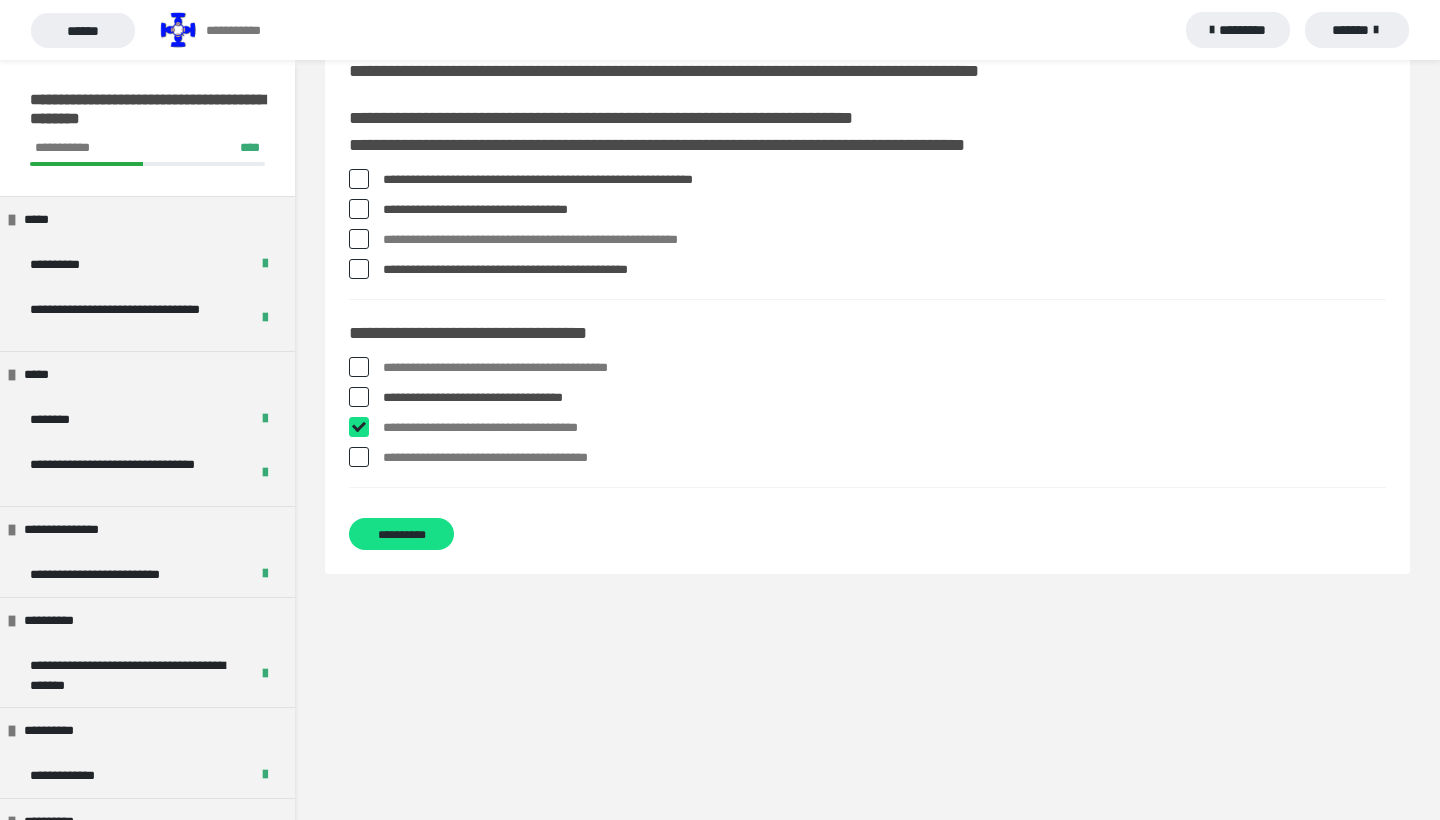 checkbox on "****" 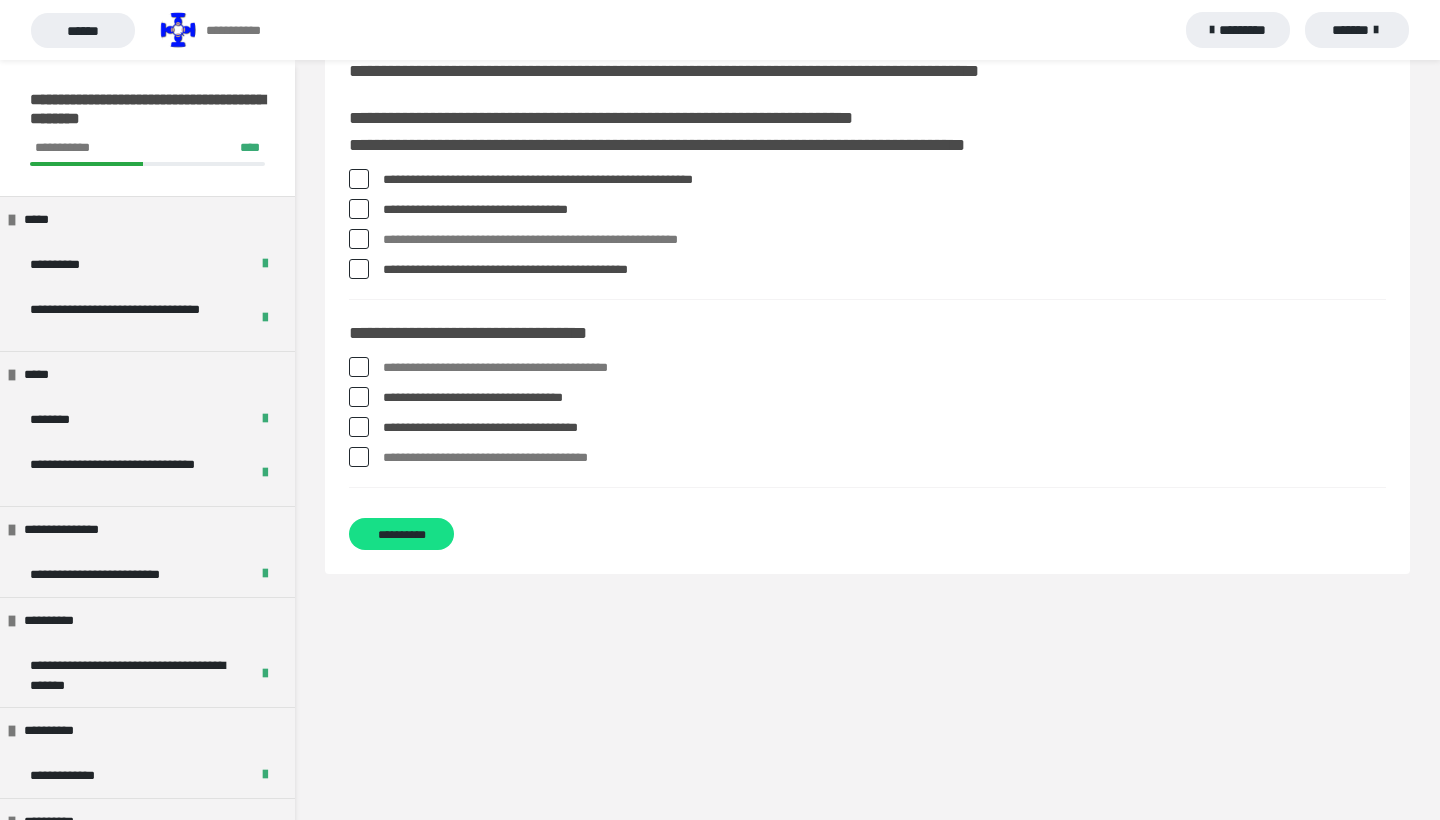 click on "**********" at bounding box center (884, 398) 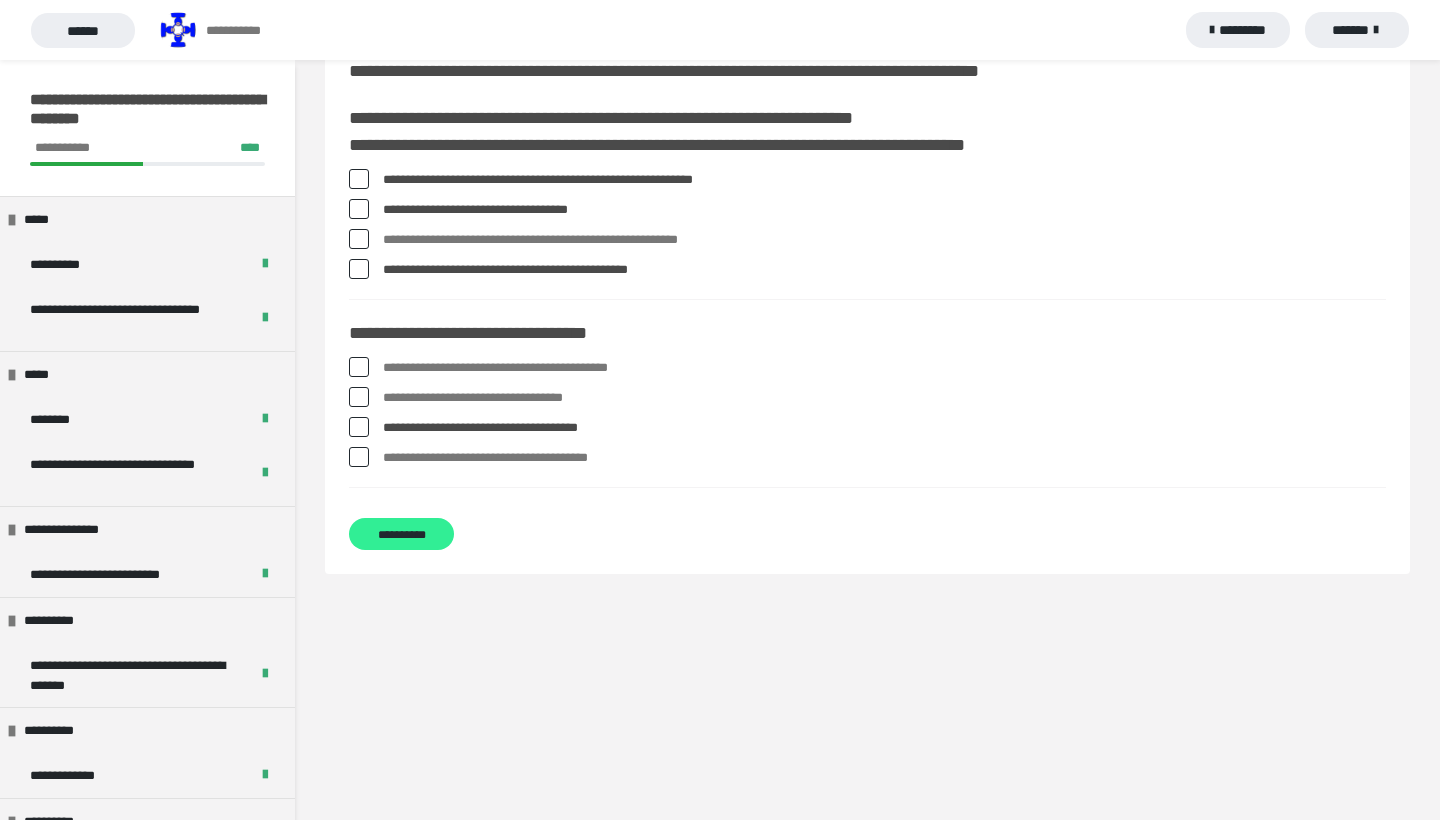 click on "**********" at bounding box center [401, 534] 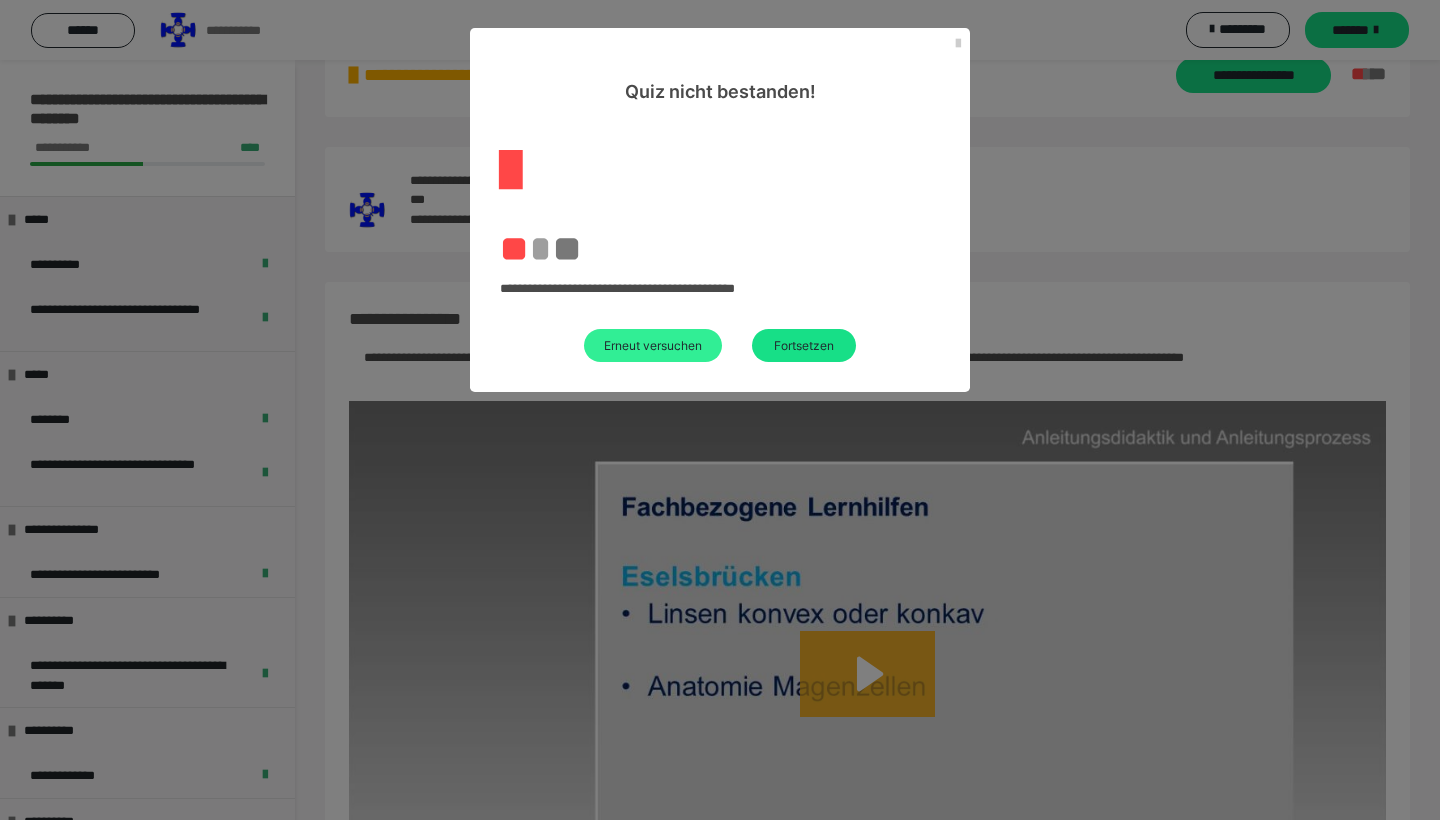 click on "Erneut versuchen" at bounding box center (653, 345) 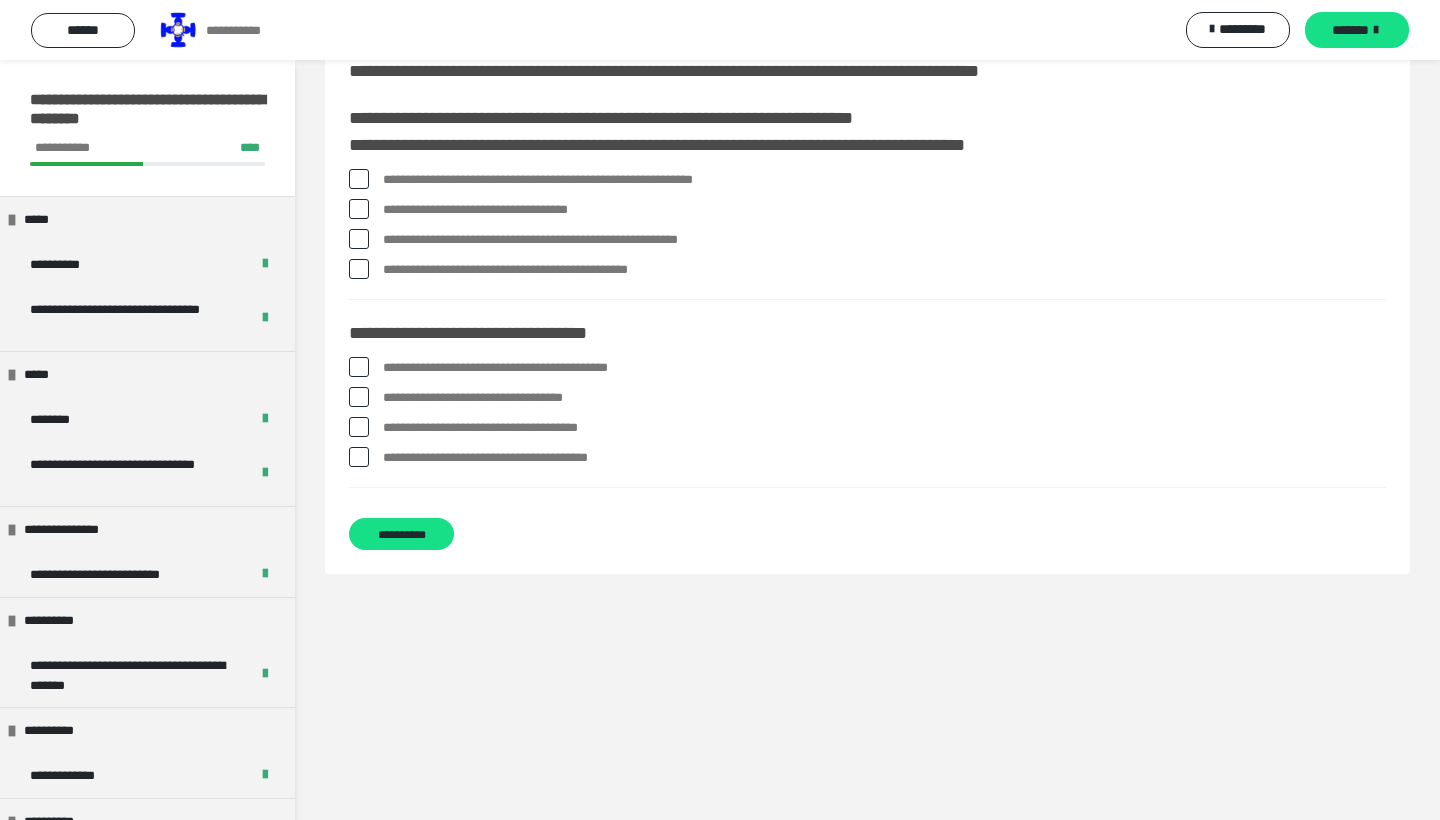 click on "**********" at bounding box center (884, 428) 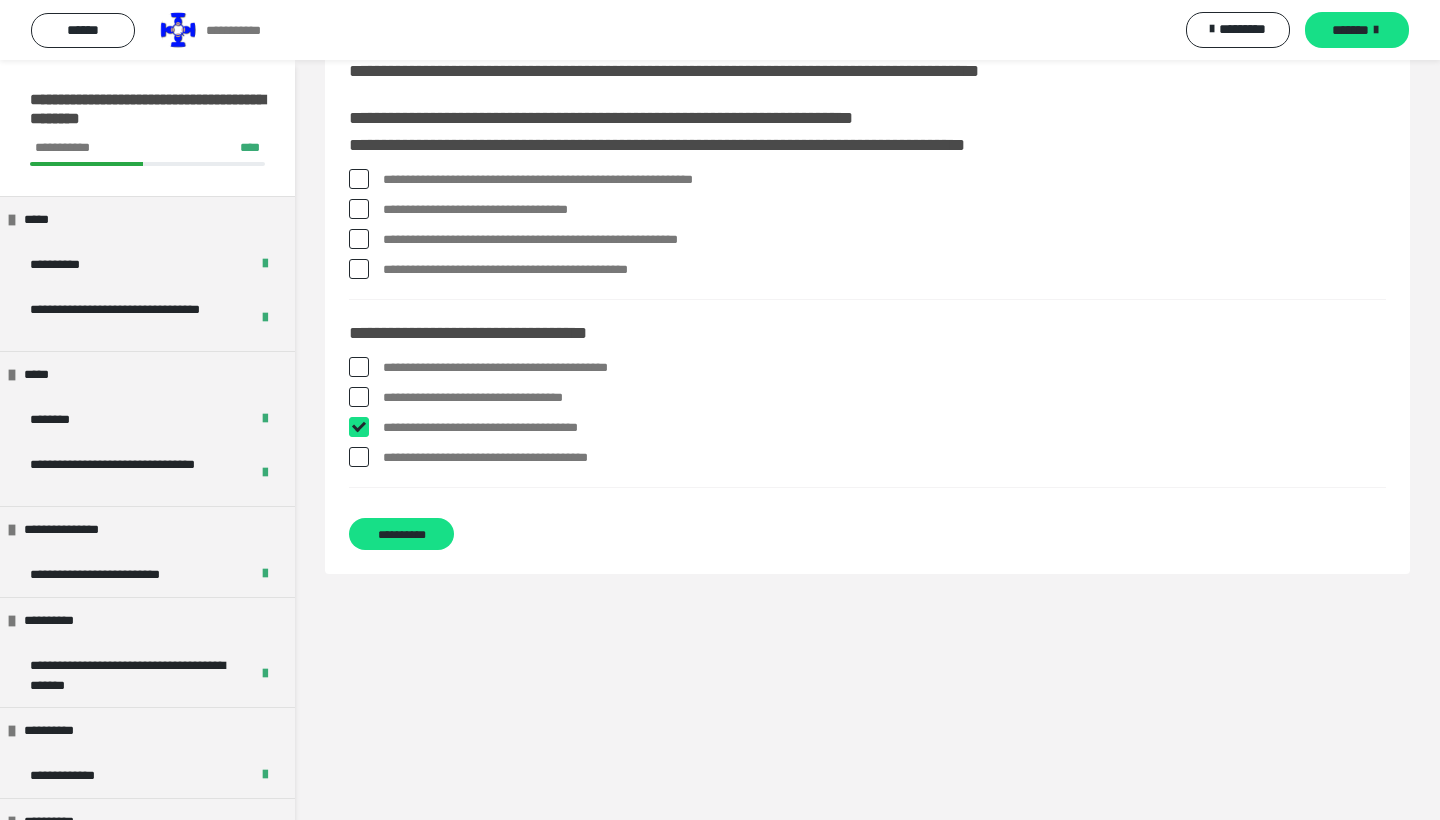 checkbox on "****" 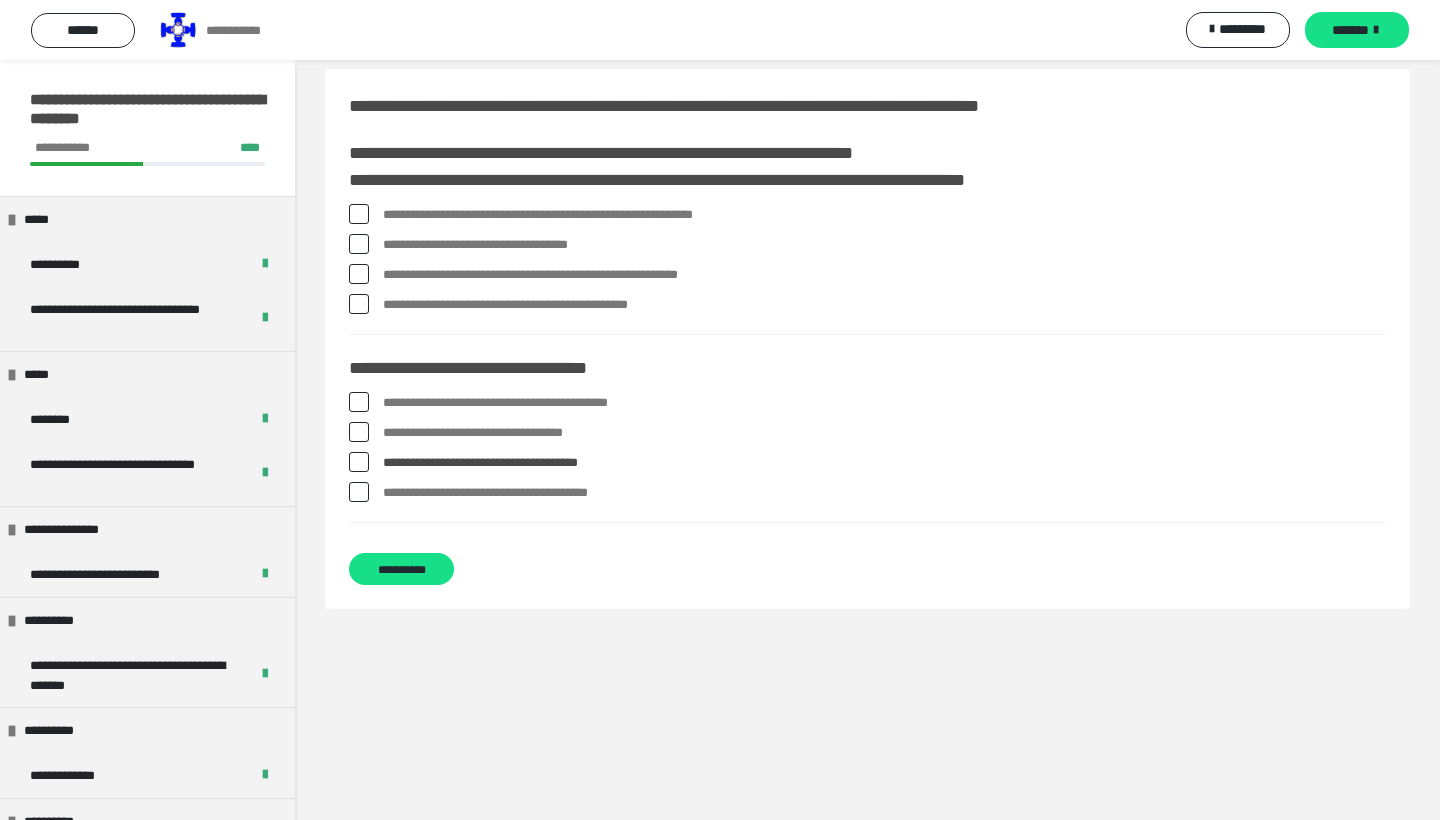 scroll, scrollTop: 20, scrollLeft: 0, axis: vertical 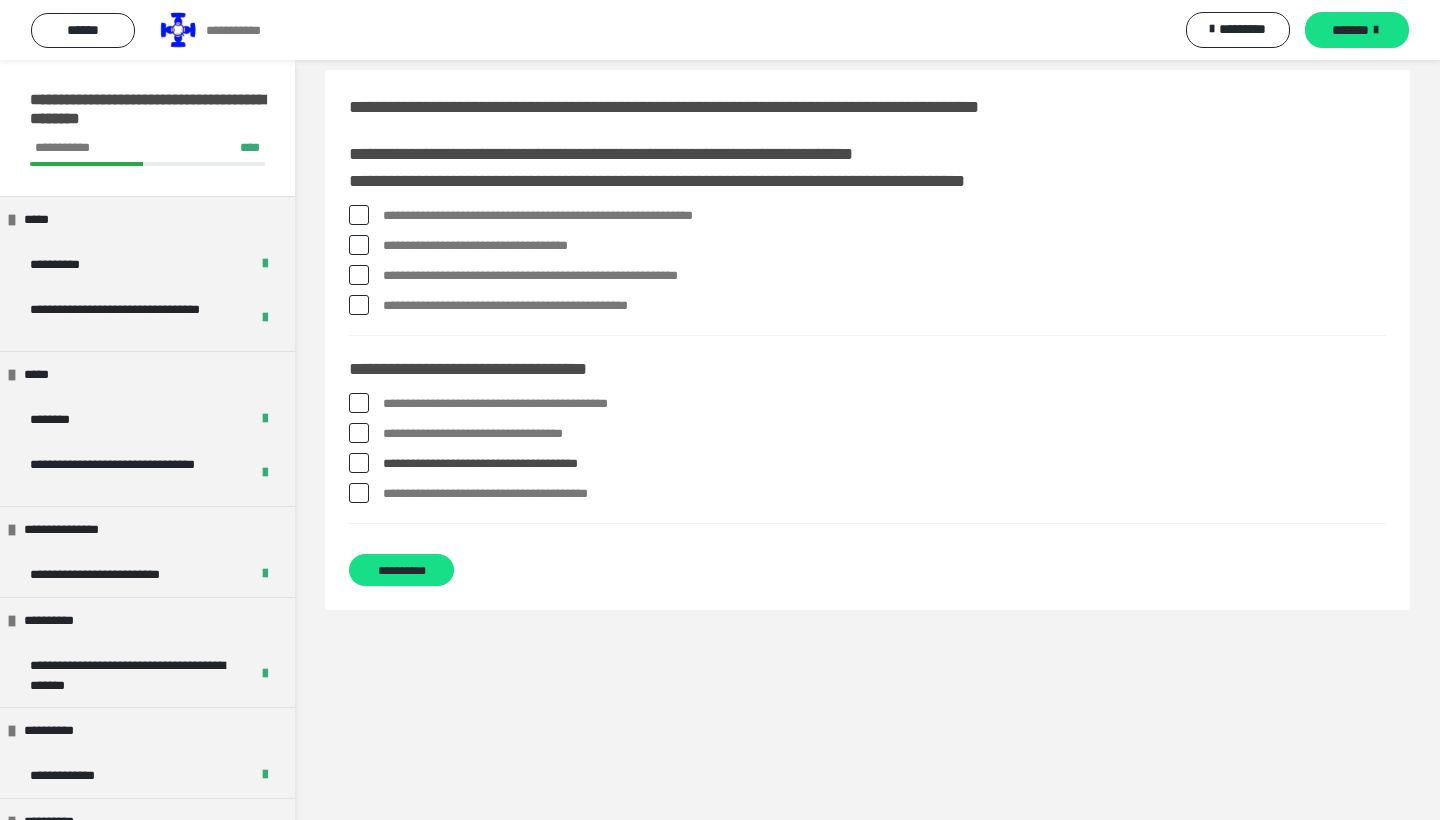 click on "**********" at bounding box center [884, 246] 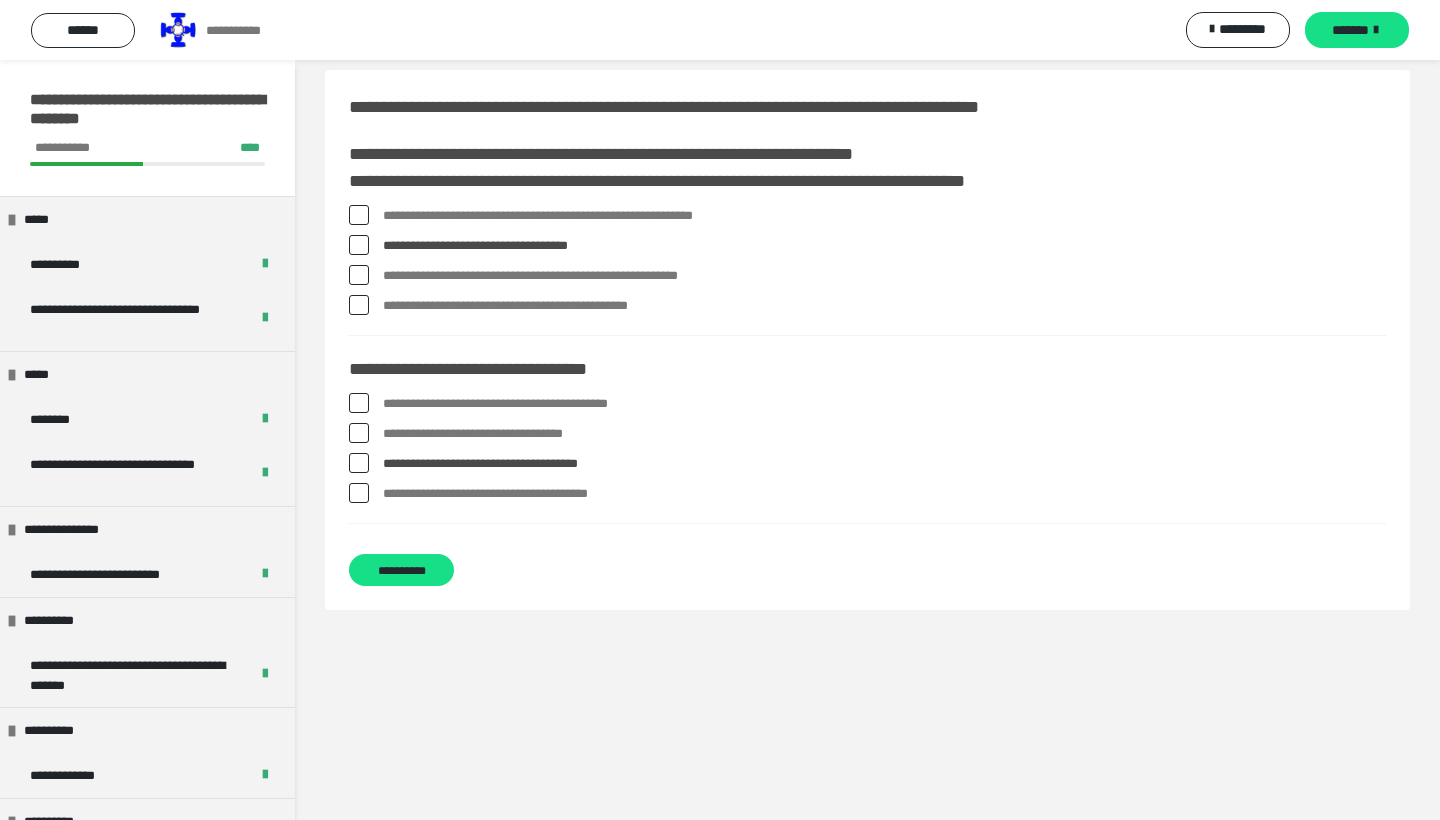 click on "**********" at bounding box center (884, 306) 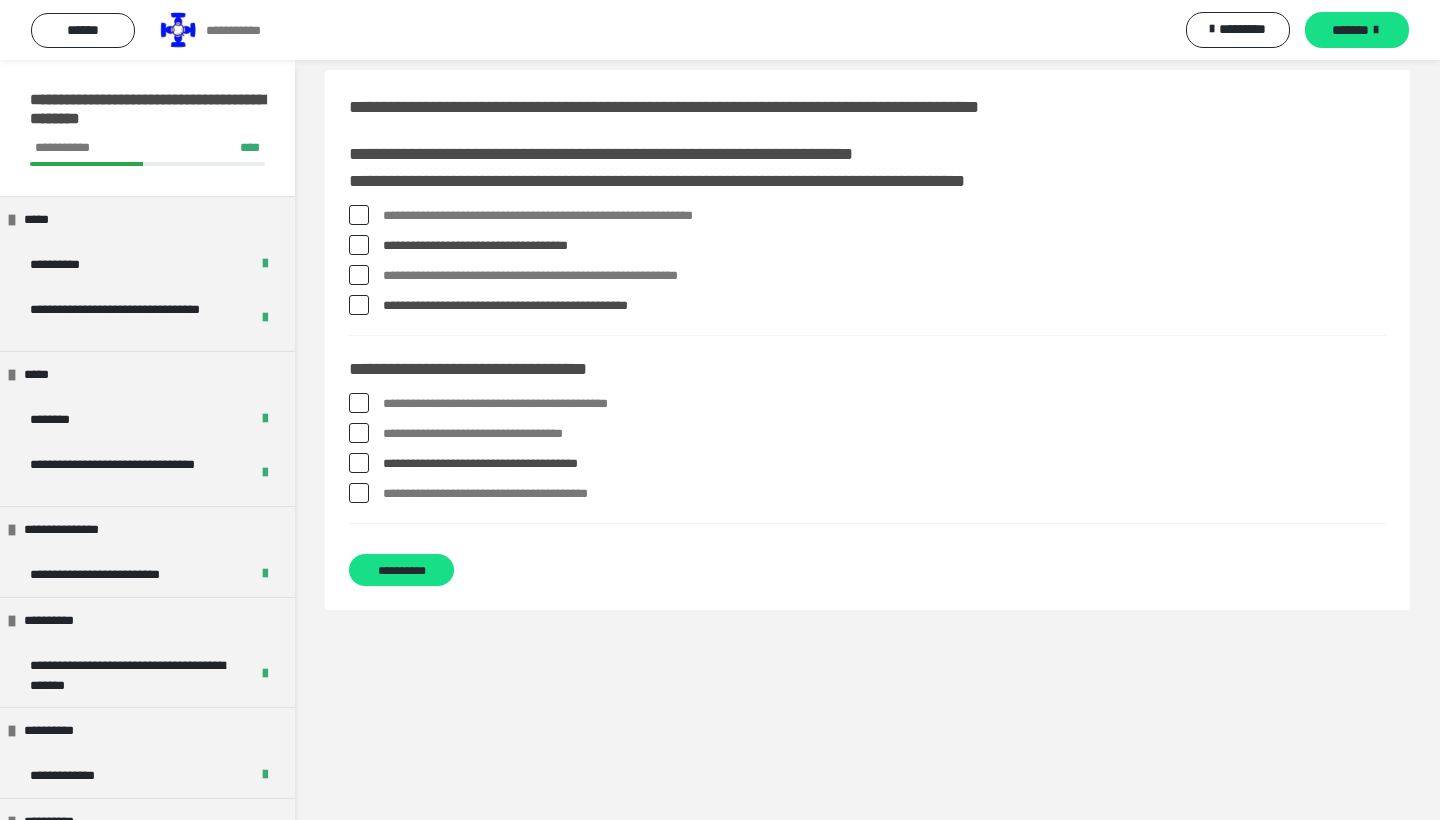 click on "**********" at bounding box center [720, 30] 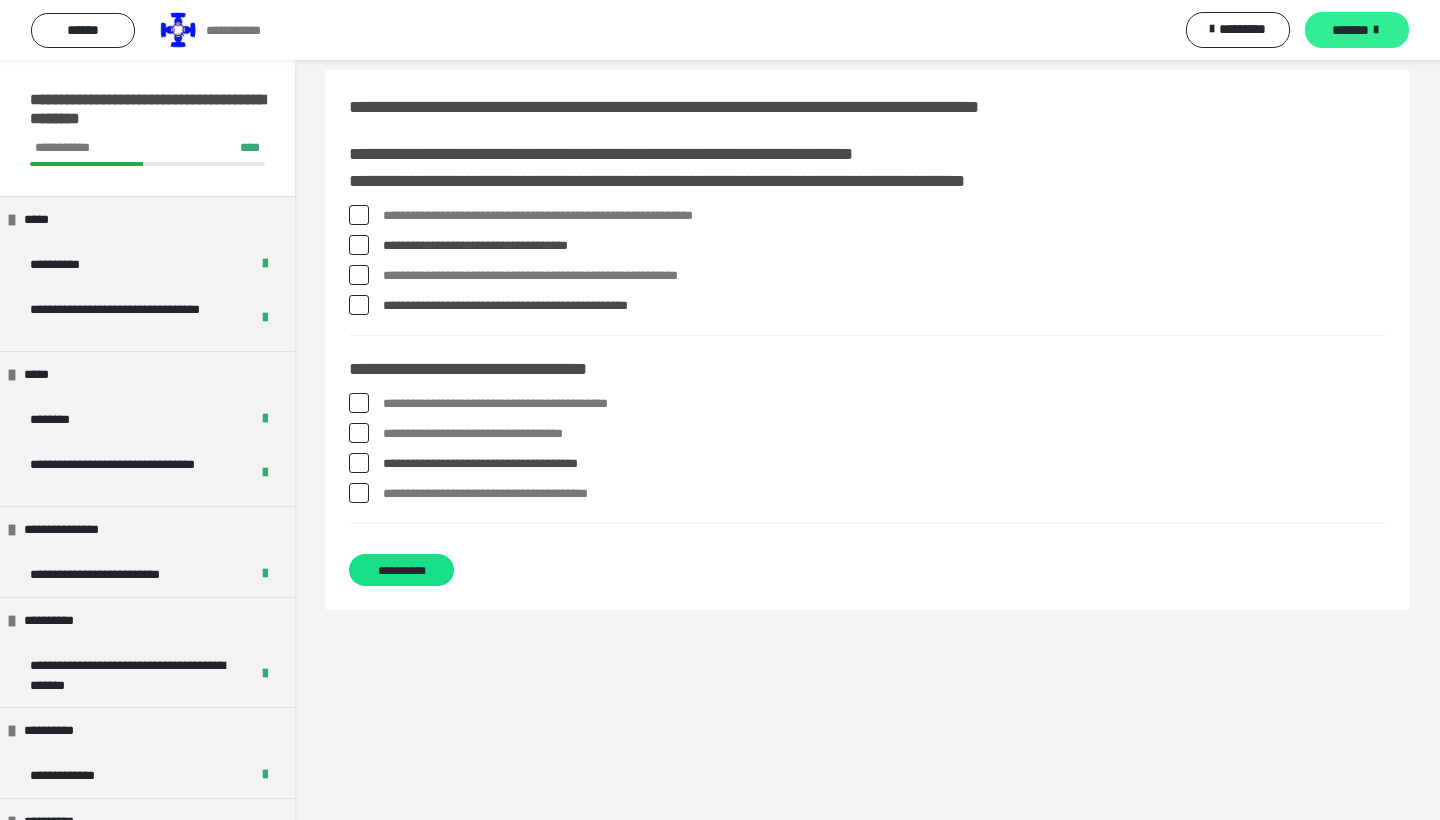 click on "*******" at bounding box center (1350, 30) 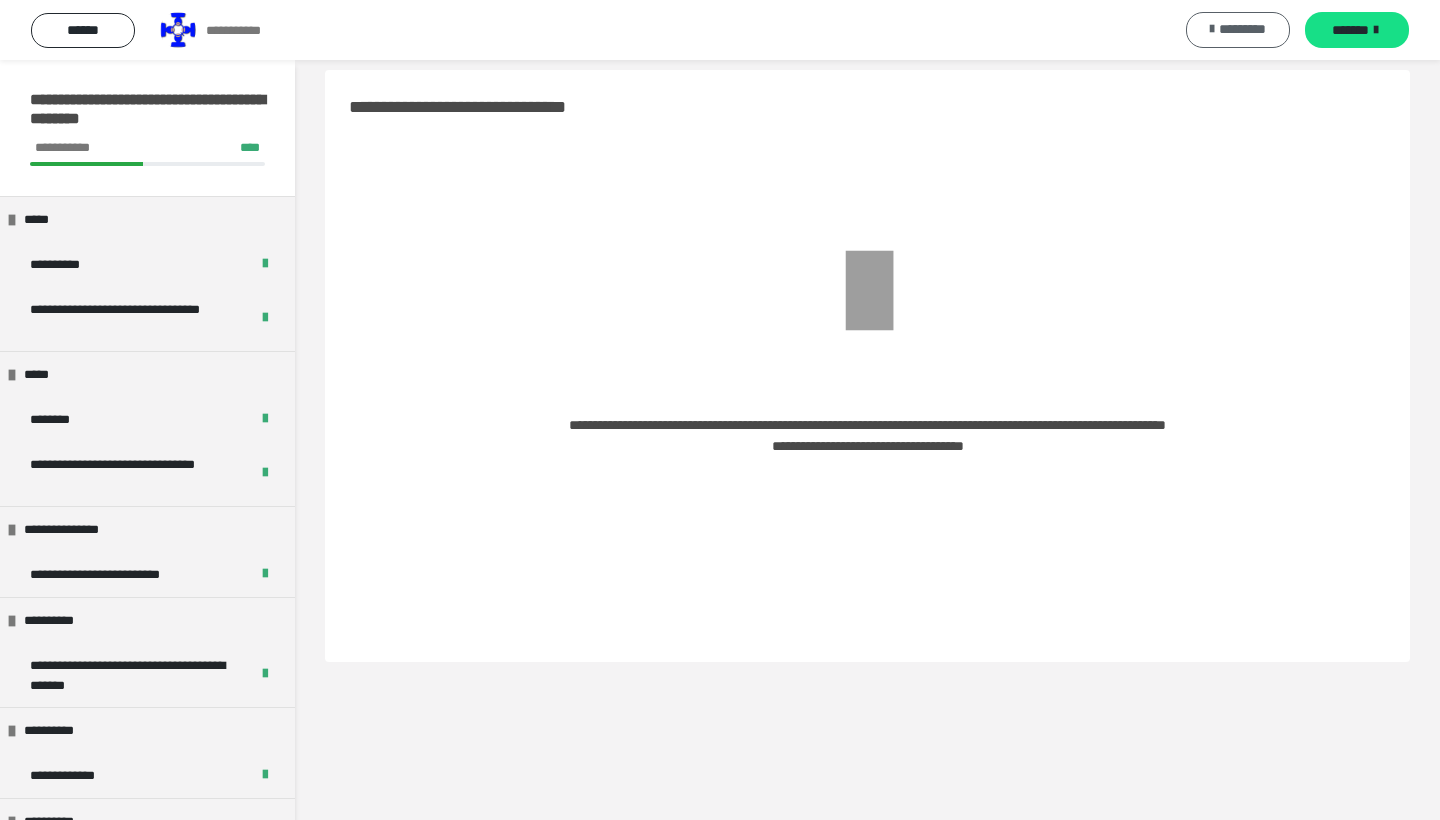 click on "*********" at bounding box center (1238, 30) 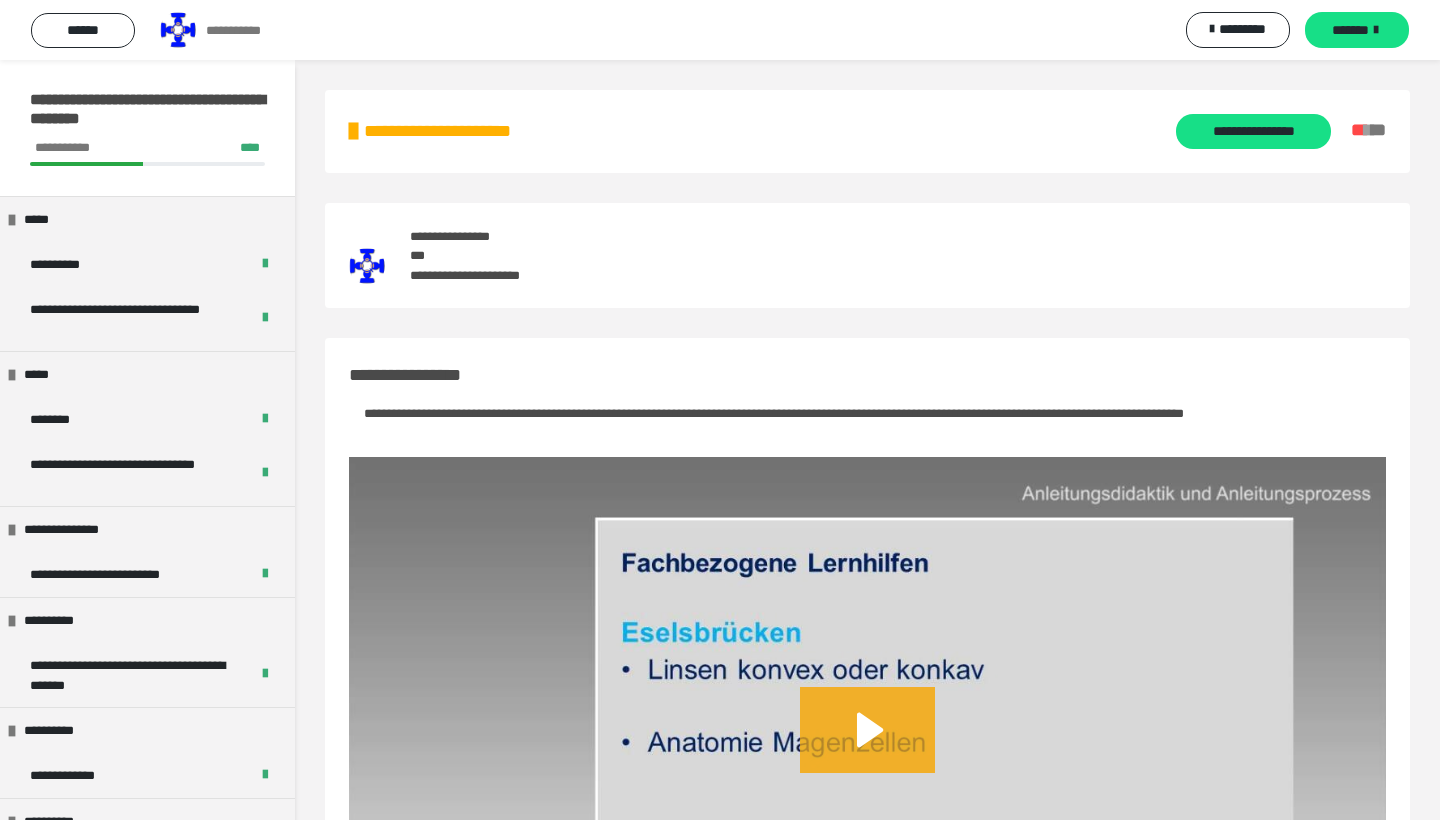 scroll, scrollTop: 0, scrollLeft: 0, axis: both 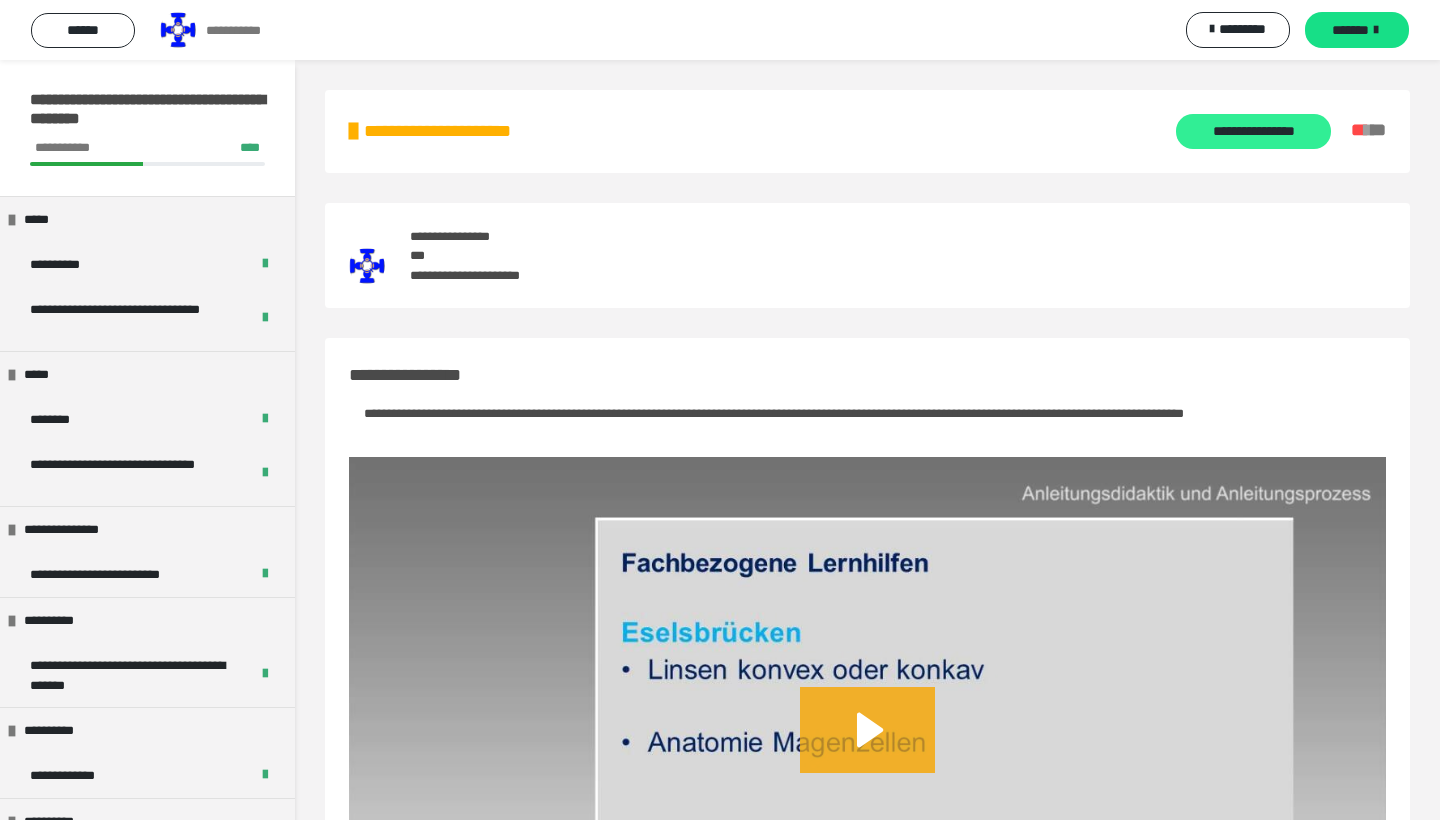 click on "**********" at bounding box center [1253, 131] 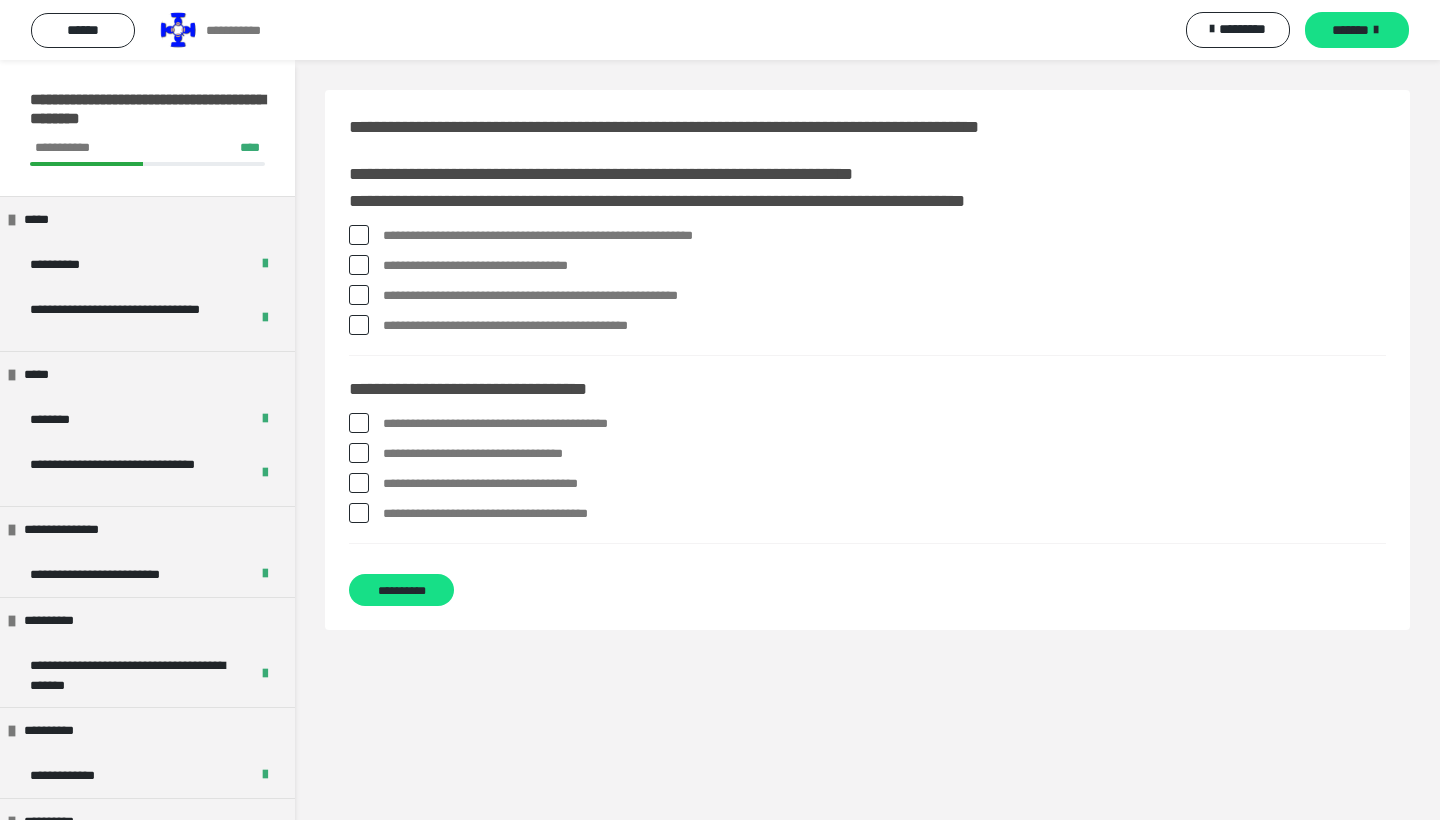 click on "**********" at bounding box center [867, 473] 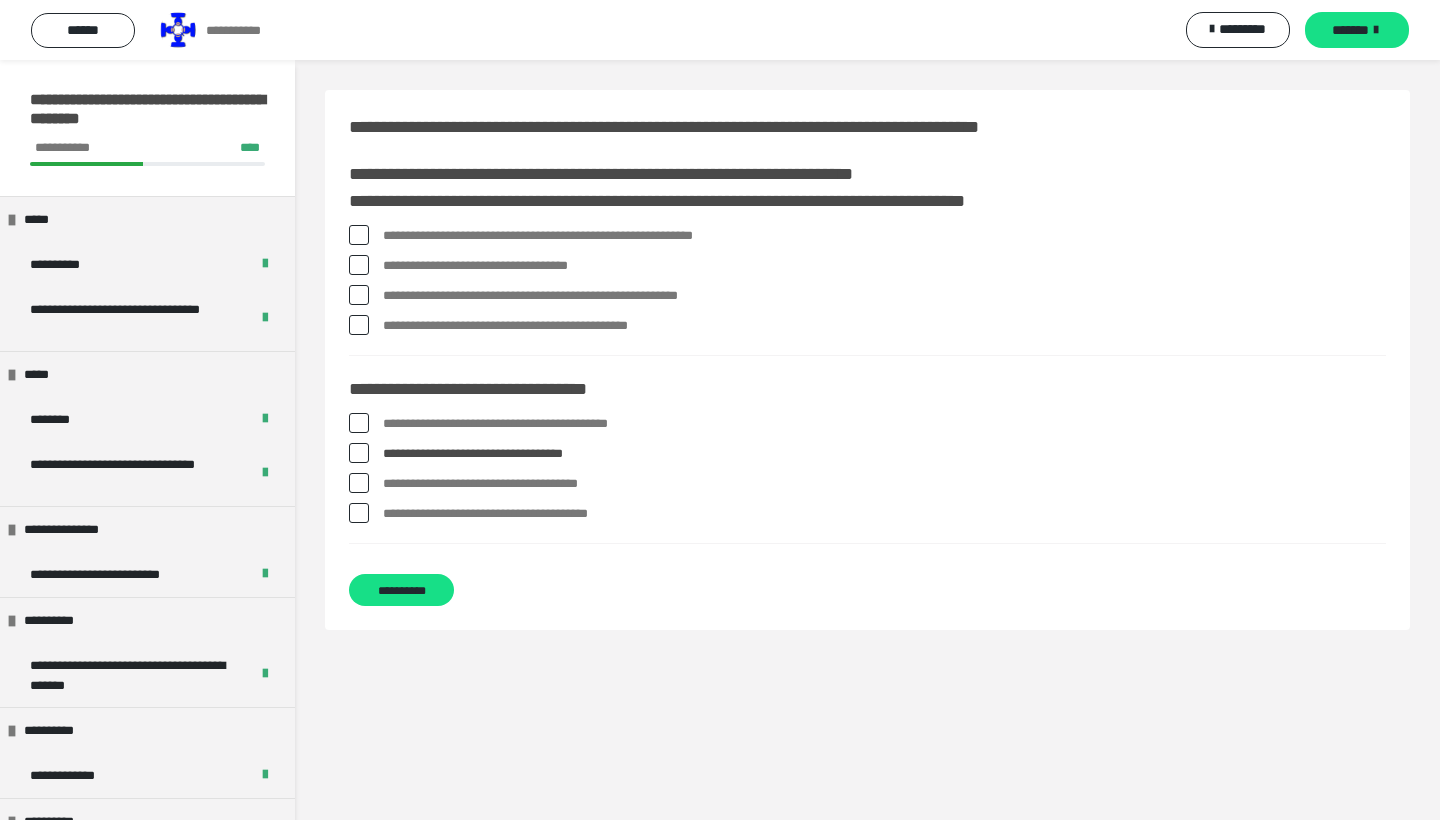 scroll, scrollTop: 3, scrollLeft: 0, axis: vertical 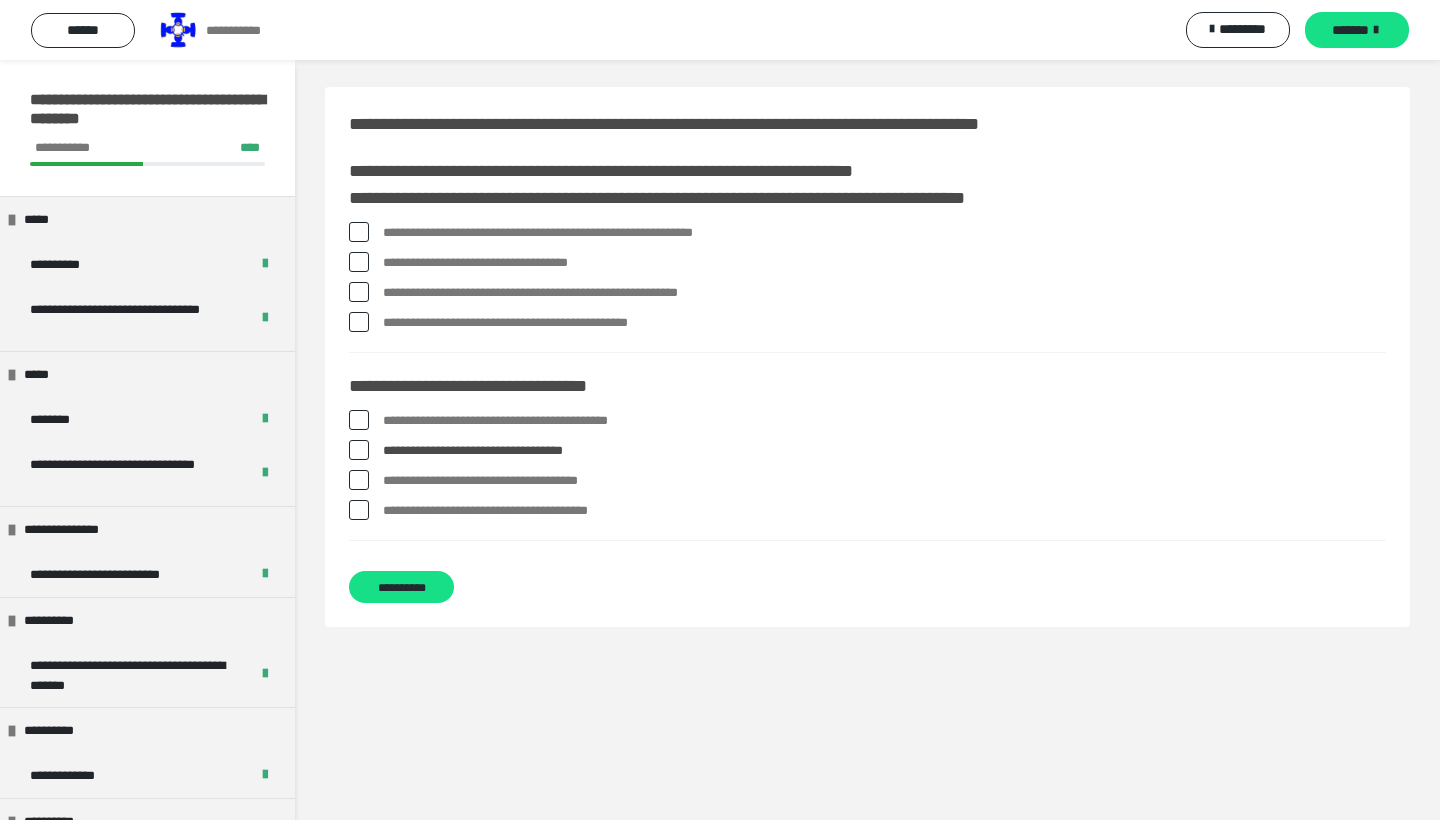click on "**********" at bounding box center (884, 323) 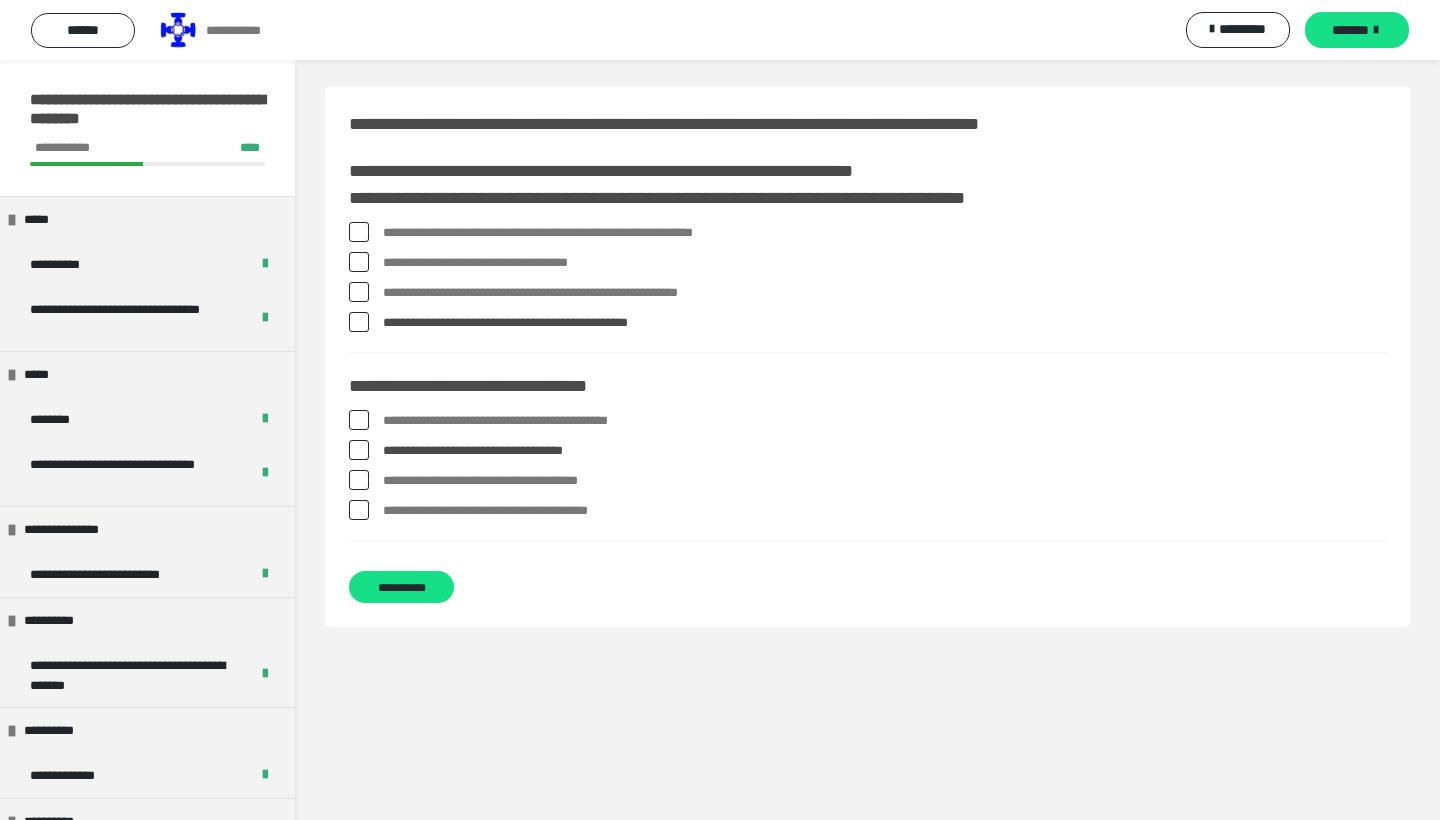 click on "**********" at bounding box center [884, 263] 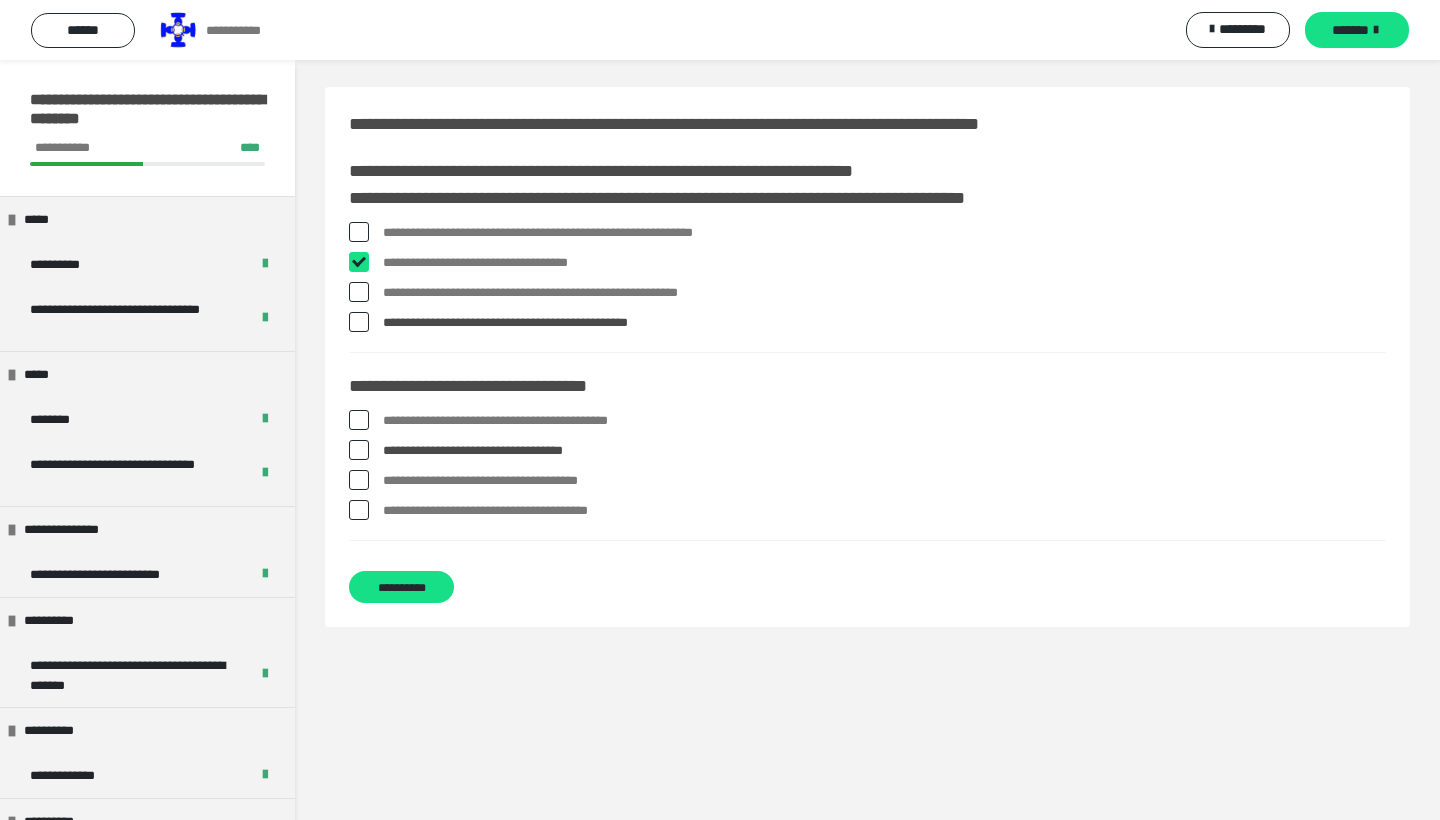 checkbox on "****" 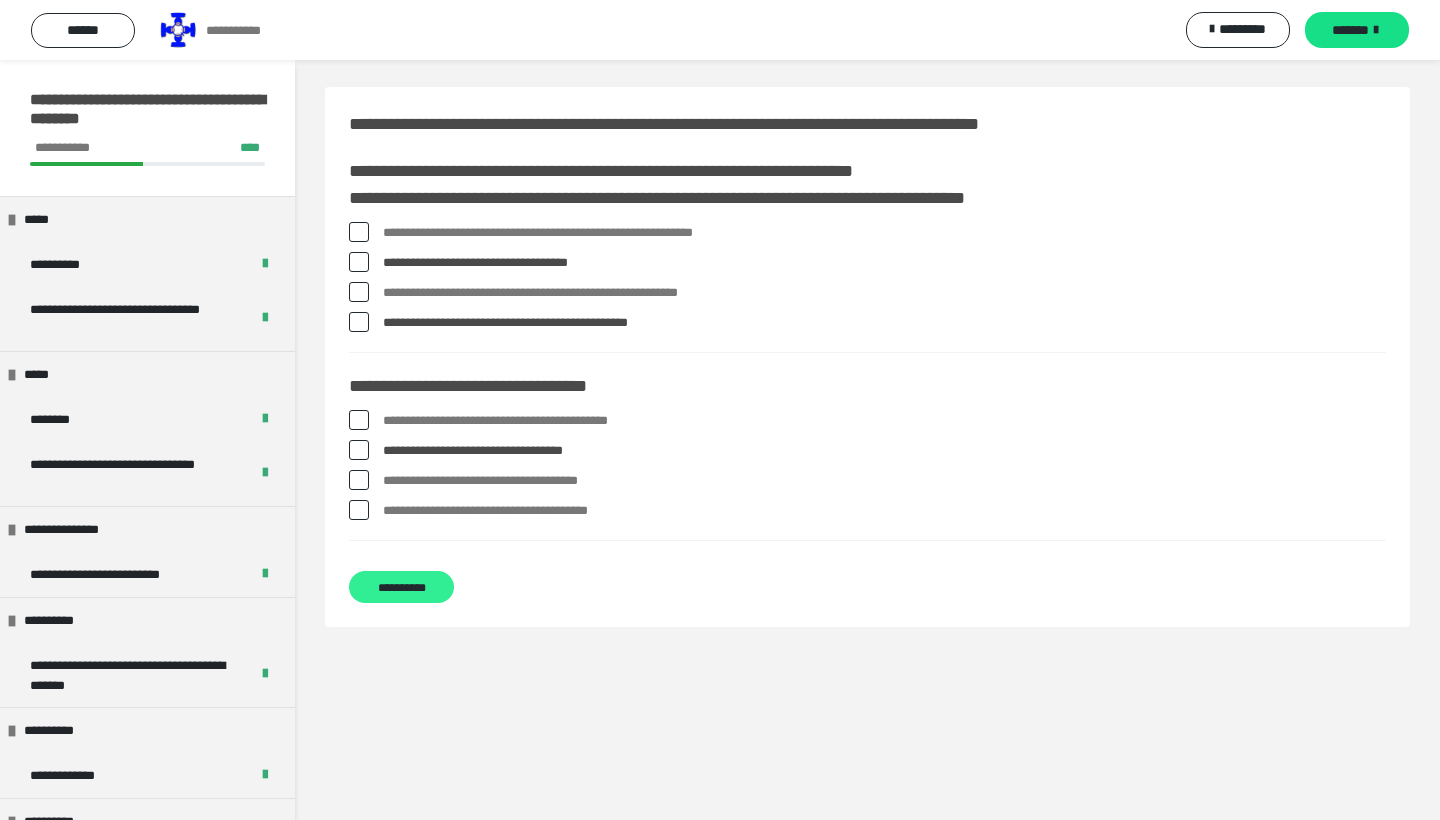 click on "**********" at bounding box center (401, 587) 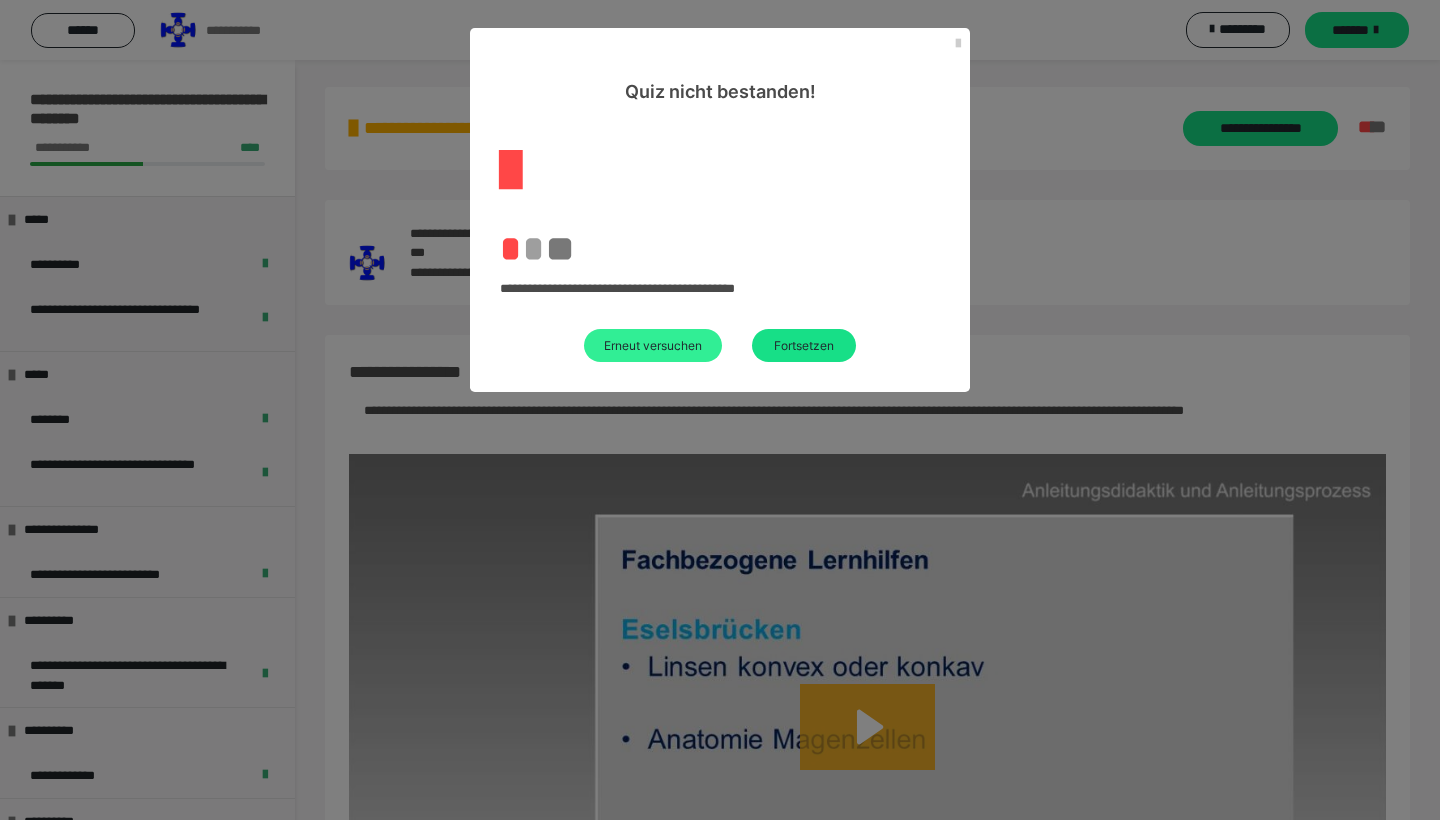 click on "Erneut versuchen" at bounding box center (653, 345) 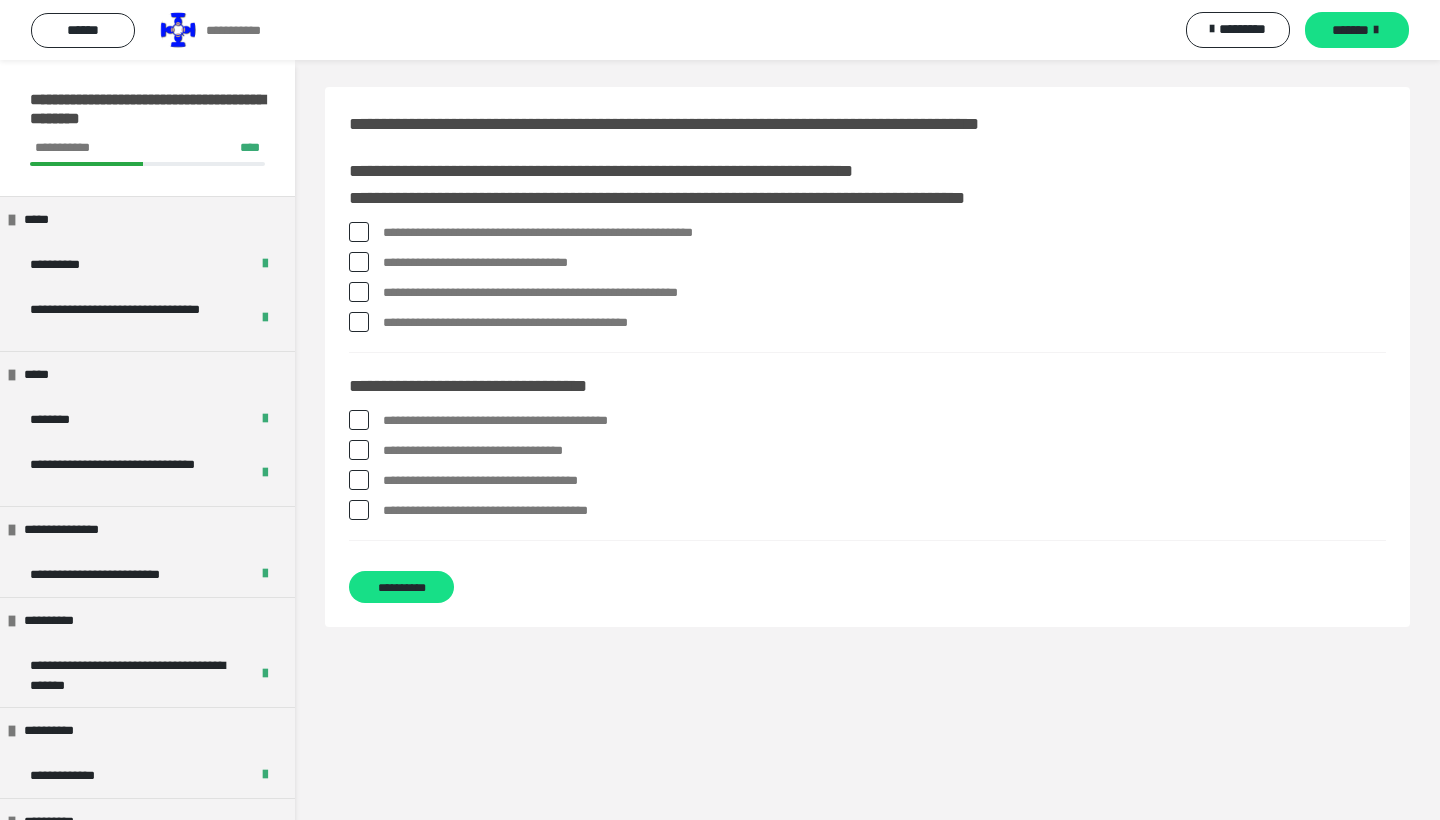 click on "**********" at bounding box center (884, 233) 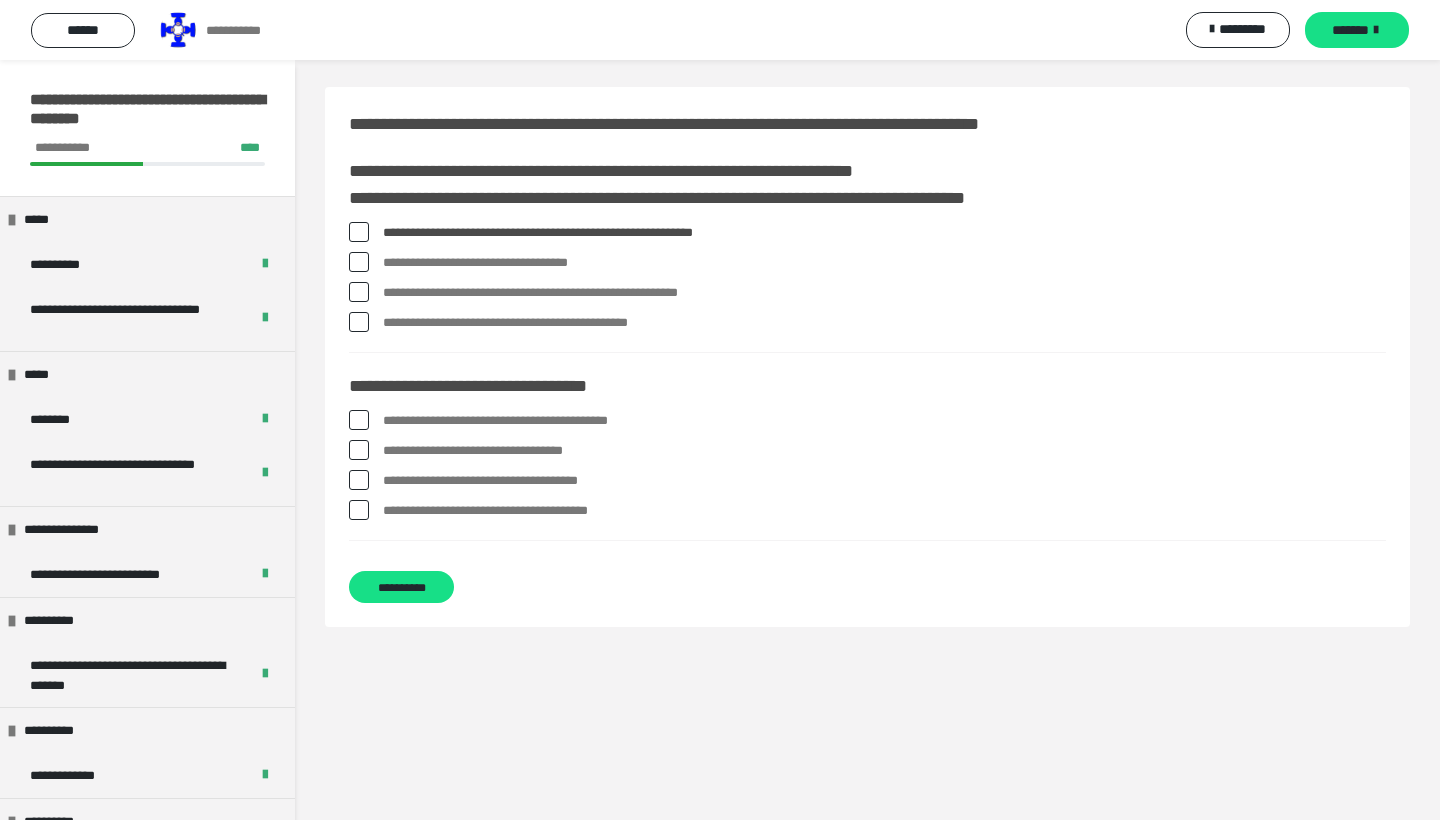 click on "**********" at bounding box center [884, 481] 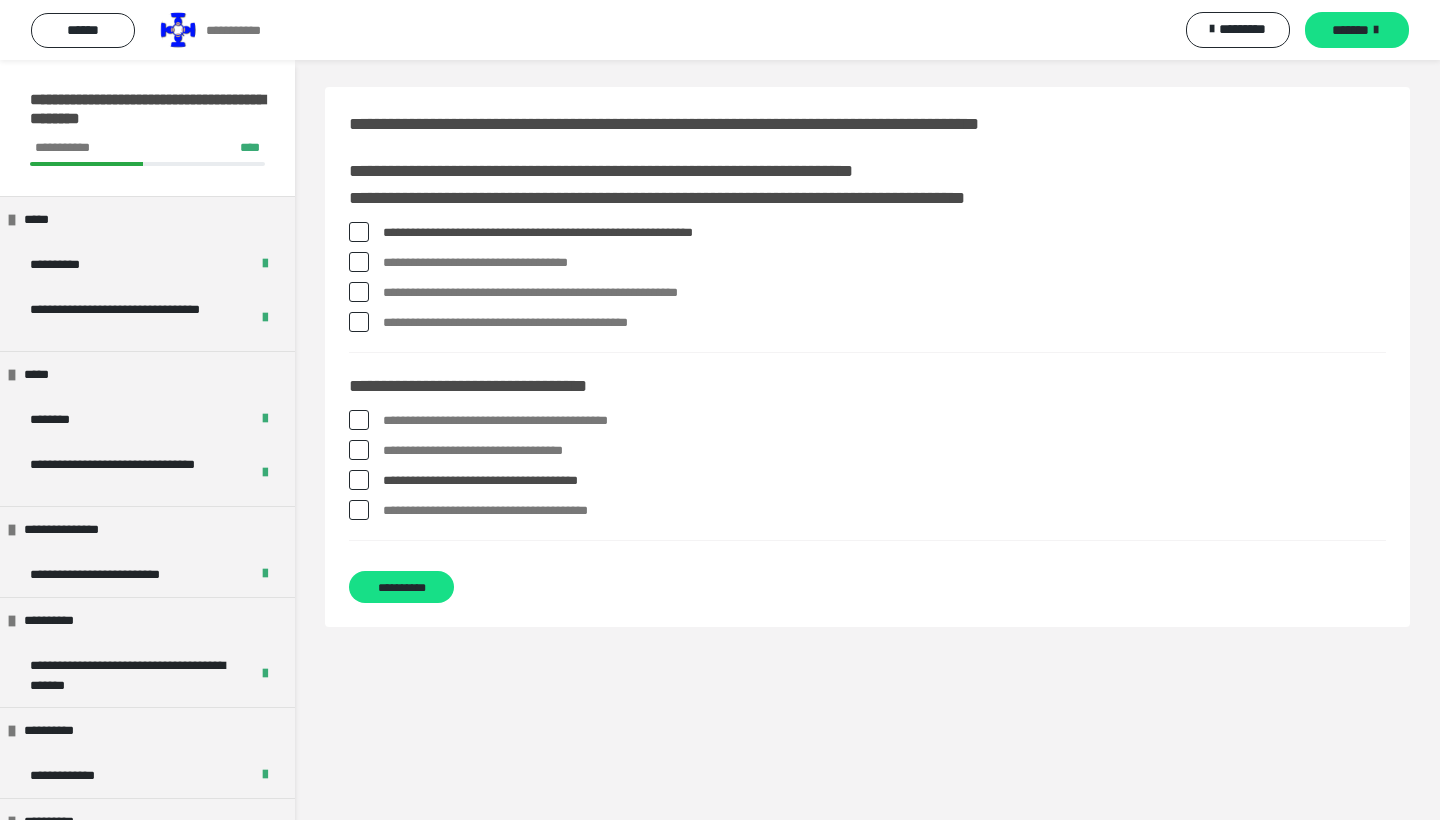 click on "**********" at bounding box center [884, 323] 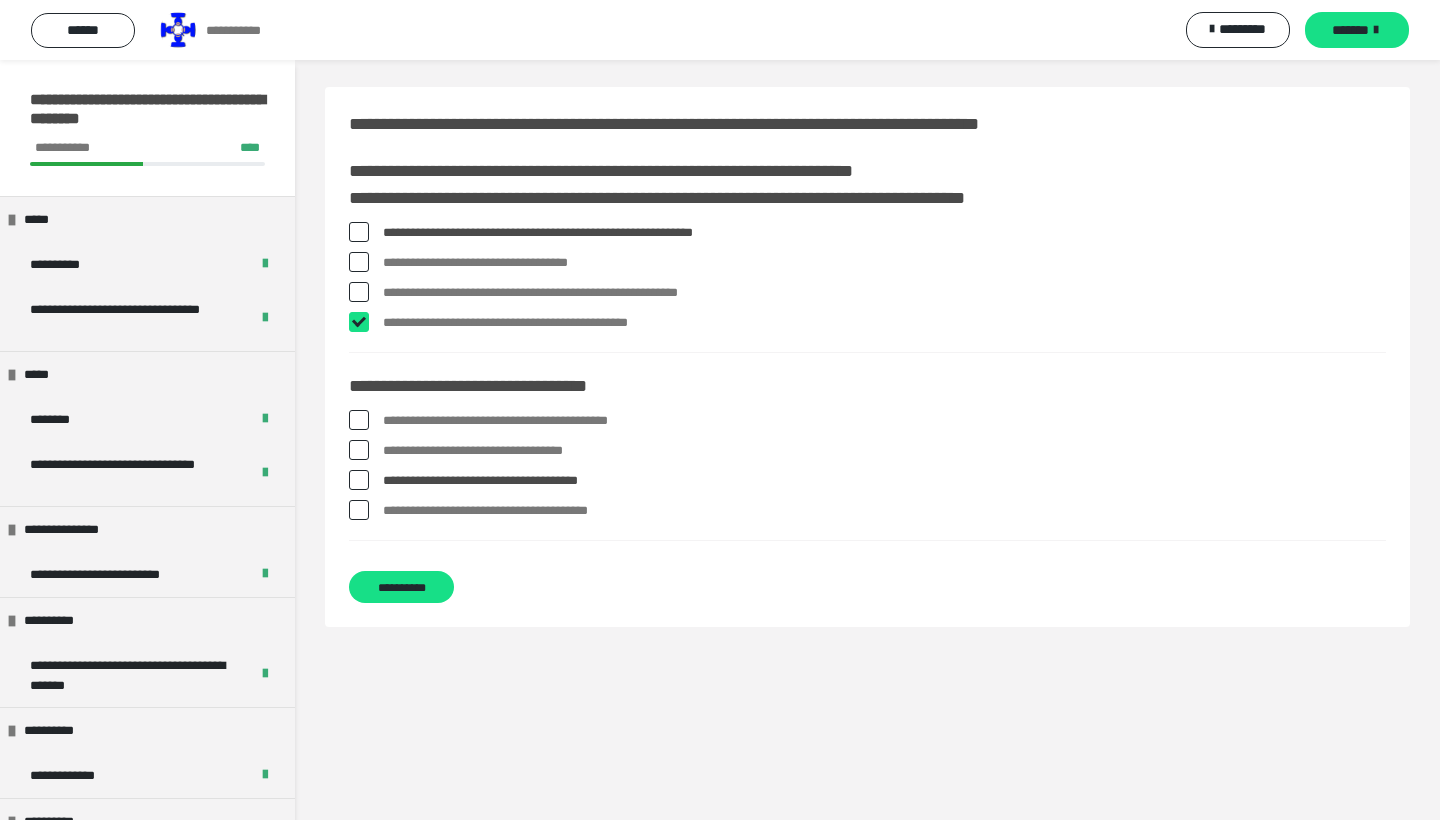 checkbox on "****" 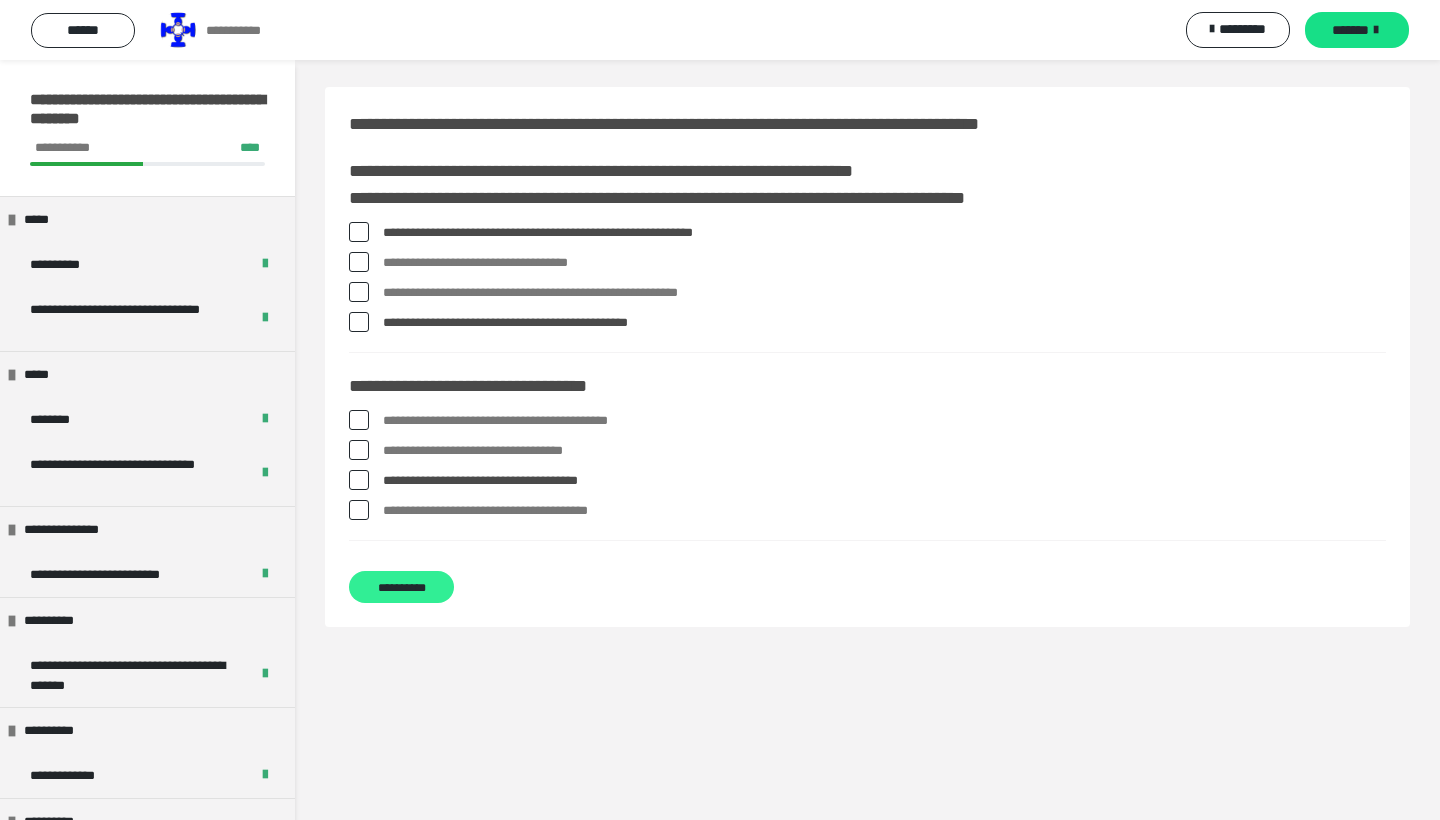 click on "**********" at bounding box center [401, 587] 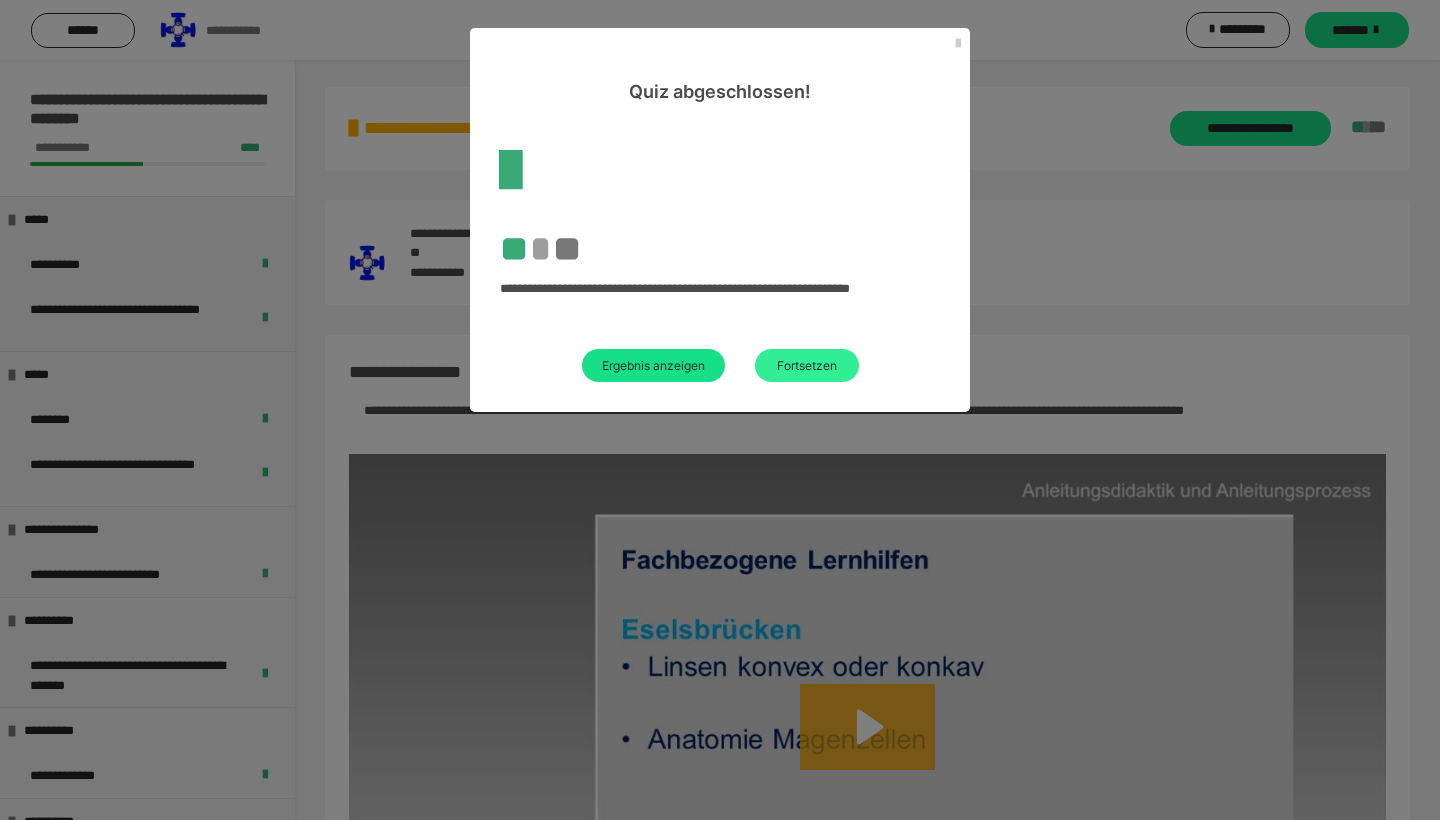click on "Fortsetzen" at bounding box center [807, 365] 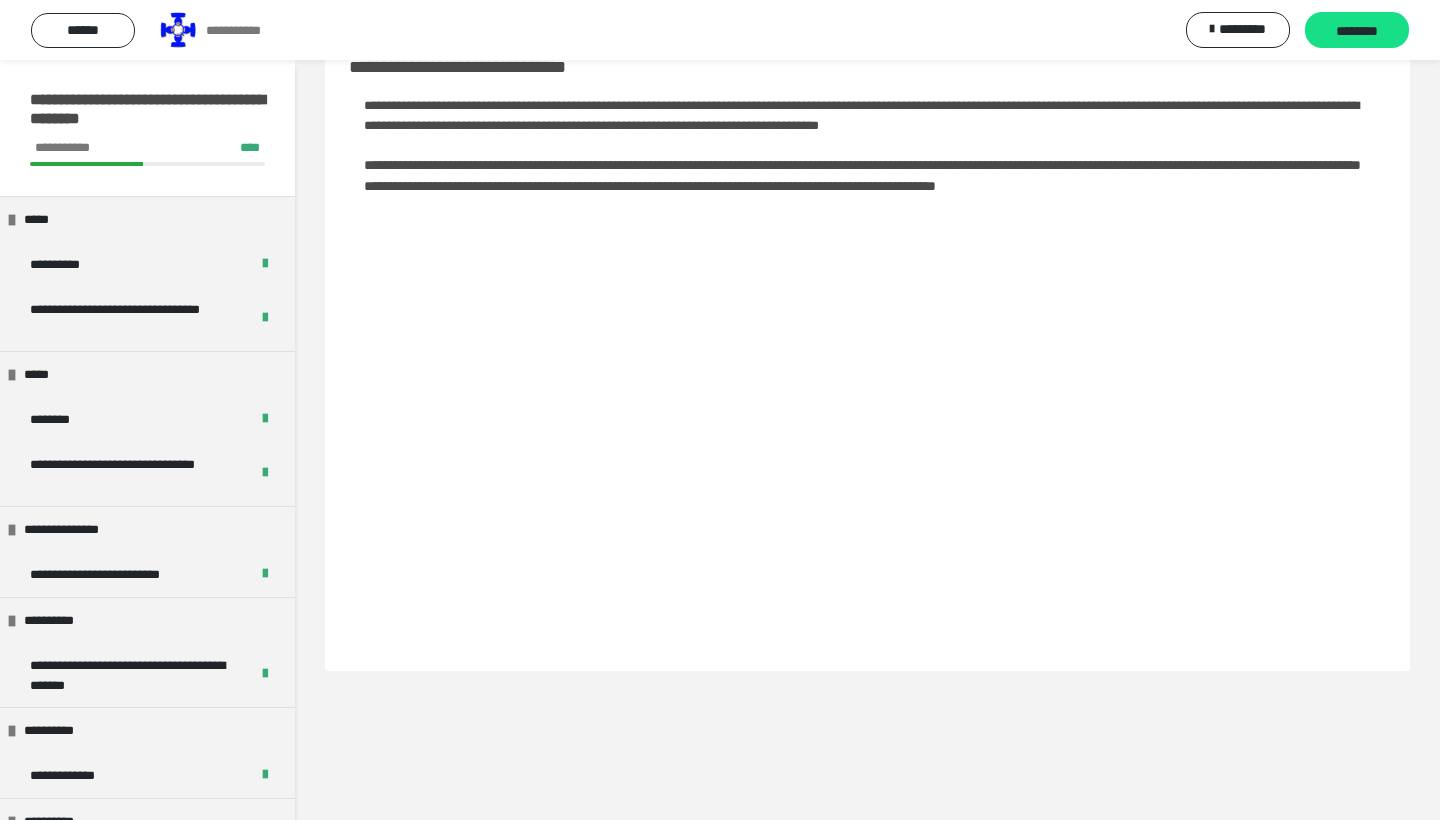 scroll, scrollTop: 60, scrollLeft: 0, axis: vertical 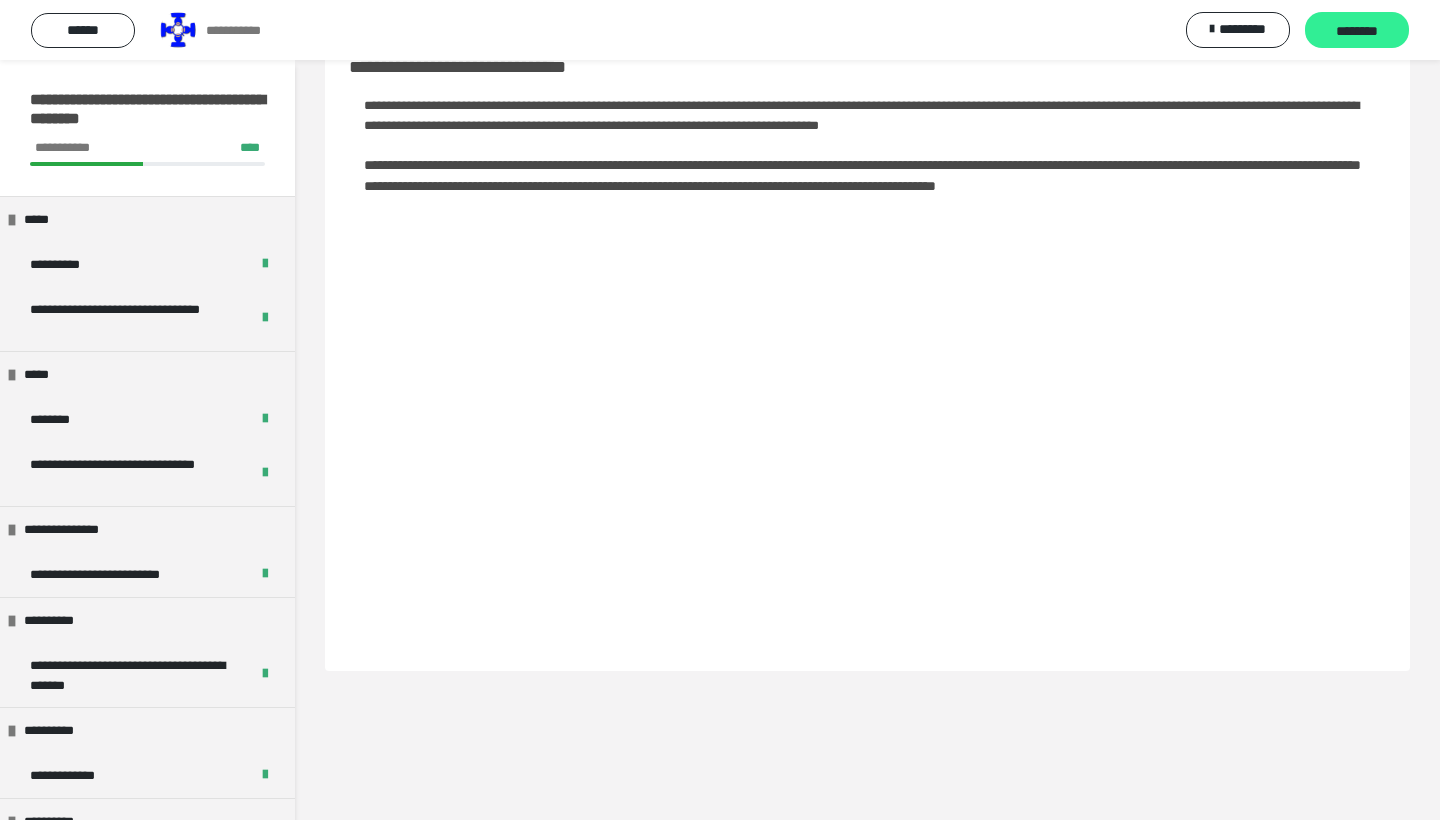 click on "********" at bounding box center [1357, 31] 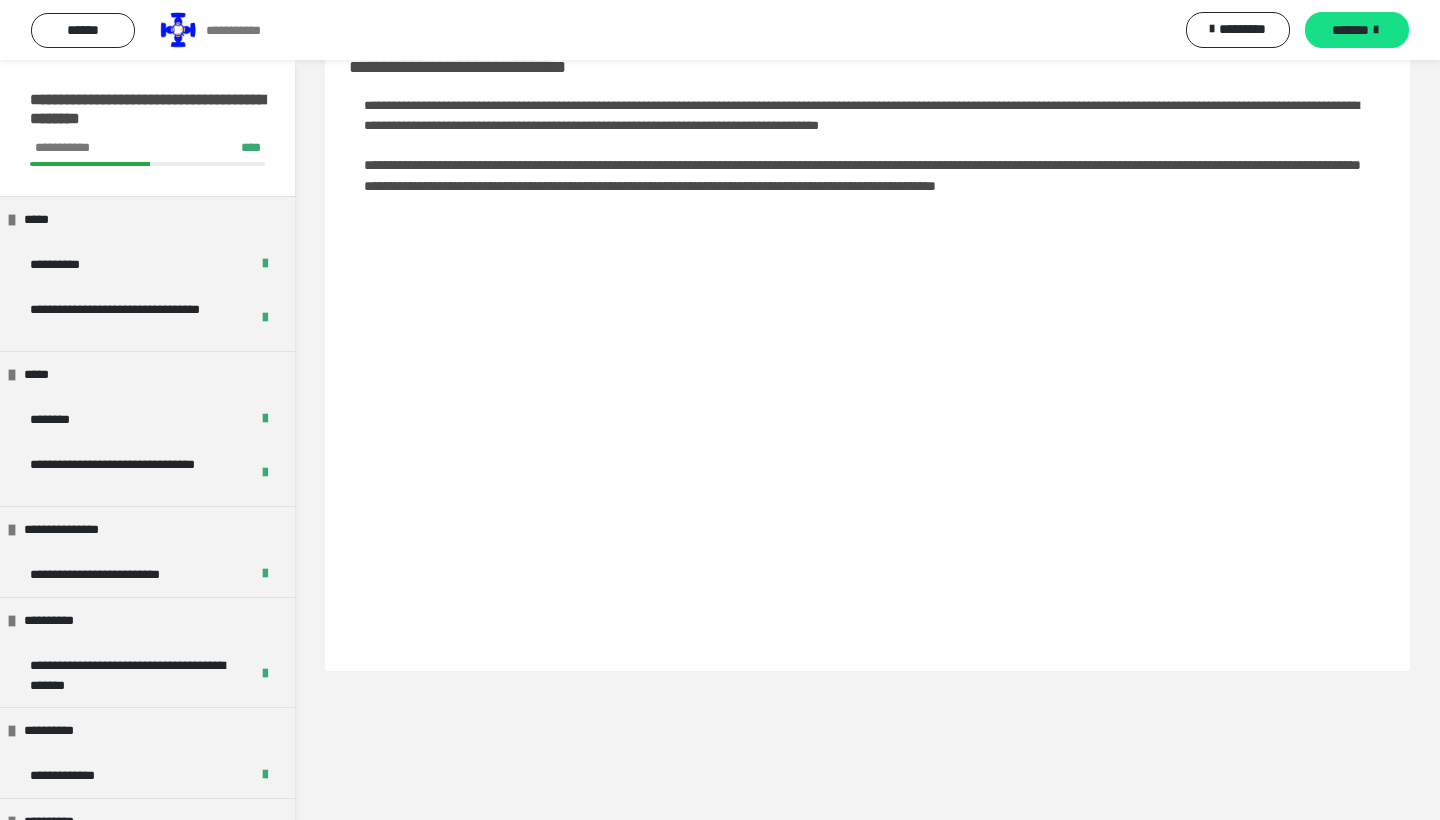 click on "*******" at bounding box center [1350, 30] 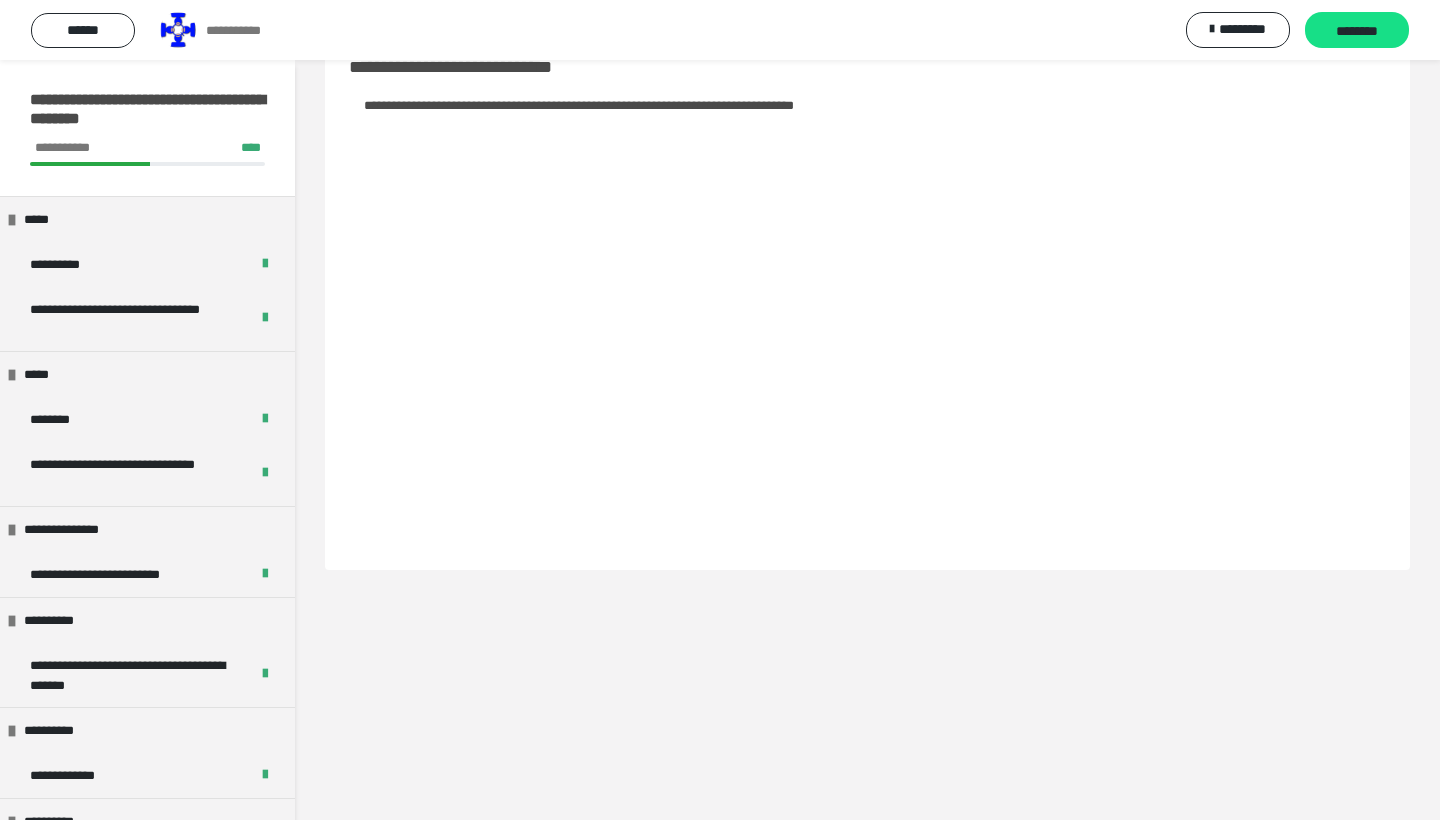 click on "********" at bounding box center (1357, 31) 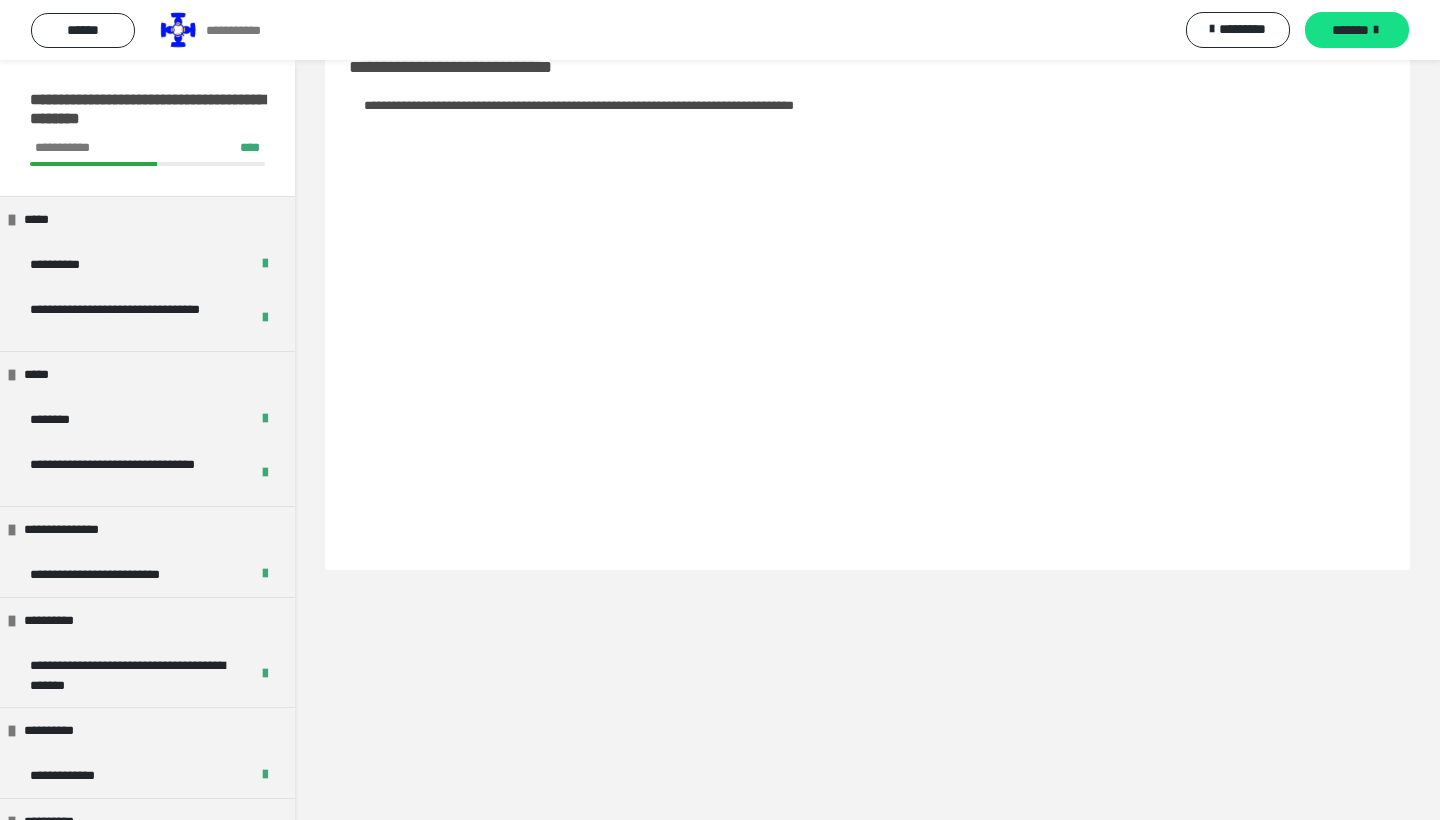 click on "*******" at bounding box center [1350, 30] 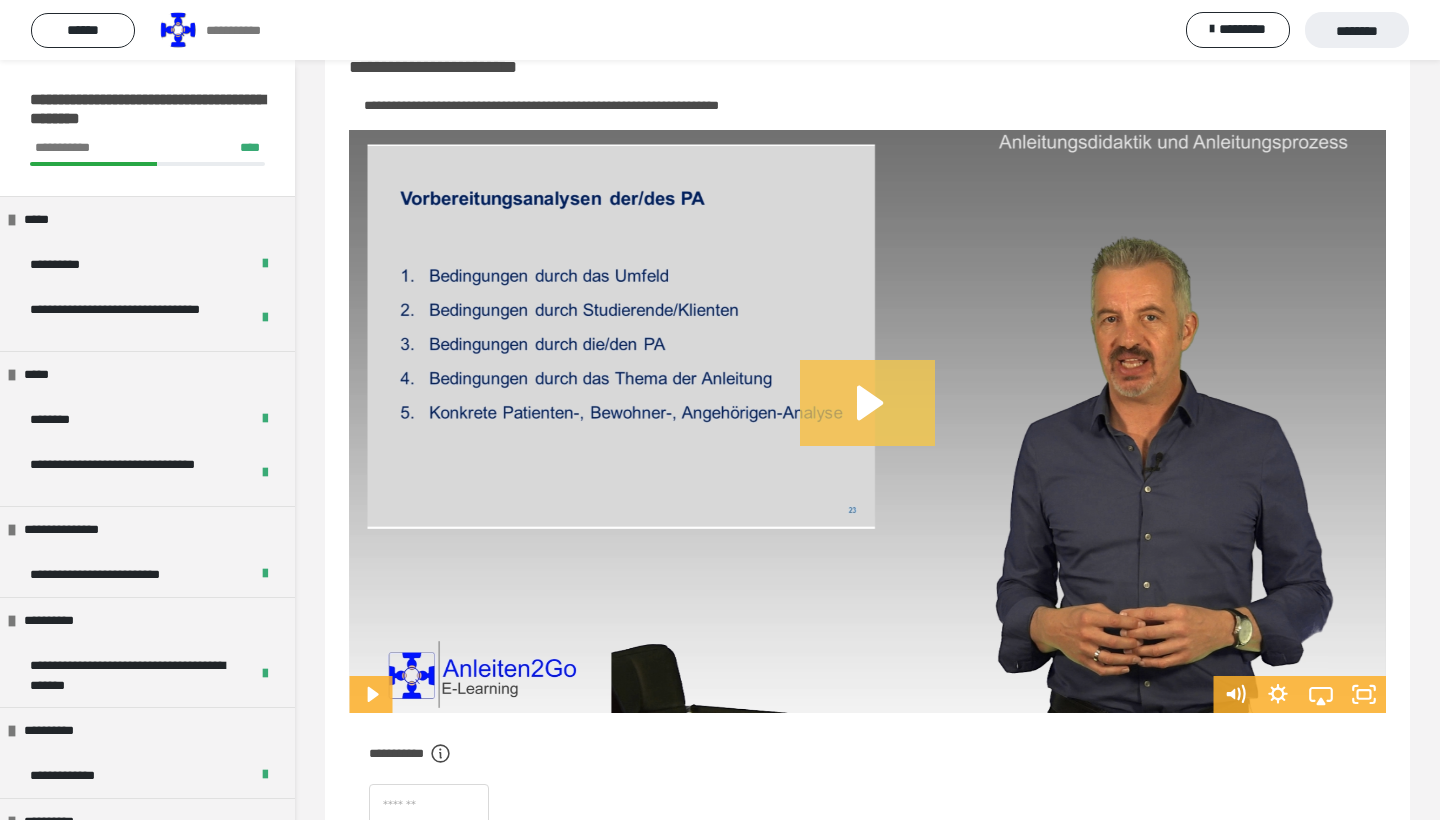 click 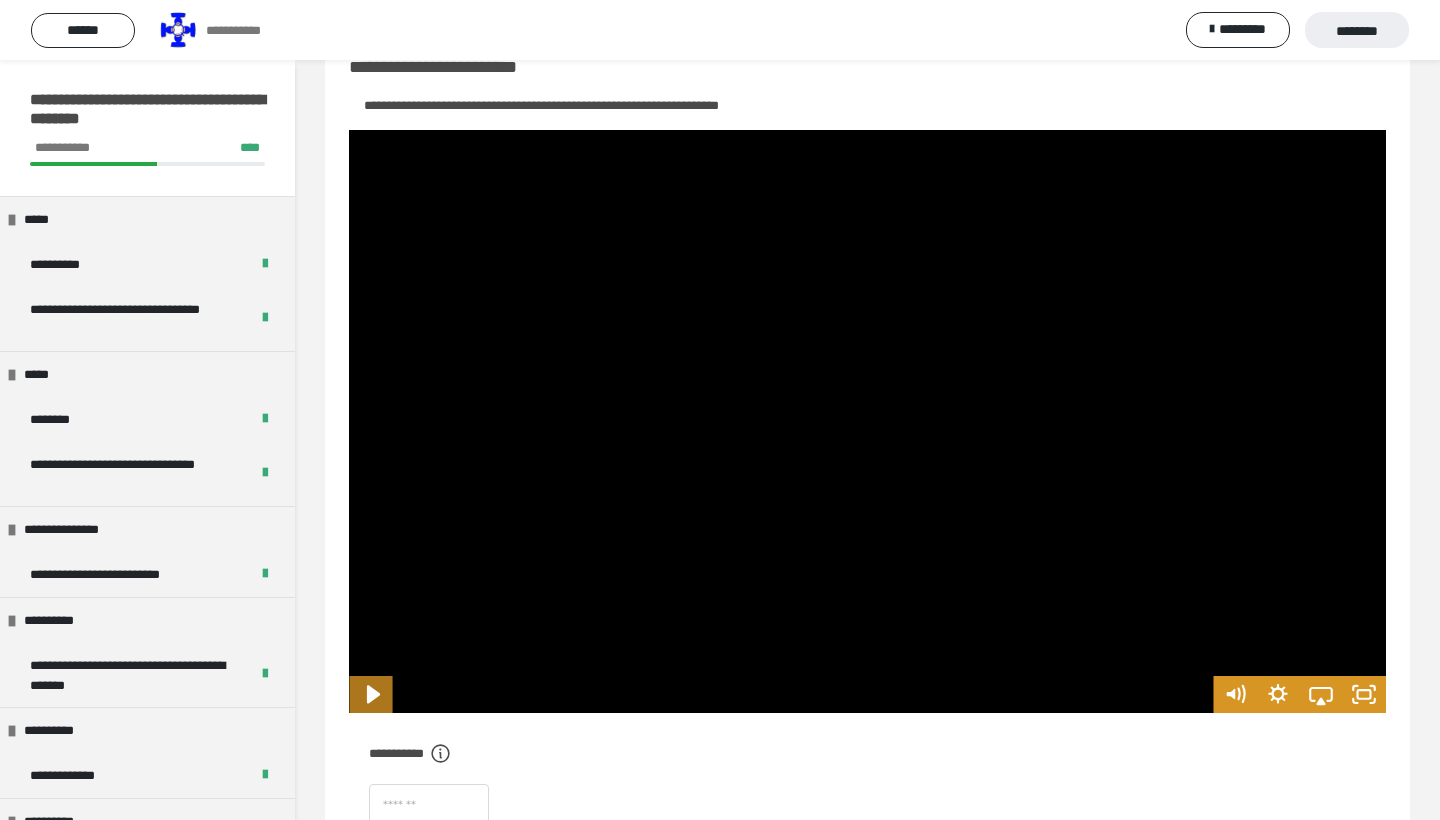 click 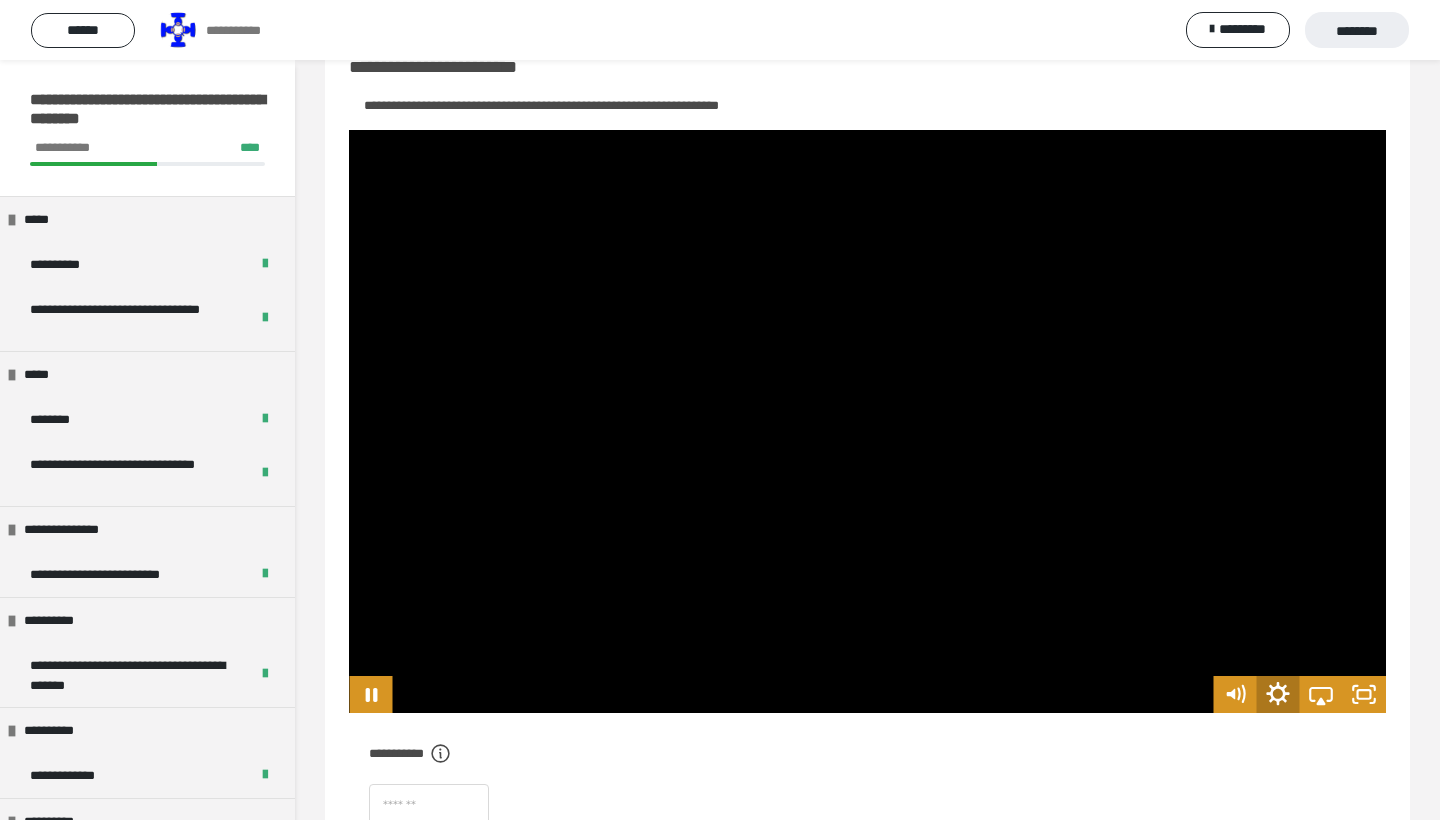 click 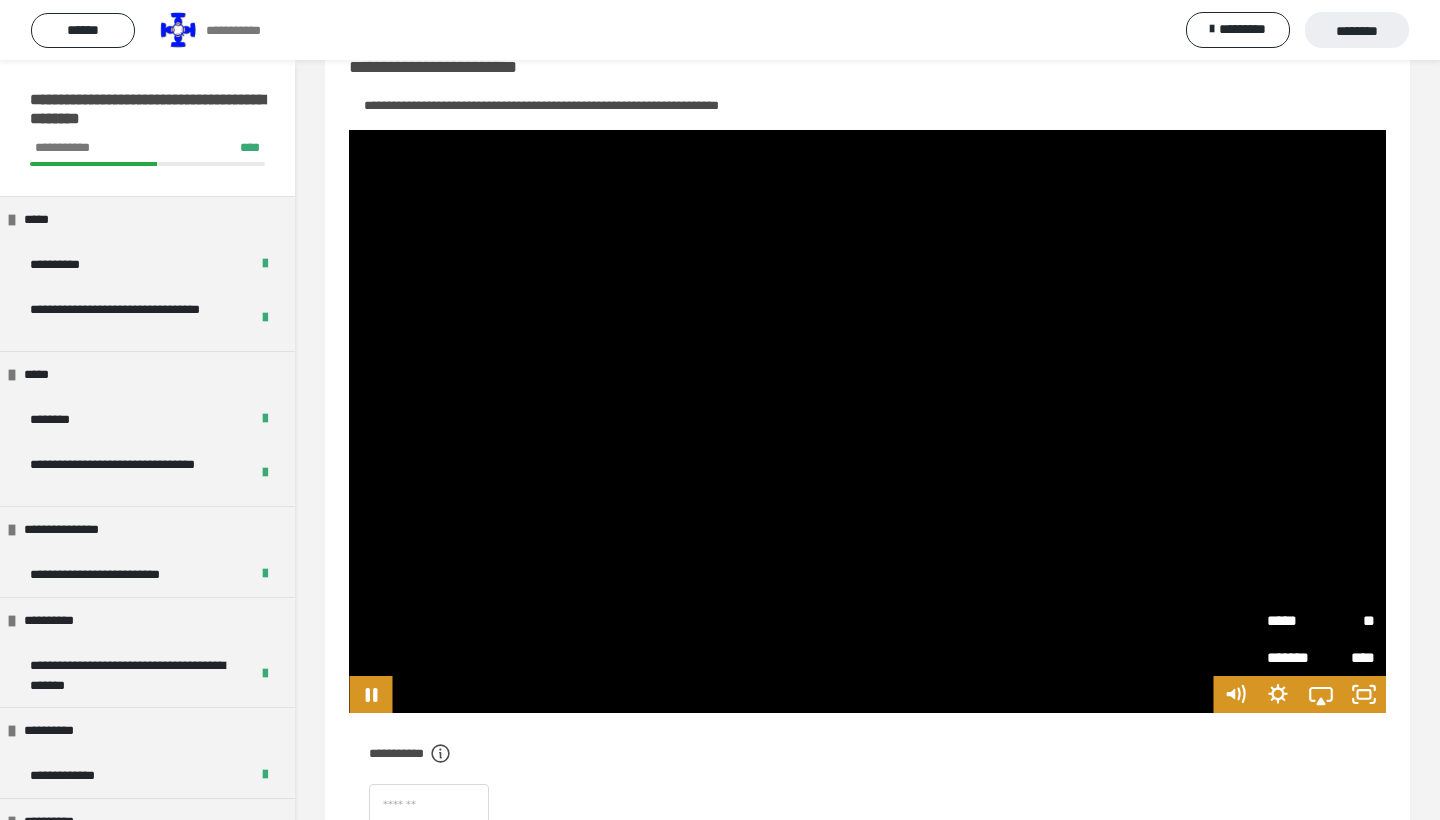 click on "**" at bounding box center (1348, 621) 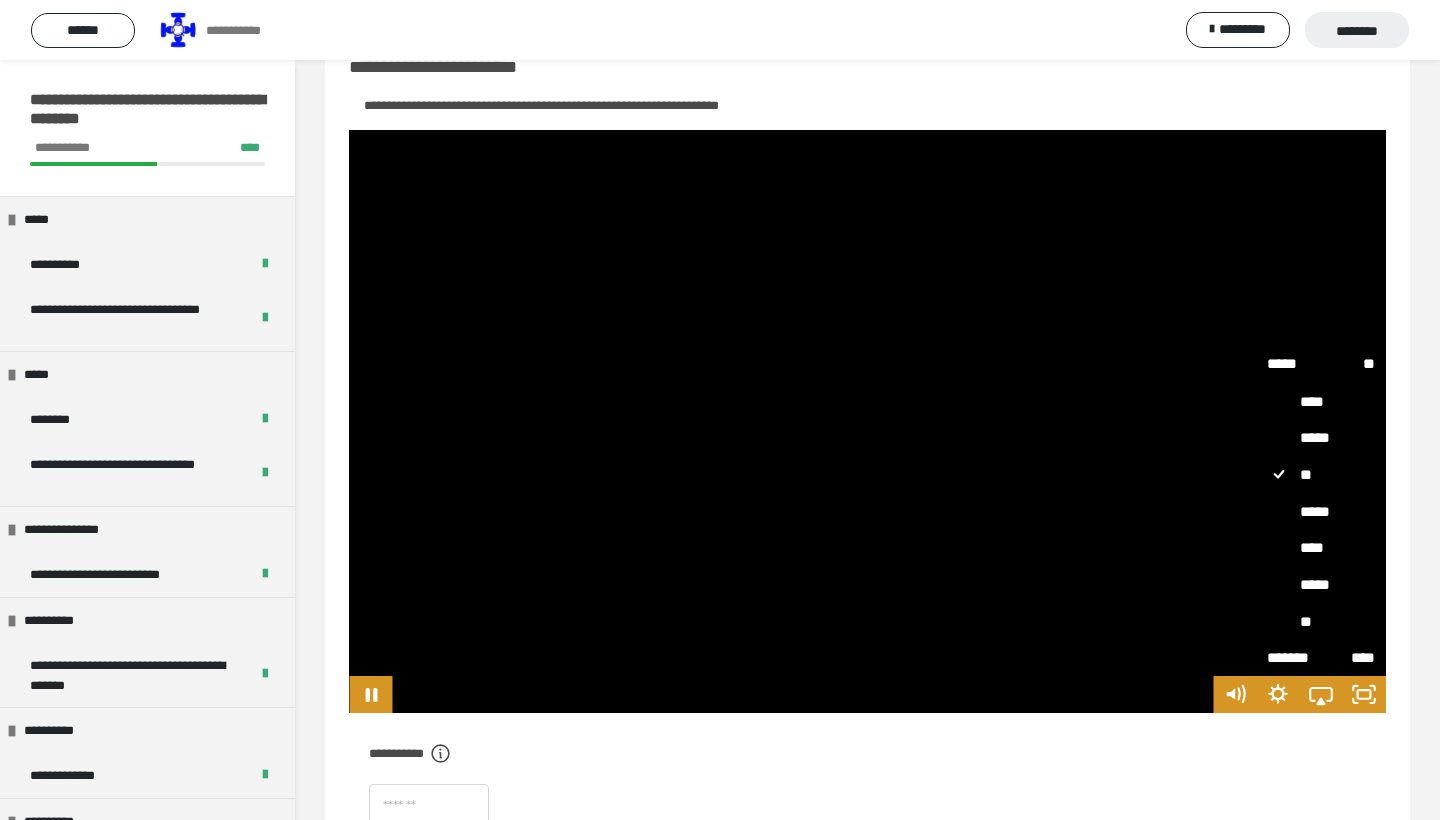 click on "**" at bounding box center [1321, 621] 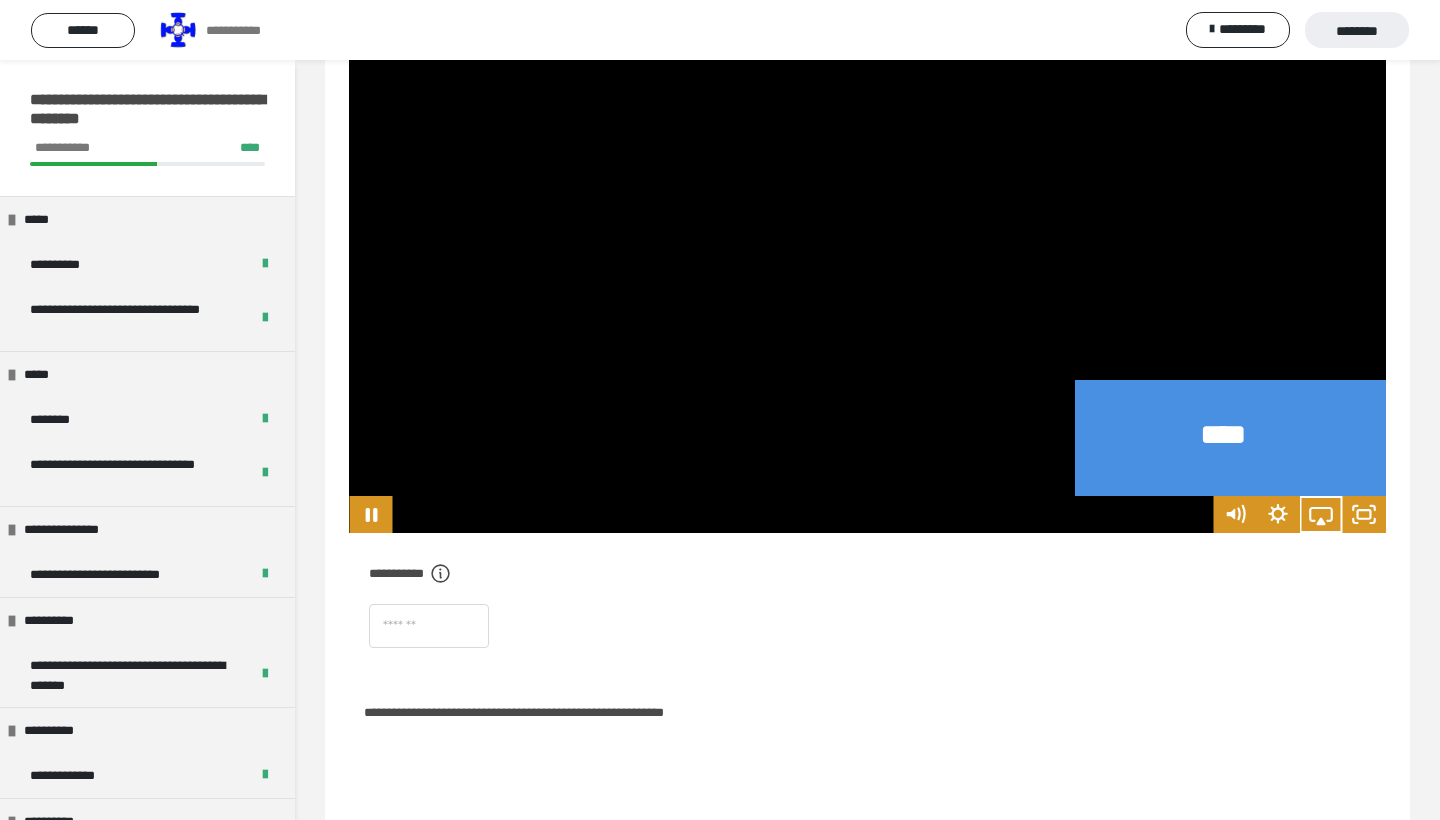 scroll, scrollTop: 259, scrollLeft: 0, axis: vertical 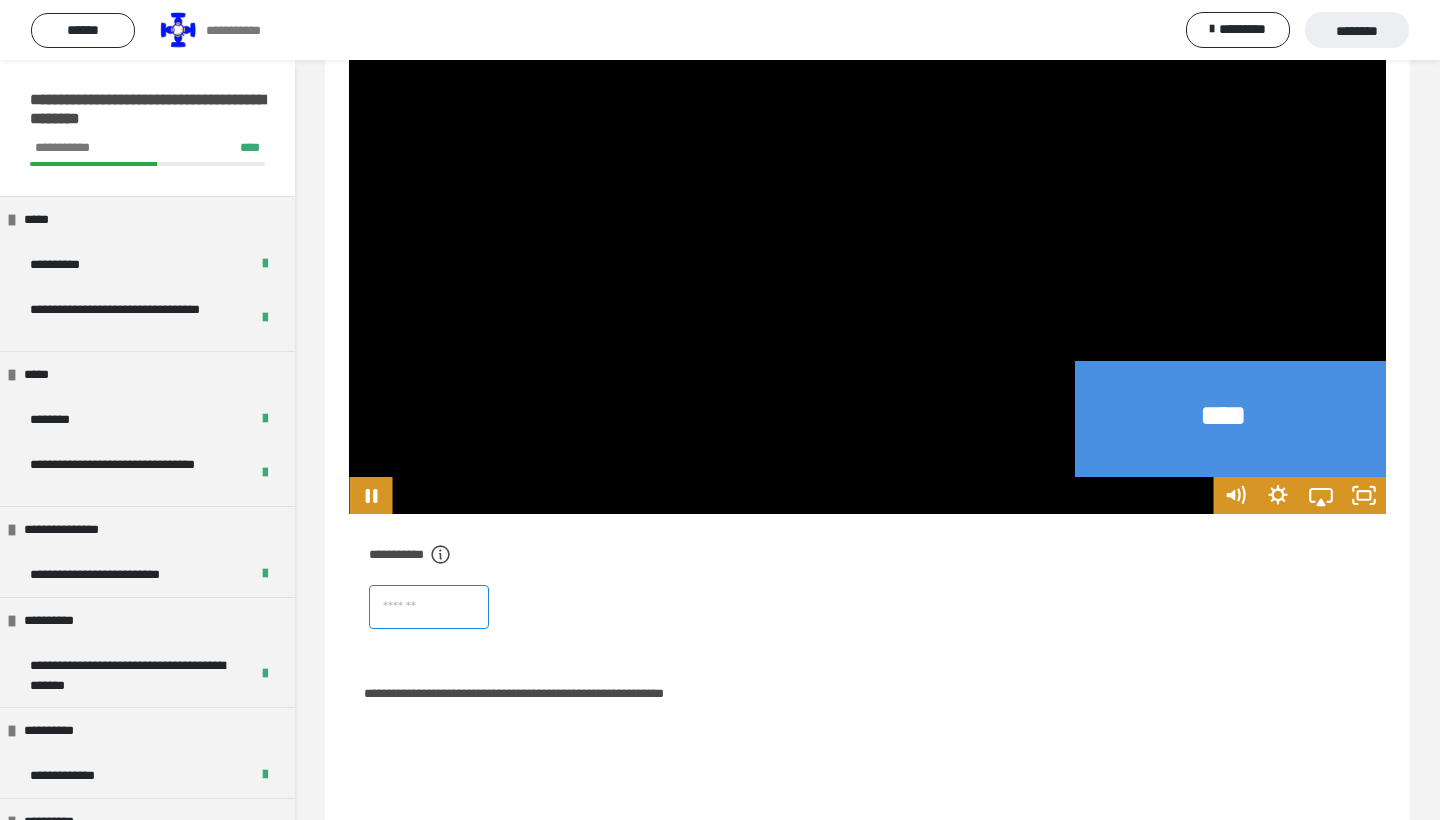 click at bounding box center [429, 607] 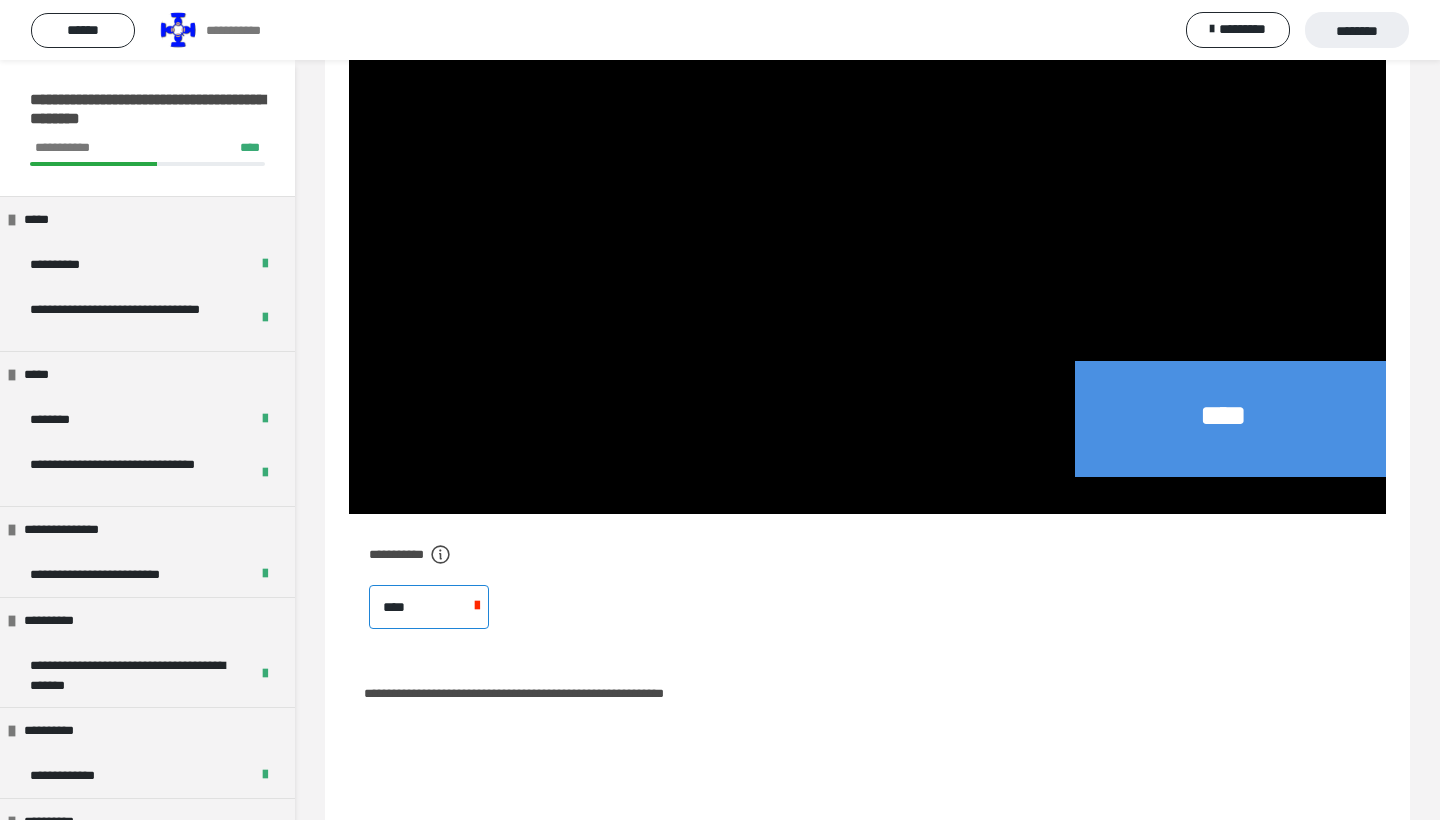 type on "****" 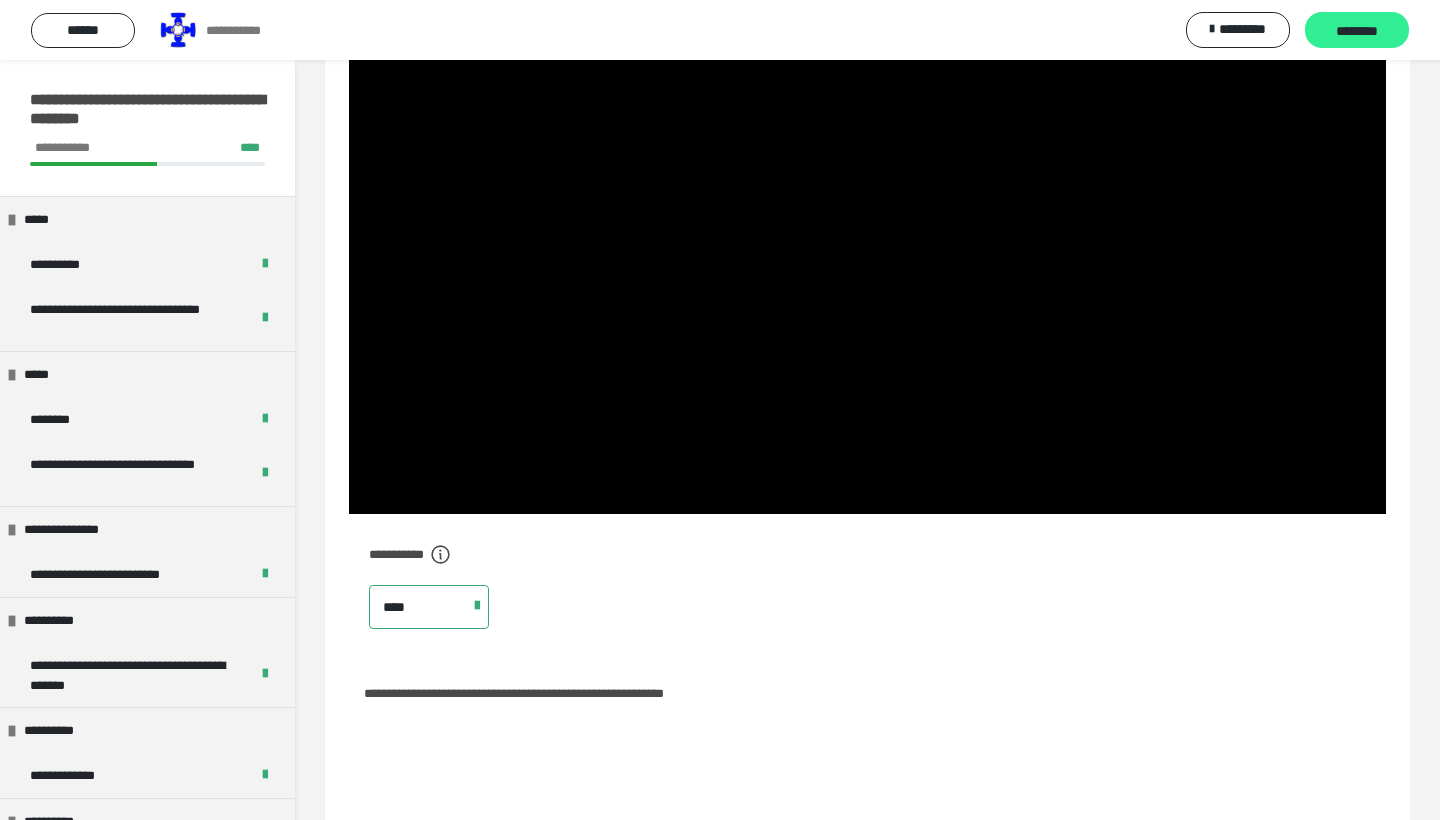 click on "********" at bounding box center [1357, 30] 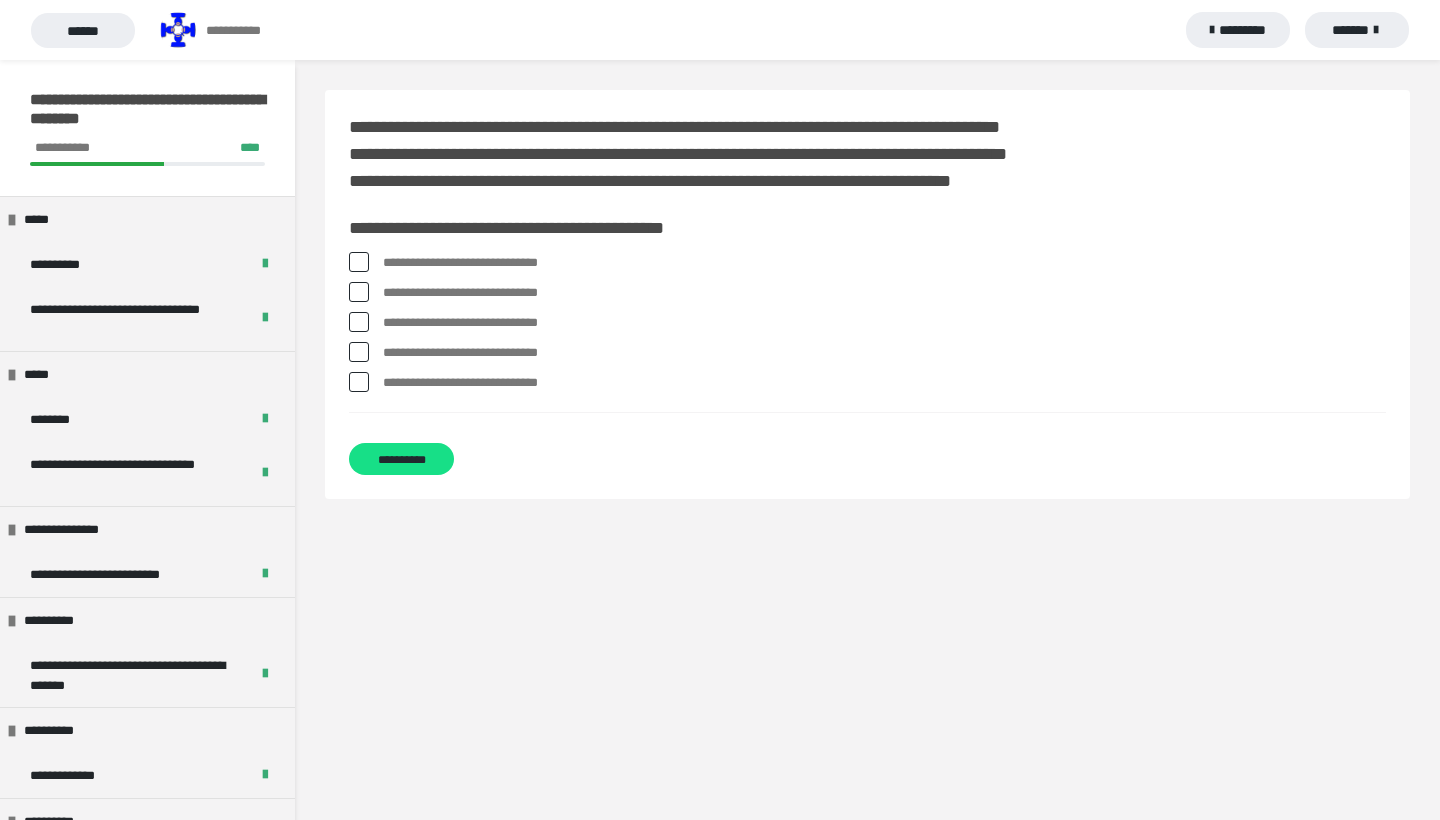 click on "*********" at bounding box center [1238, 30] 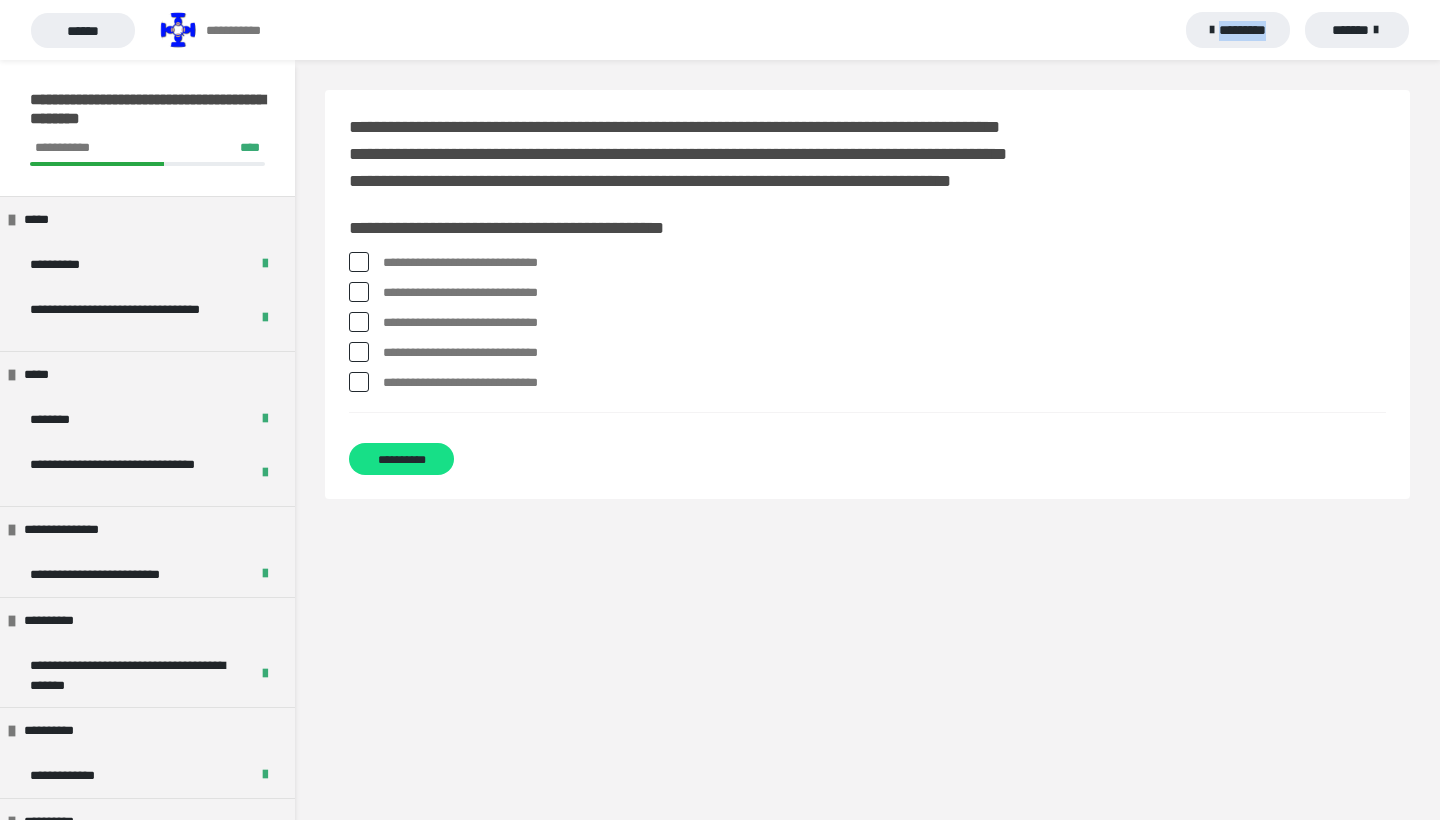 click on "*********" at bounding box center [1238, 30] 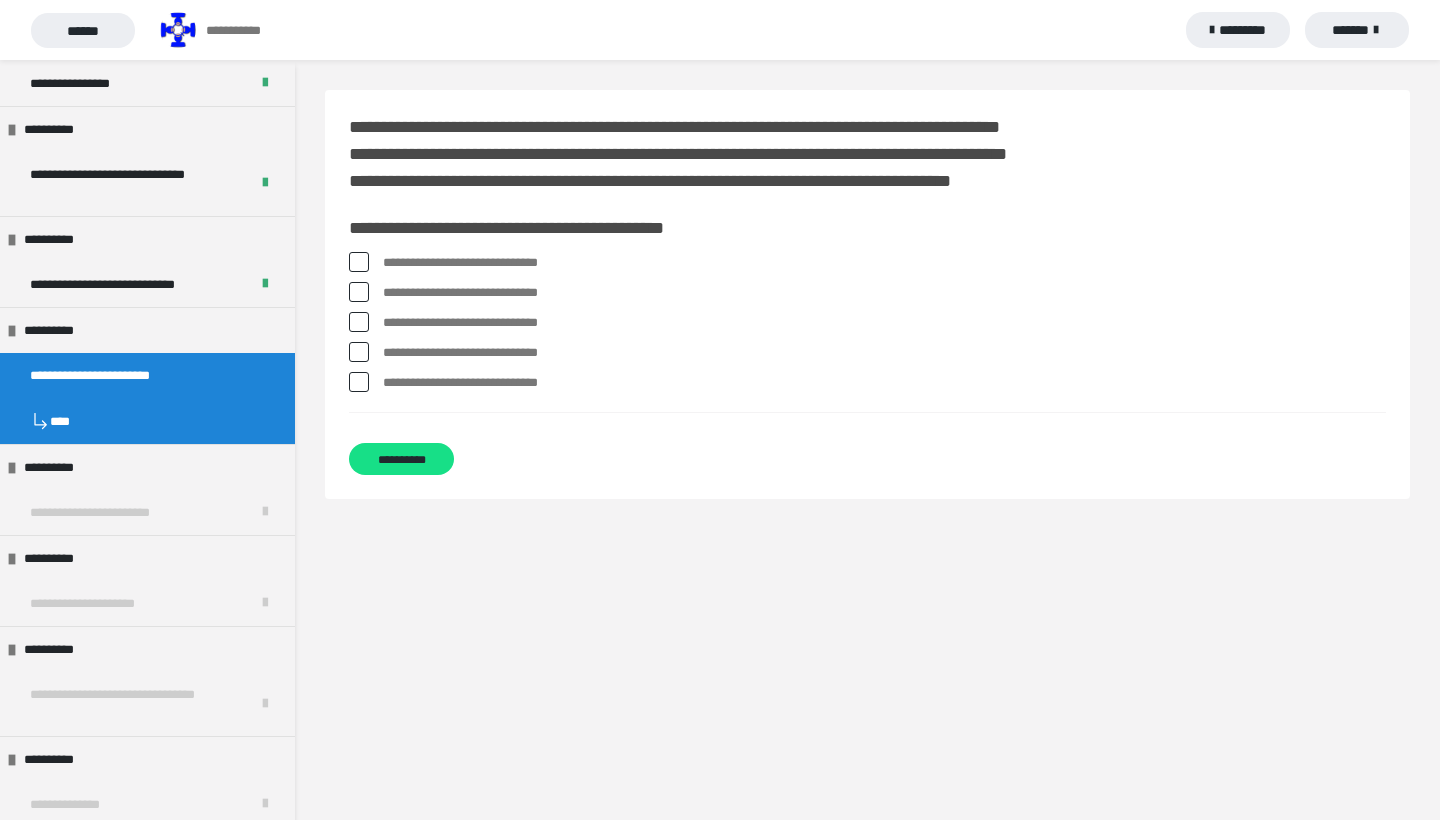scroll, scrollTop: 1557, scrollLeft: 0, axis: vertical 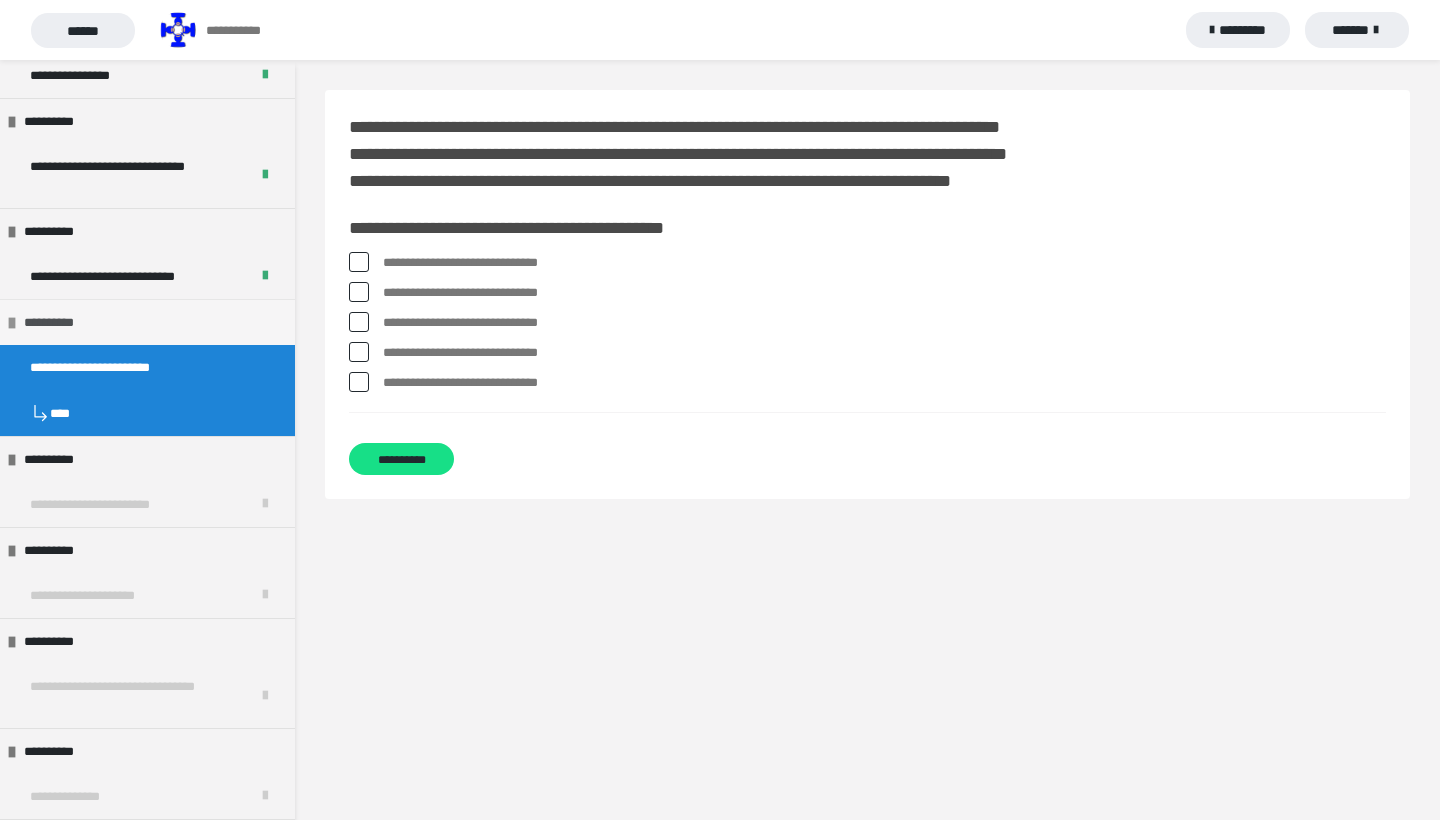 click on "**********" at bounding box center (147, 322) 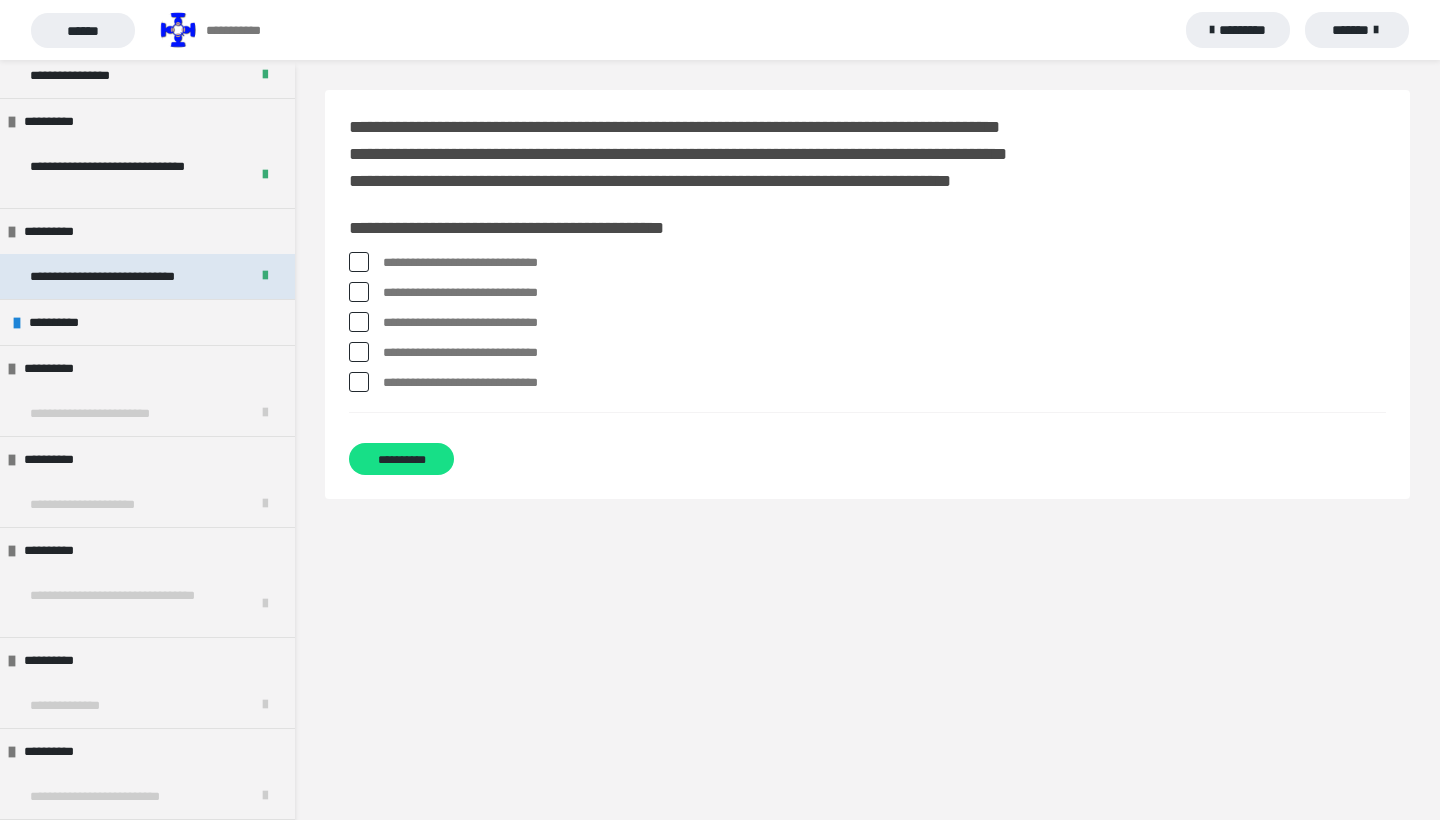 click on "**********" at bounding box center [127, 276] 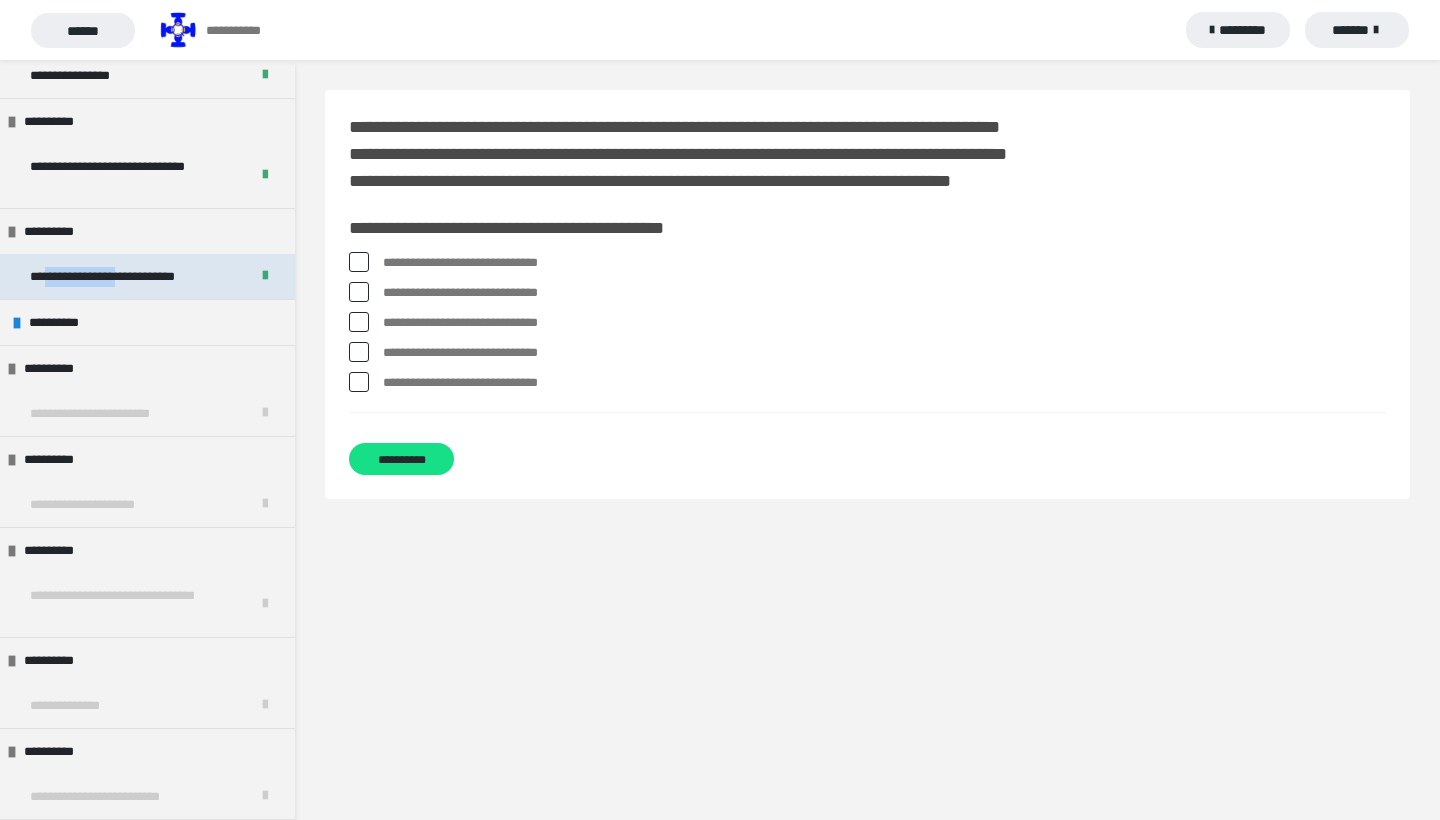 click on "**********" at bounding box center (127, 276) 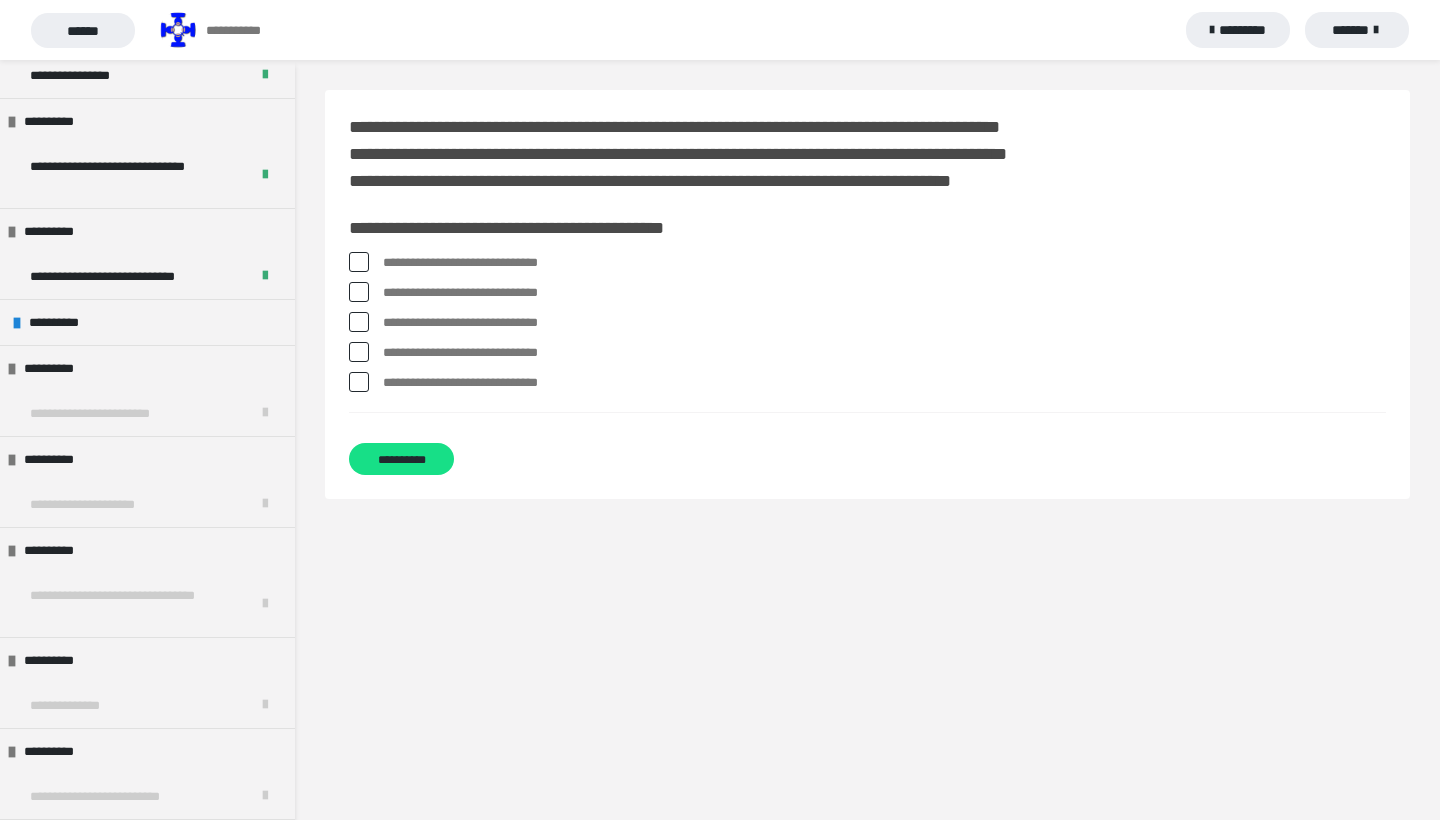 click on "**********" at bounding box center [867, 263] 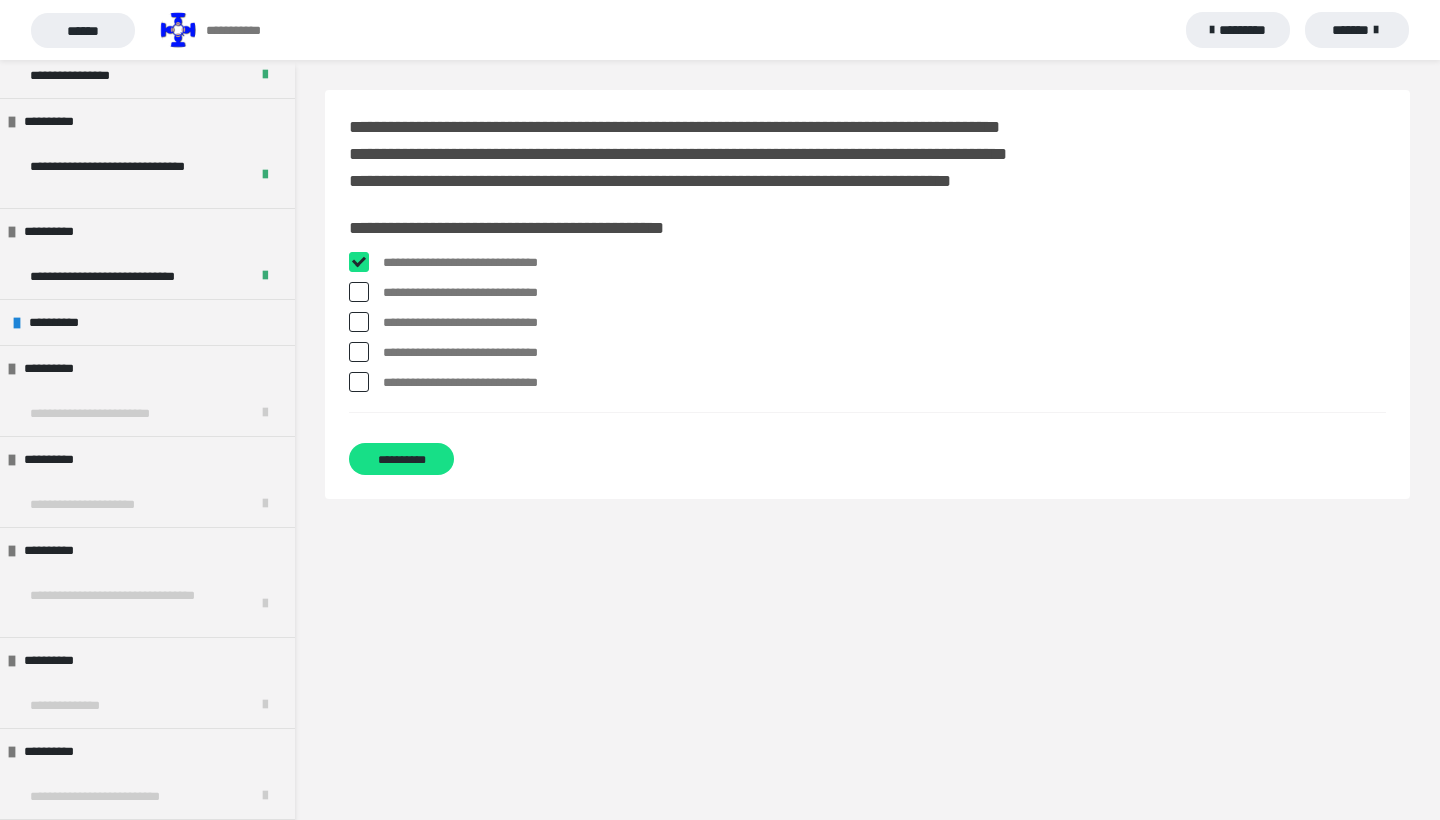 checkbox on "****" 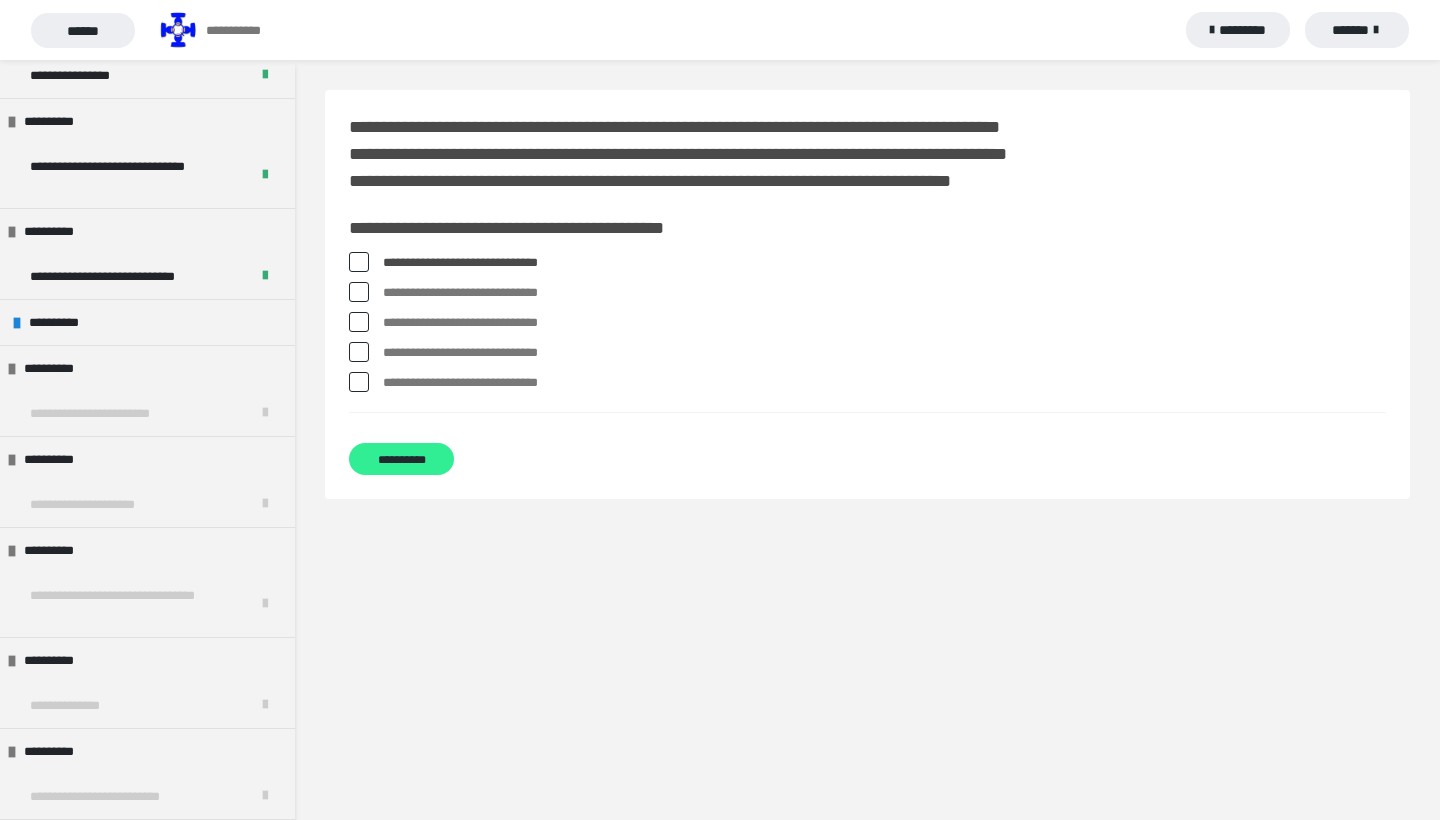 click on "**********" at bounding box center (401, 459) 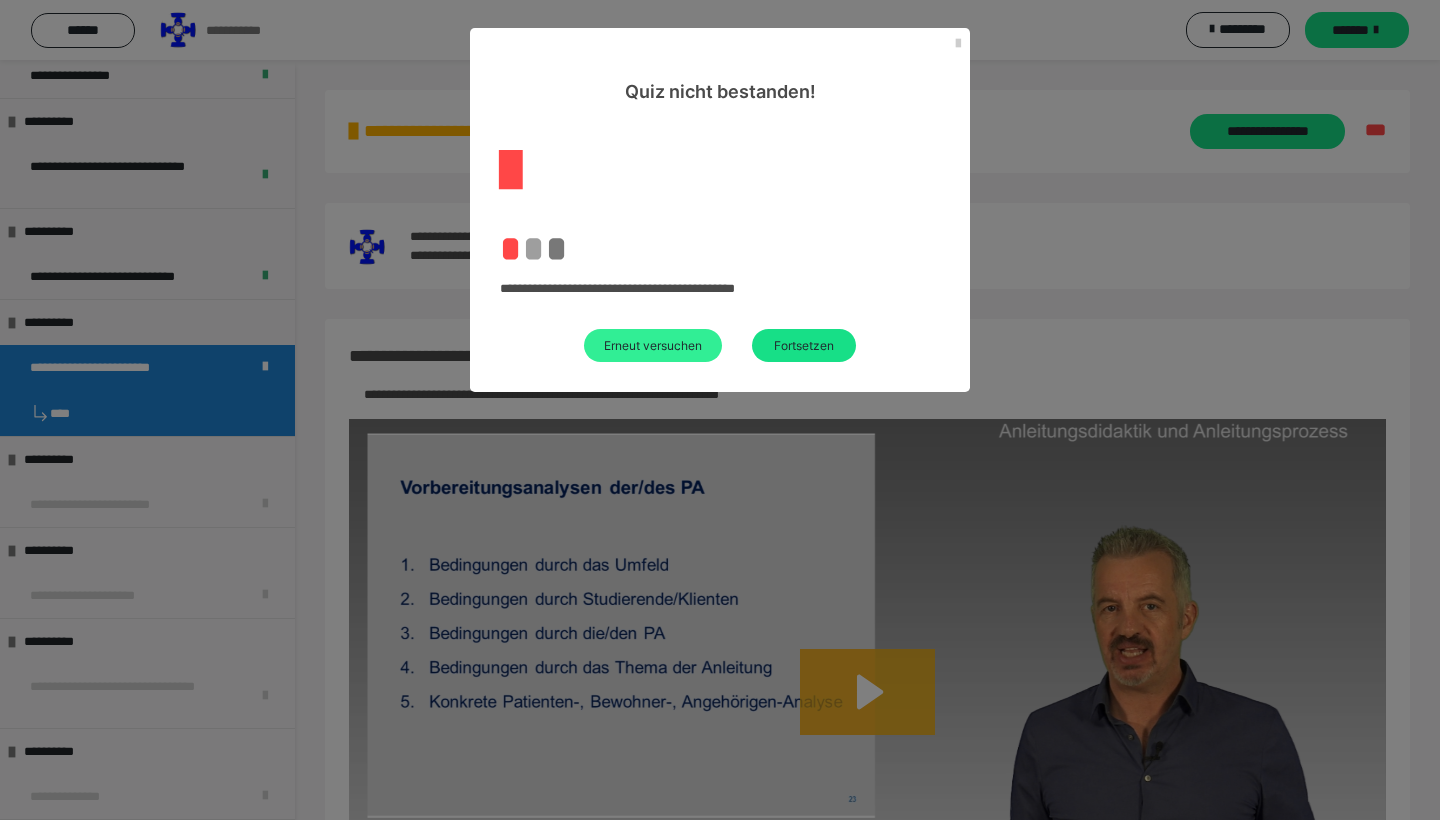 click on "Erneut versuchen" at bounding box center [653, 345] 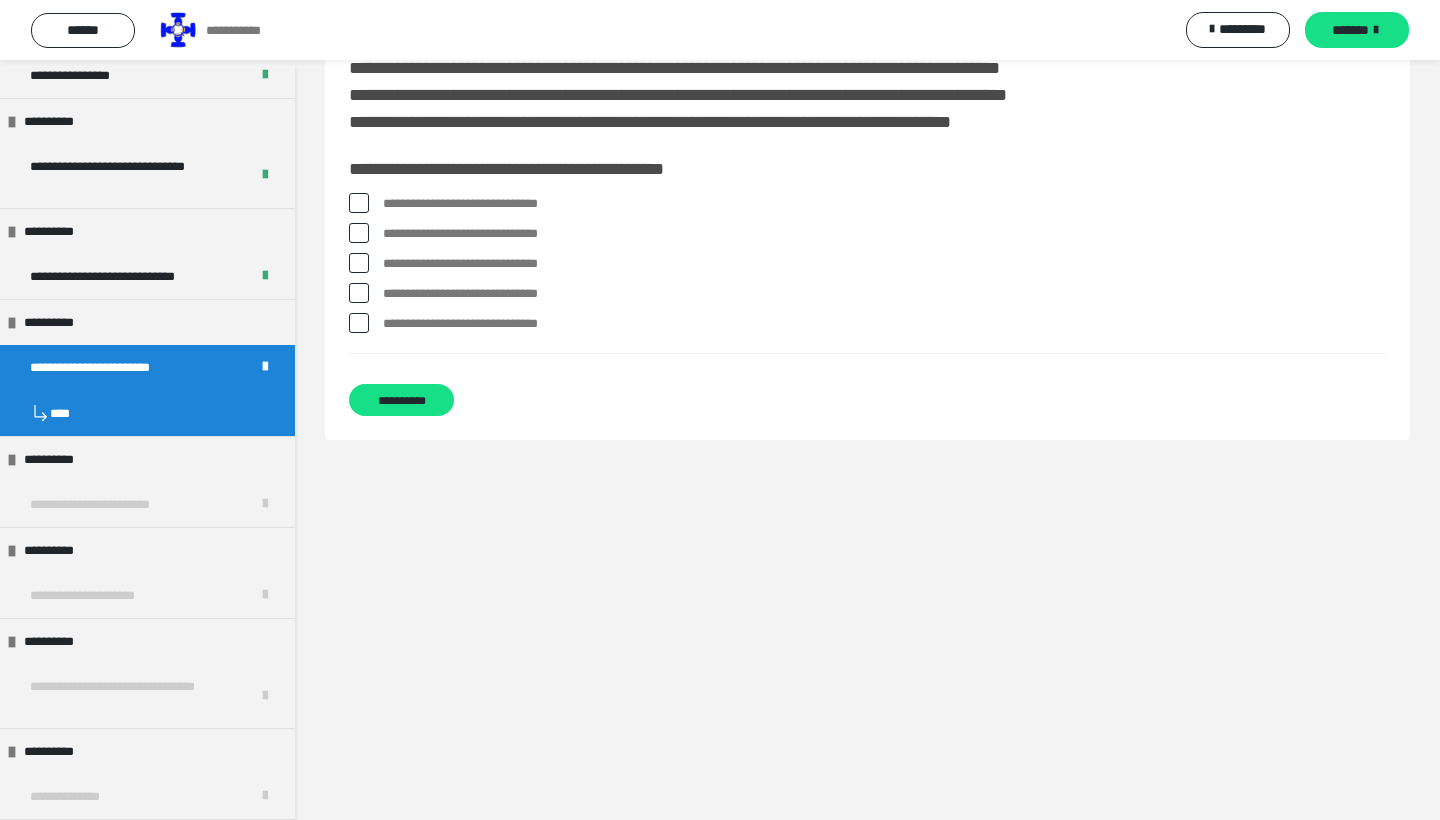 scroll, scrollTop: 60, scrollLeft: 0, axis: vertical 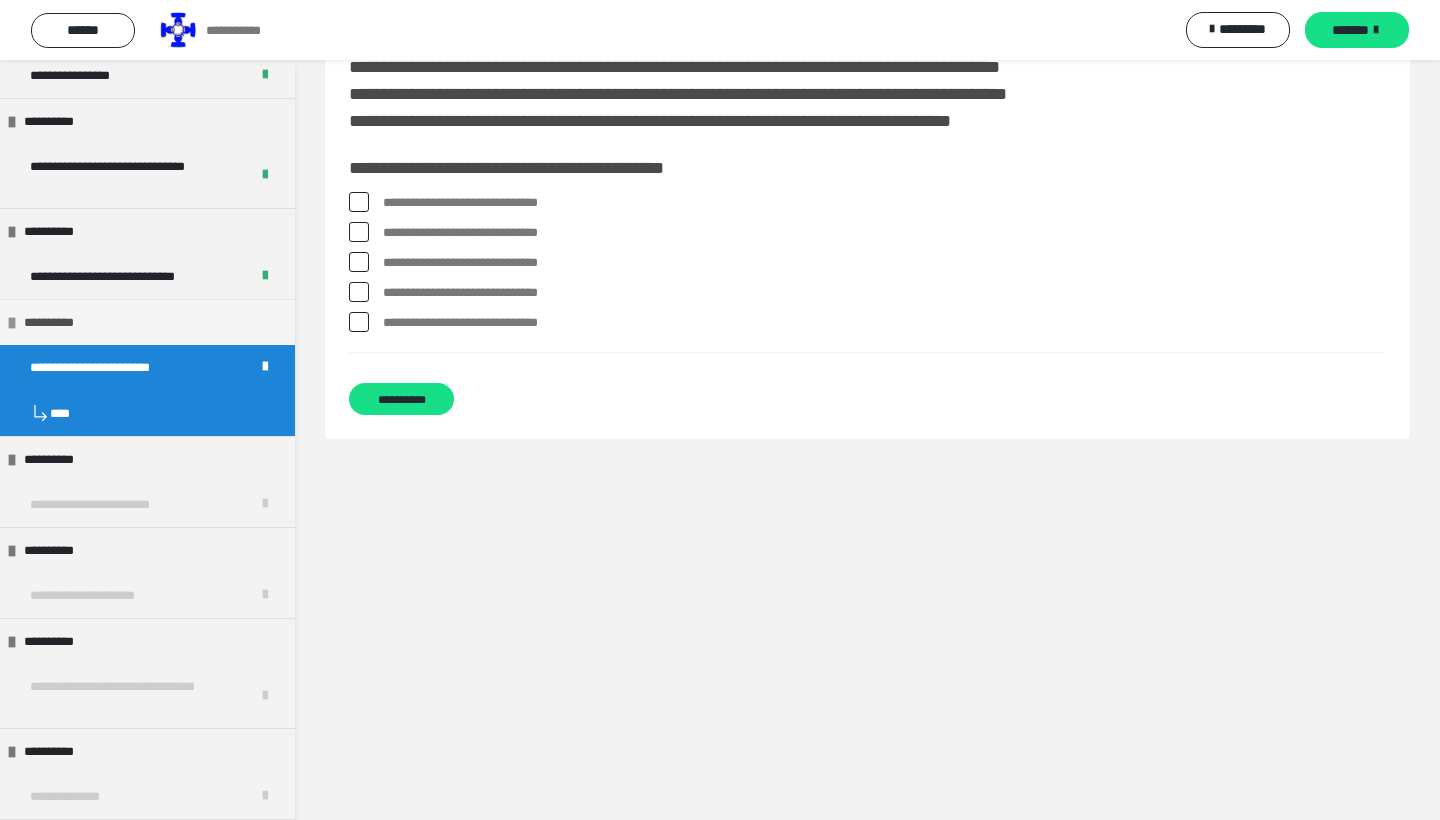 click on "**********" at bounding box center [54, 322] 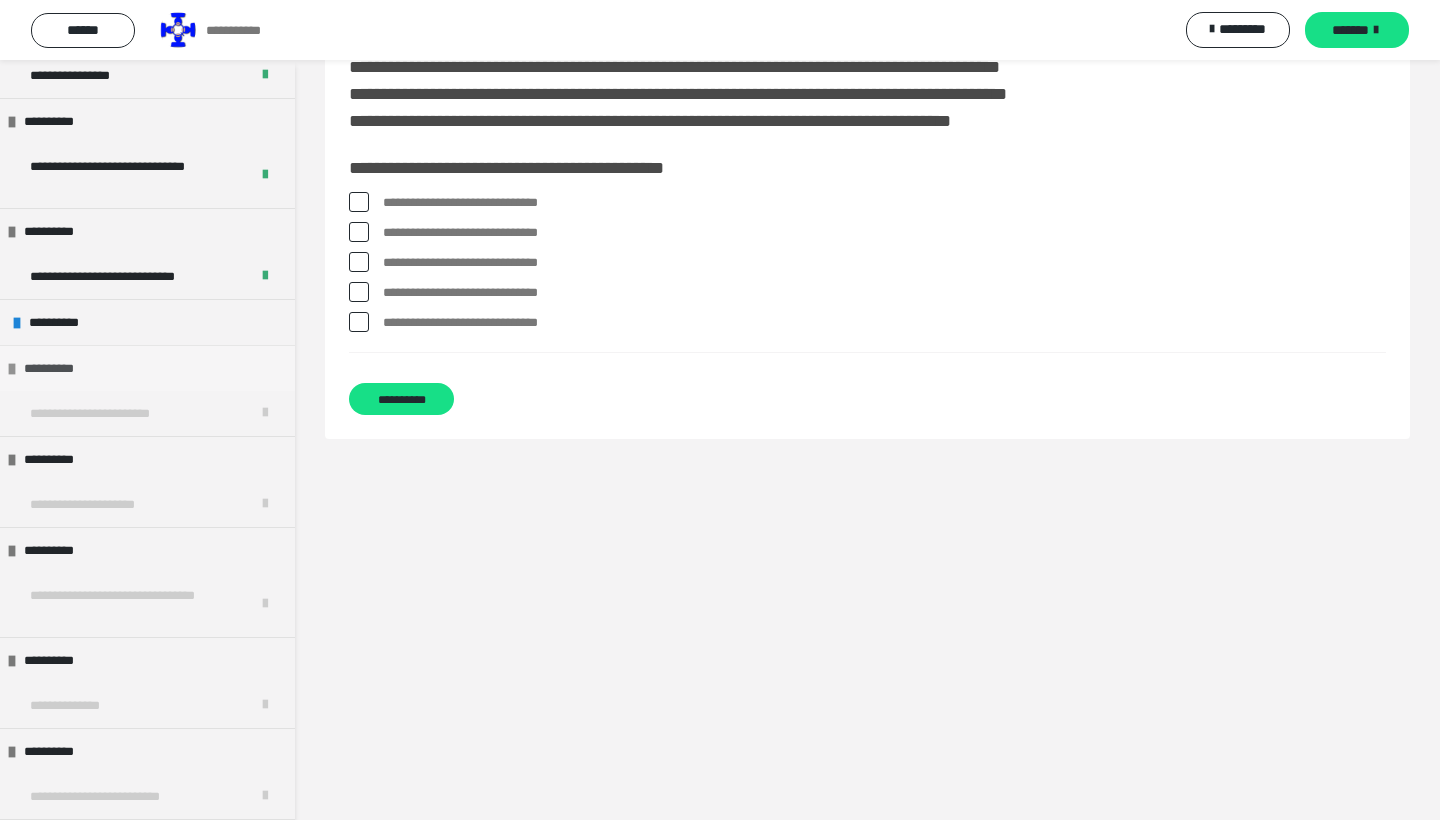 click on "**********" at bounding box center (147, 368) 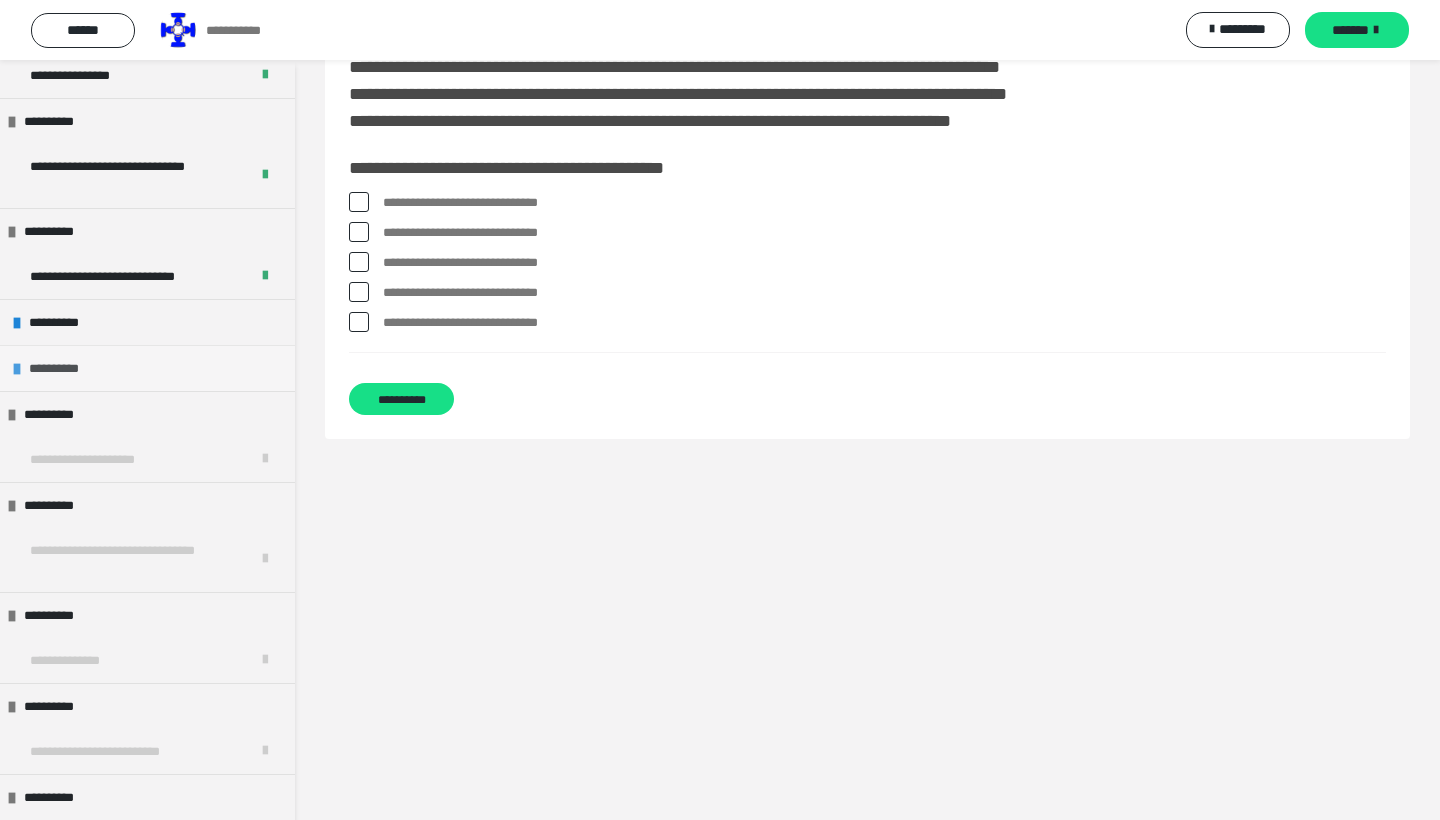 click on "**********" at bounding box center (59, 368) 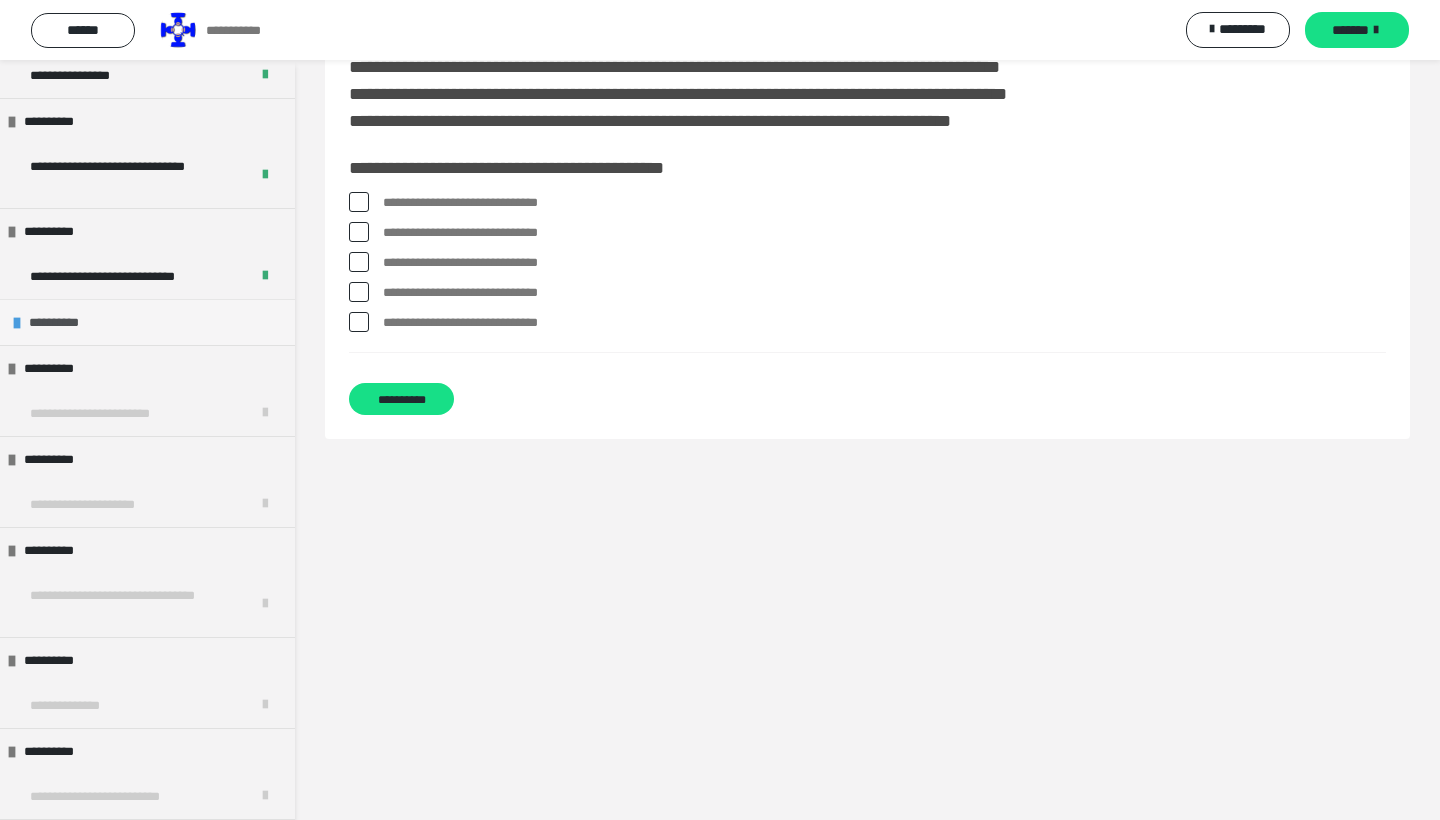 click on "**********" at bounding box center (59, 322) 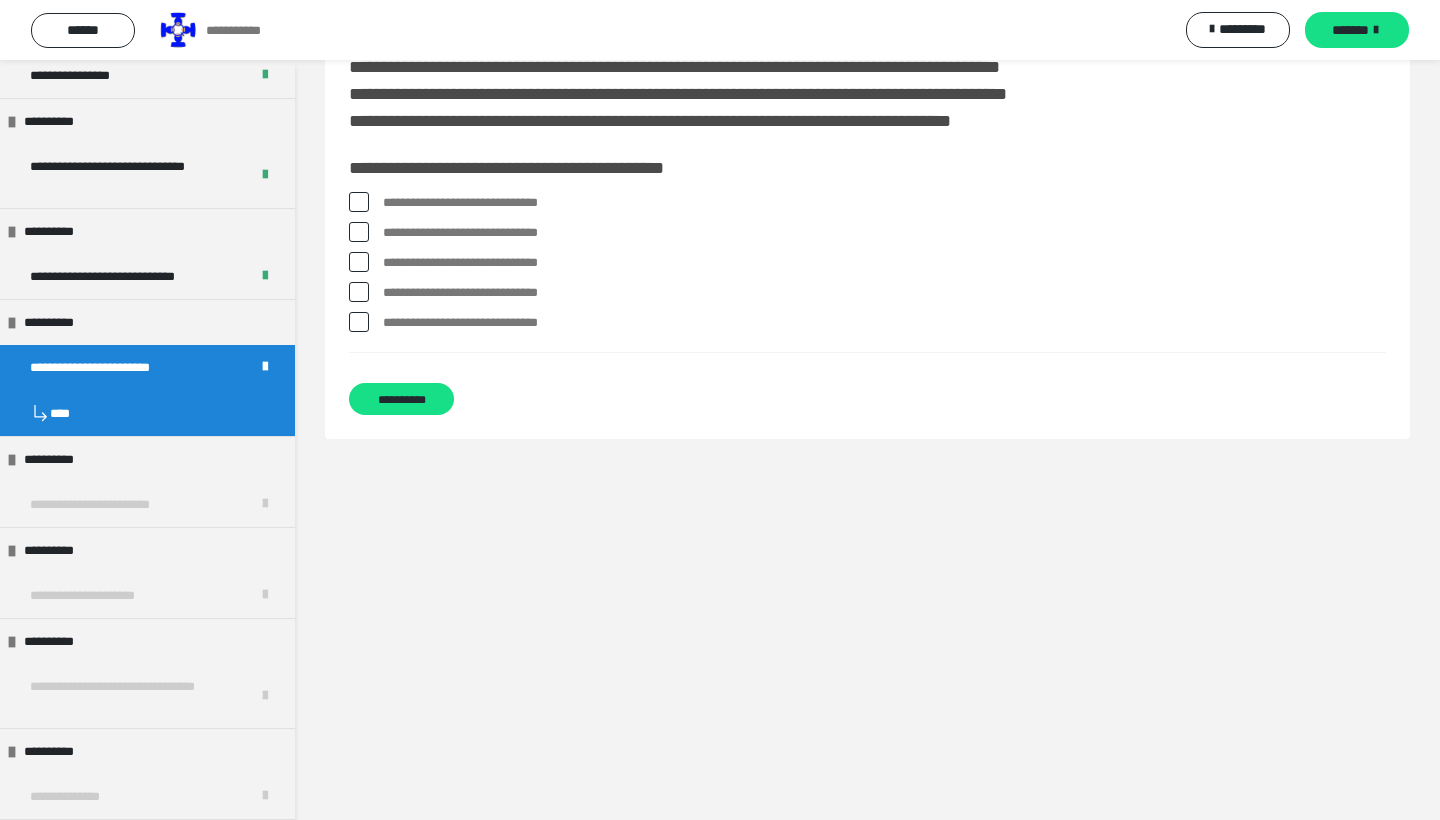 click on "****" at bounding box center (147, 413) 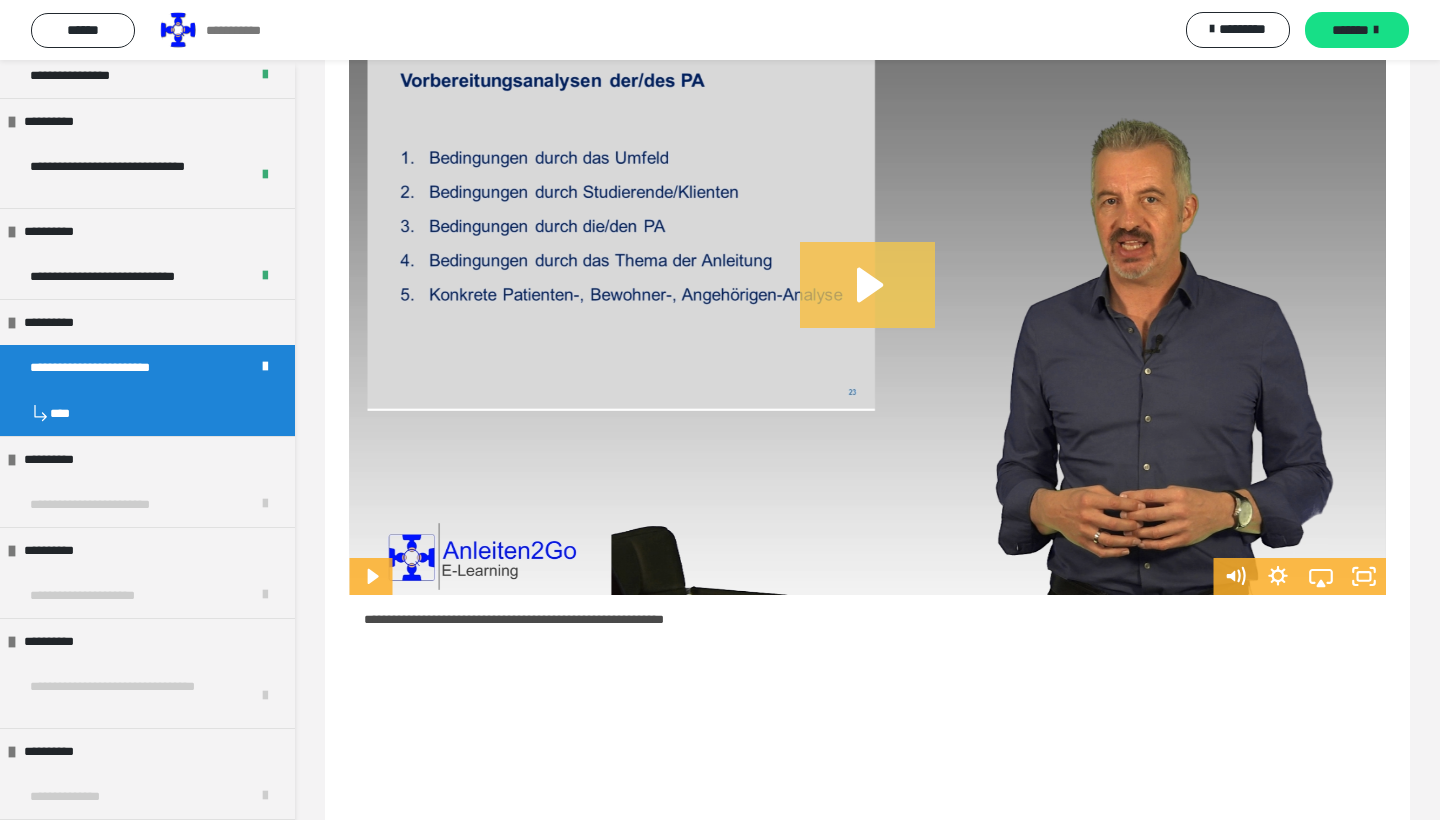 scroll, scrollTop: 406, scrollLeft: 0, axis: vertical 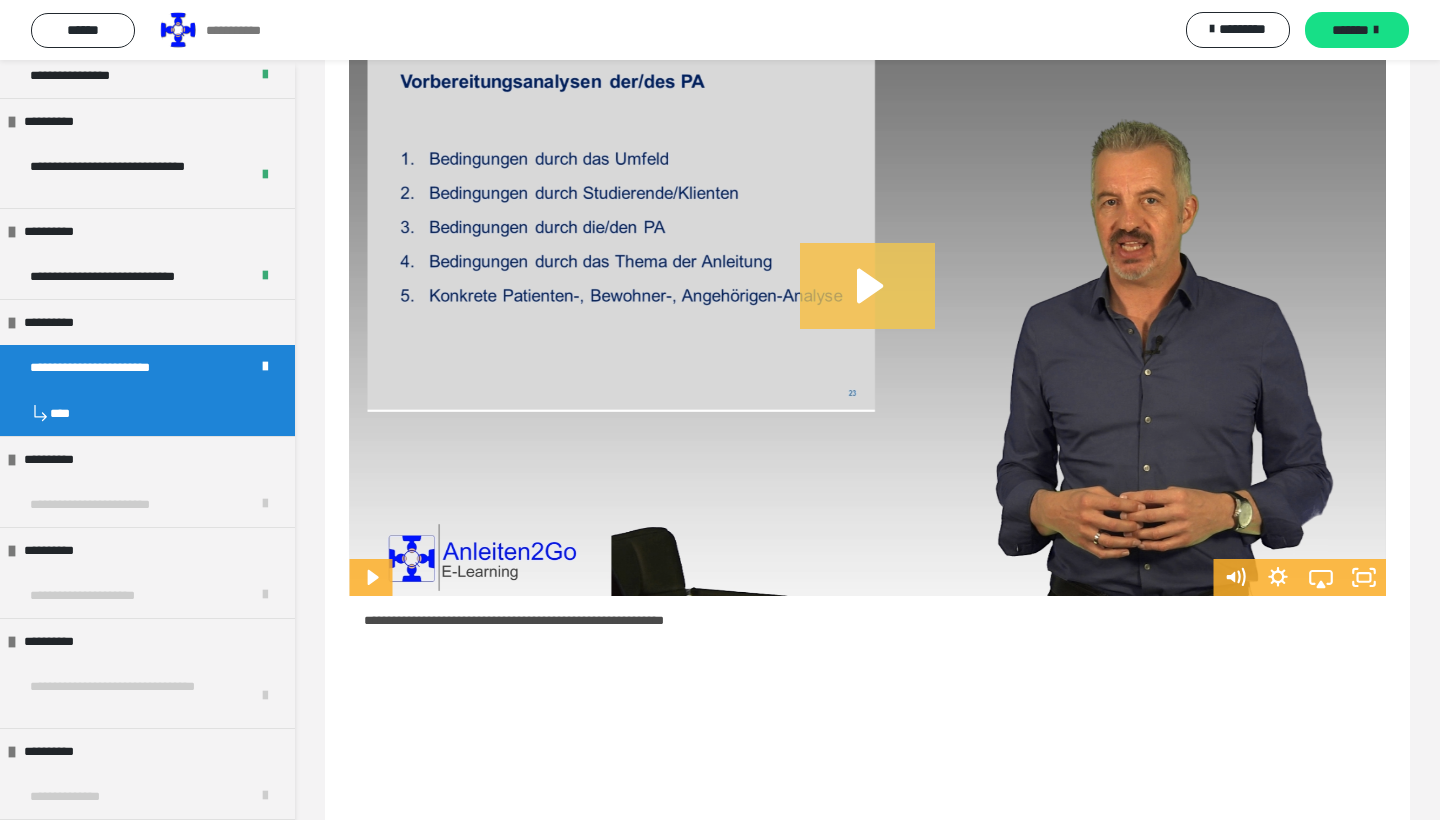 click 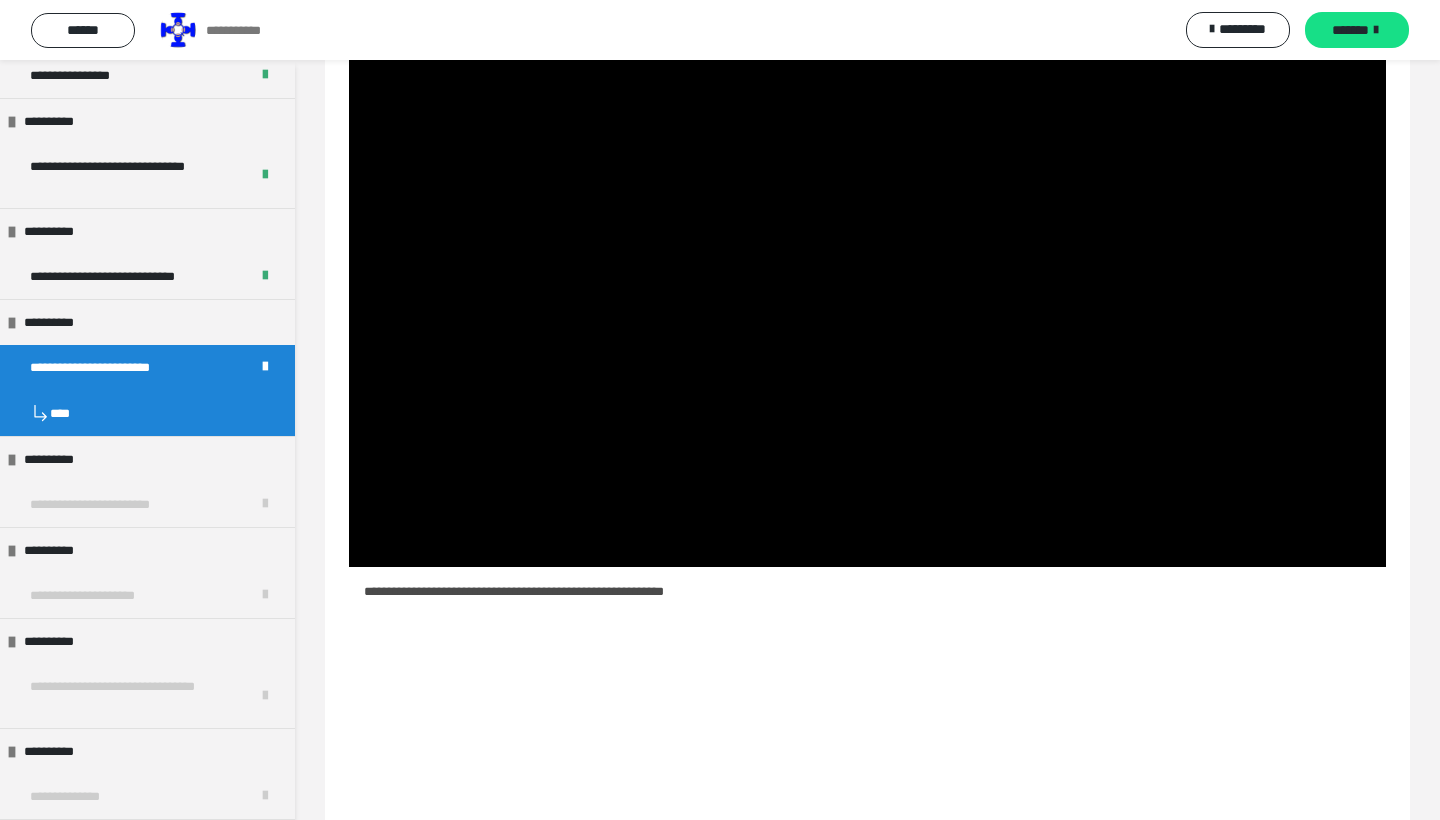 scroll, scrollTop: 451, scrollLeft: 0, axis: vertical 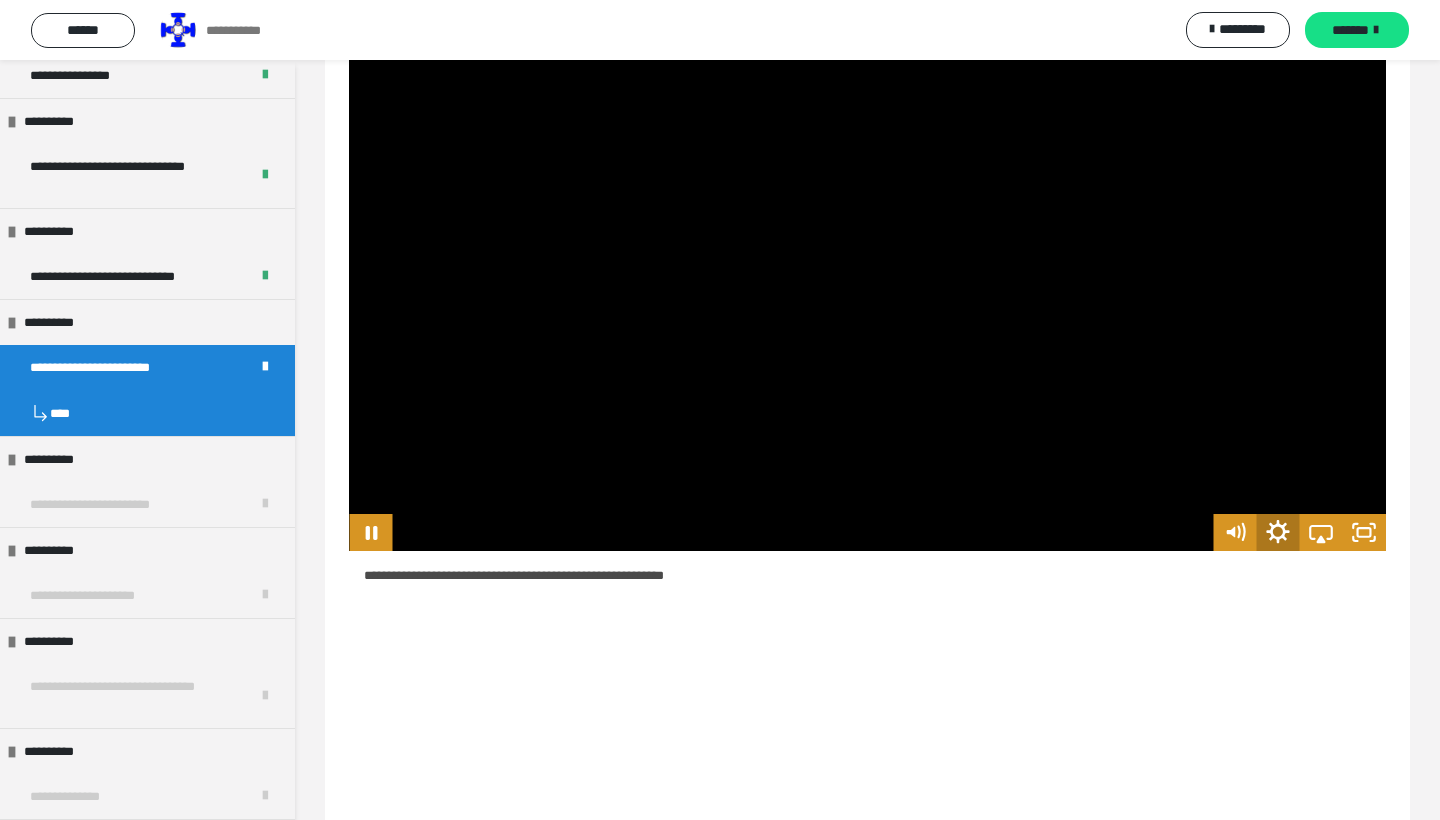 click 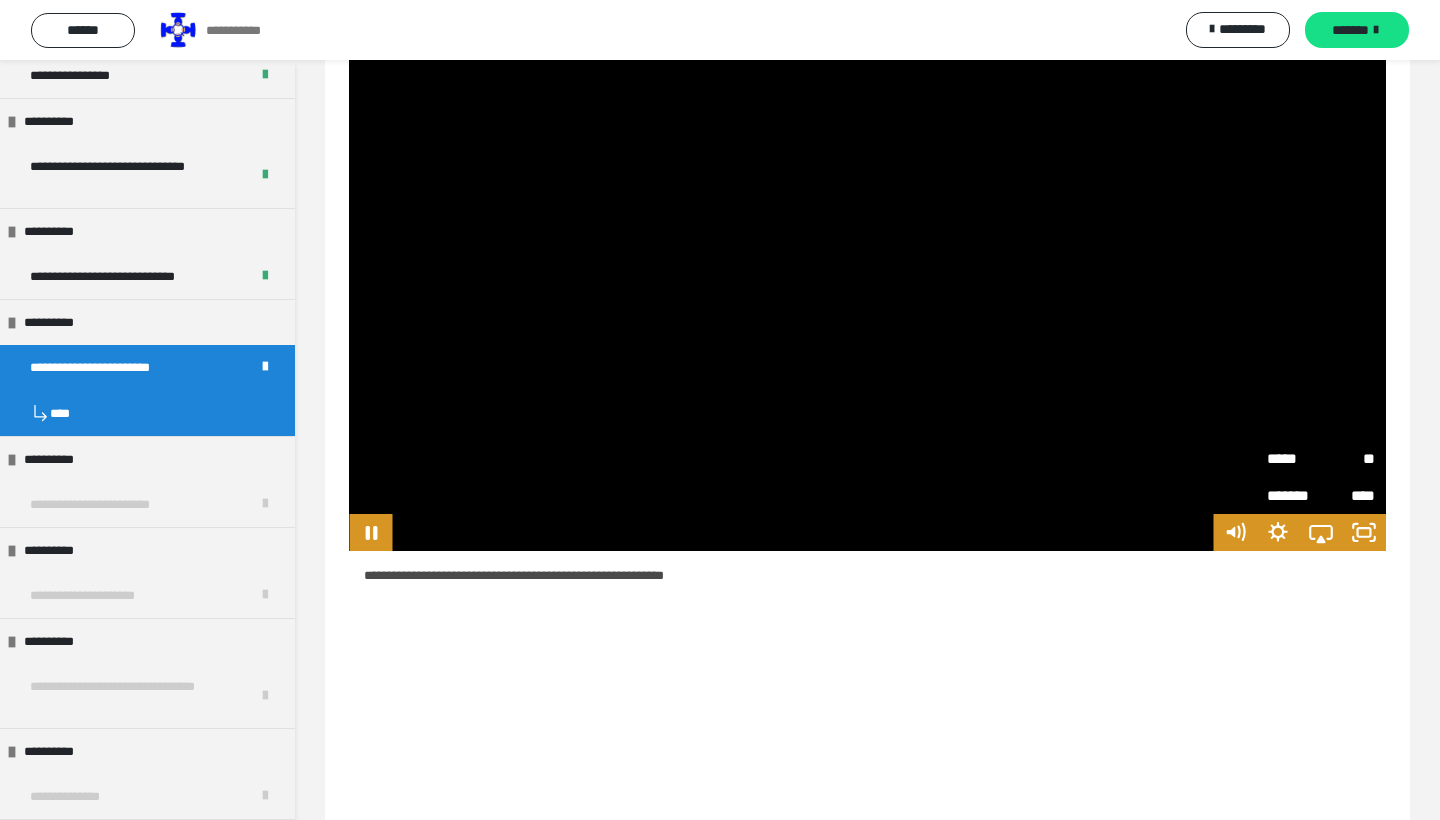 click on "*****" at bounding box center [1294, 459] 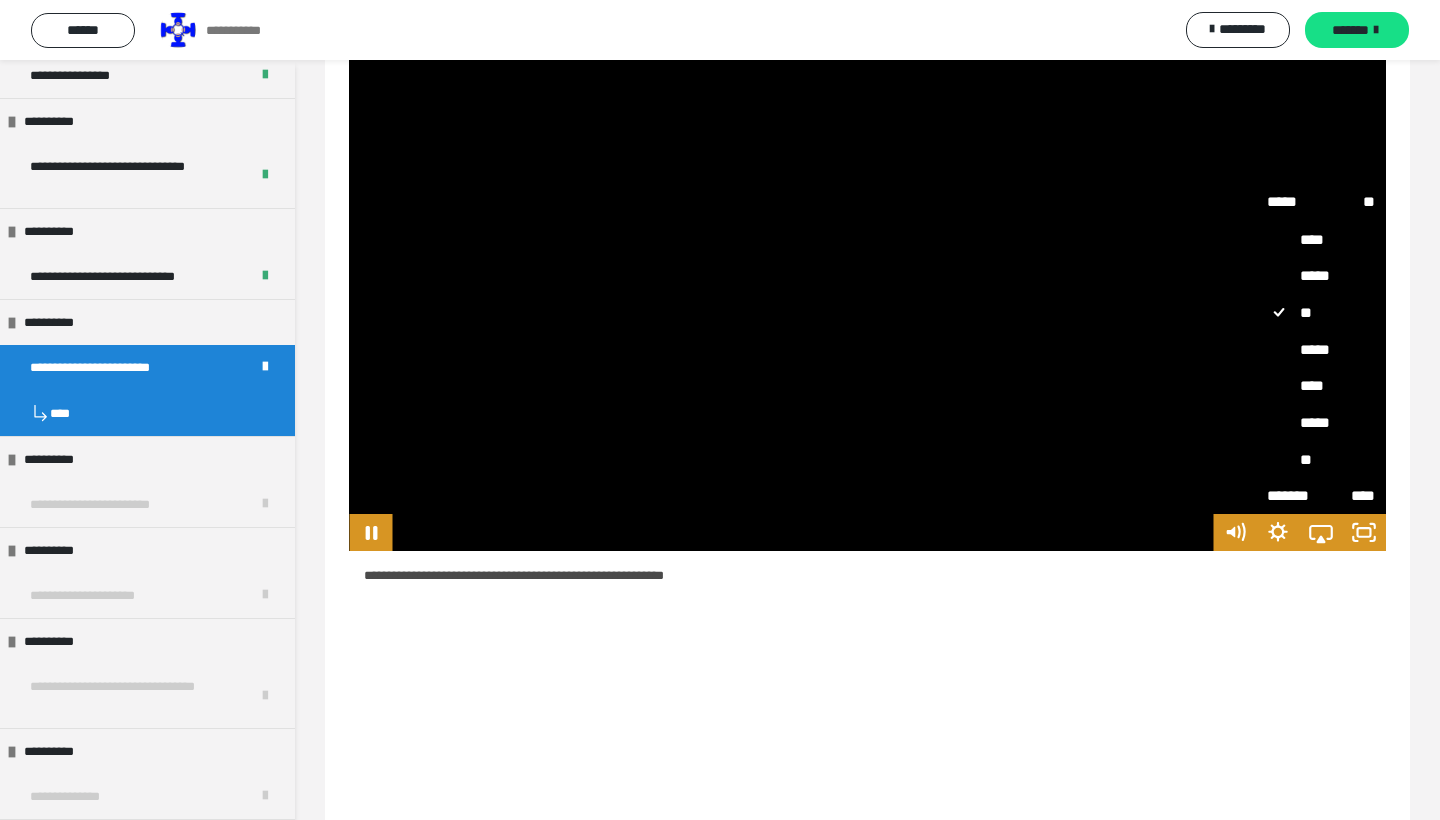 click on "**" at bounding box center [1321, 459] 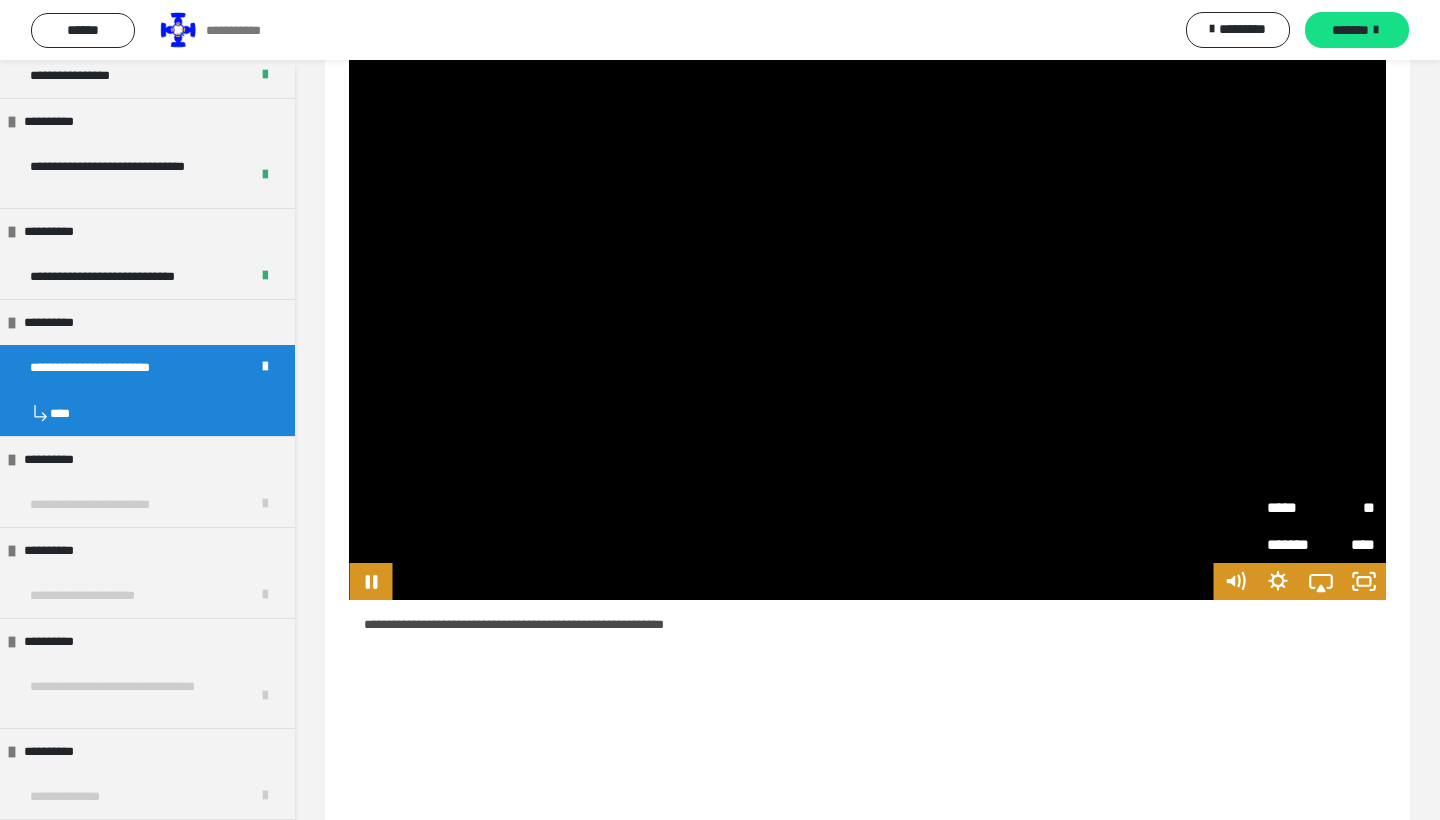 scroll, scrollTop: 400, scrollLeft: 0, axis: vertical 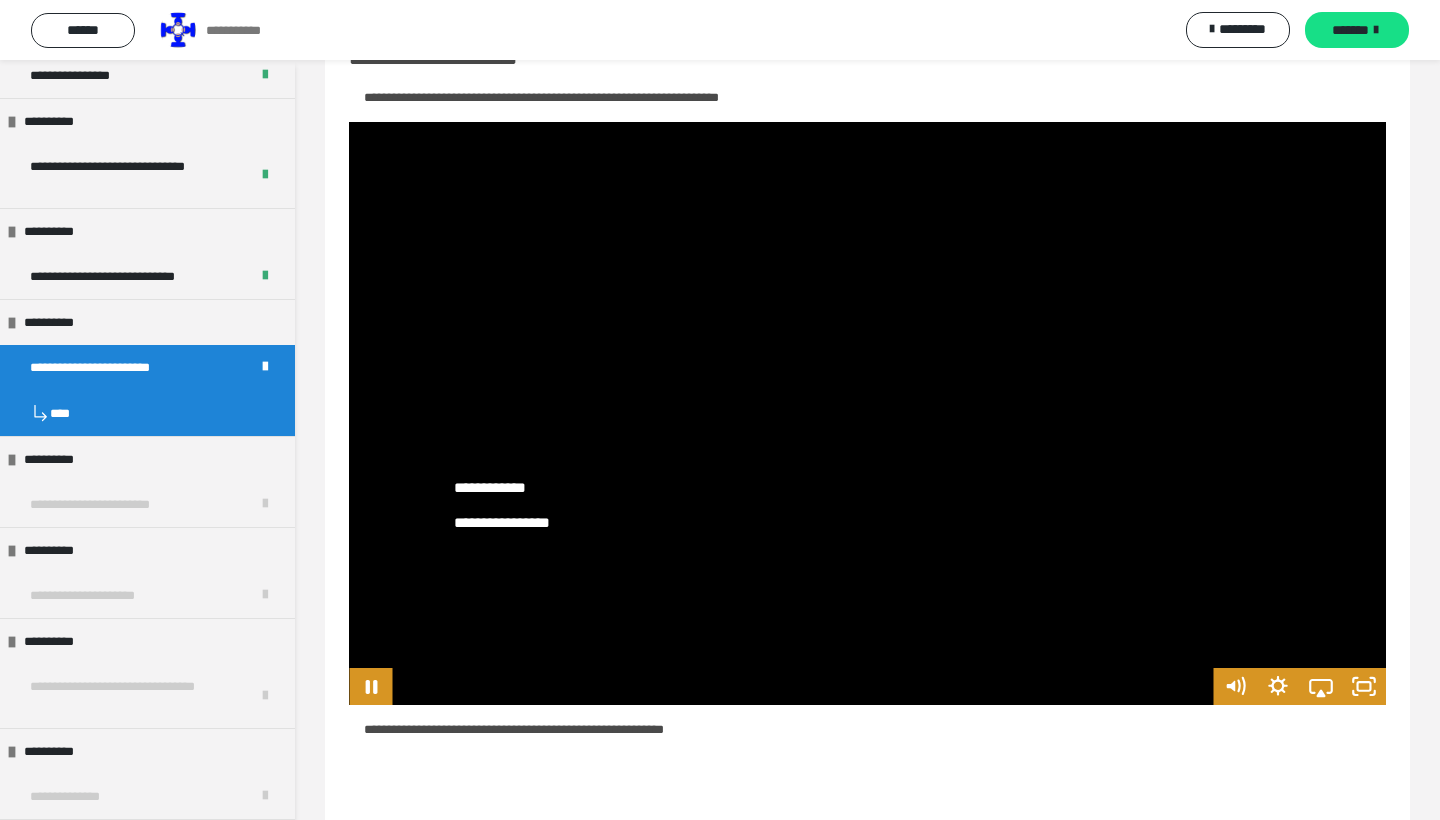 click at bounding box center (867, 413) 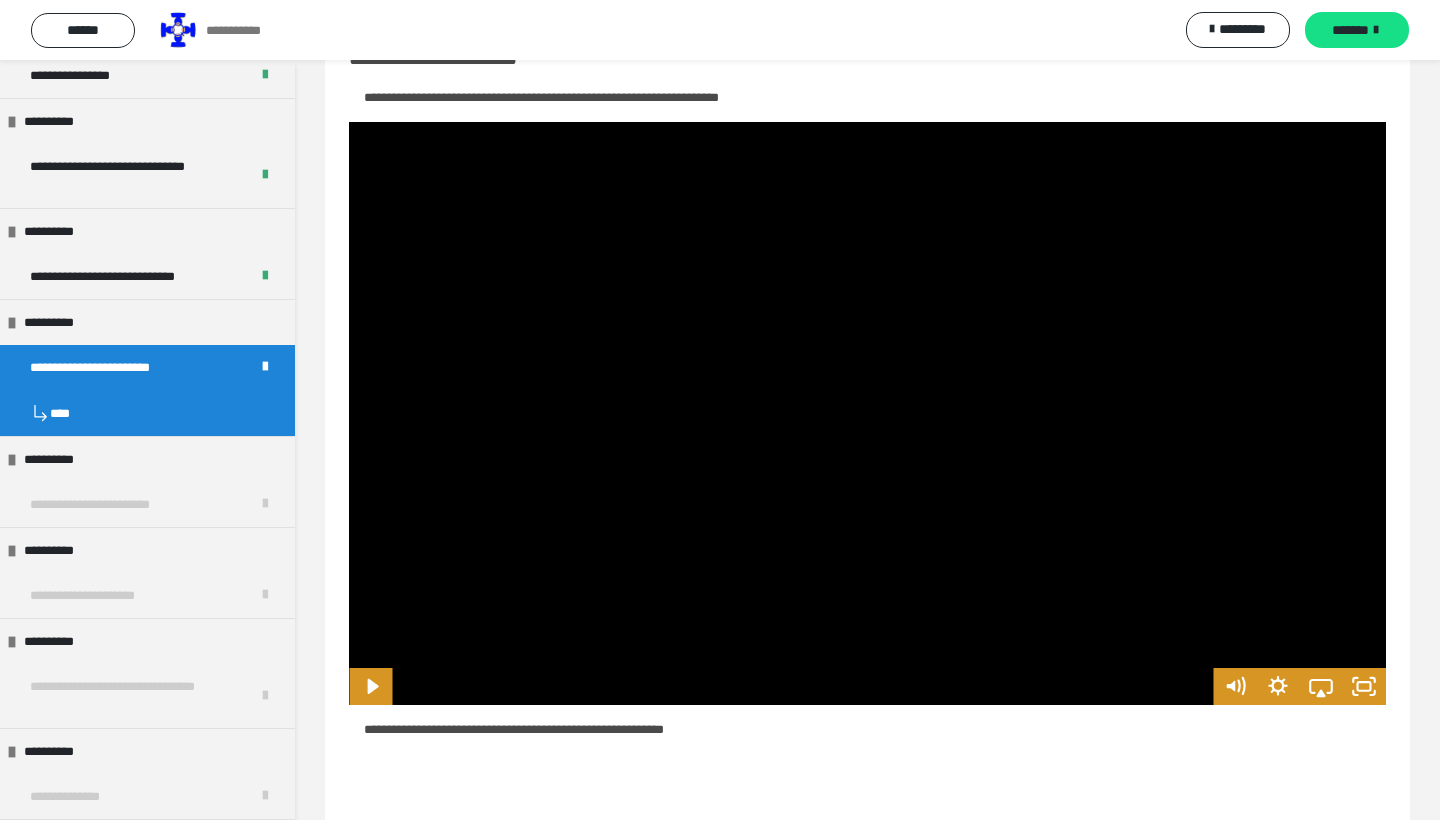 click at bounding box center (867, 413) 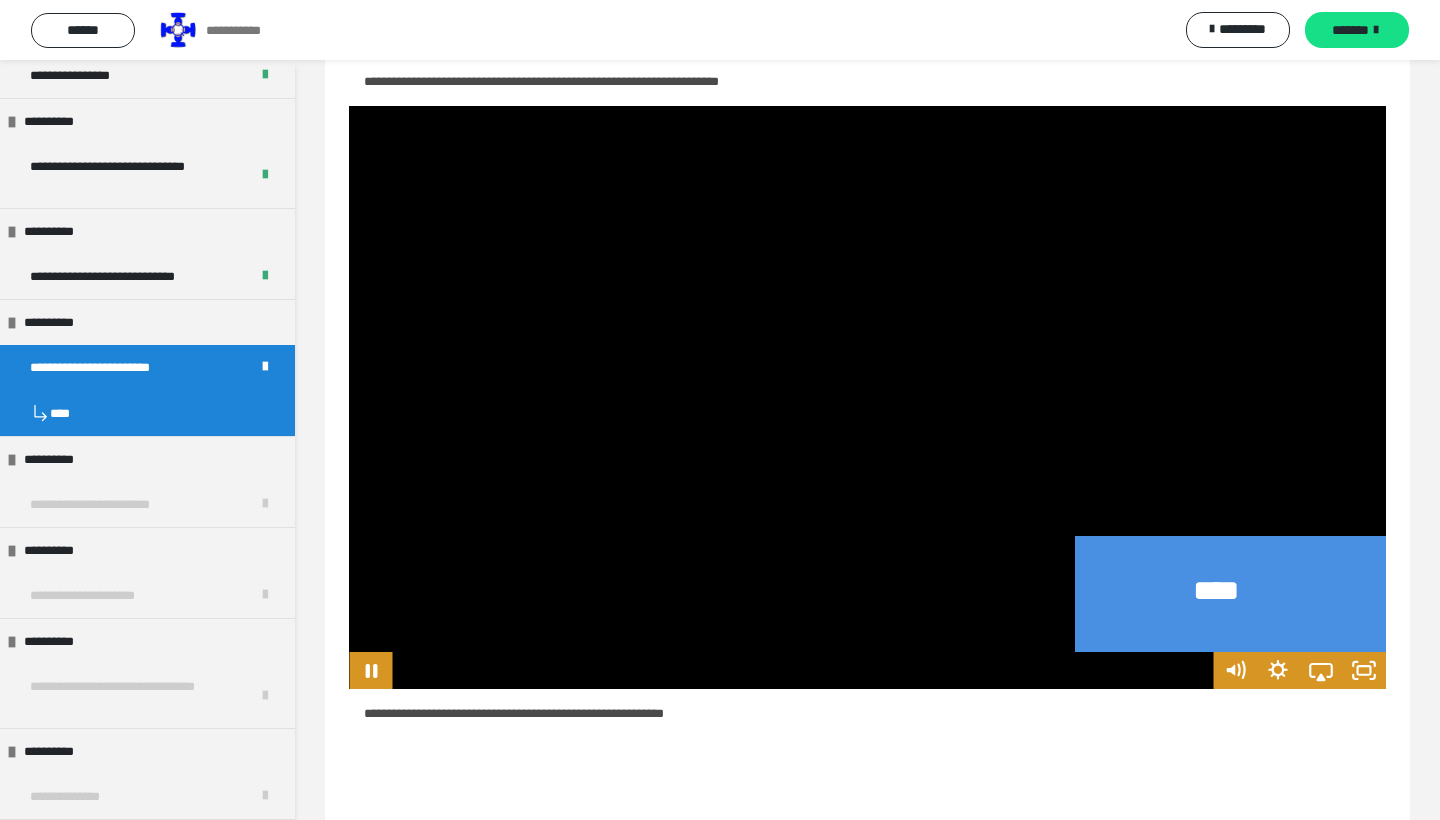 scroll, scrollTop: 315, scrollLeft: 1, axis: both 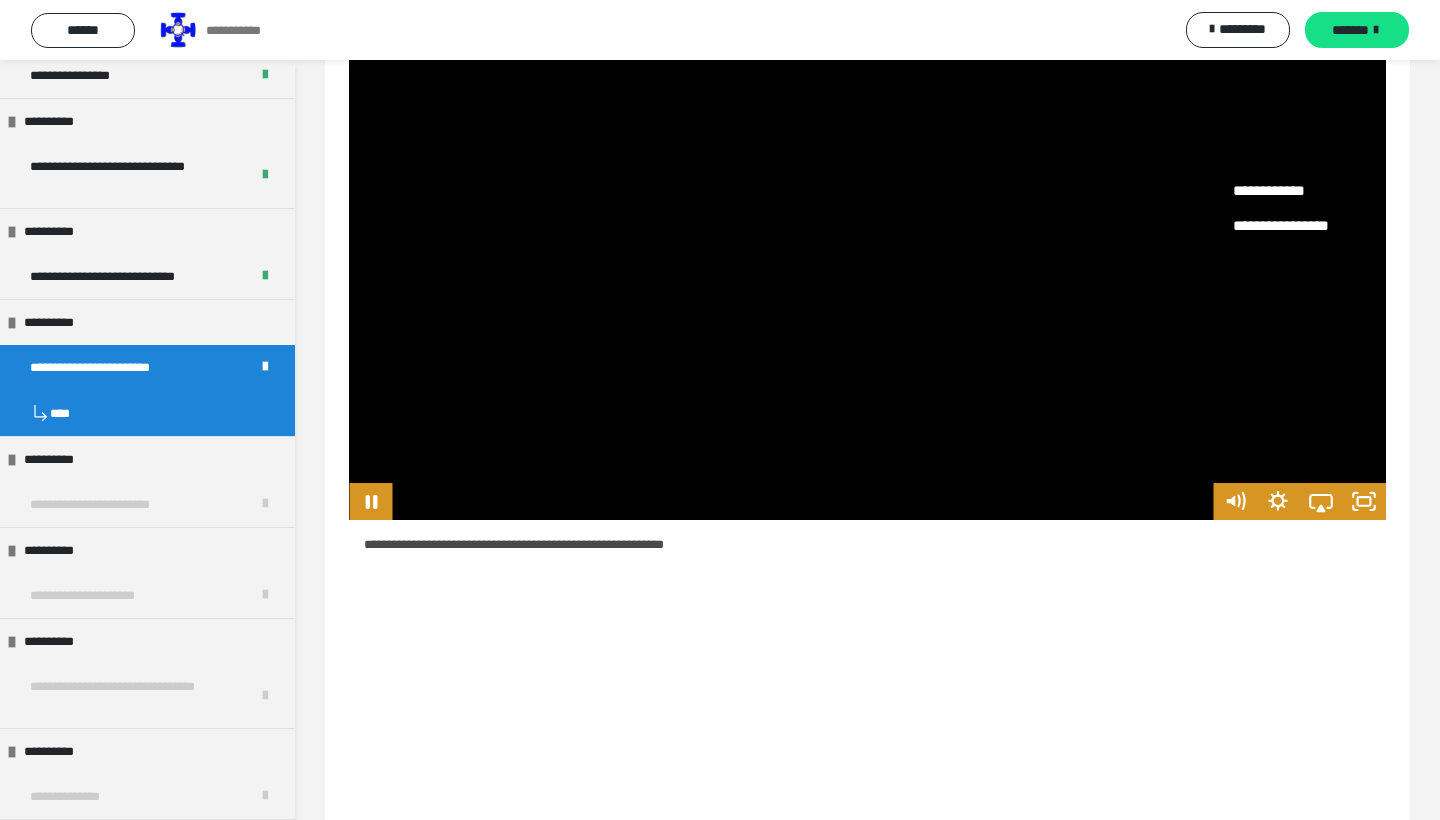 click at bounding box center [867, 228] 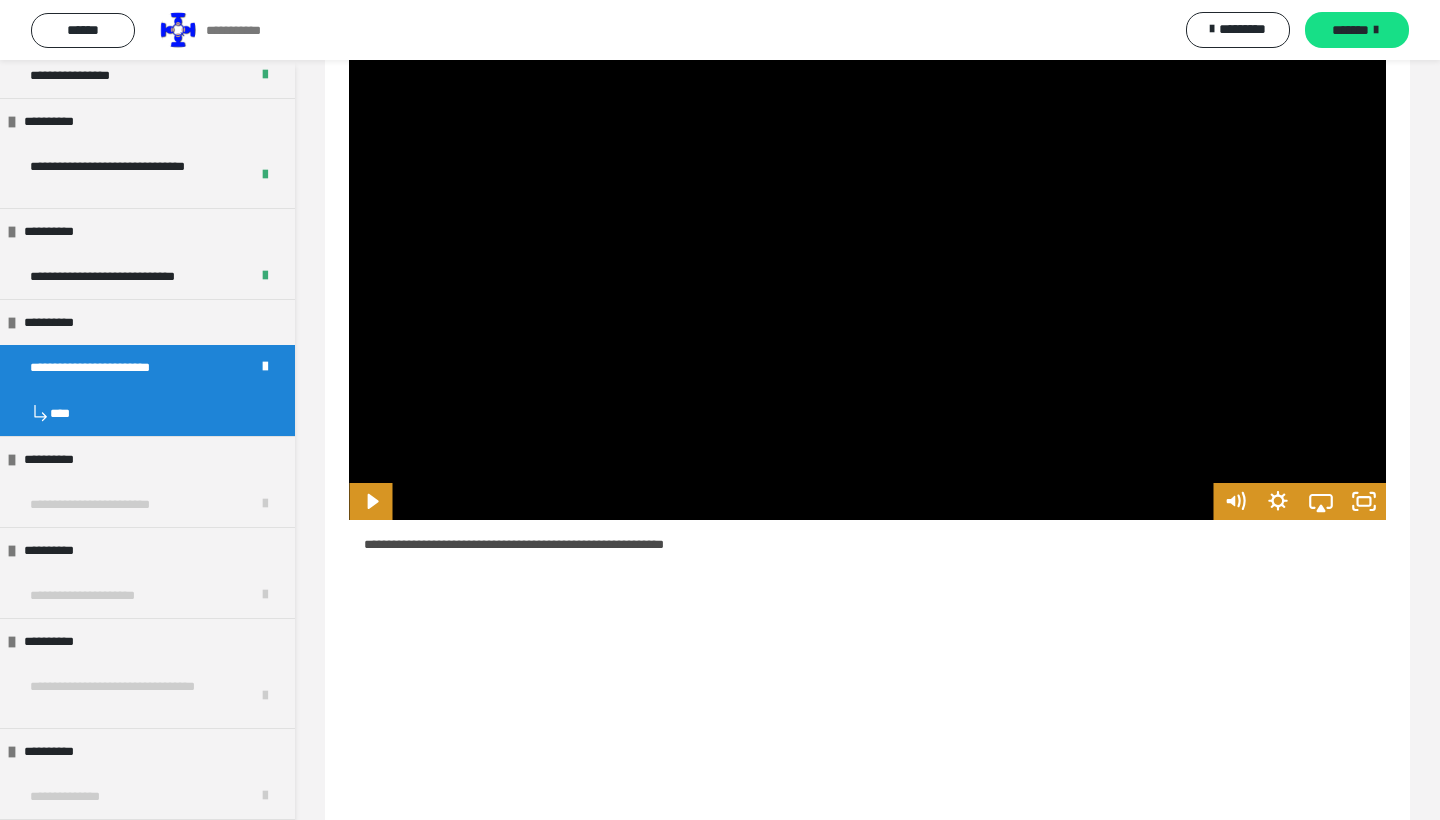 type 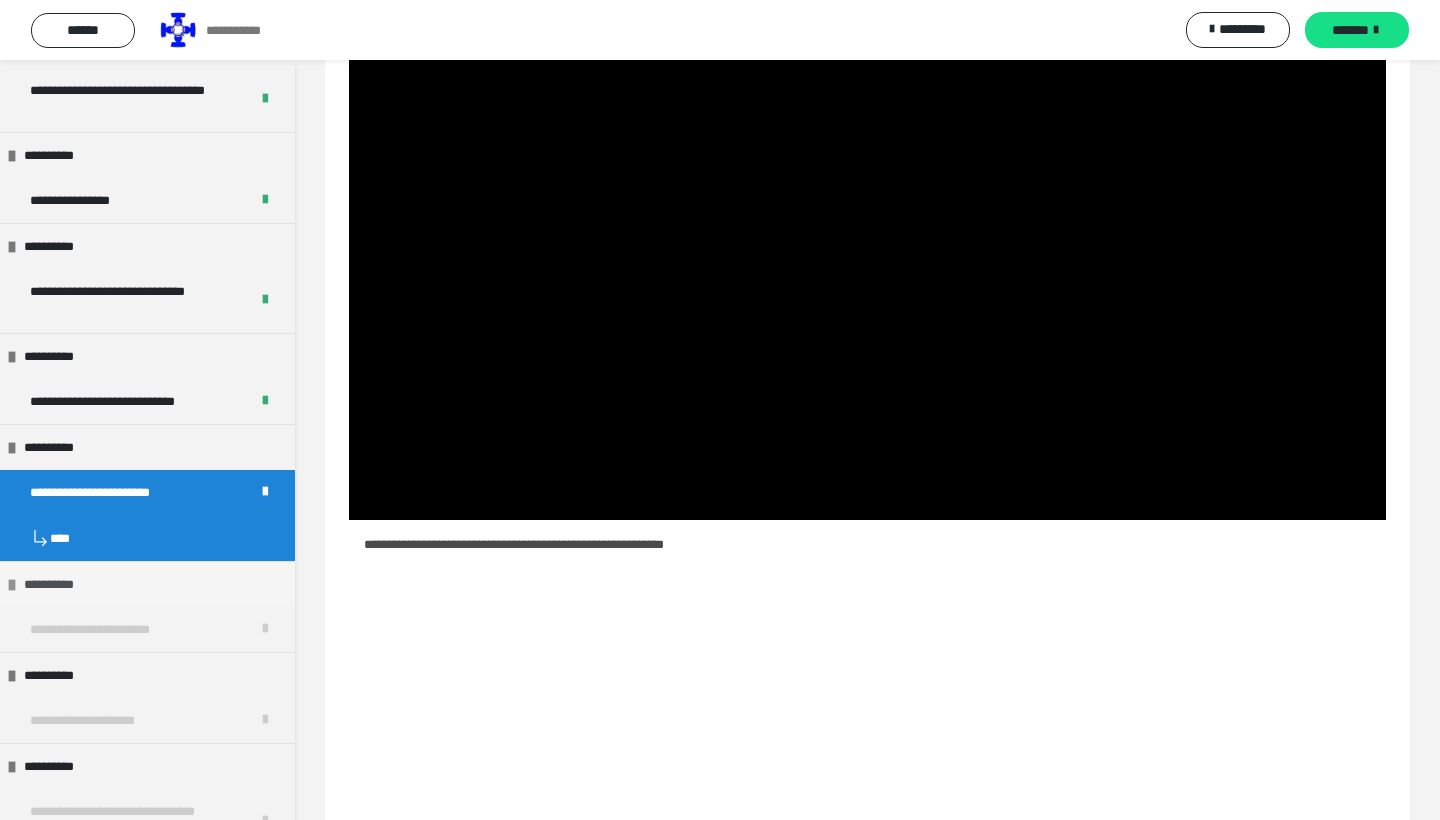 scroll, scrollTop: 1350, scrollLeft: 0, axis: vertical 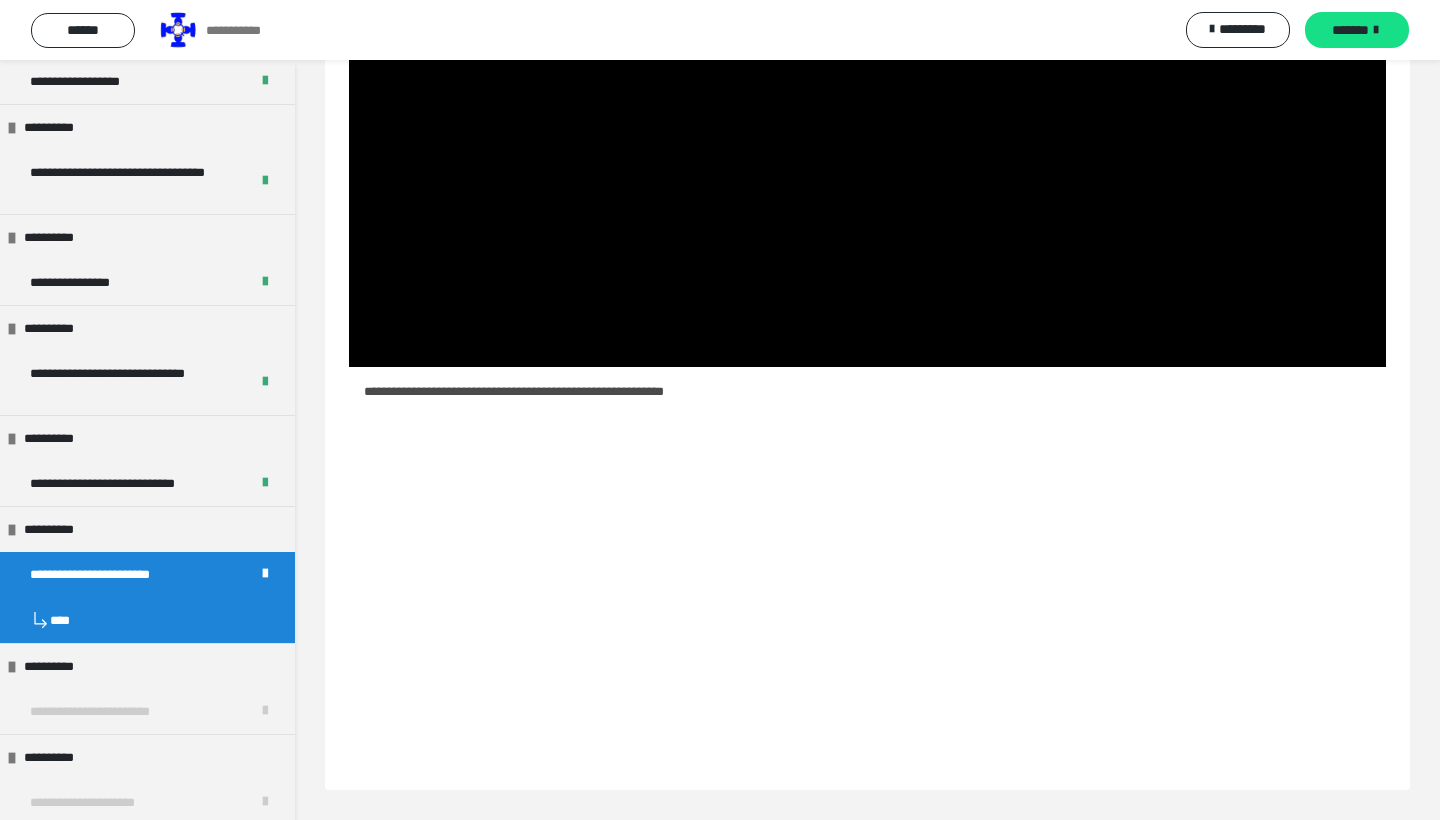 click on "**********" at bounding box center (867, 122) 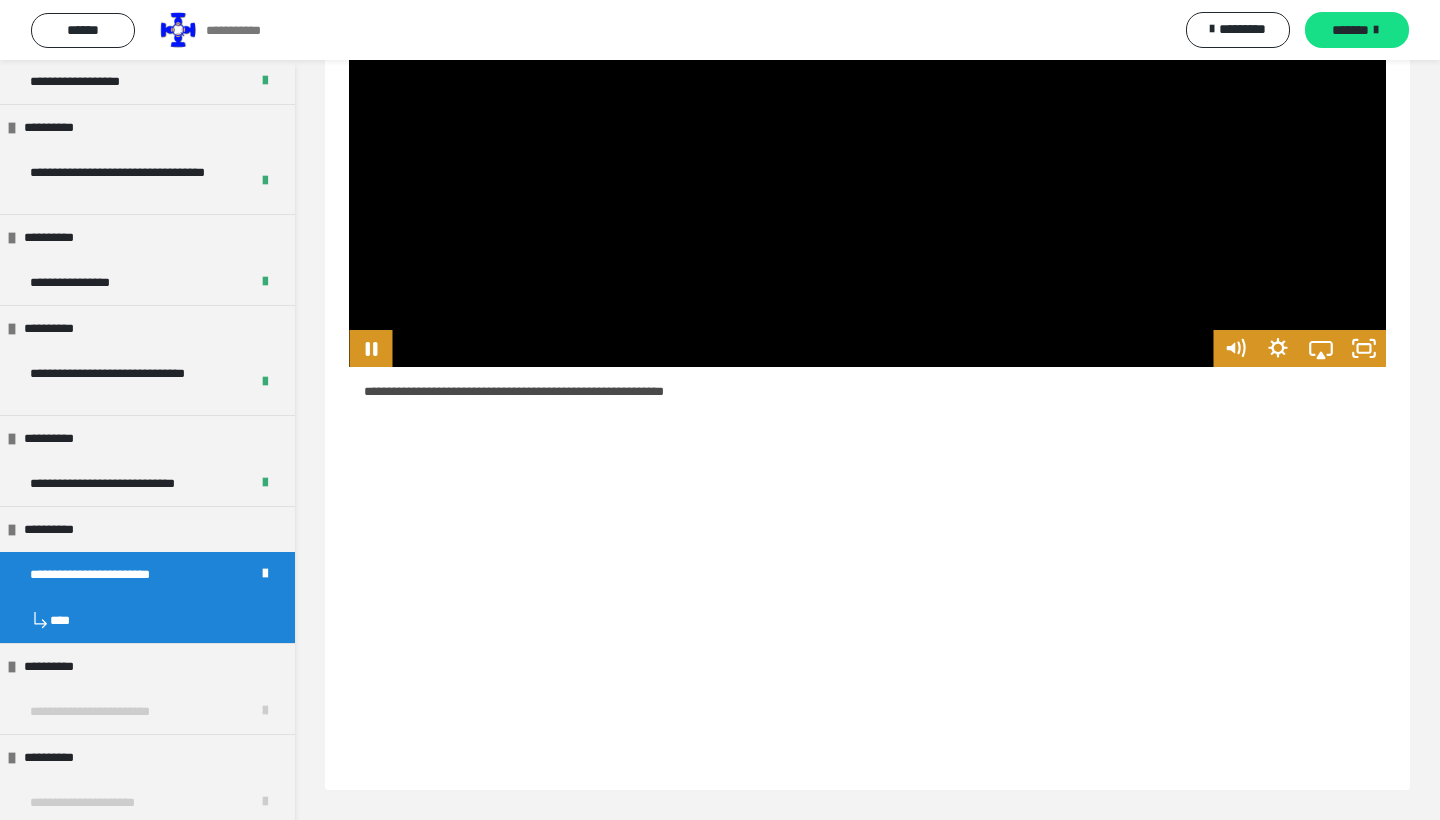 scroll, scrollTop: 635, scrollLeft: 0, axis: vertical 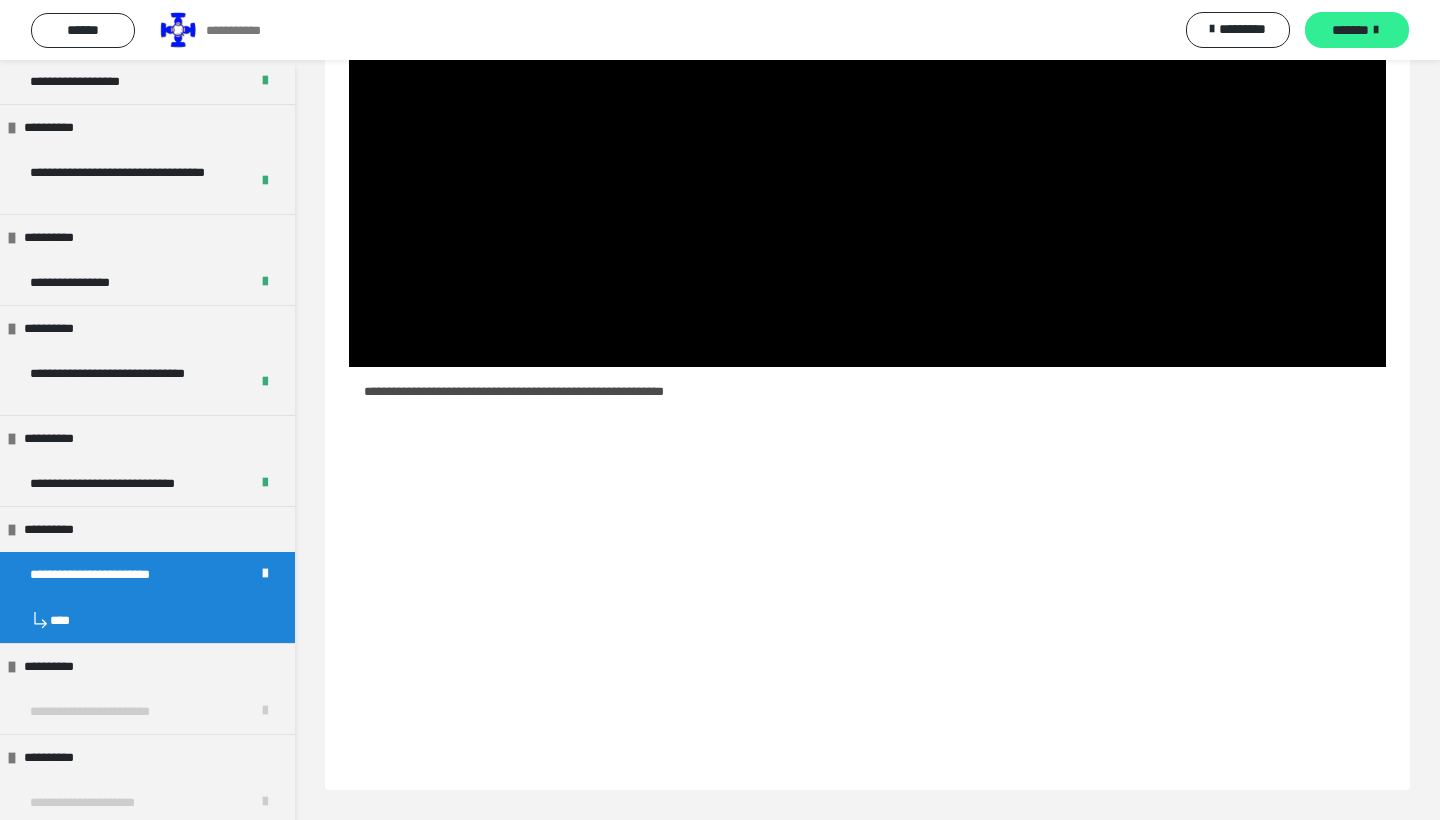 click on "*******" at bounding box center [1350, 30] 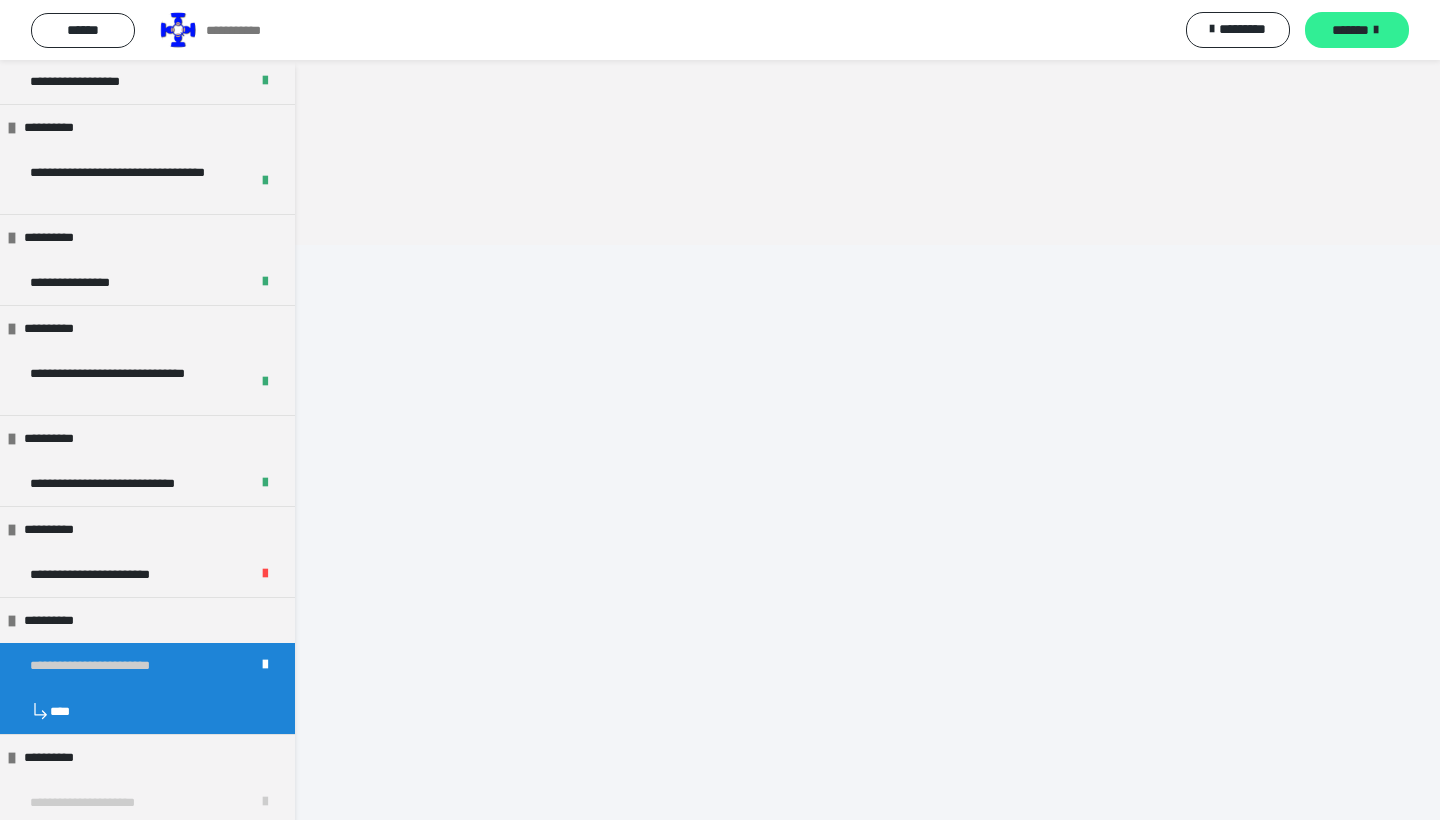 scroll, scrollTop: 60, scrollLeft: 0, axis: vertical 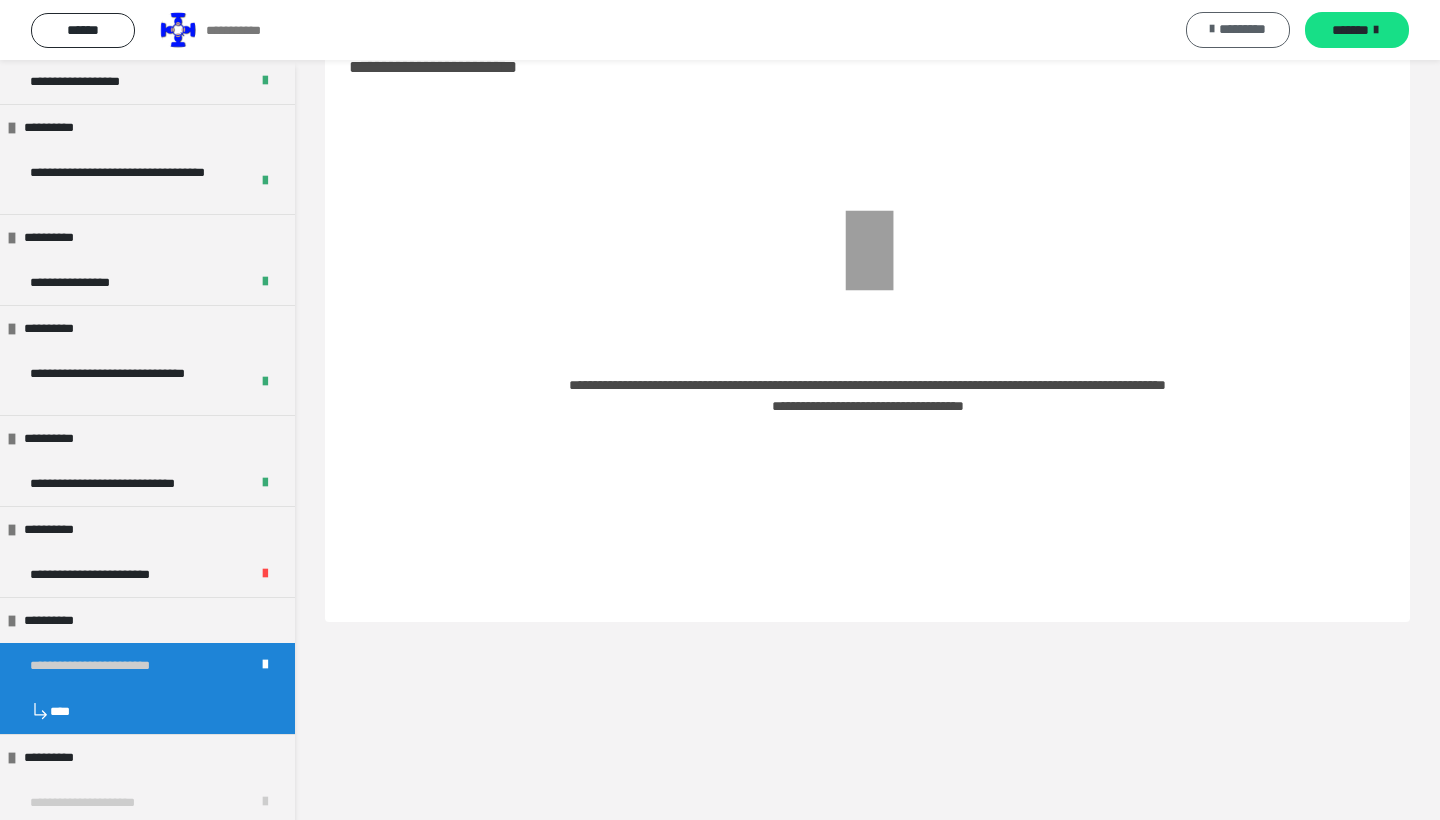 click on "*********" at bounding box center [1238, 30] 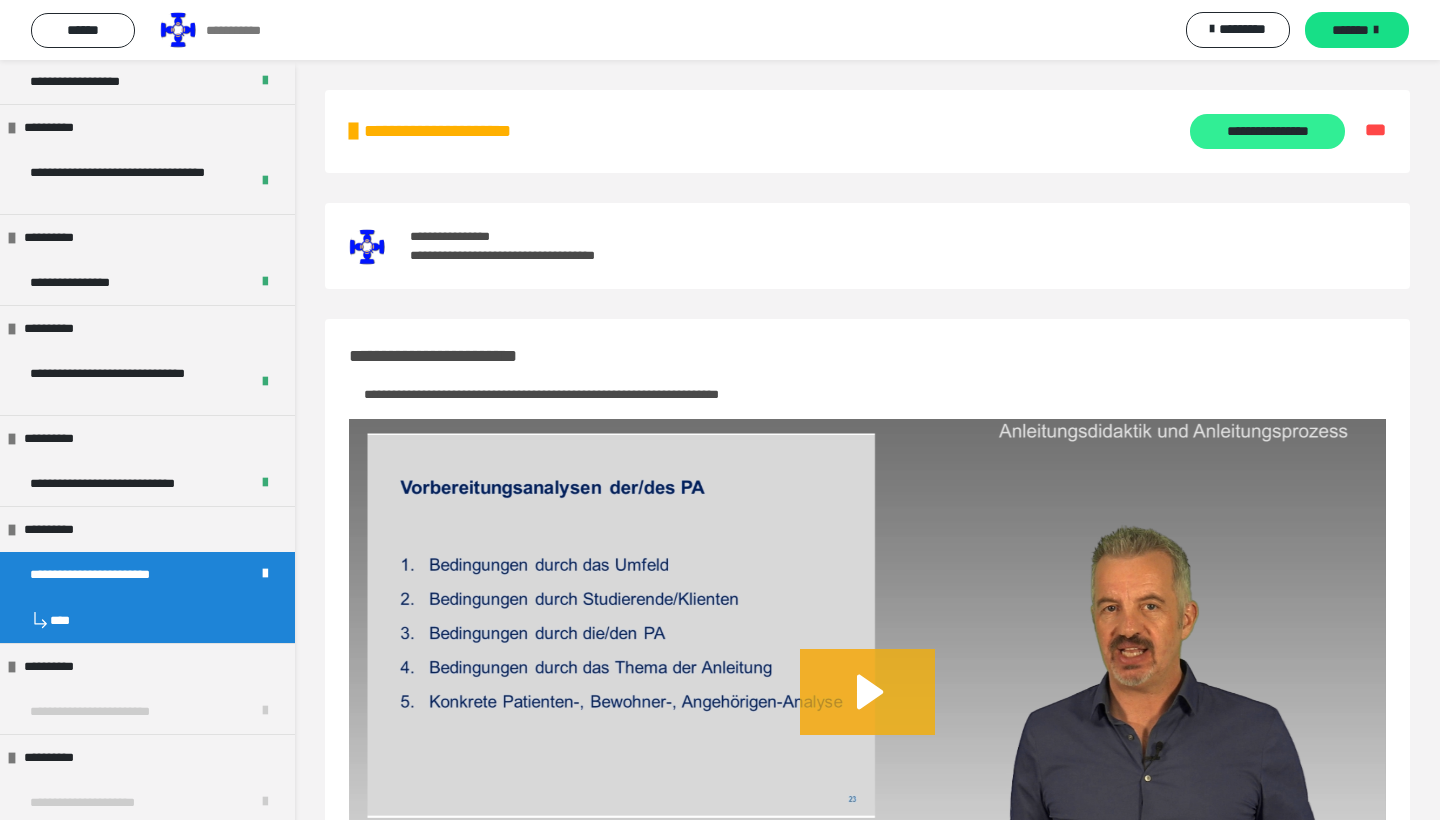scroll, scrollTop: 0, scrollLeft: 0, axis: both 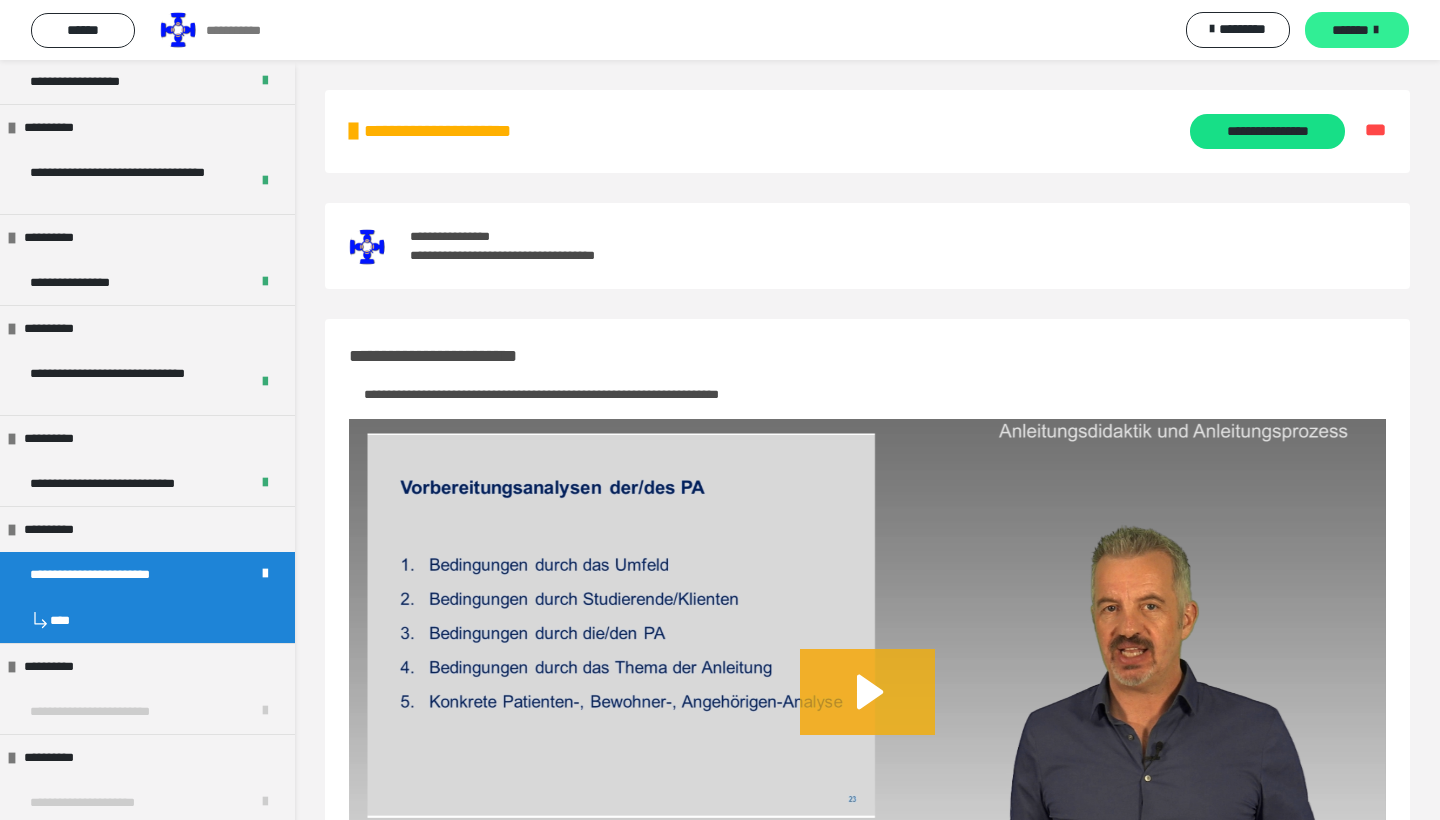 click on "*******" at bounding box center [1357, 30] 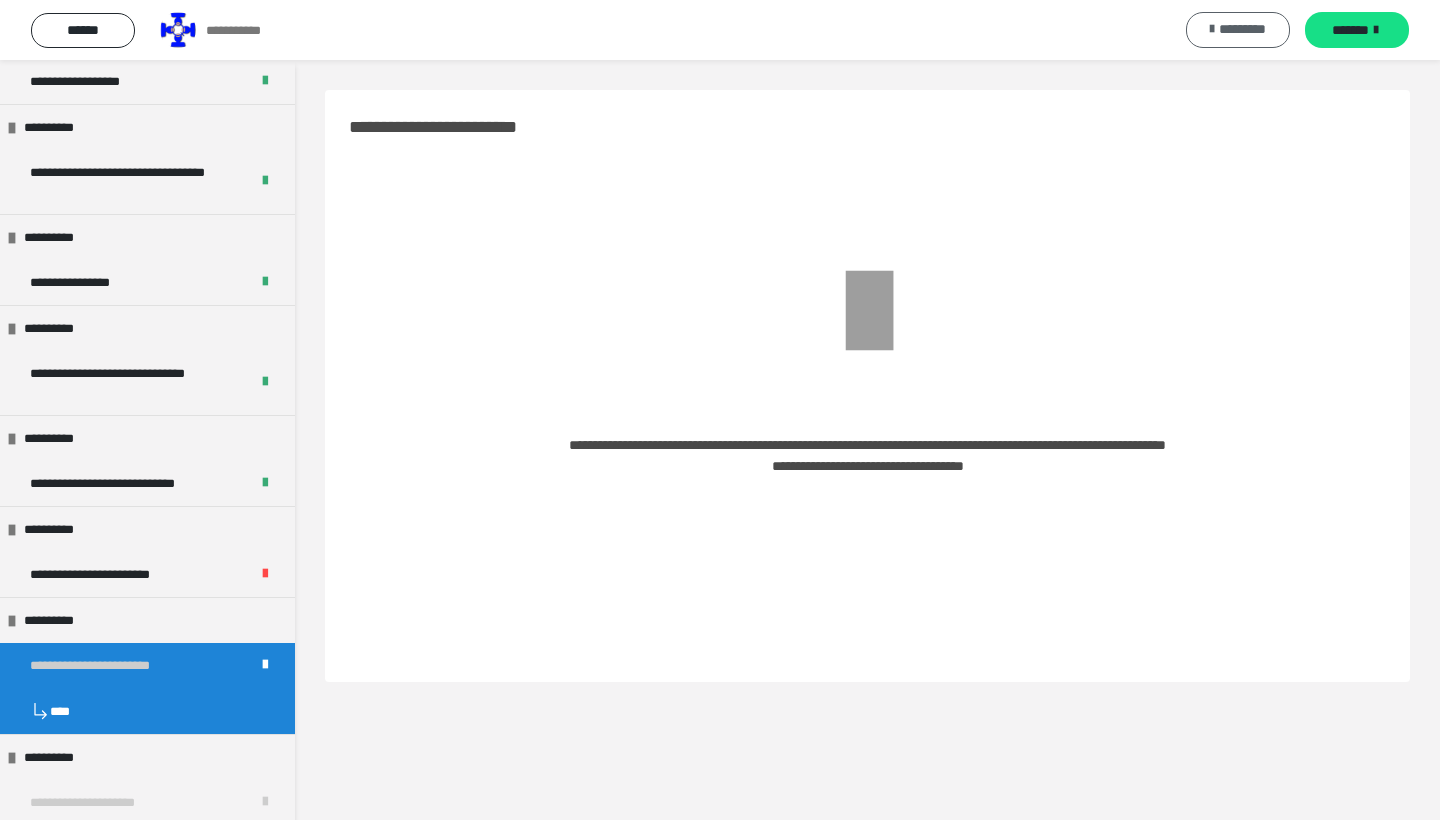 click on "*********" at bounding box center [1238, 30] 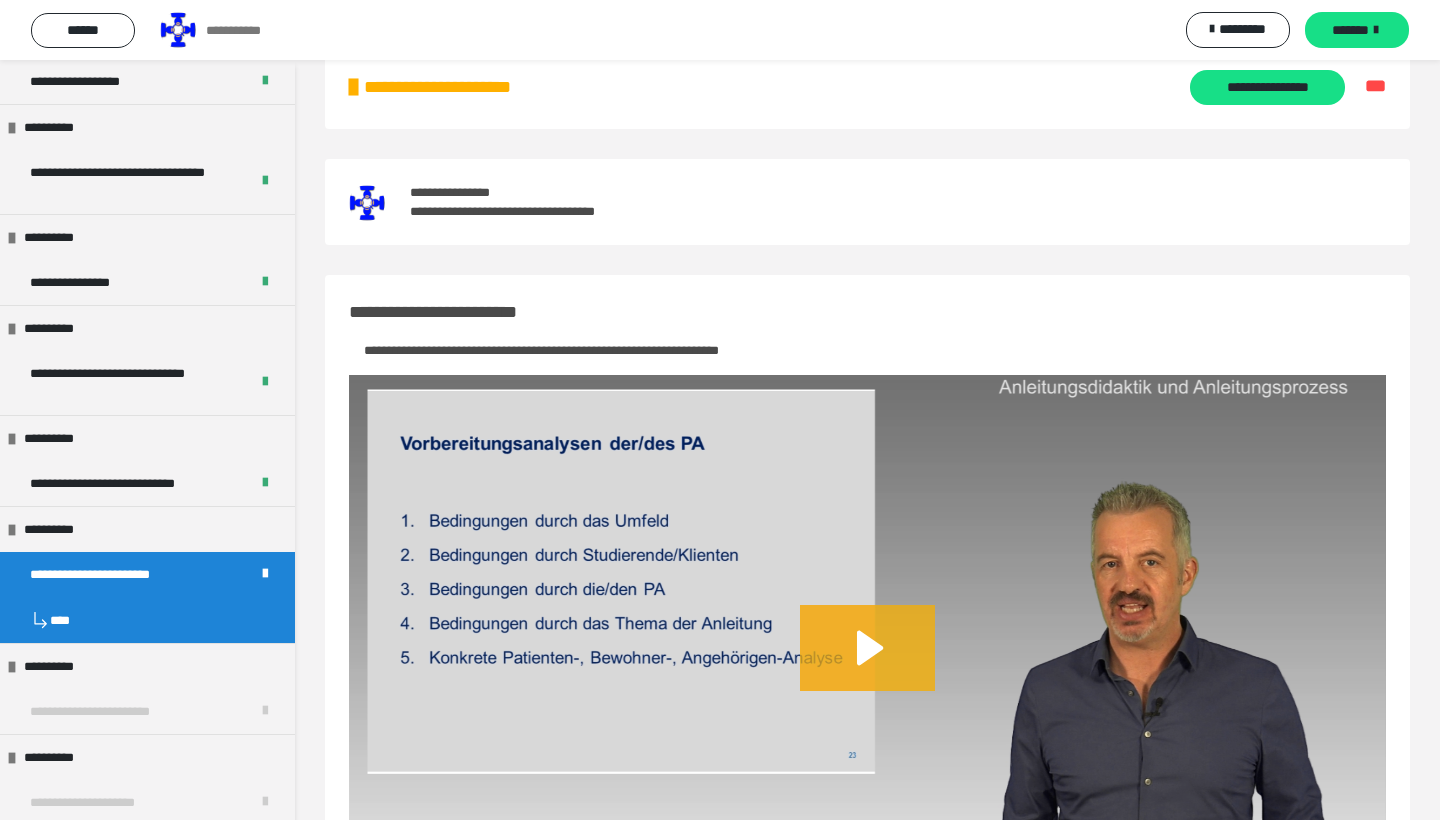 scroll, scrollTop: 46, scrollLeft: 0, axis: vertical 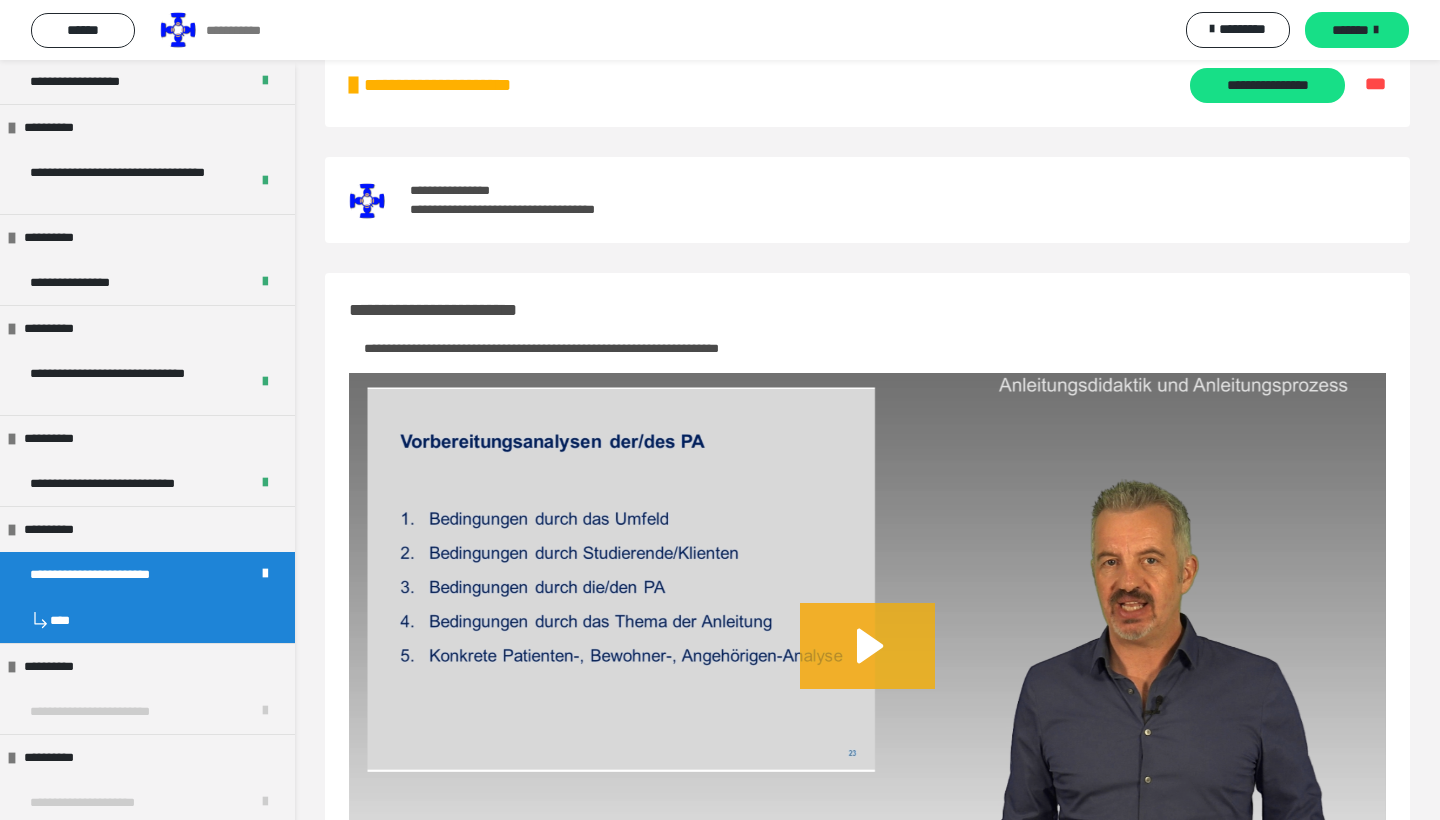 click on "**********" at bounding box center (867, 85) 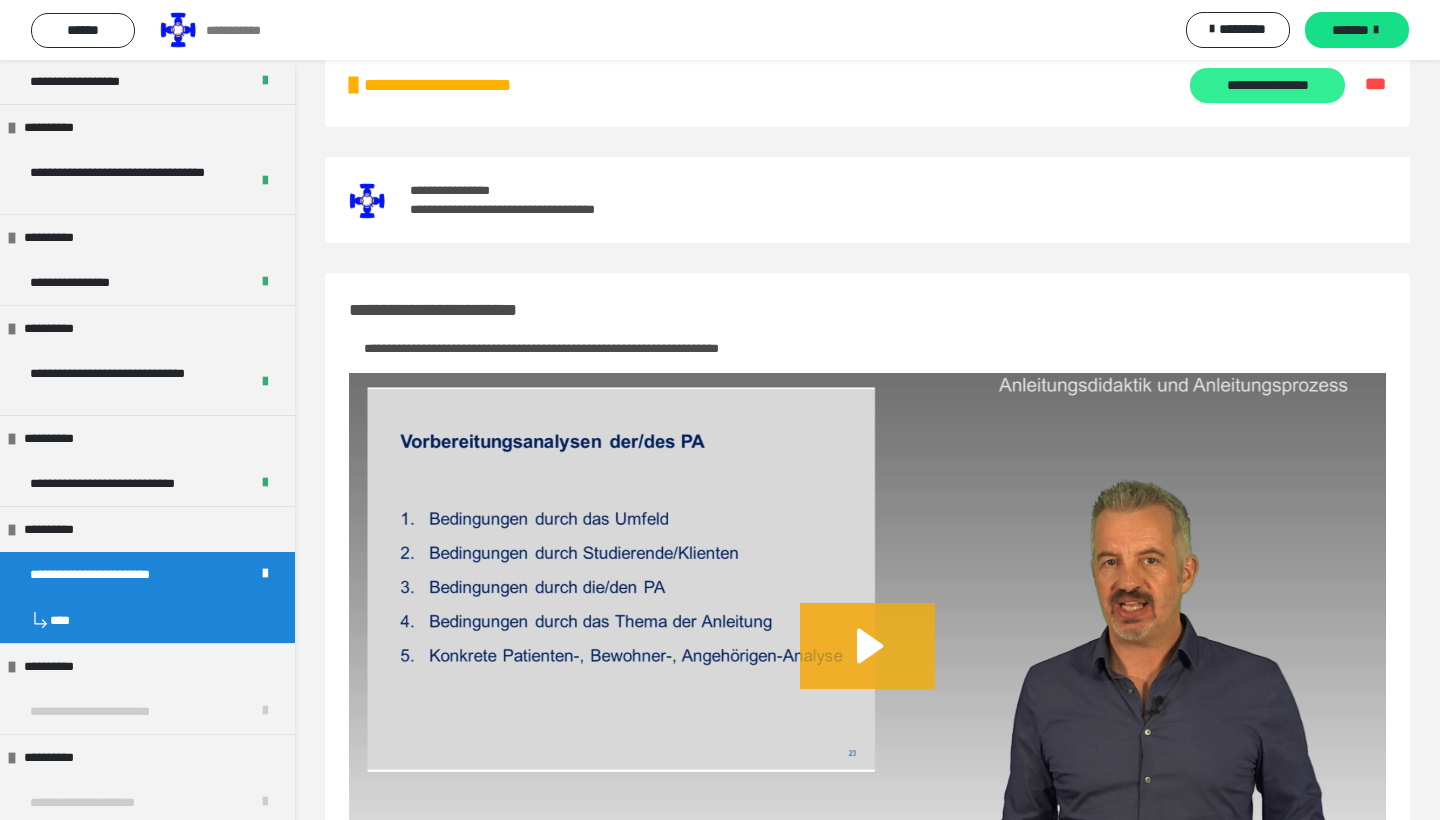 click on "**********" at bounding box center (1267, 85) 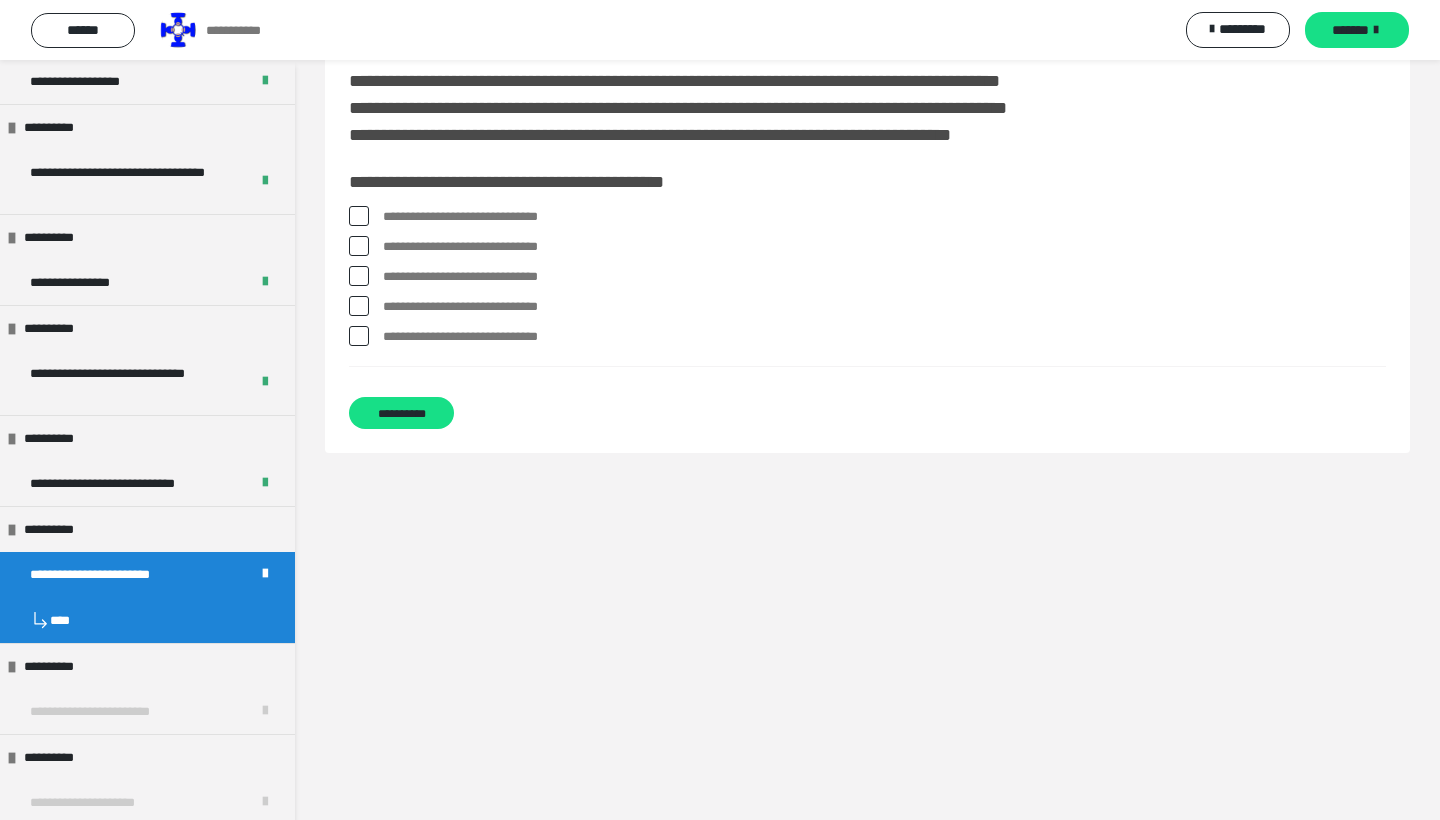 click on "**********" at bounding box center (884, 277) 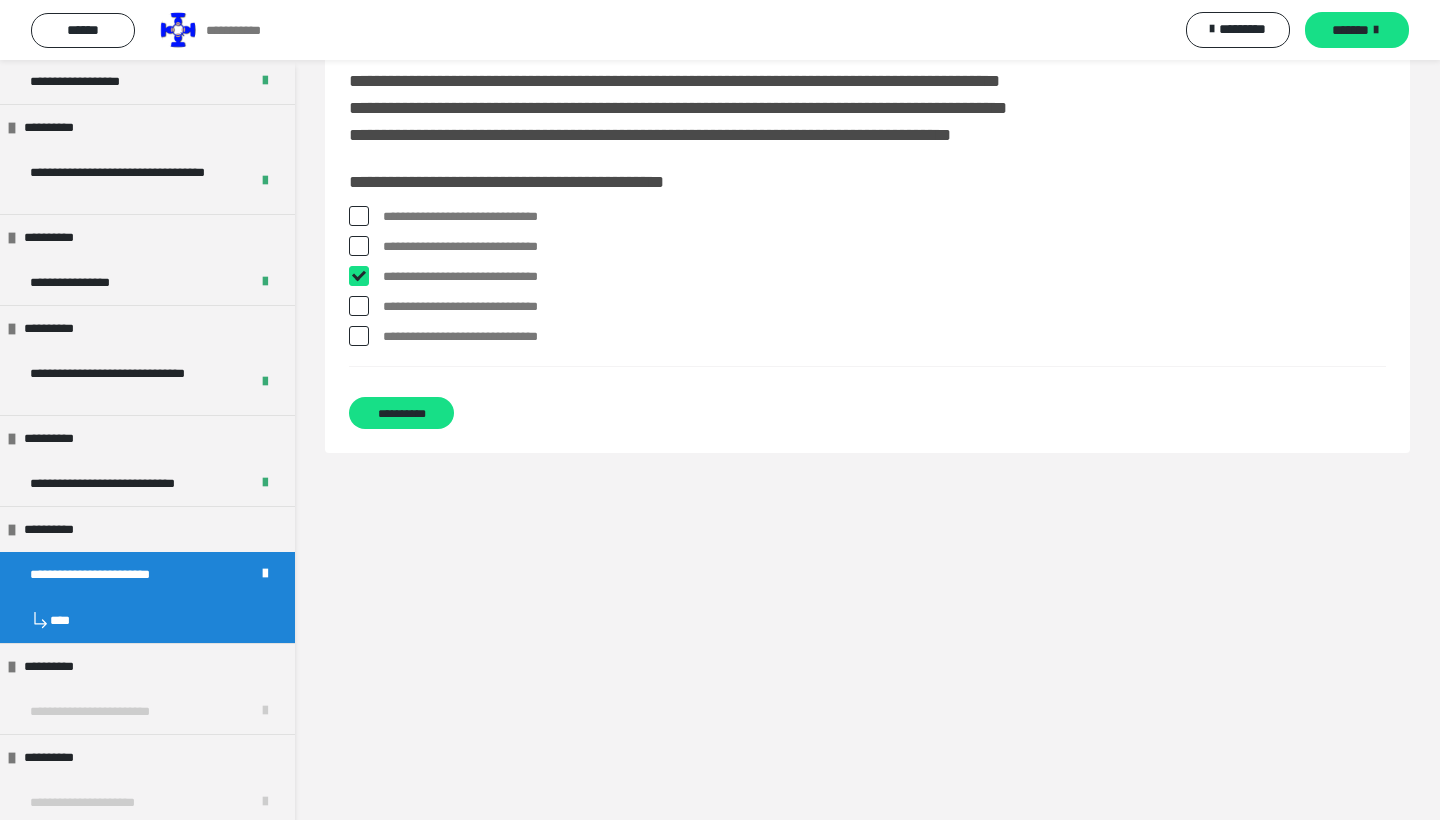 checkbox on "****" 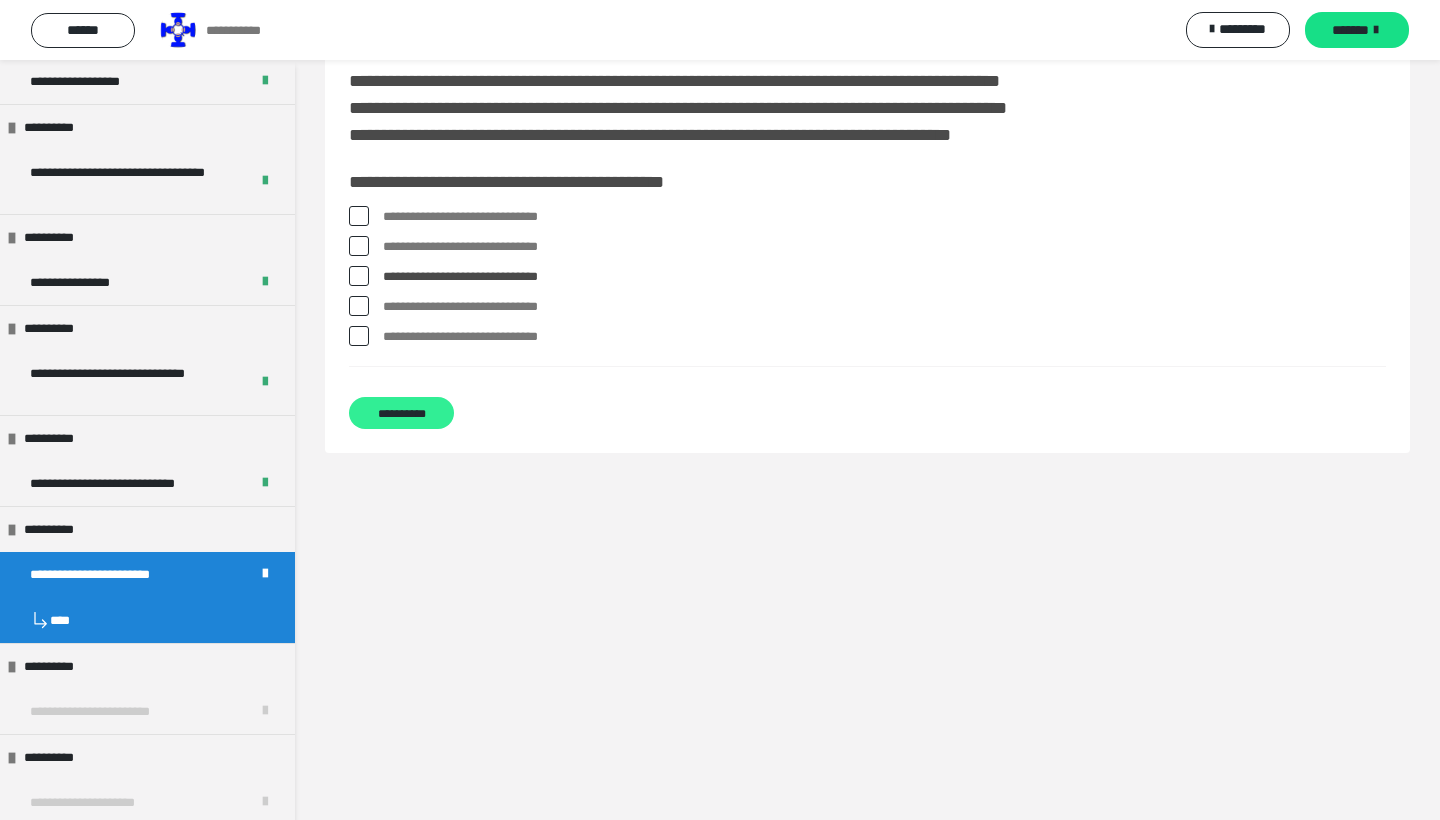 click on "**********" at bounding box center (401, 413) 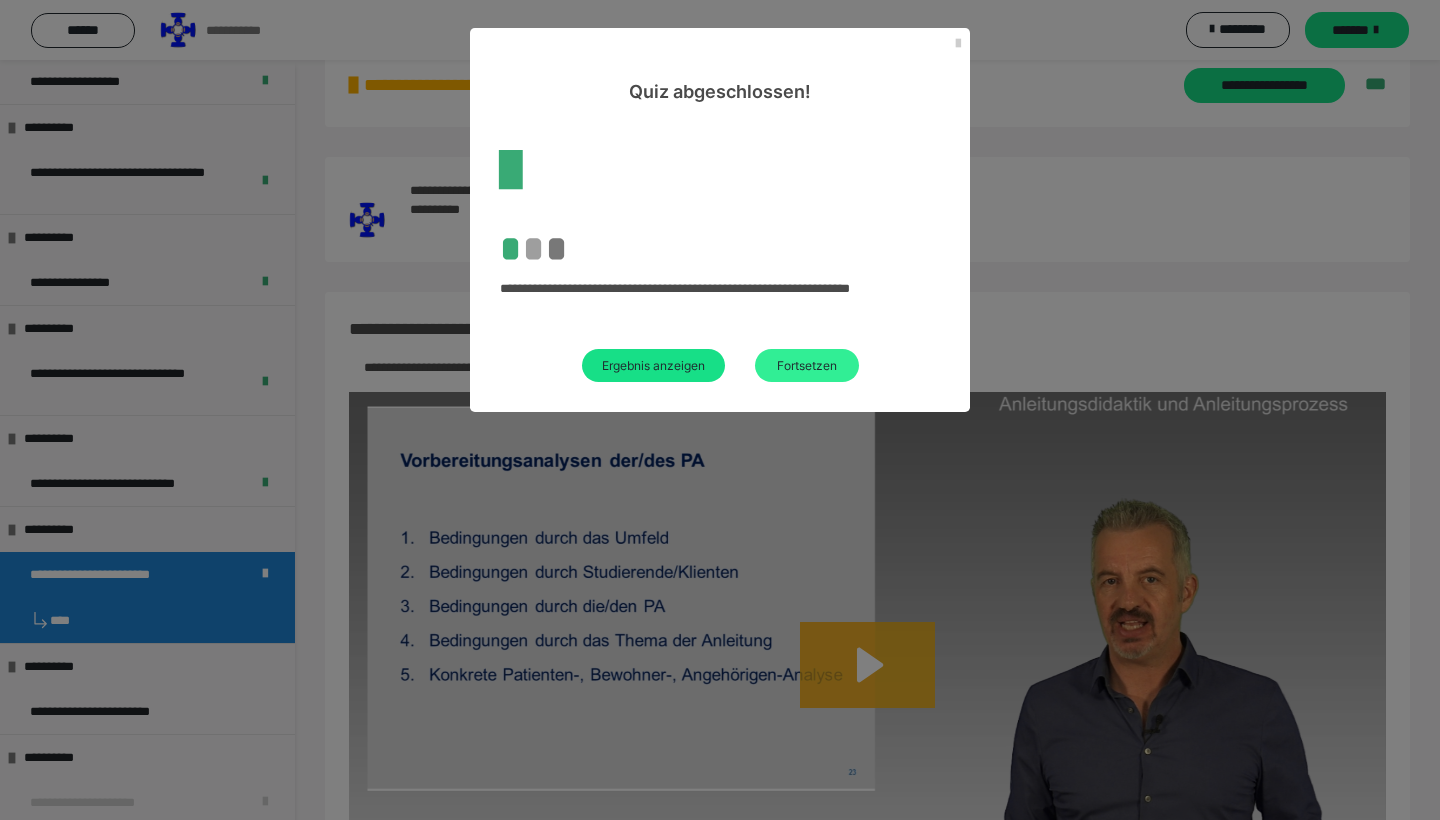 click on "Fortsetzen" at bounding box center [807, 365] 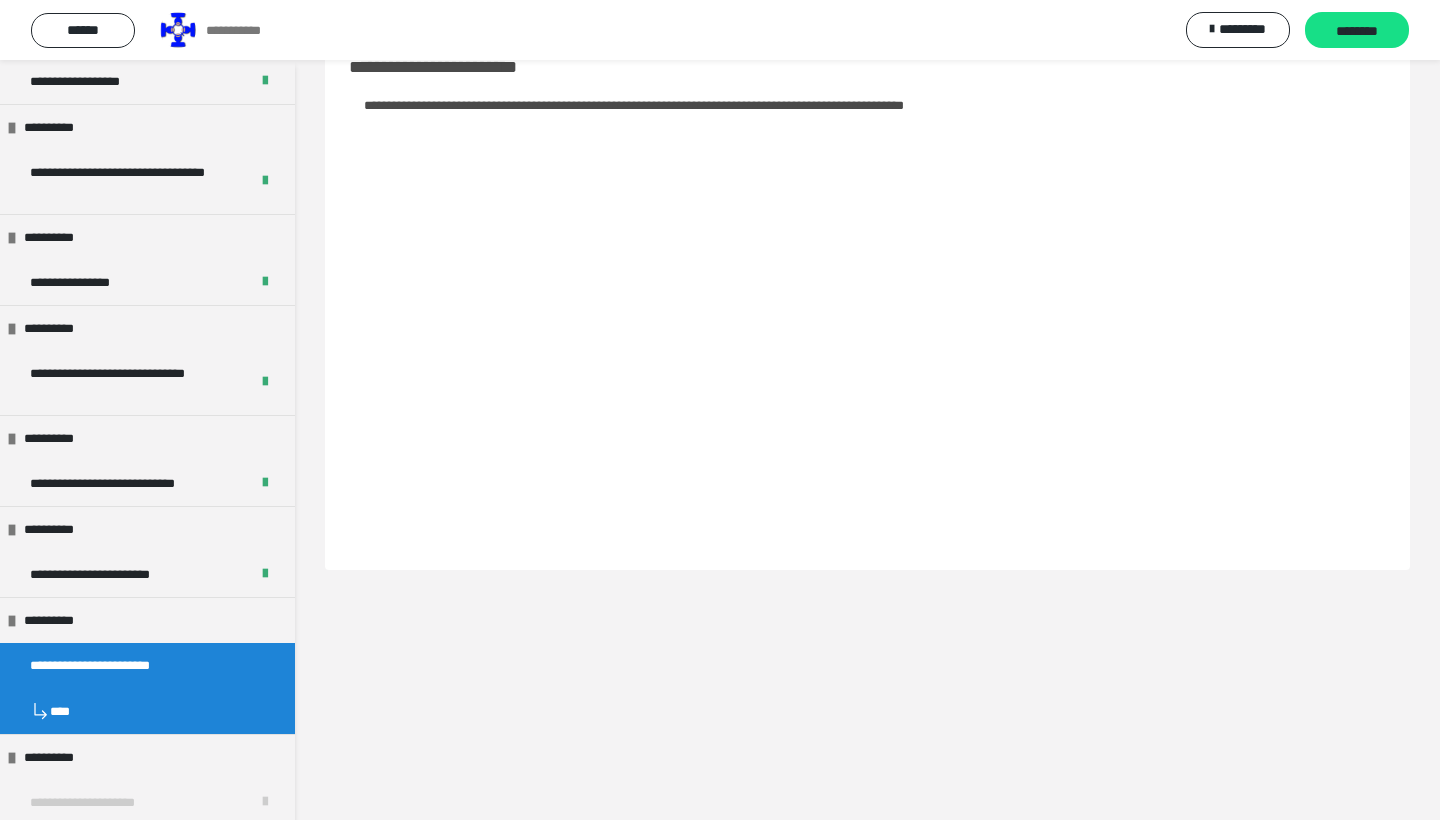 scroll, scrollTop: 60, scrollLeft: 0, axis: vertical 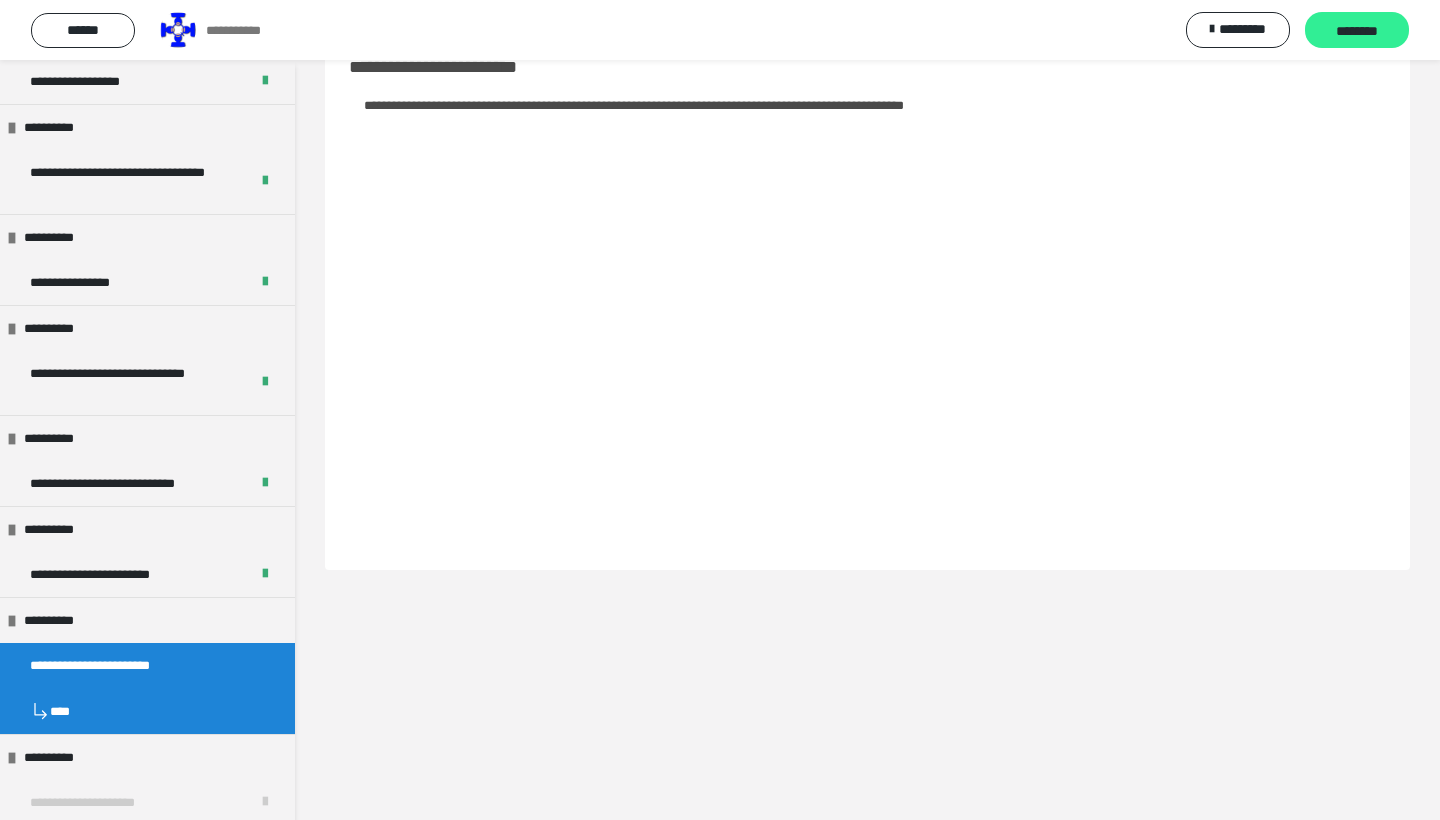 click on "********" at bounding box center [1357, 30] 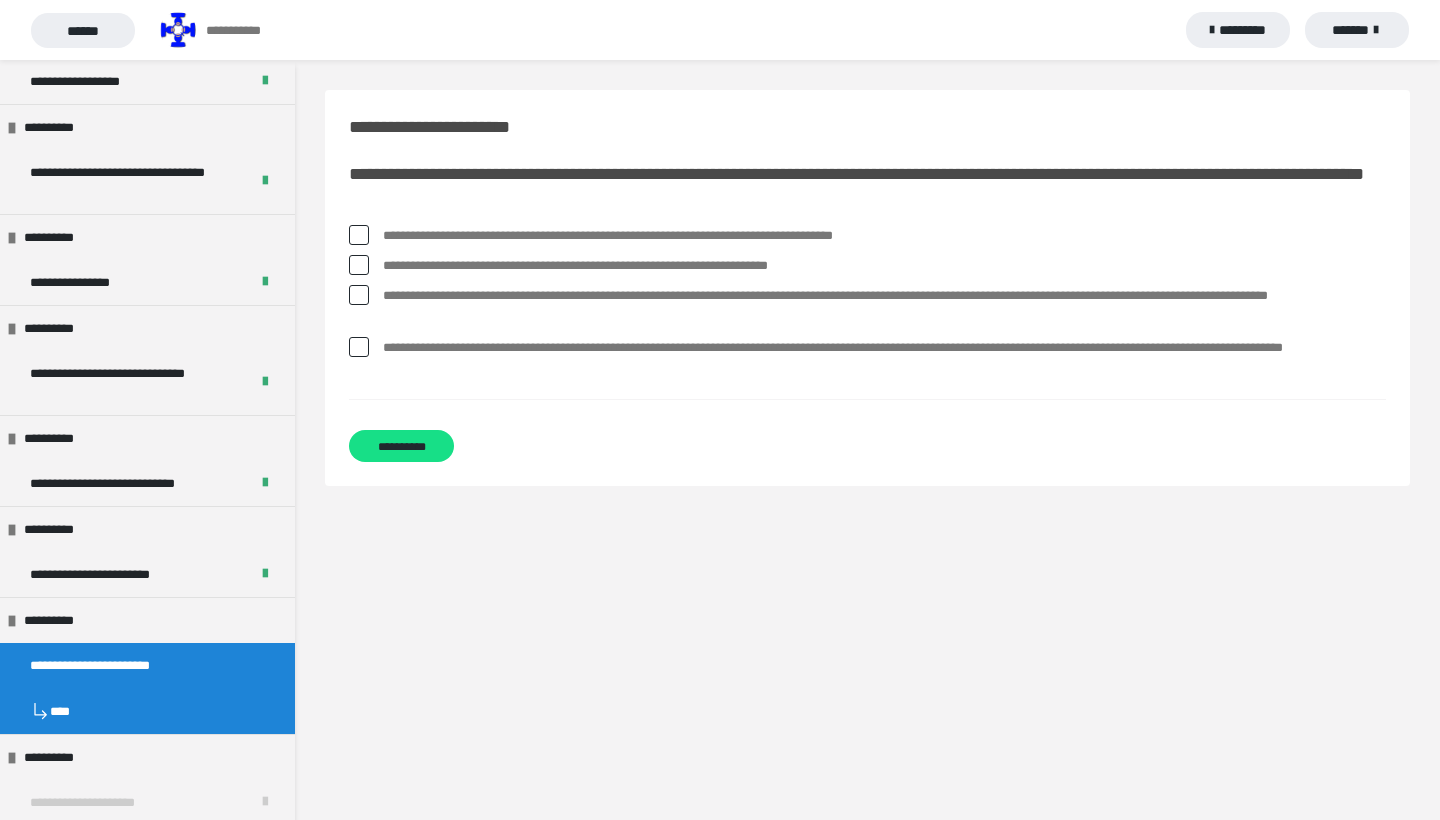 click on "**********" at bounding box center [867, 307] 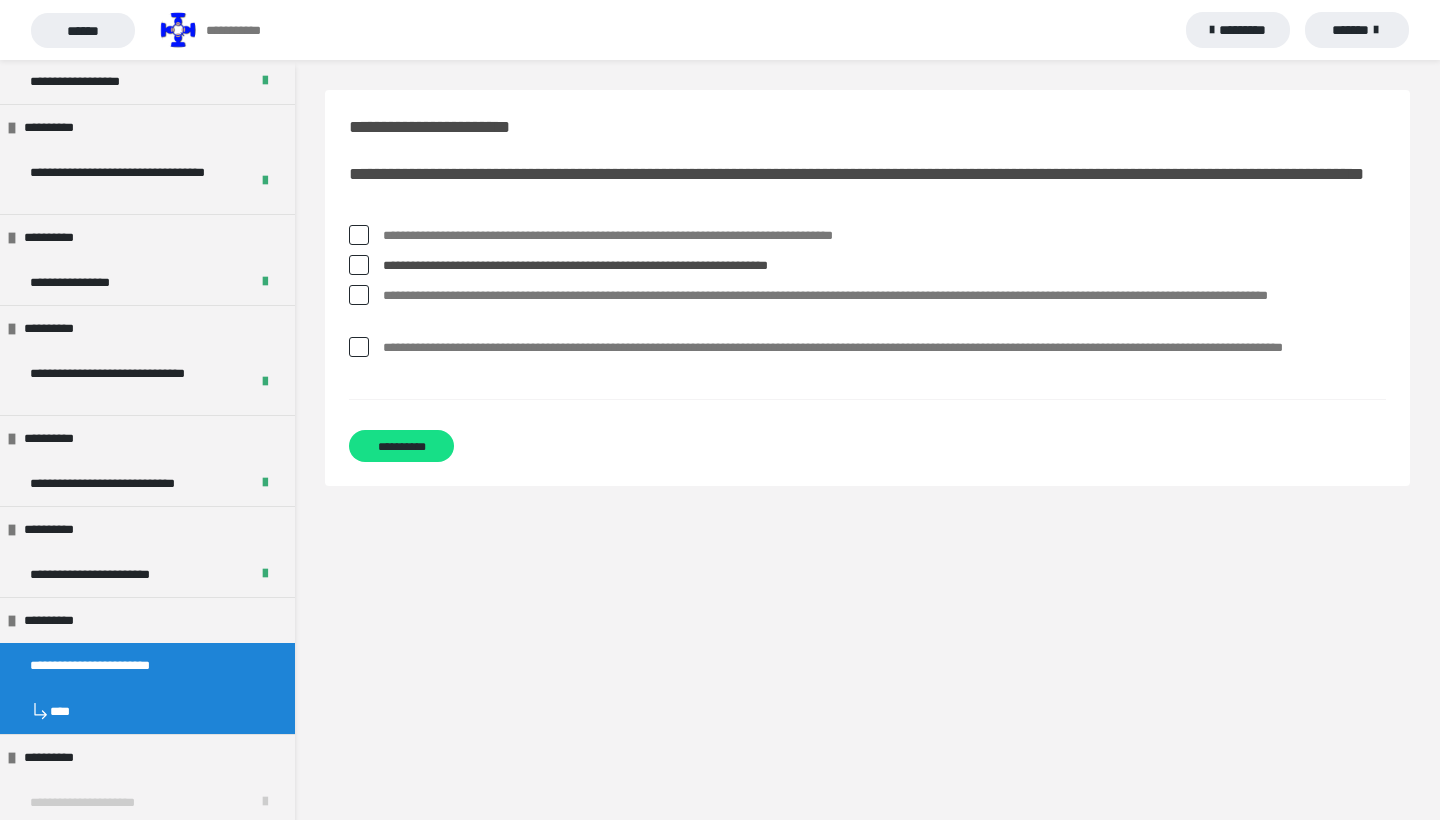 click on "**********" at bounding box center (884, 236) 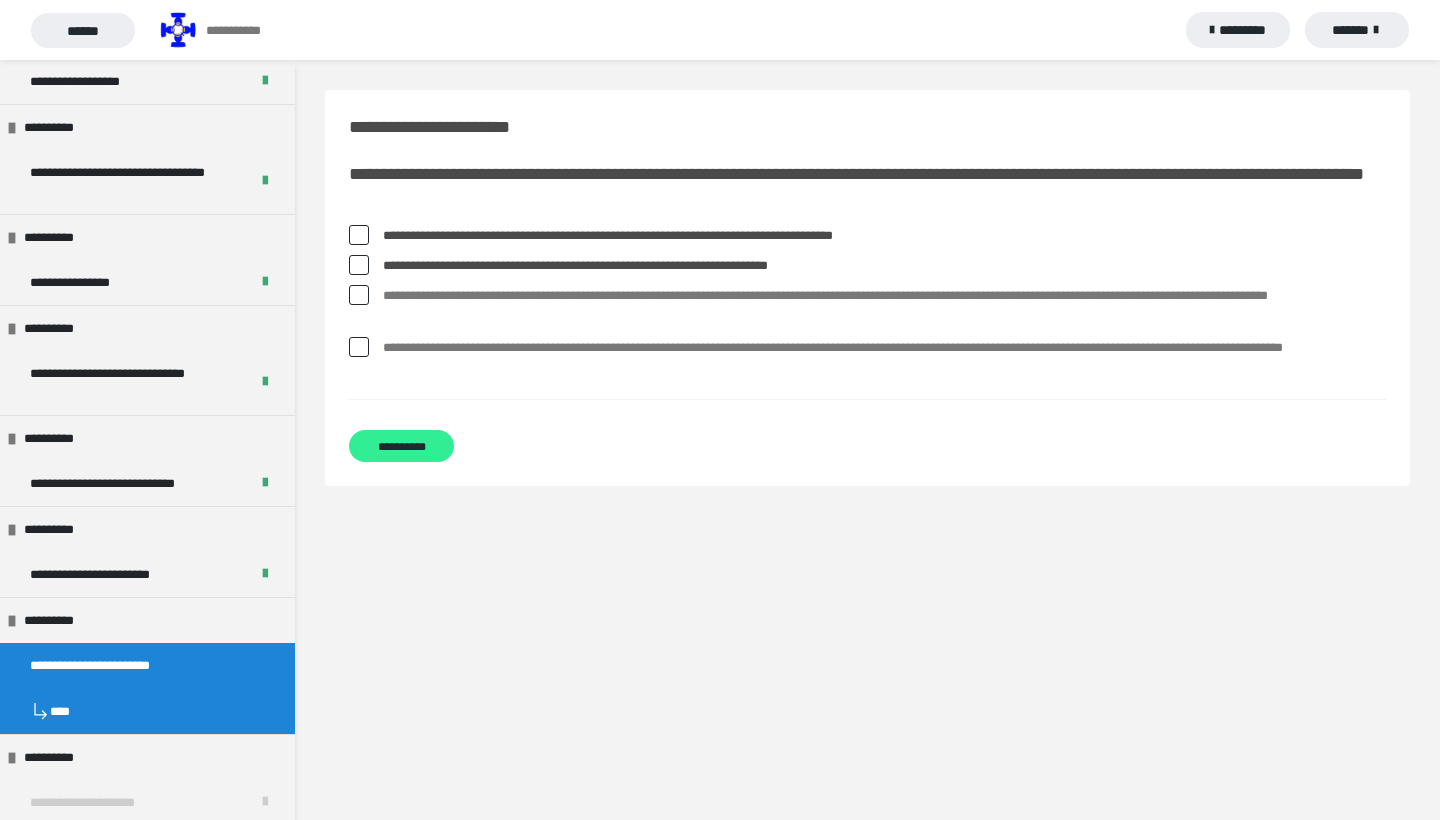 click on "**********" at bounding box center [401, 446] 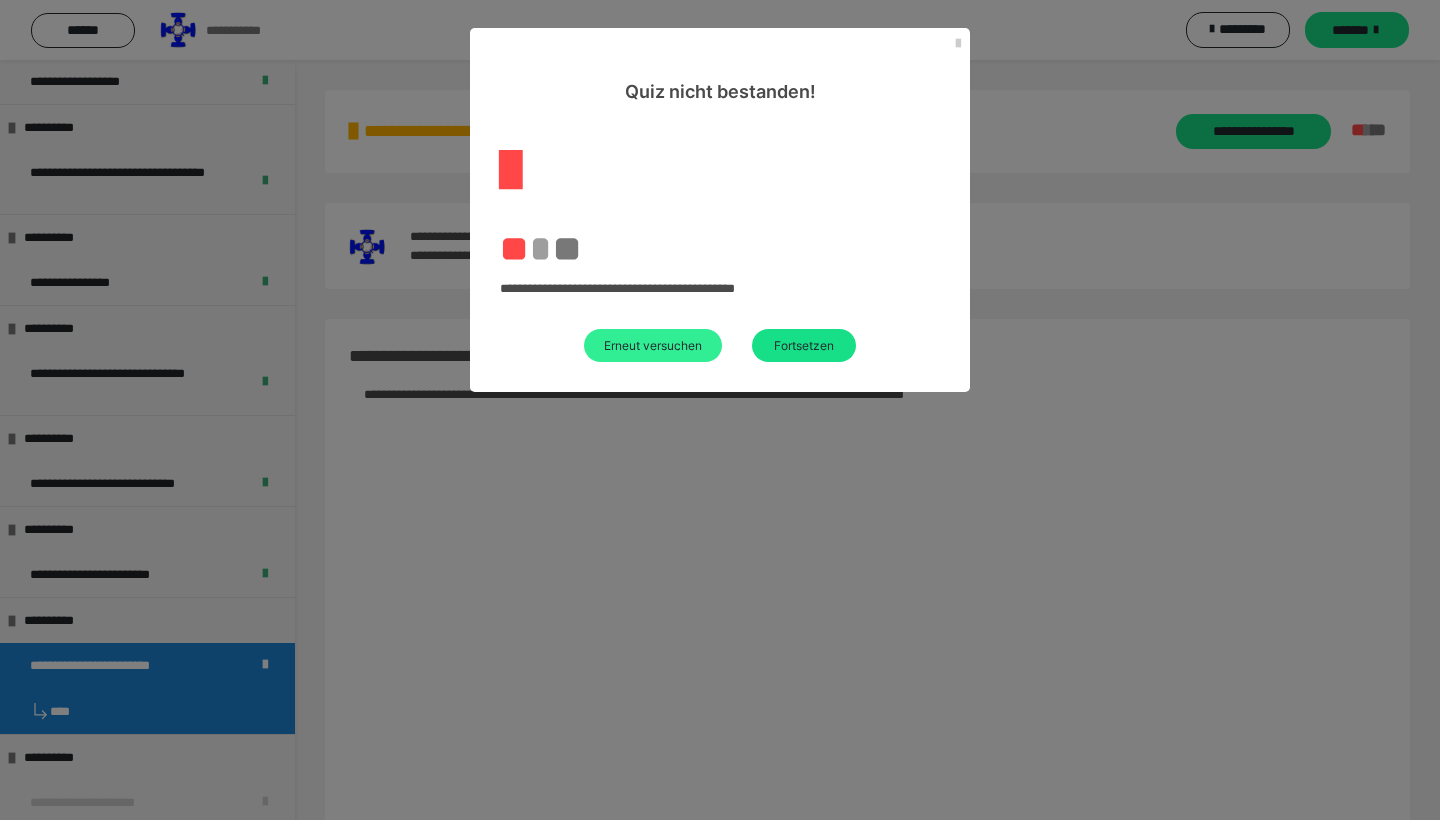 click on "Erneut versuchen" at bounding box center [653, 345] 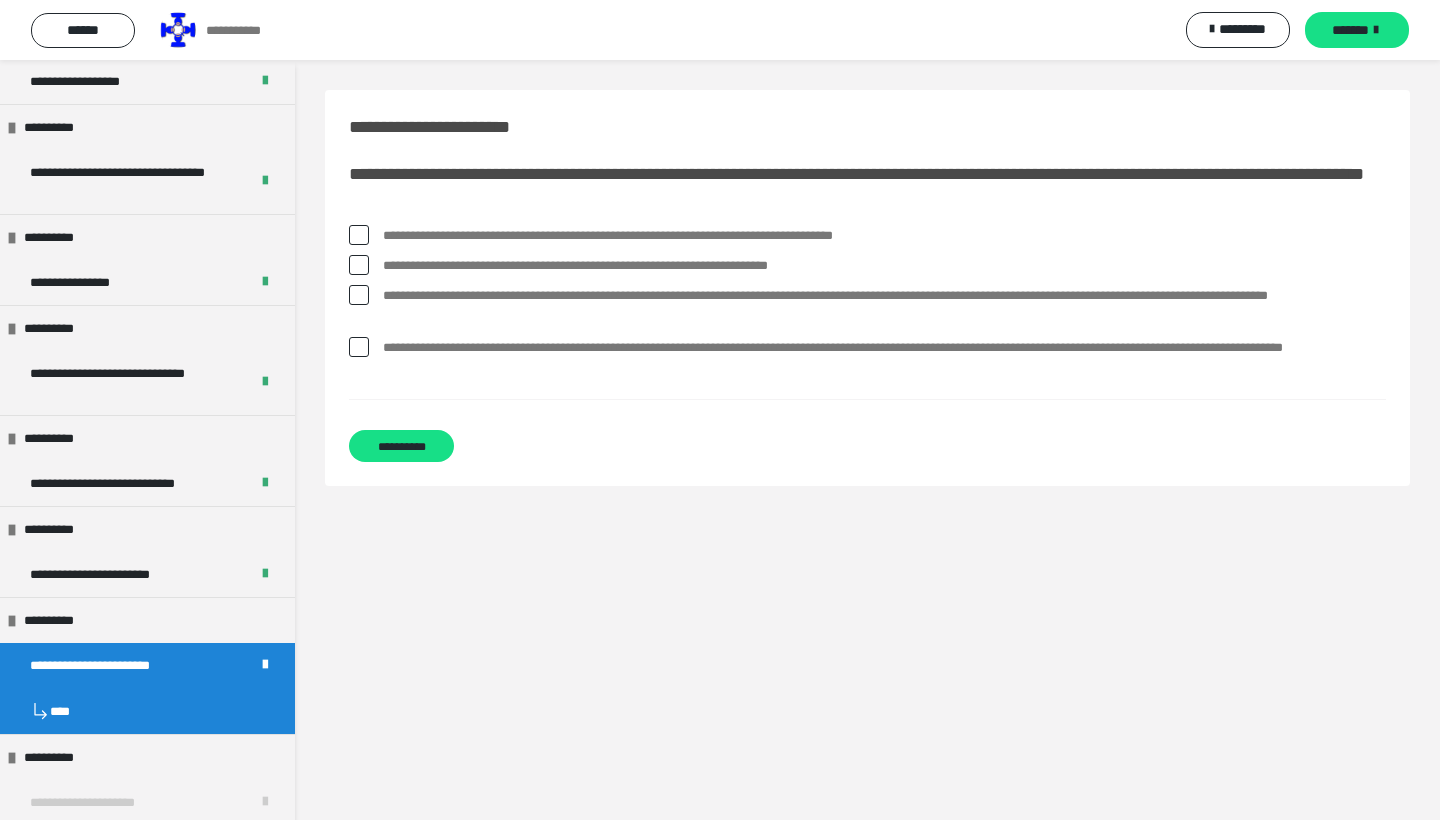 click on "**********" at bounding box center (884, 236) 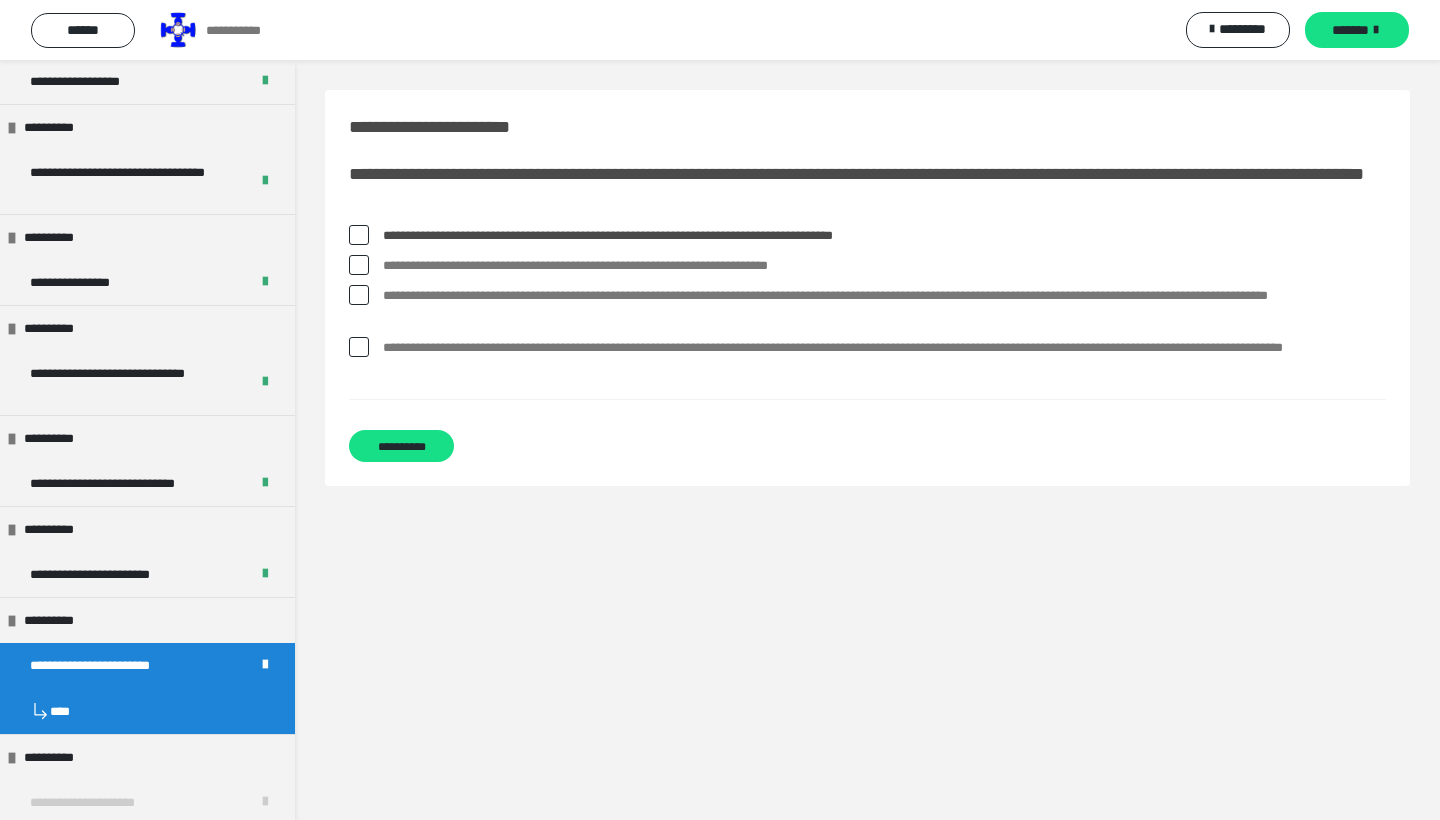 click on "**********" at bounding box center [884, 266] 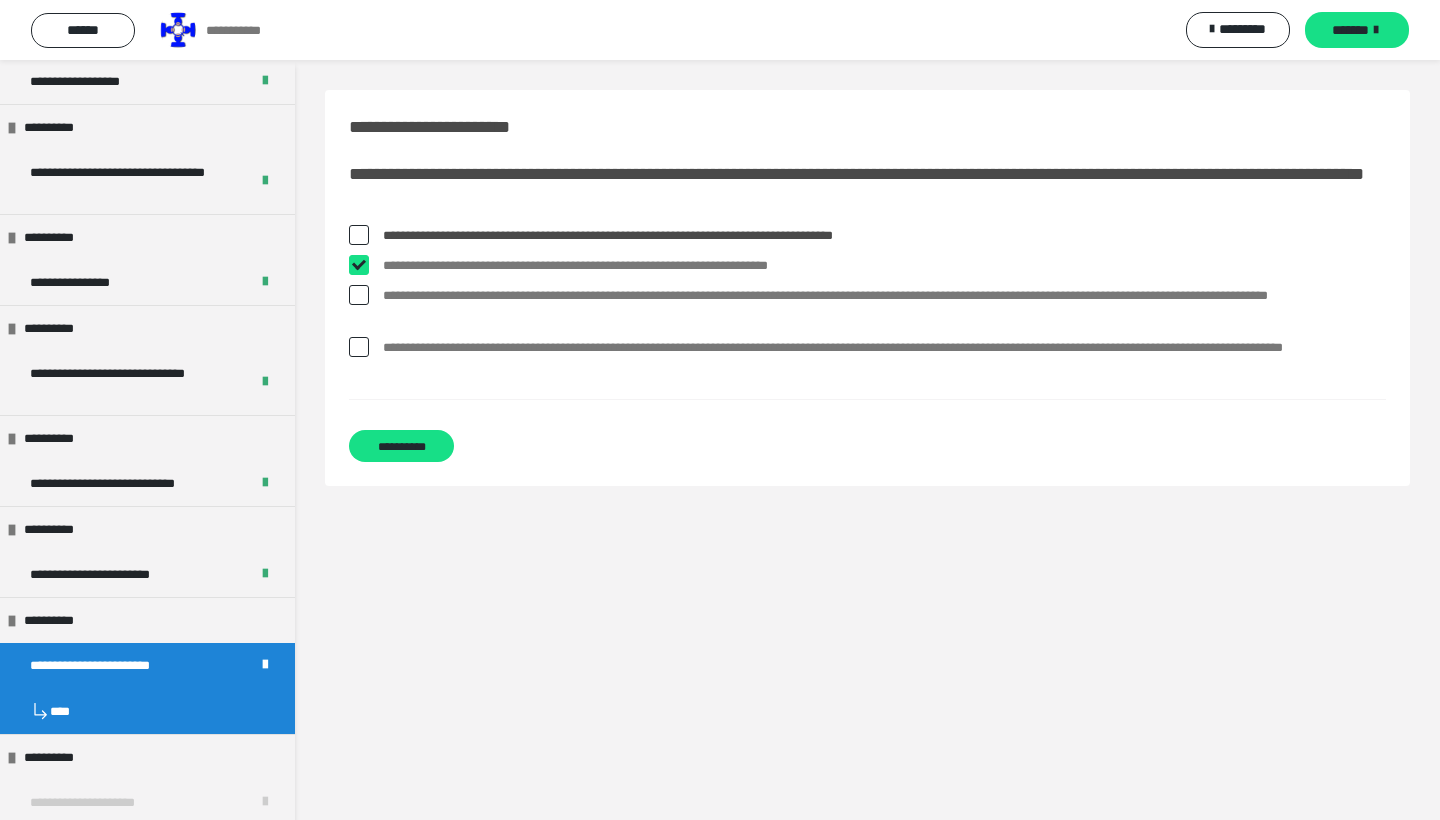 checkbox on "****" 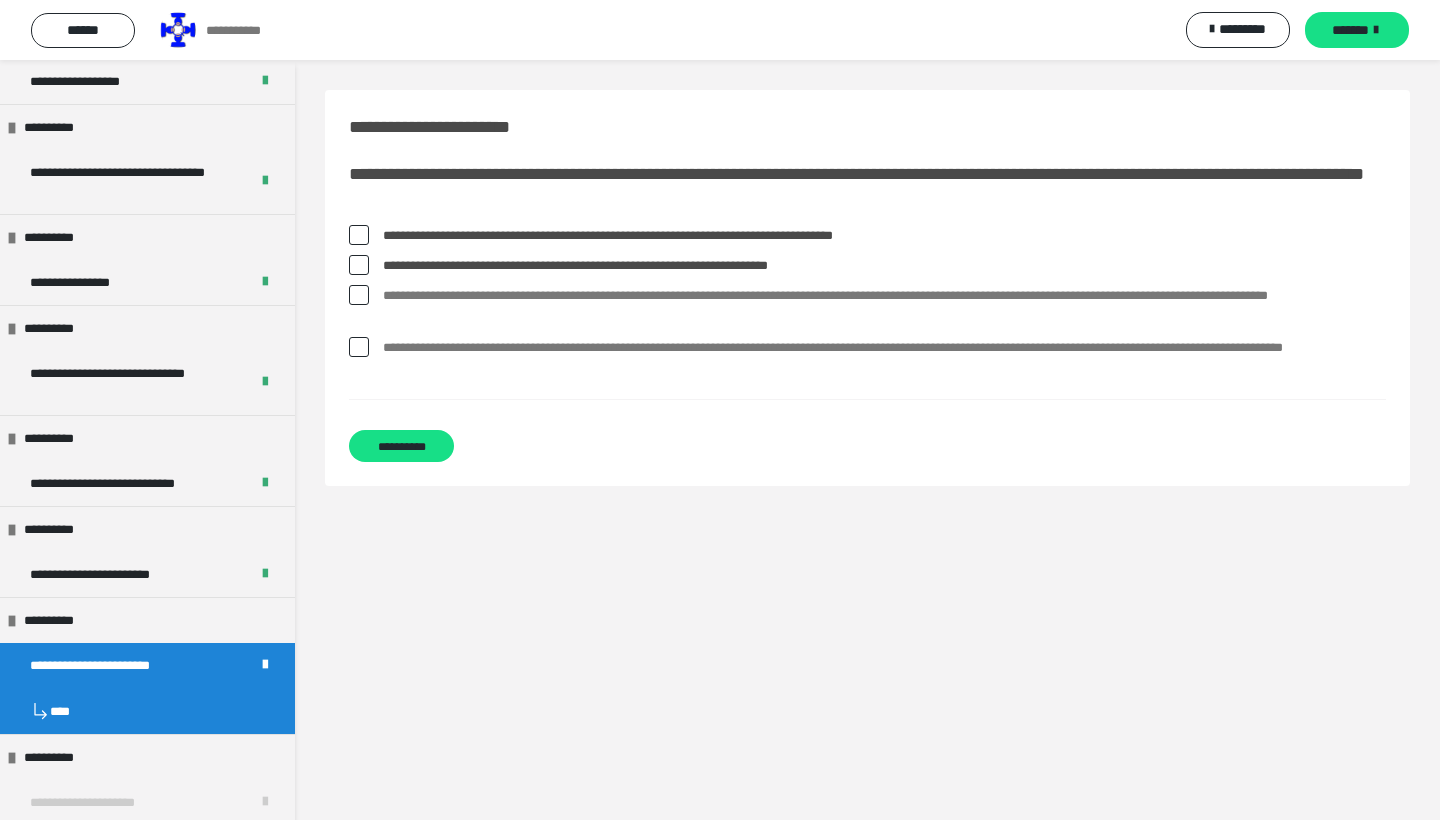 click on "**********" at bounding box center (884, 307) 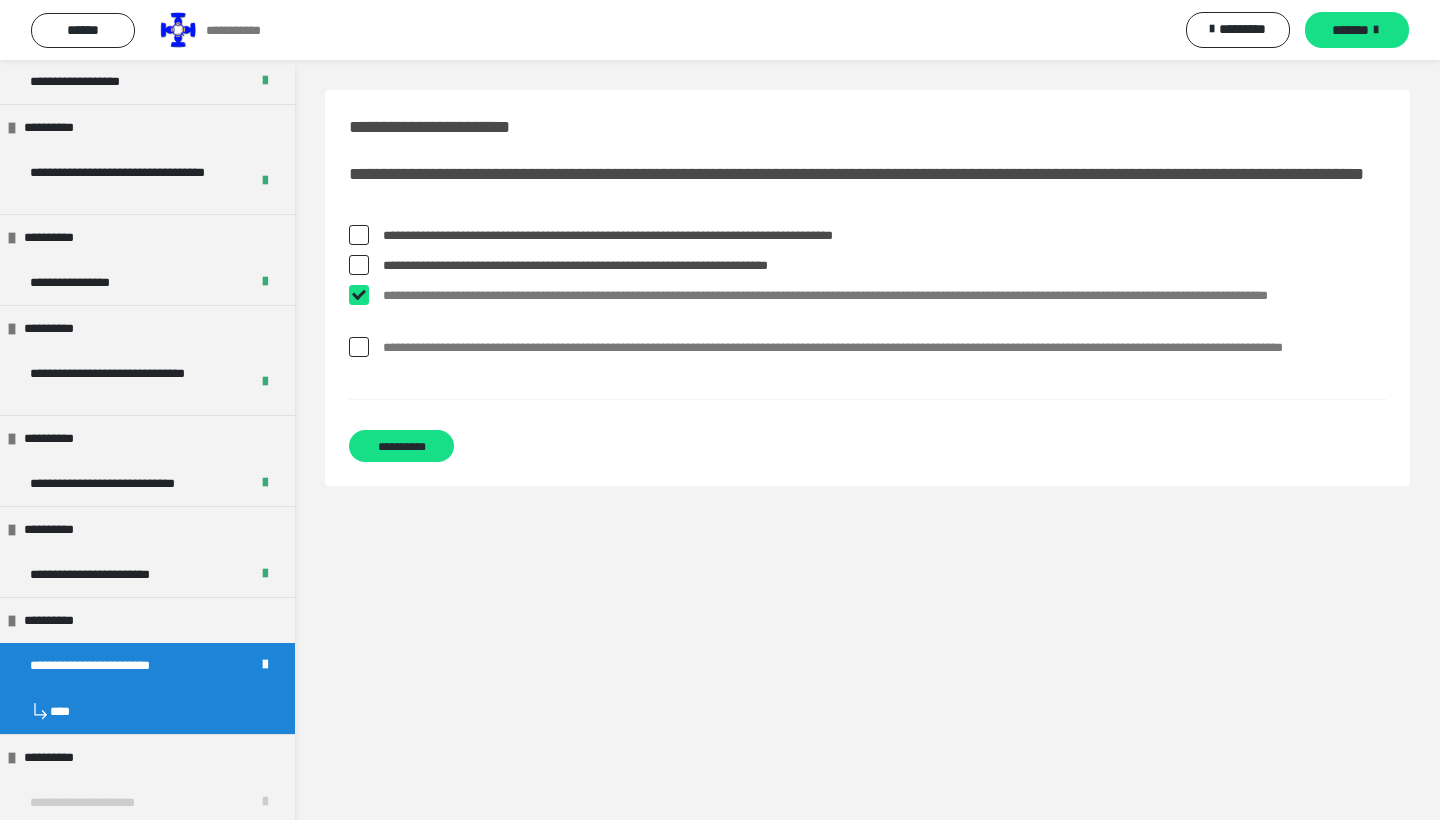checkbox on "****" 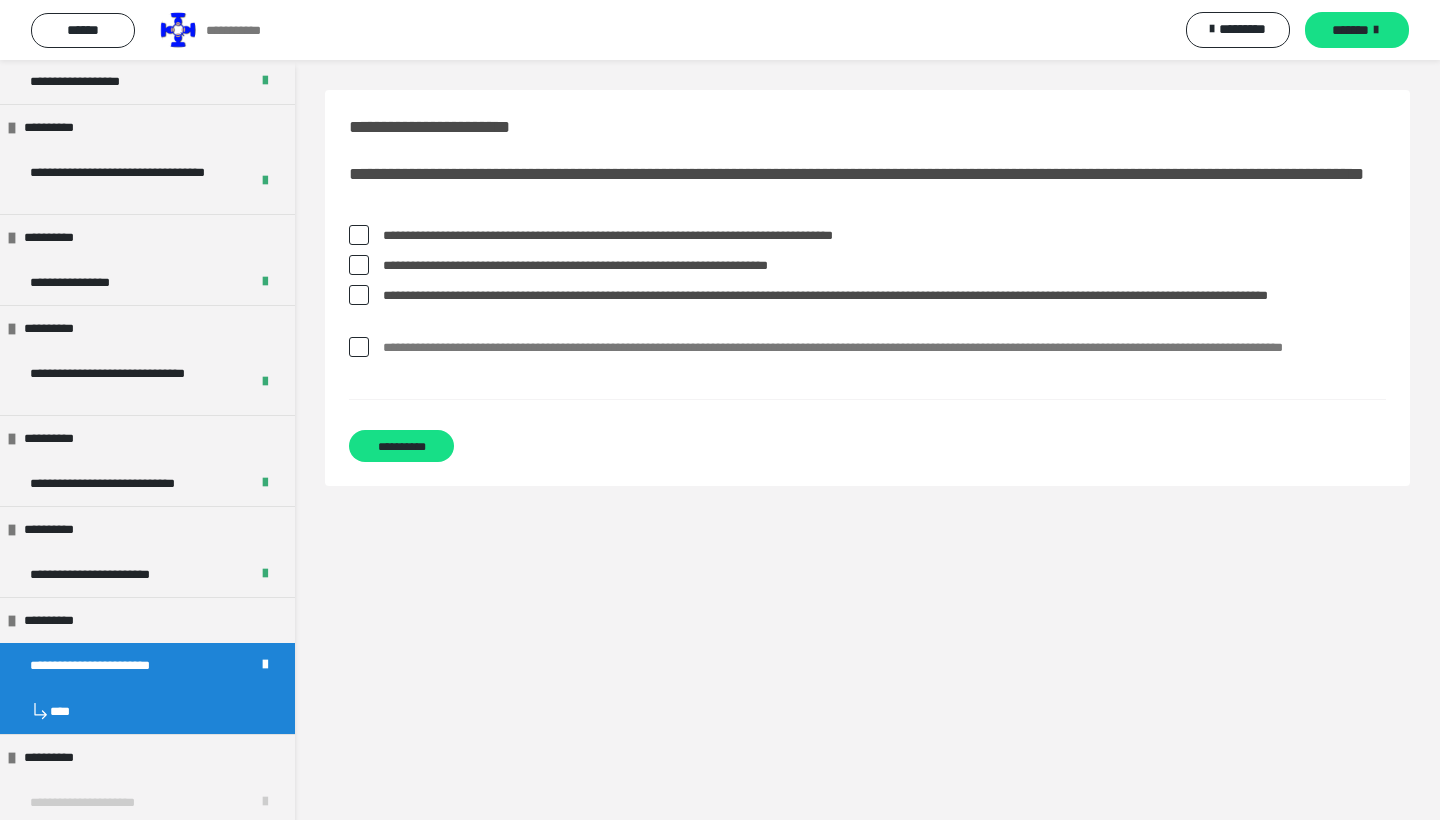 click on "**********" at bounding box center (884, 359) 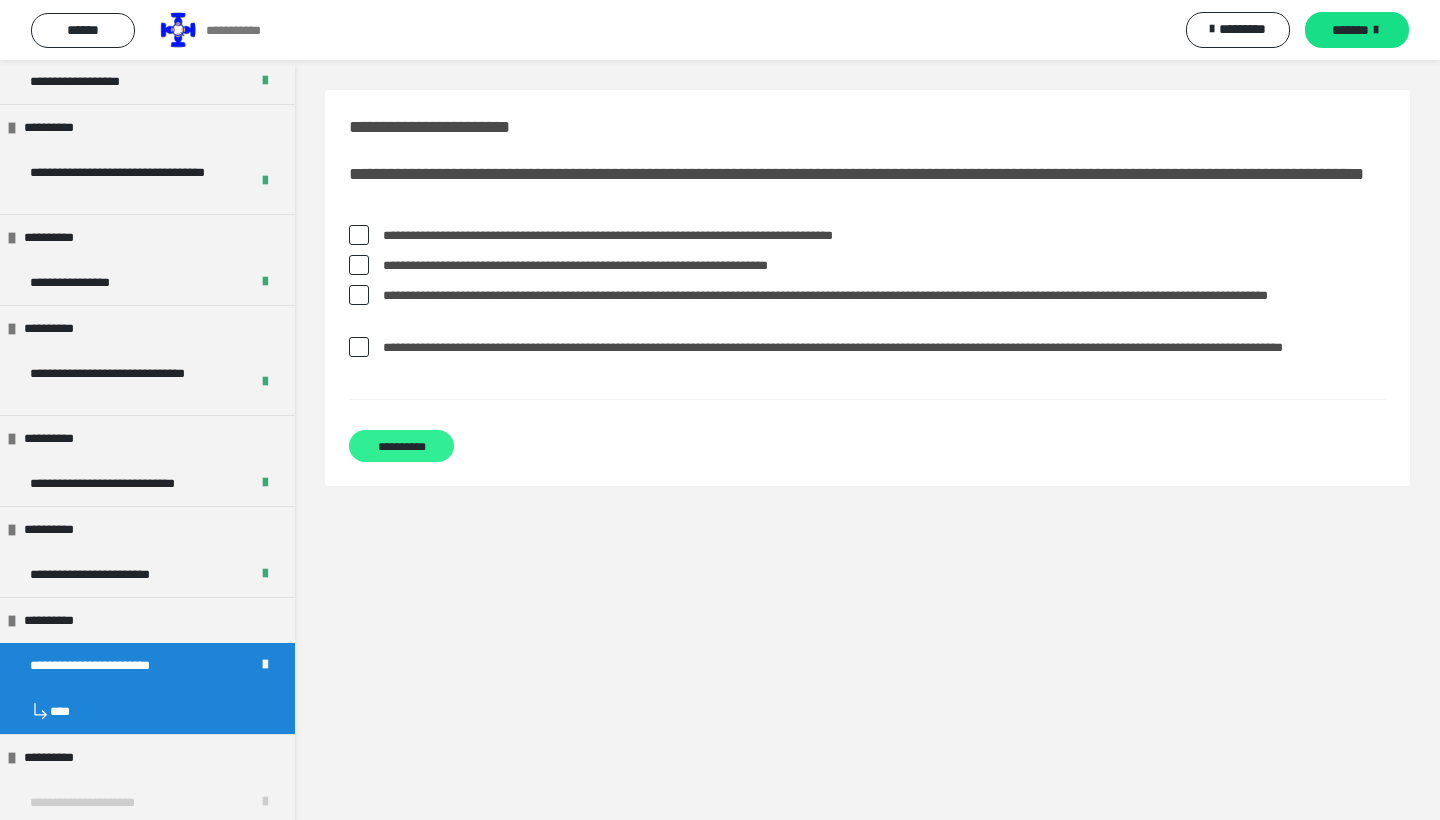 click on "**********" at bounding box center [401, 446] 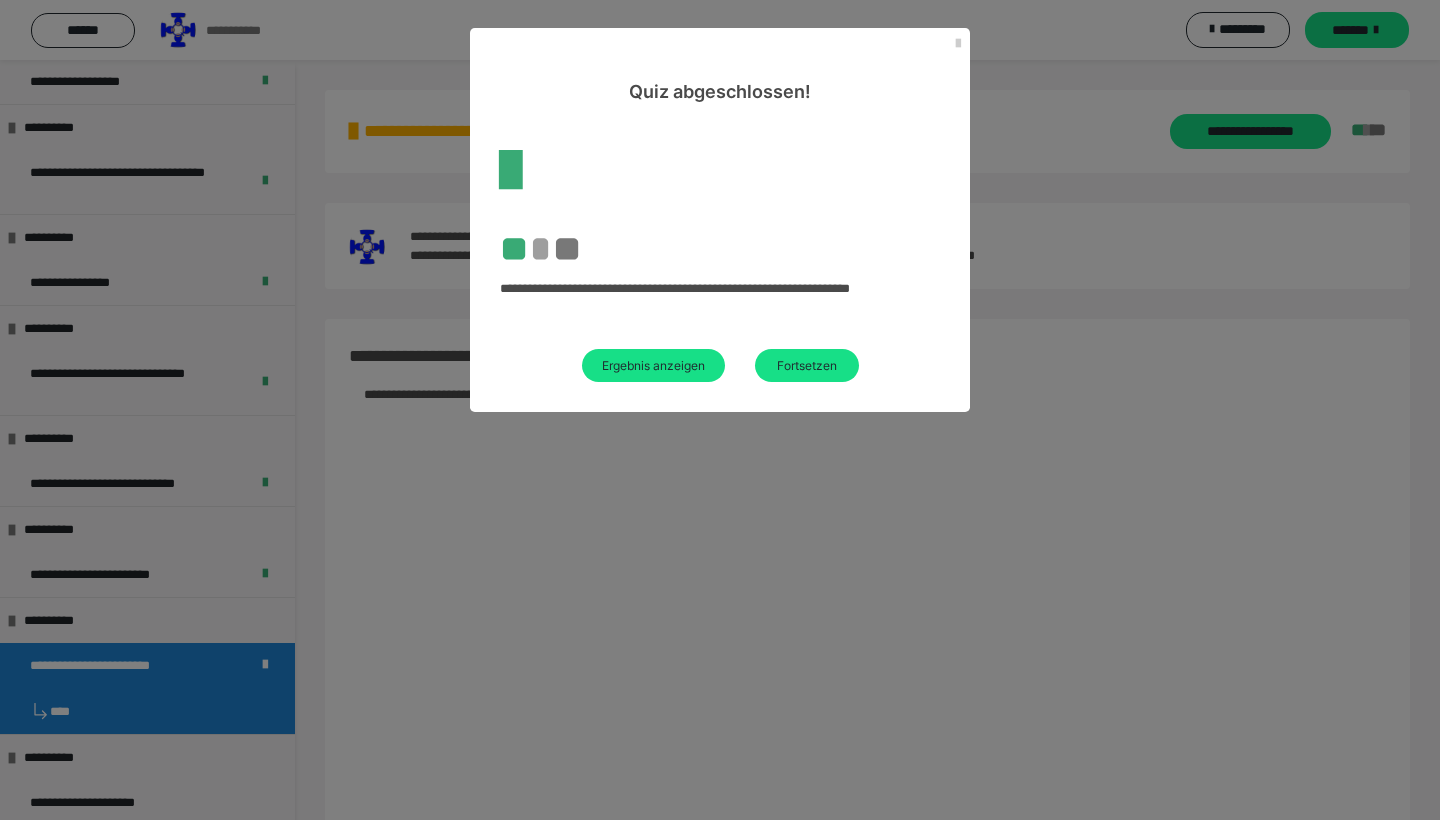 click on "**********" at bounding box center (720, 258) 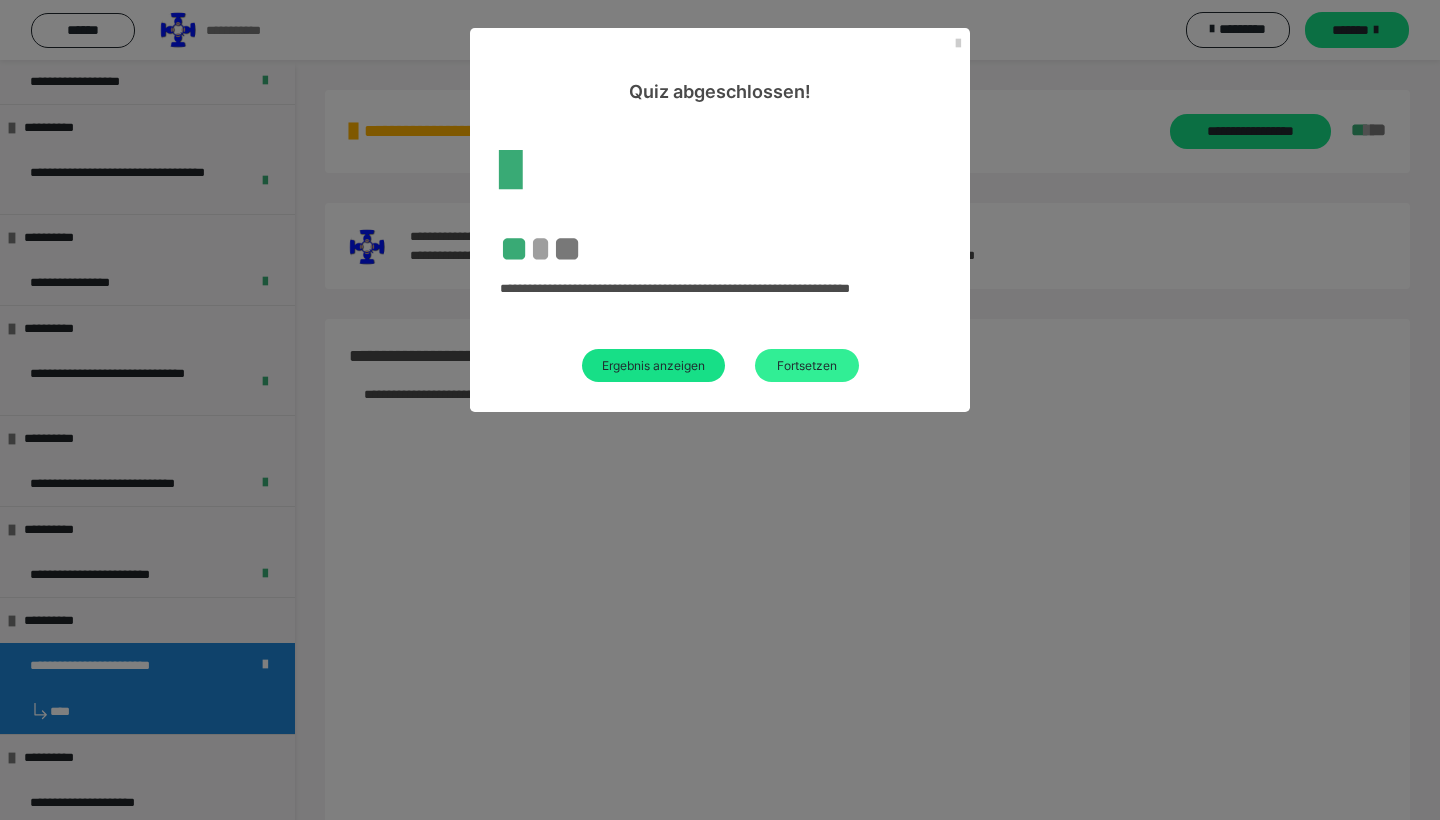 click on "Fortsetzen" at bounding box center (807, 365) 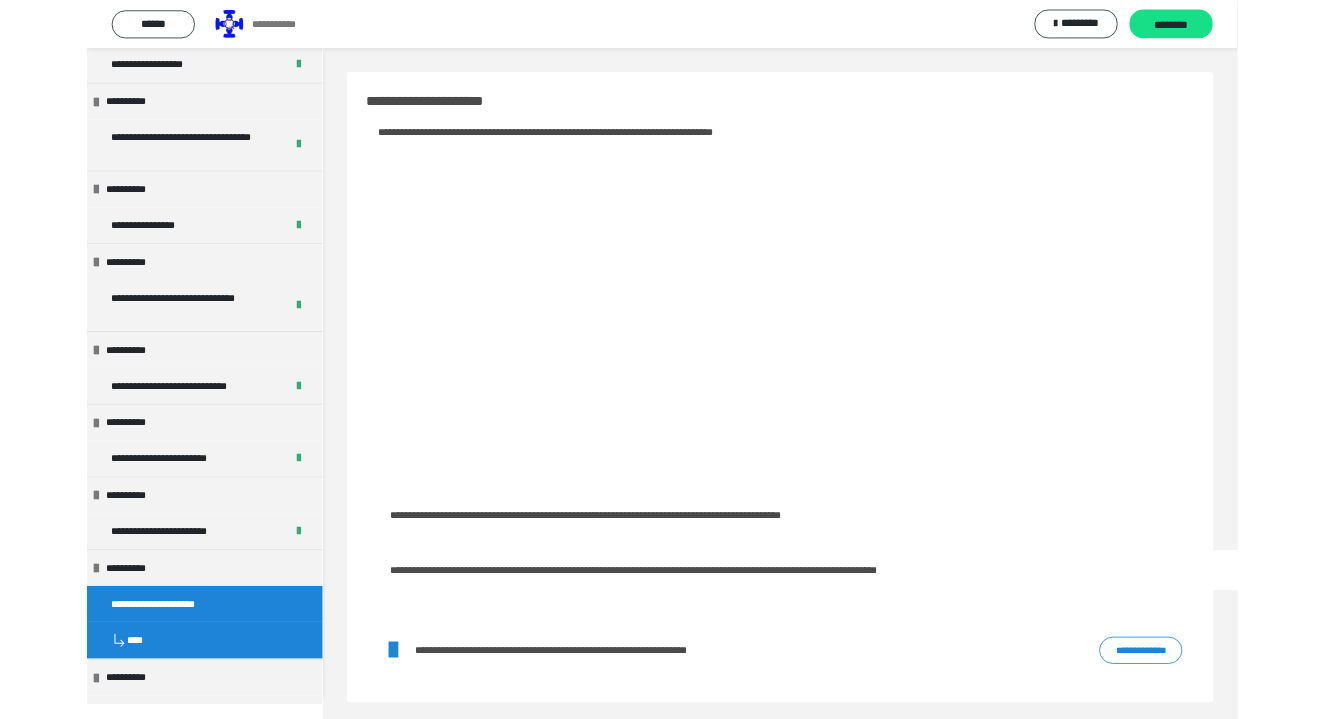 scroll, scrollTop: 0, scrollLeft: 3, axis: horizontal 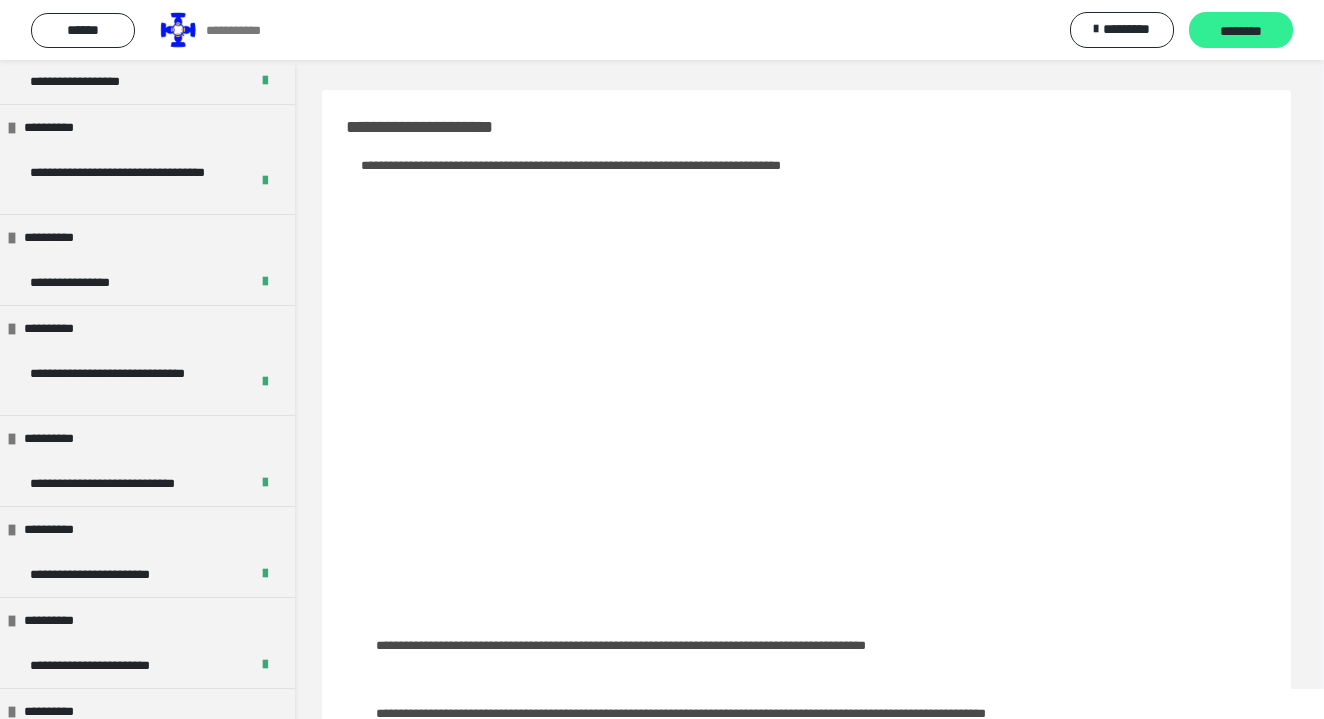 click on "********" at bounding box center [1241, 31] 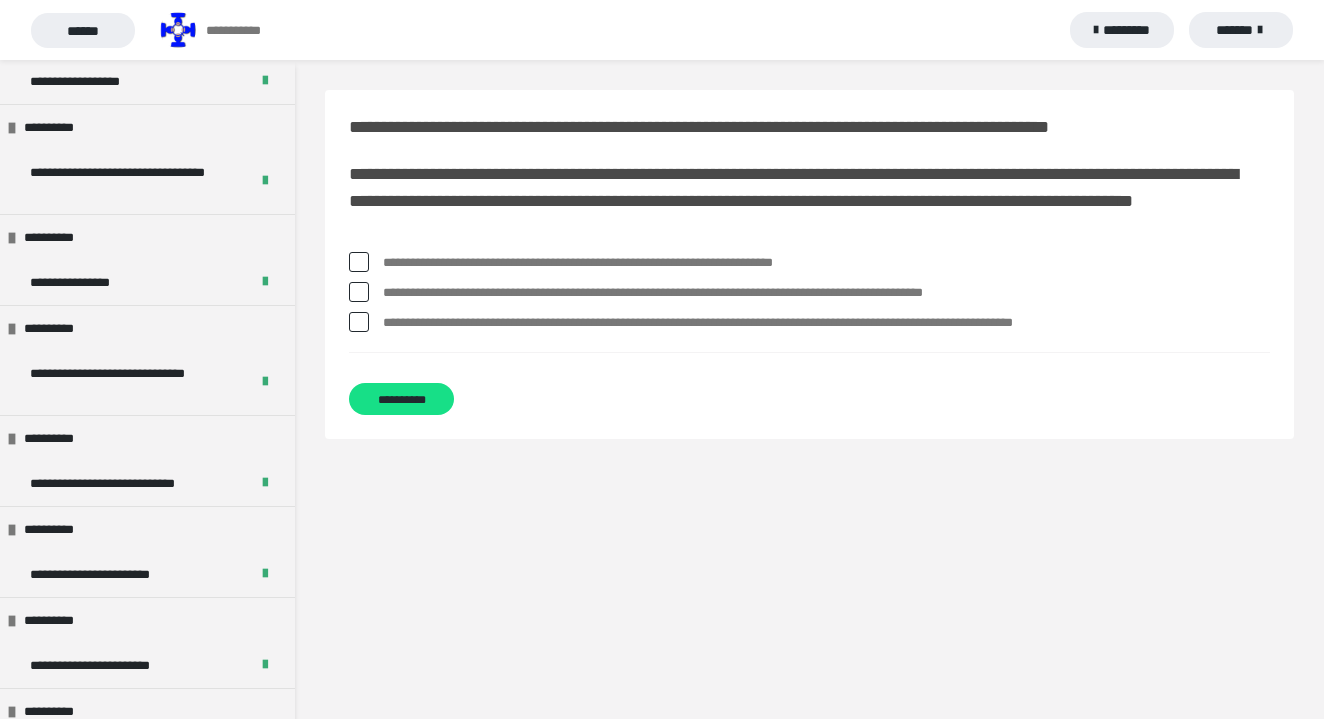 click on "**********" at bounding box center [809, 297] 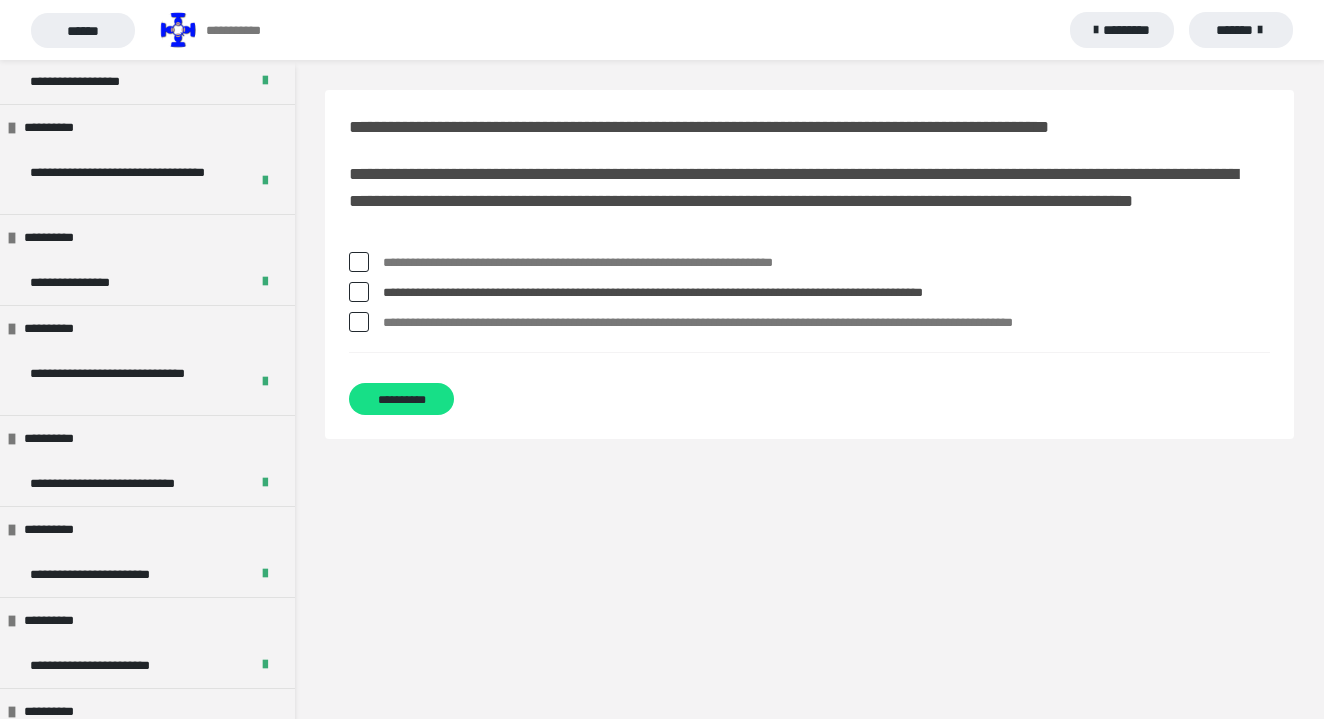 click at bounding box center (359, 292) 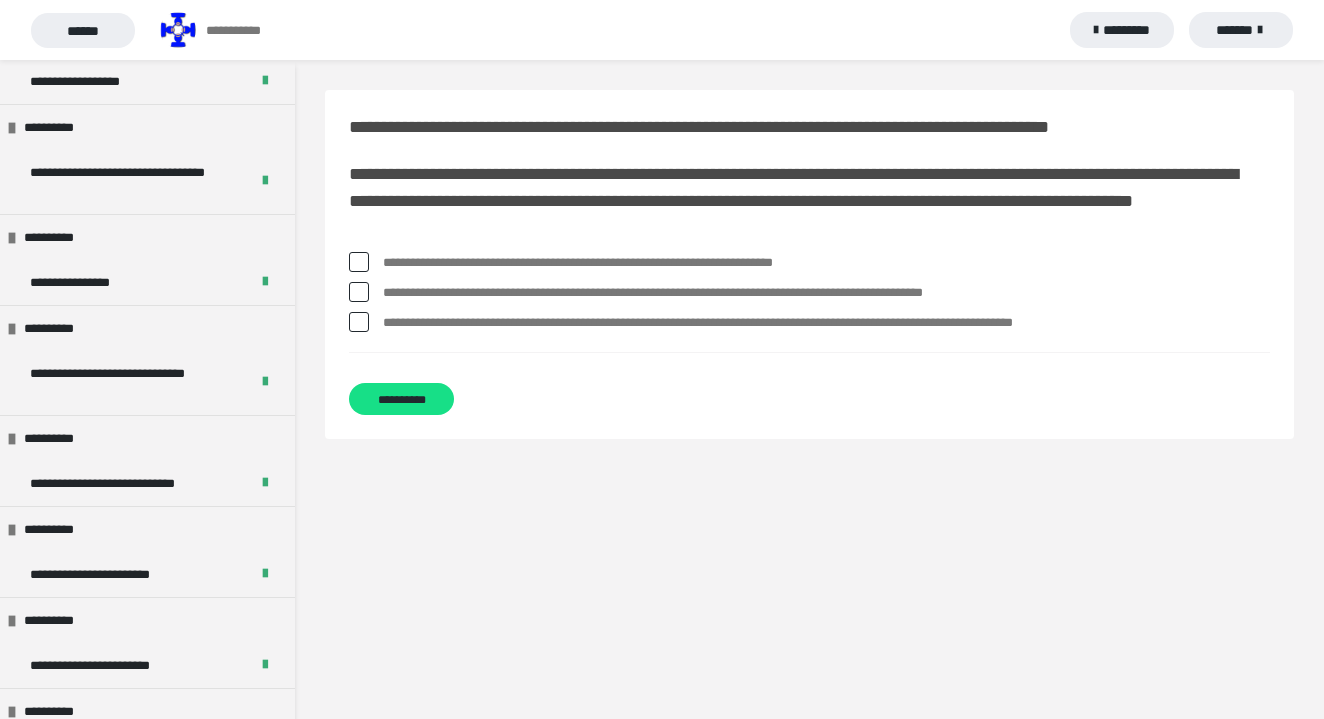 click on "**********" at bounding box center (809, 263) 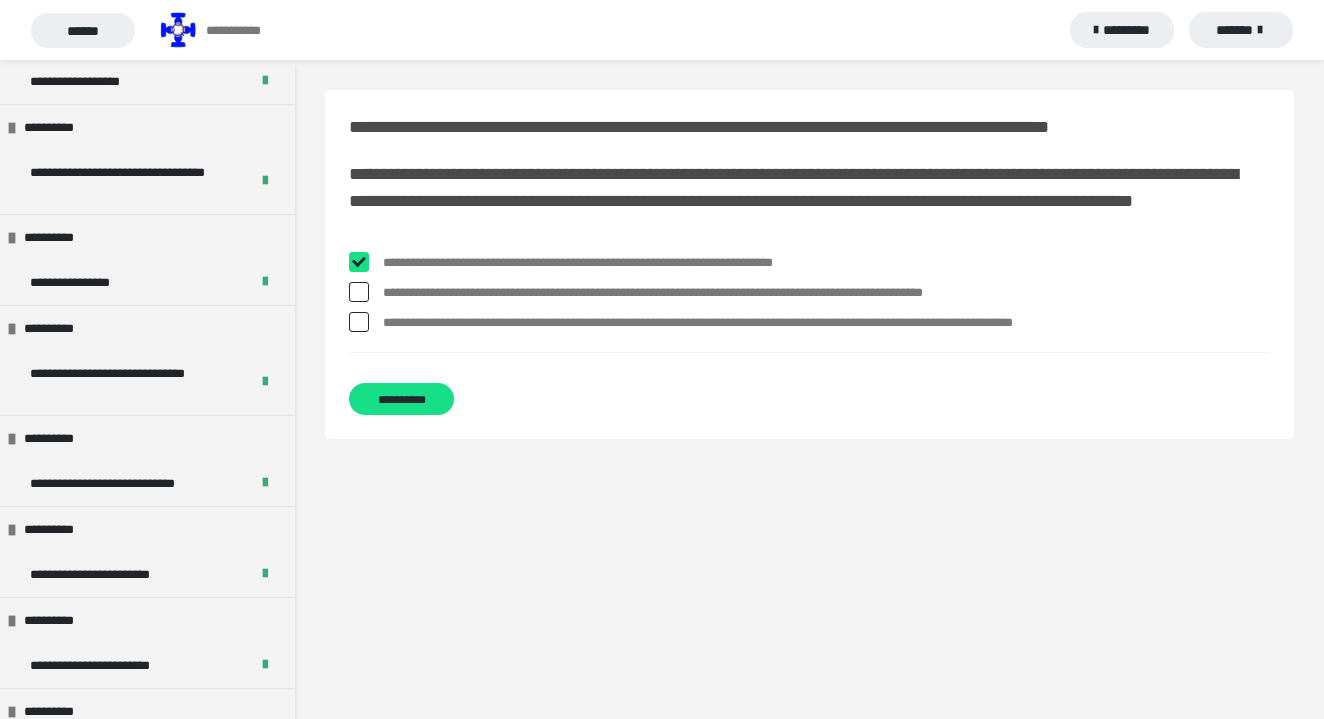 checkbox on "****" 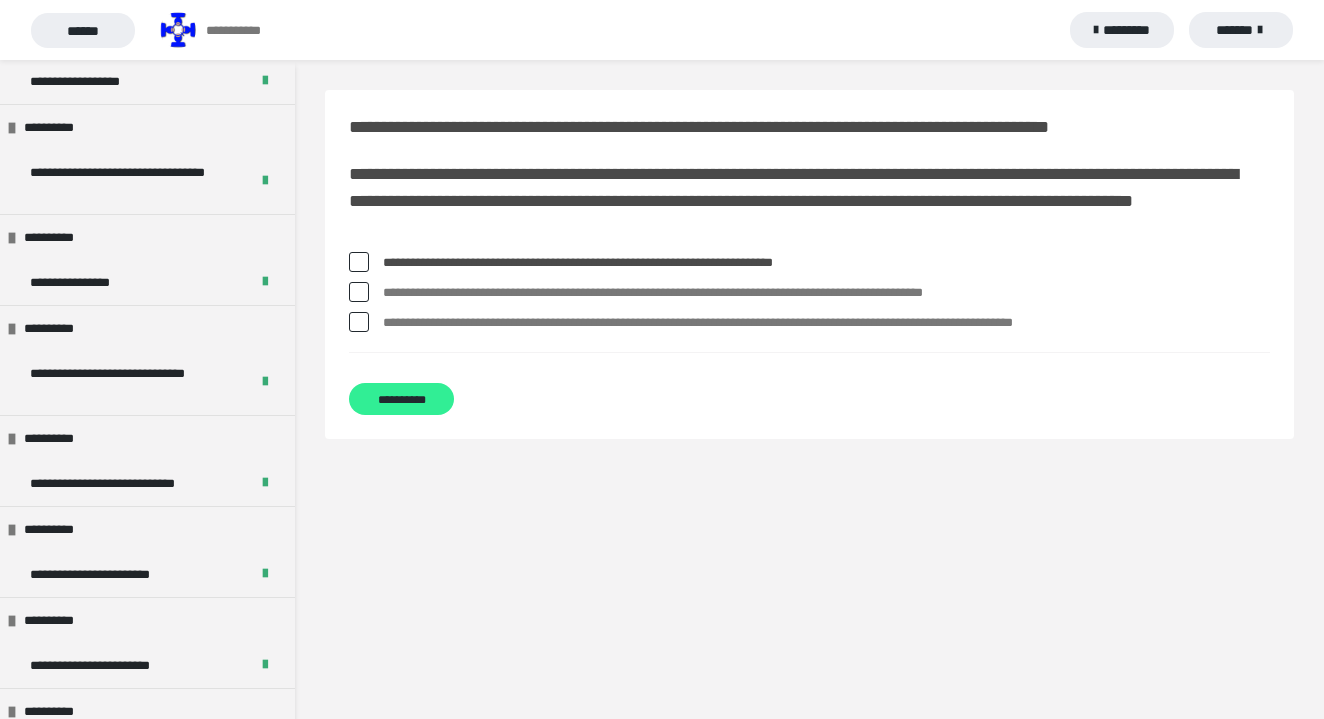 click on "**********" at bounding box center (401, 399) 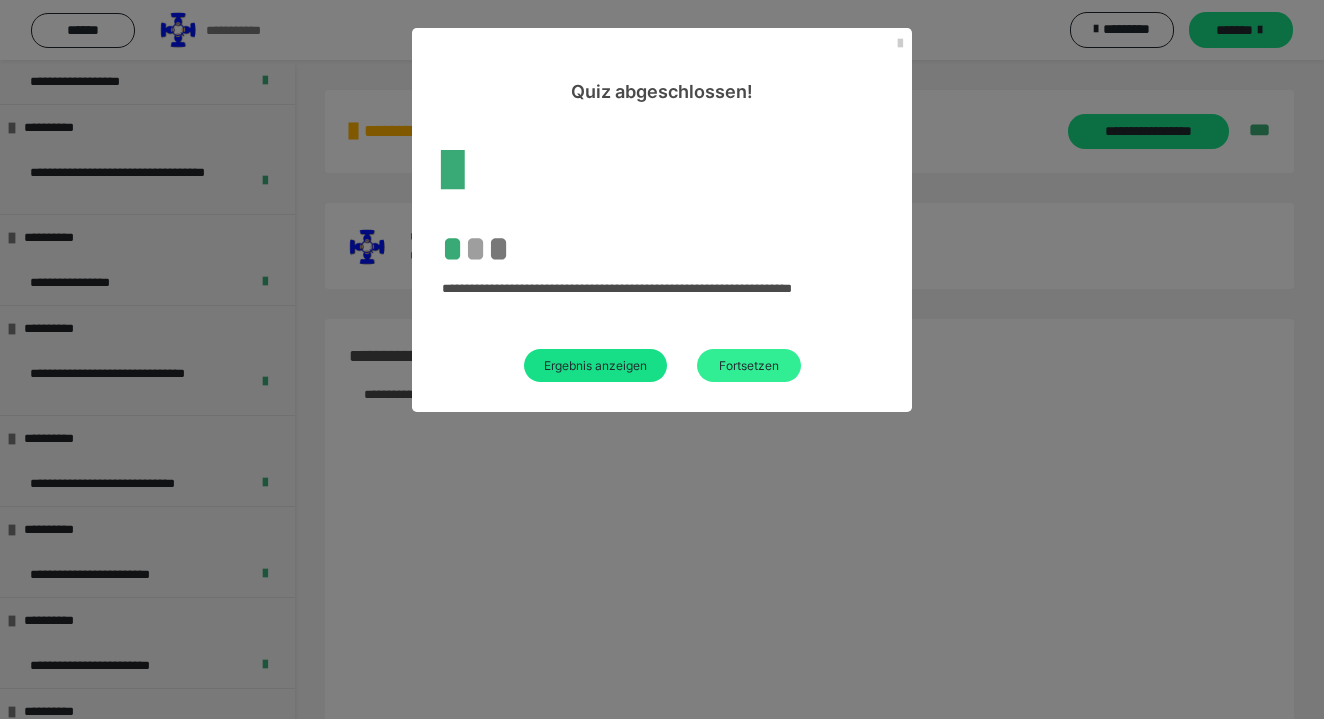 click on "Fortsetzen" at bounding box center [749, 365] 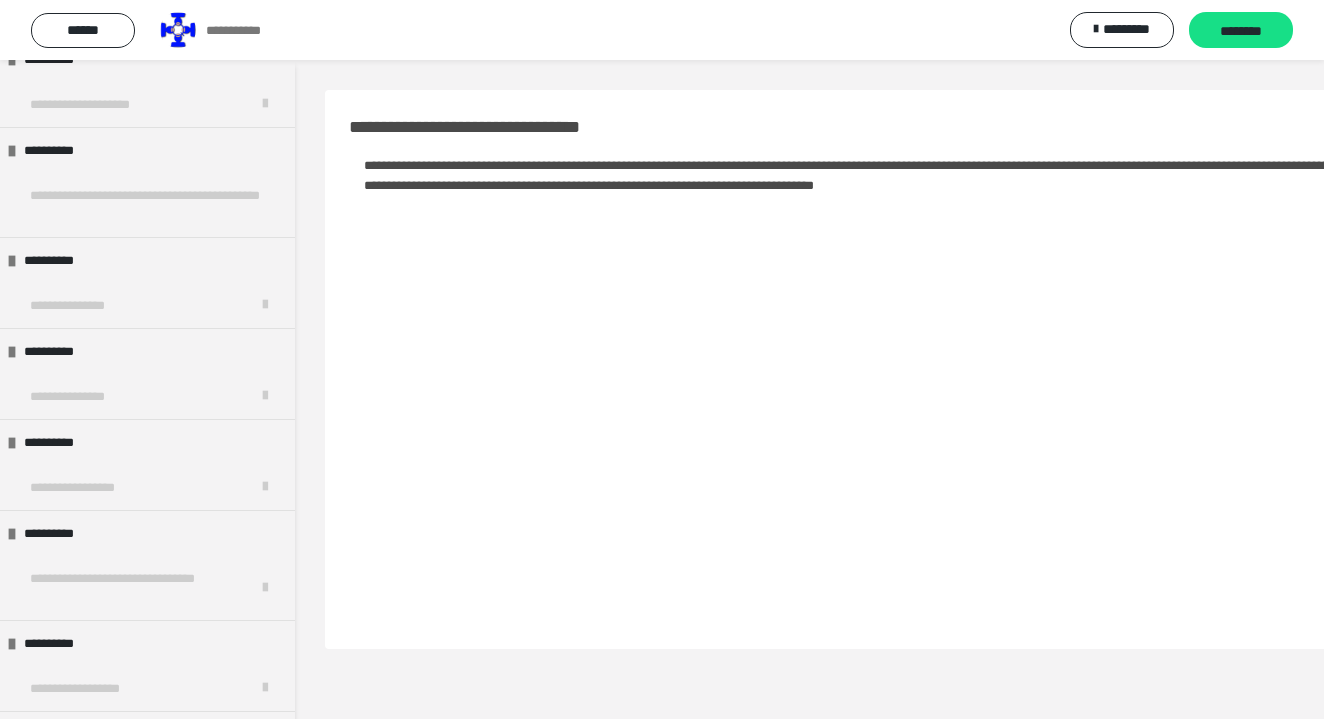 scroll, scrollTop: 2410, scrollLeft: 0, axis: vertical 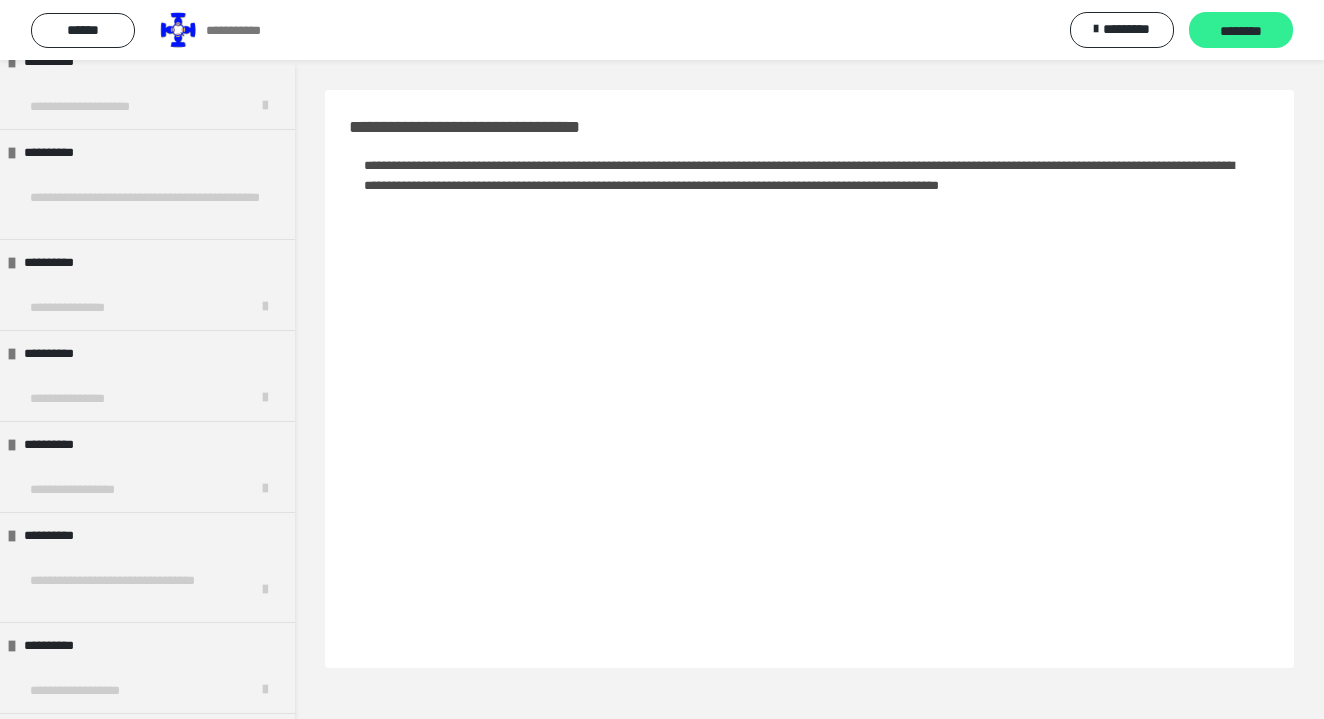 click on "********" at bounding box center (1241, 31) 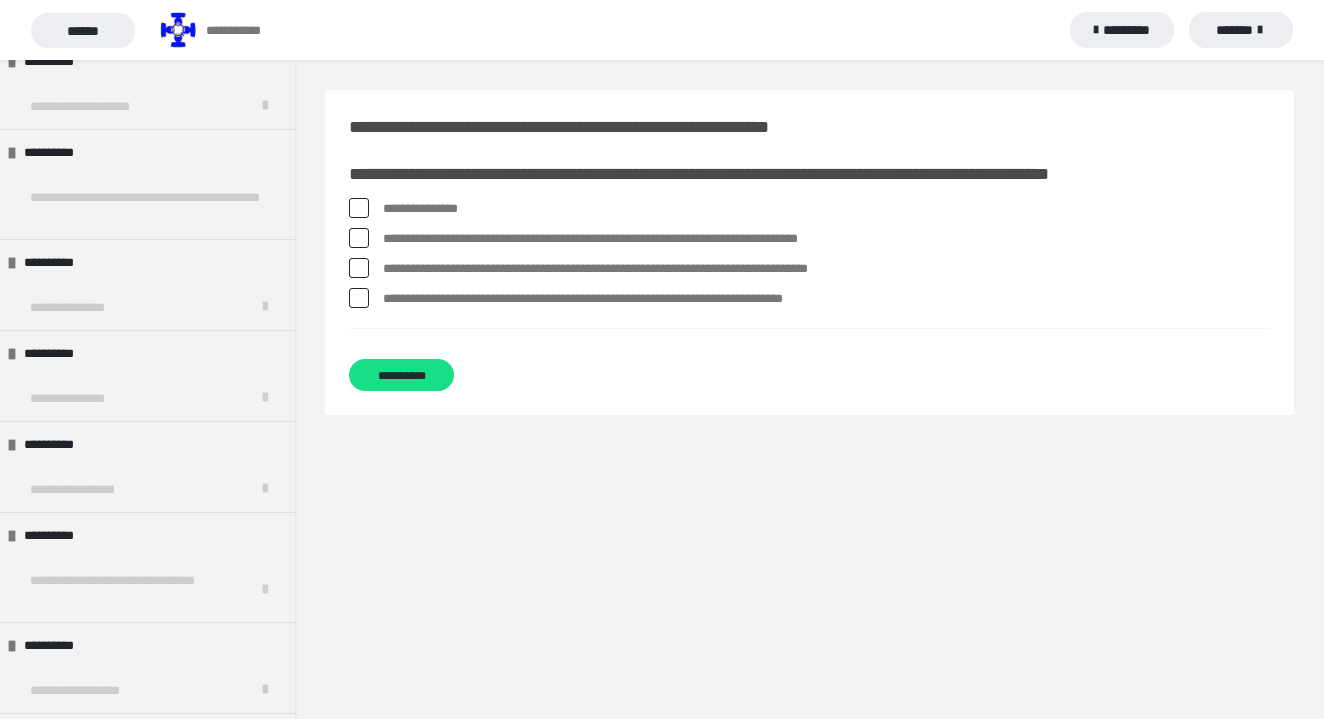 click on "**********" at bounding box center (826, 239) 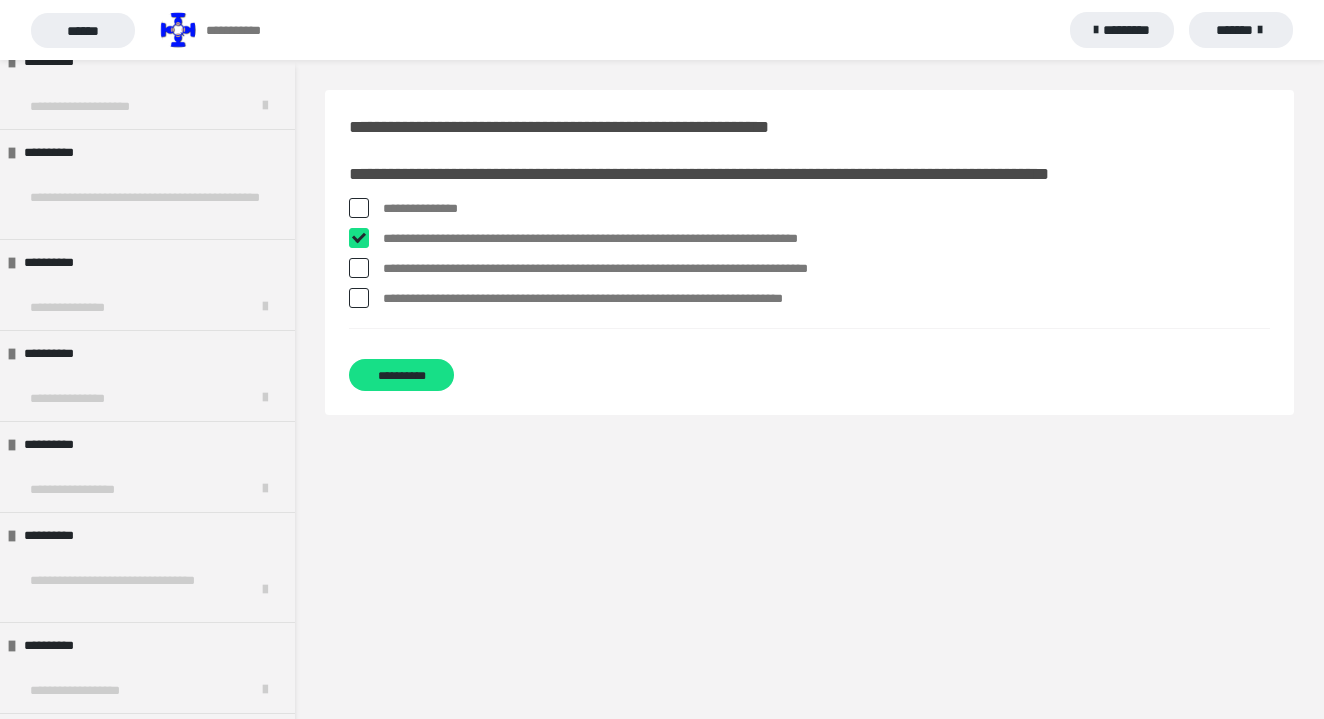 checkbox on "****" 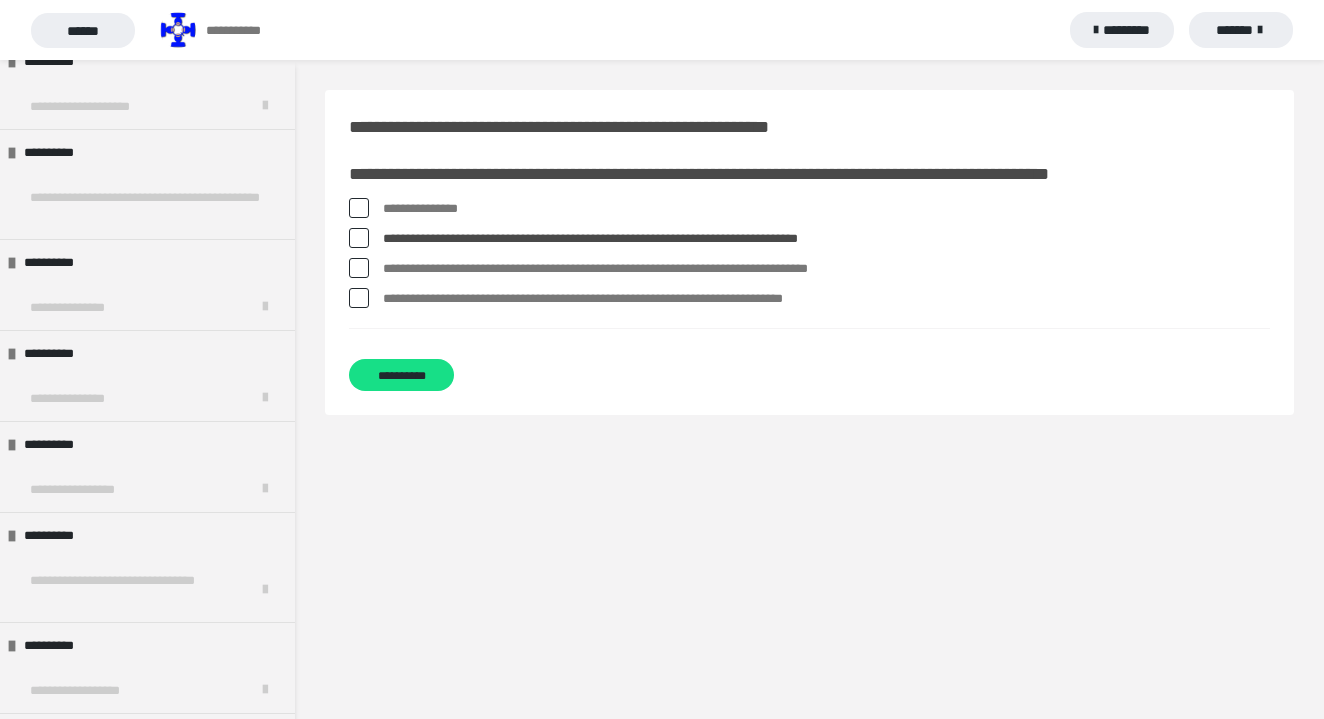 click on "**********" at bounding box center (826, 299) 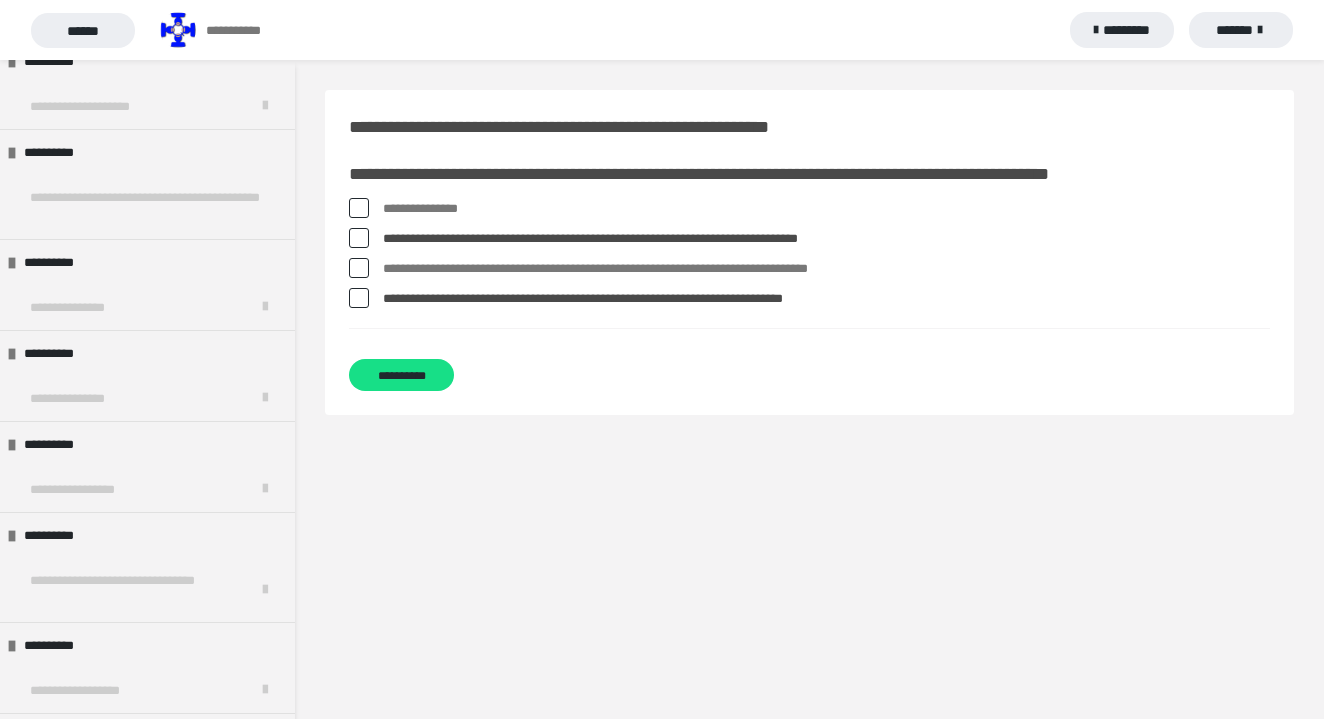 click on "**********" at bounding box center [826, 299] 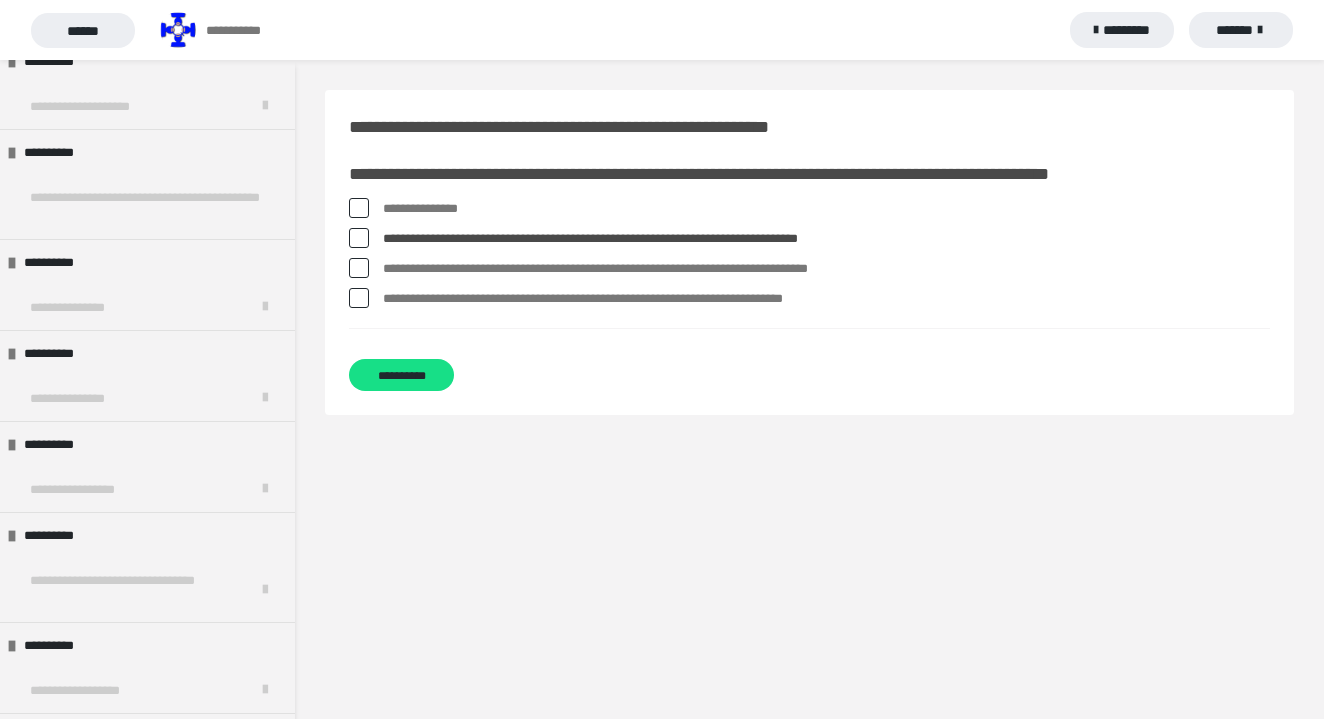 click on "**********" at bounding box center (826, 269) 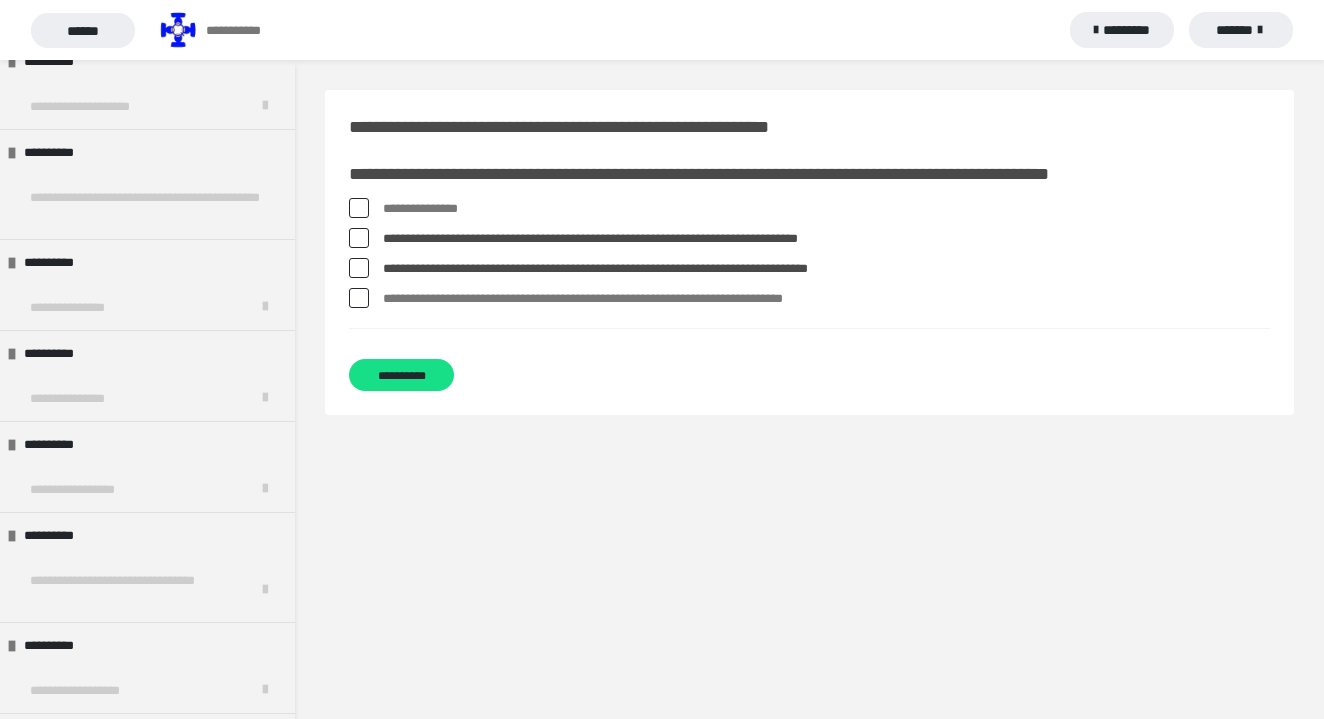 click on "**********" at bounding box center (809, 258) 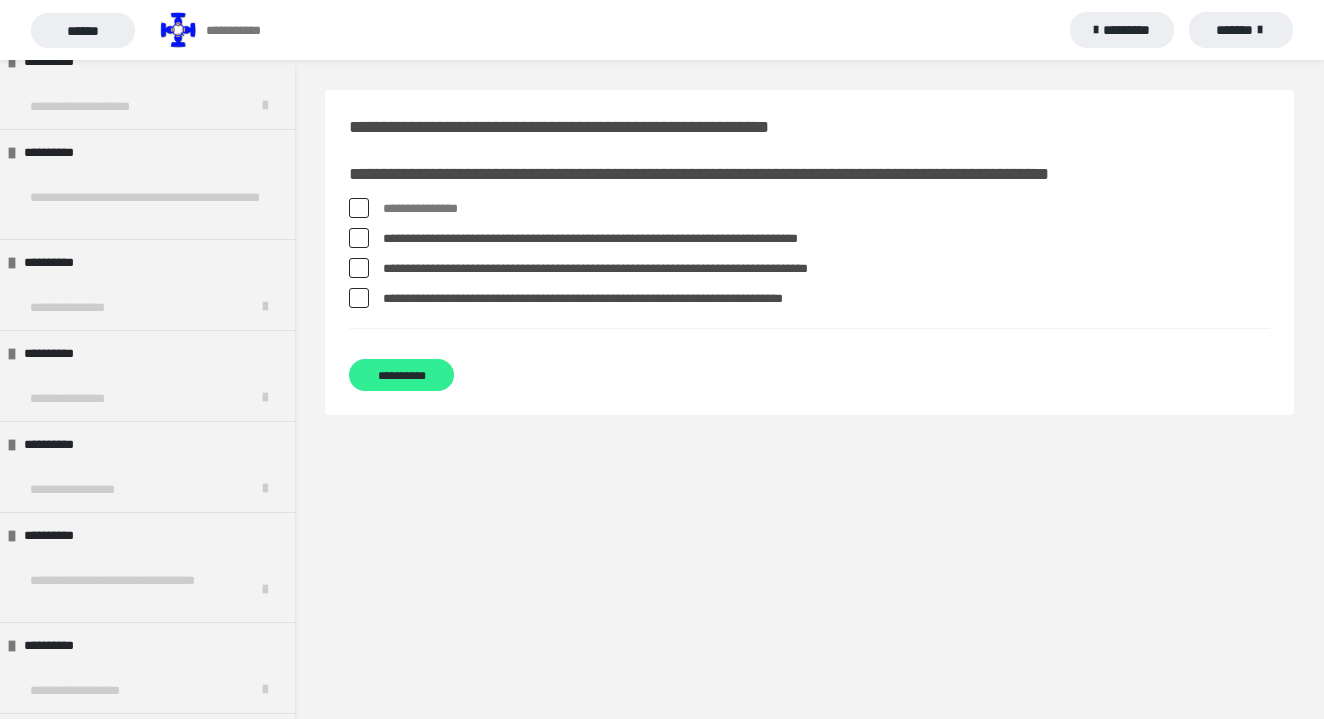 click on "**********" at bounding box center (401, 375) 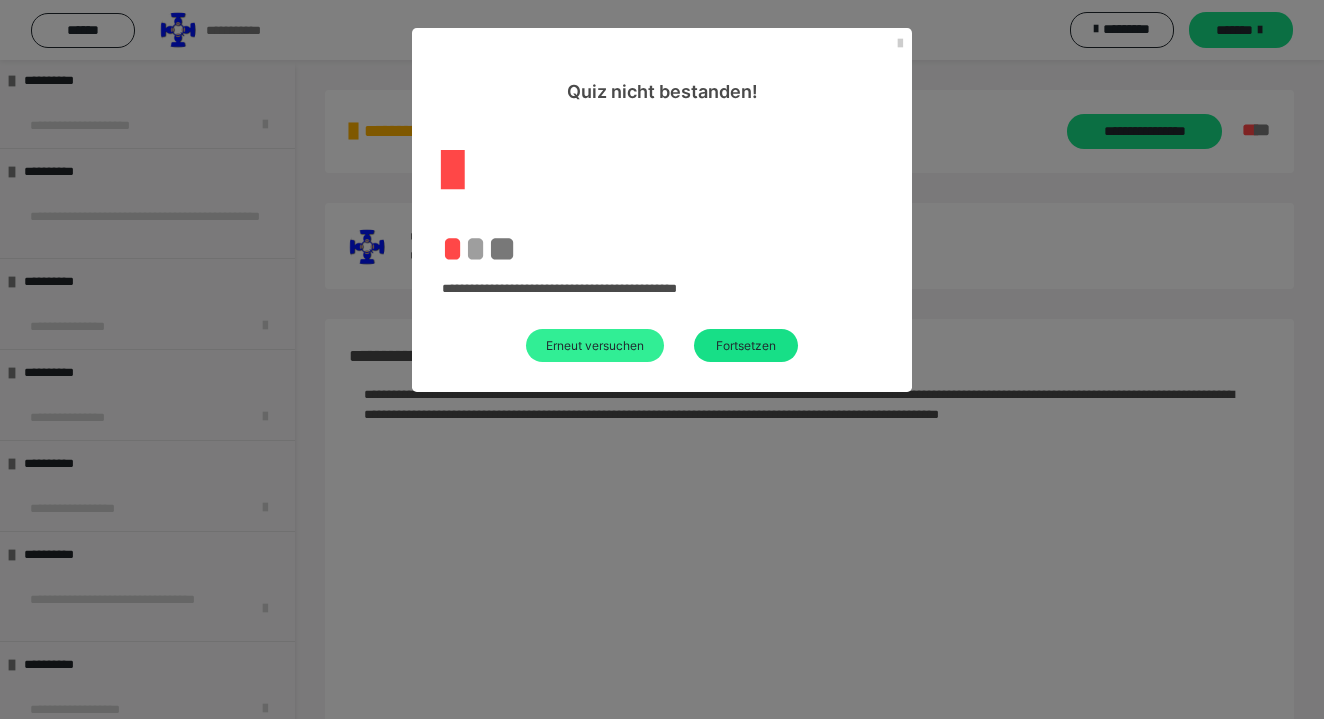click on "Erneut versuchen" at bounding box center [595, 345] 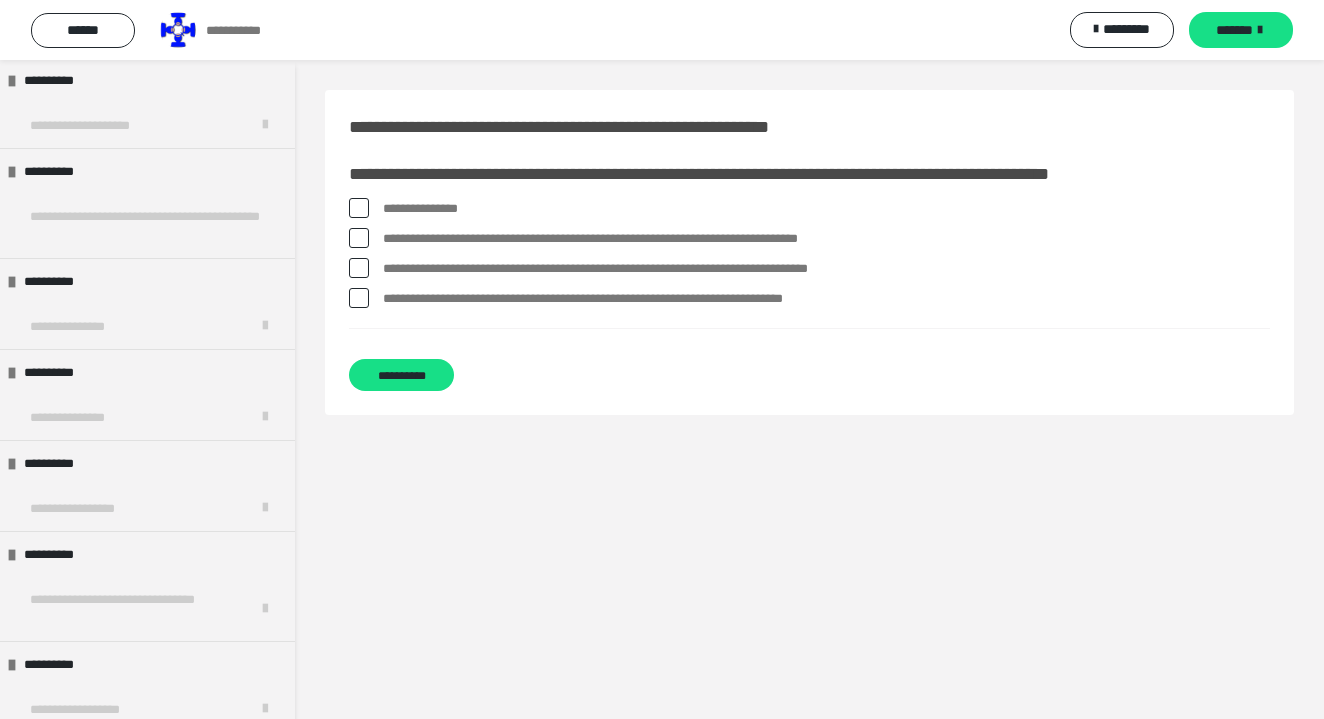 click on "**********" at bounding box center [826, 209] 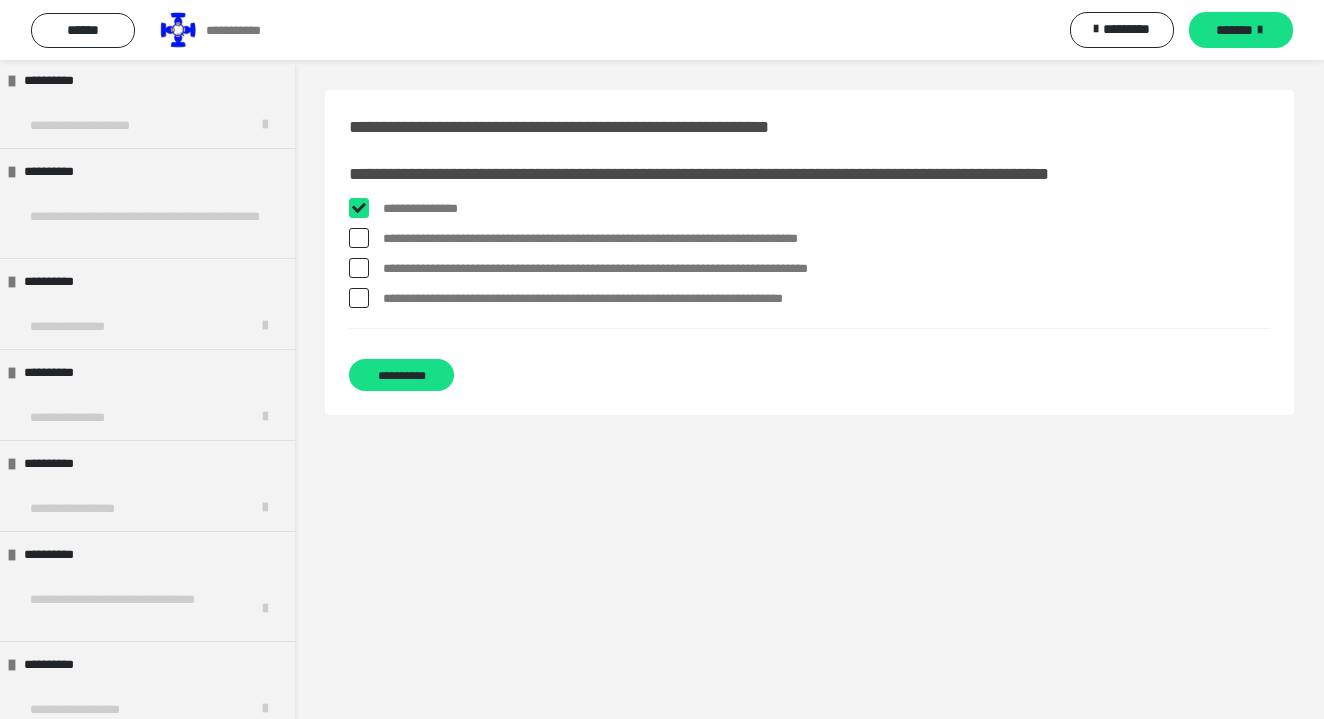 checkbox on "****" 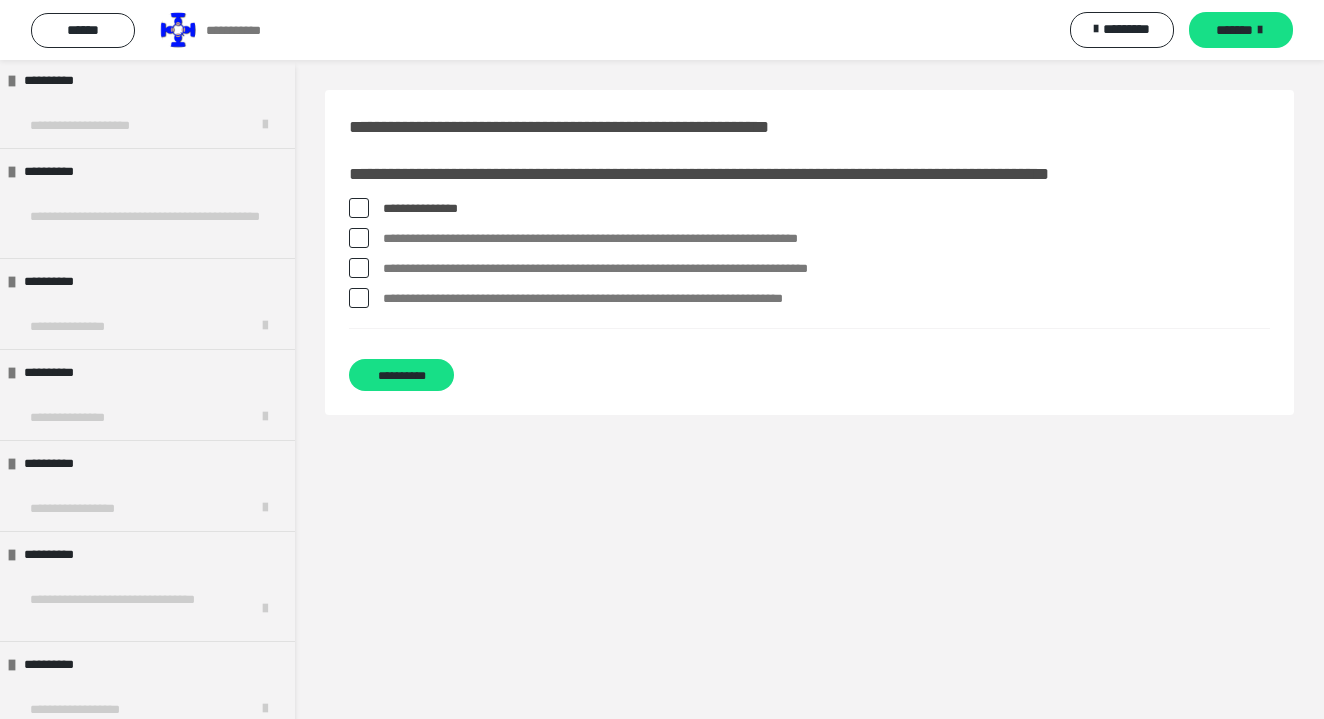 click on "**********" at bounding box center (826, 239) 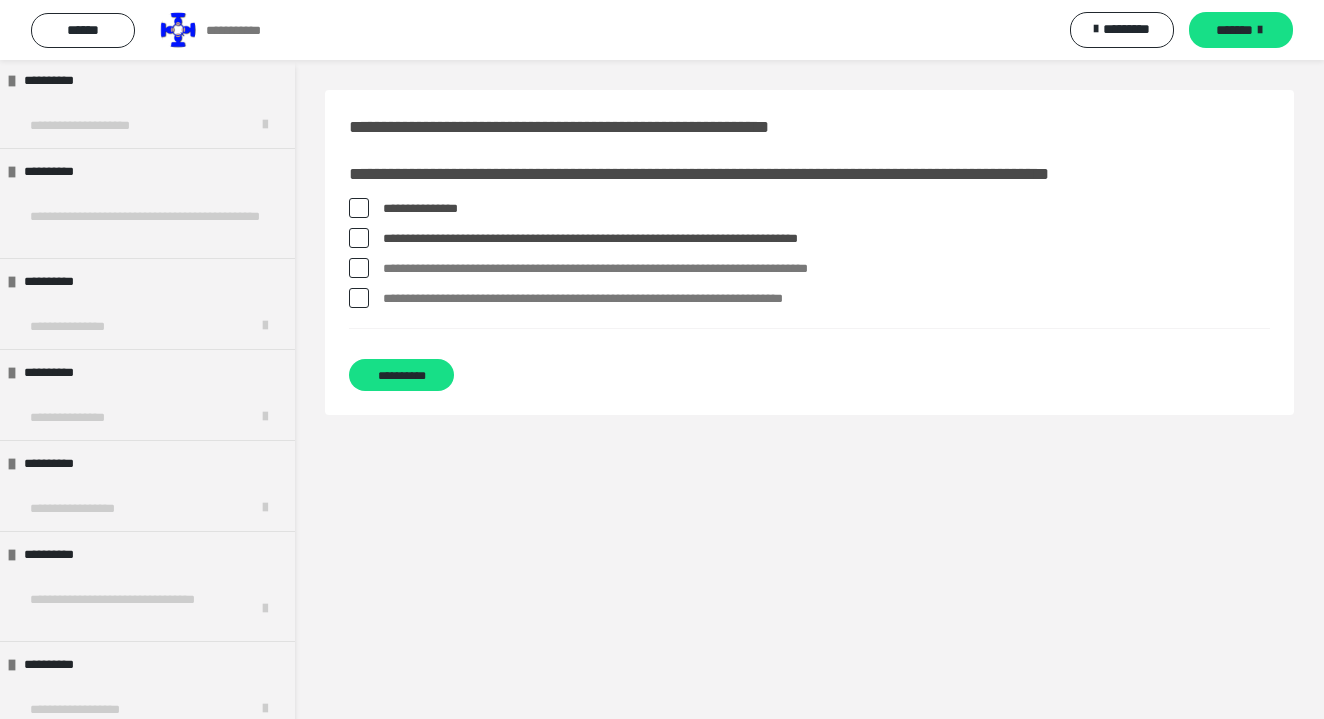 click on "**********" at bounding box center [826, 269] 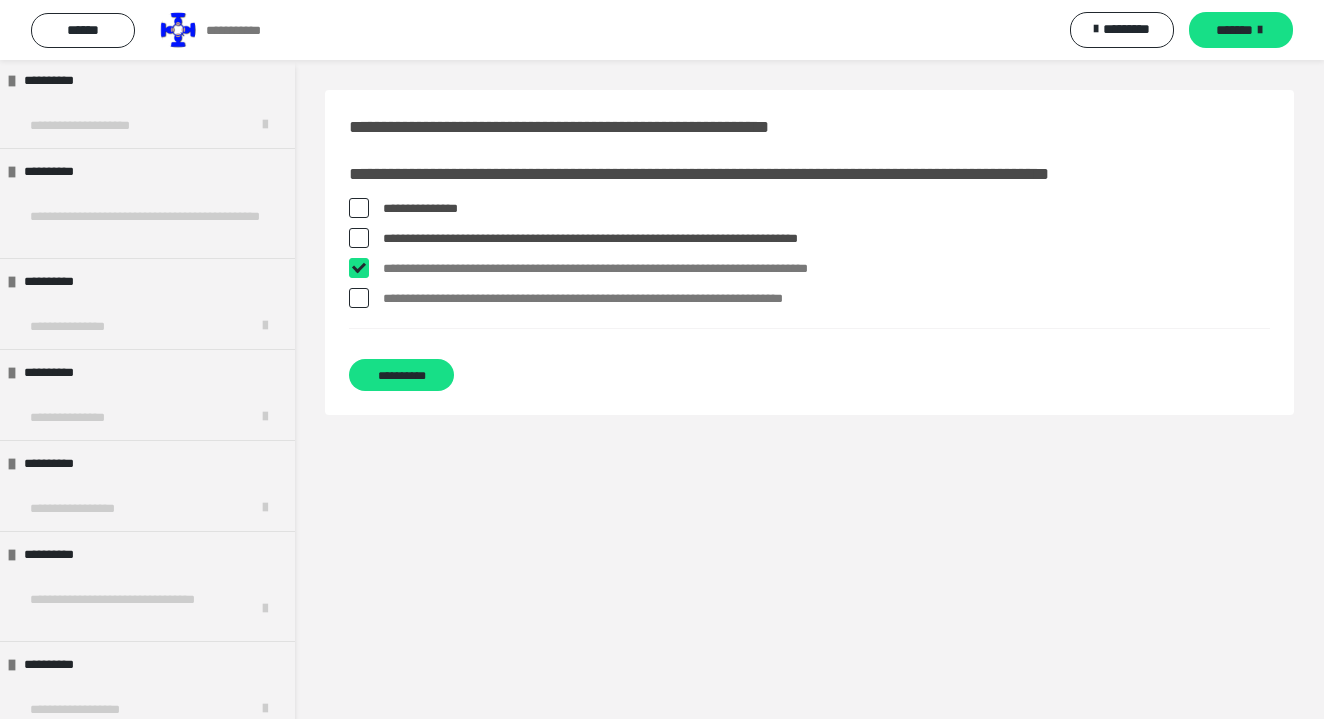 checkbox on "****" 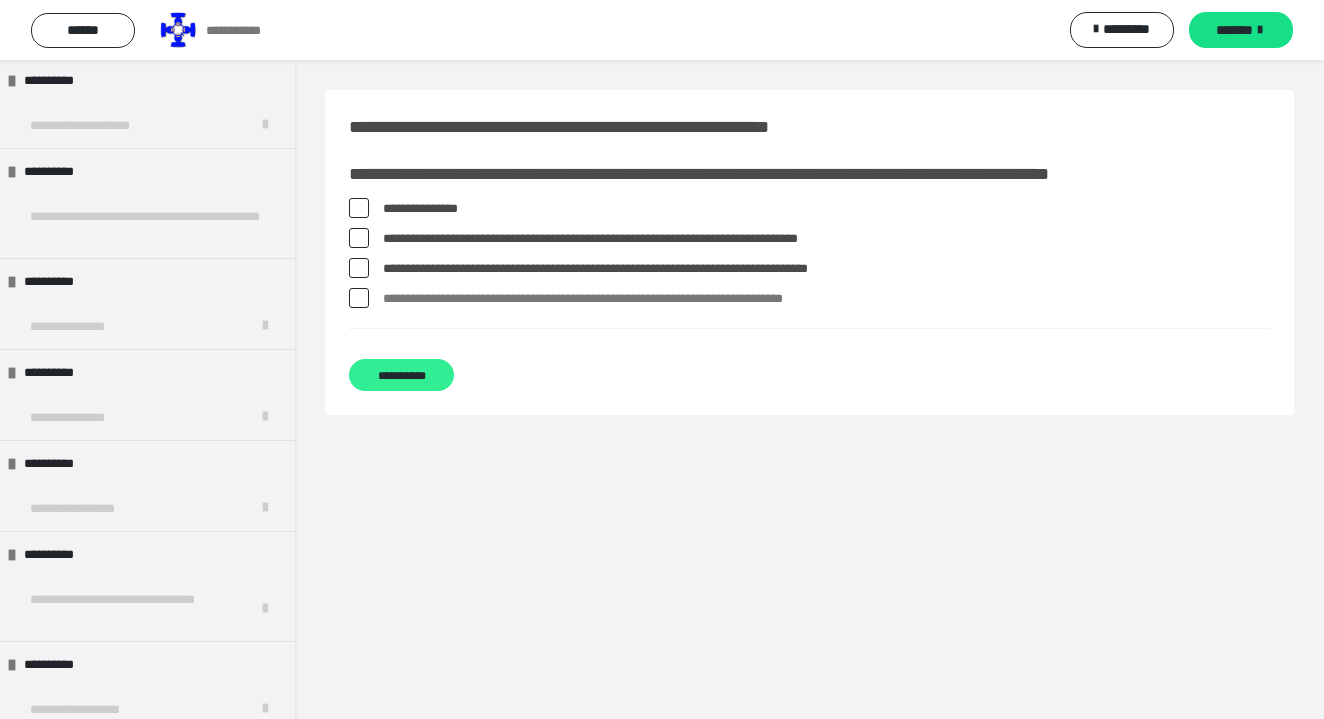 click on "**********" at bounding box center (401, 375) 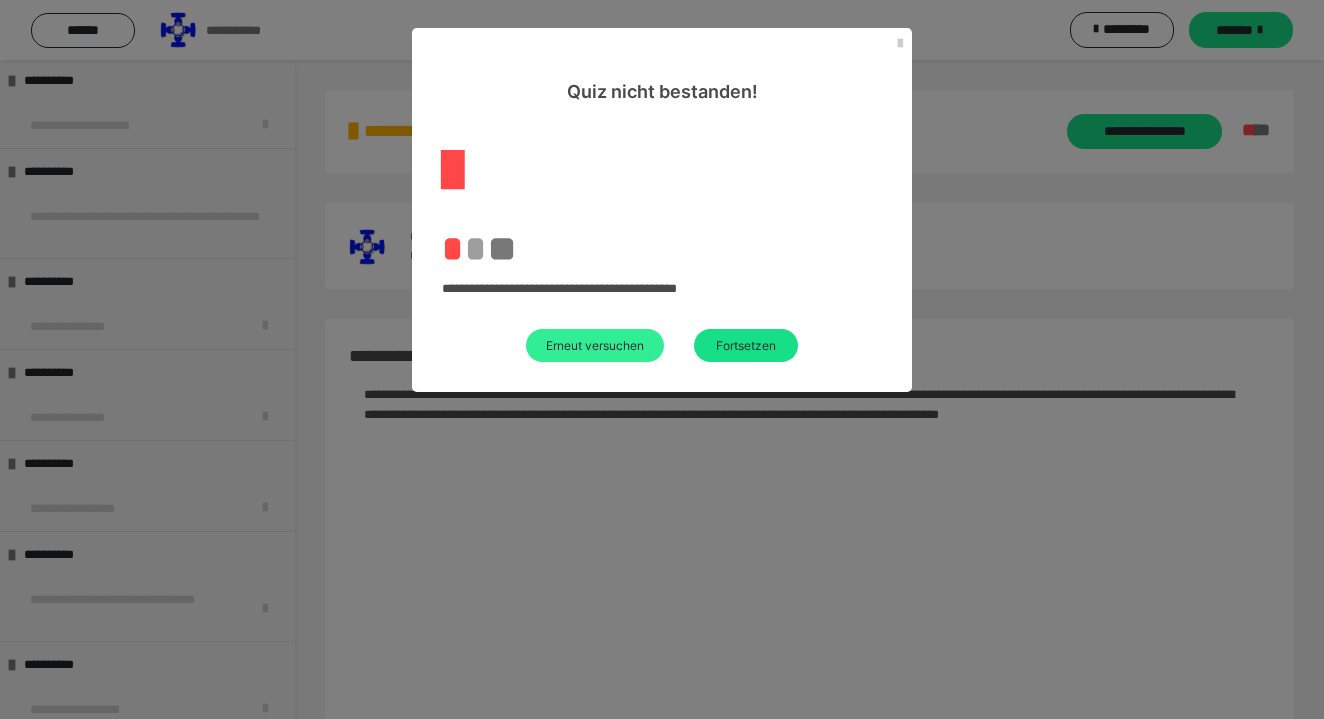 click on "Erneut versuchen" at bounding box center (595, 345) 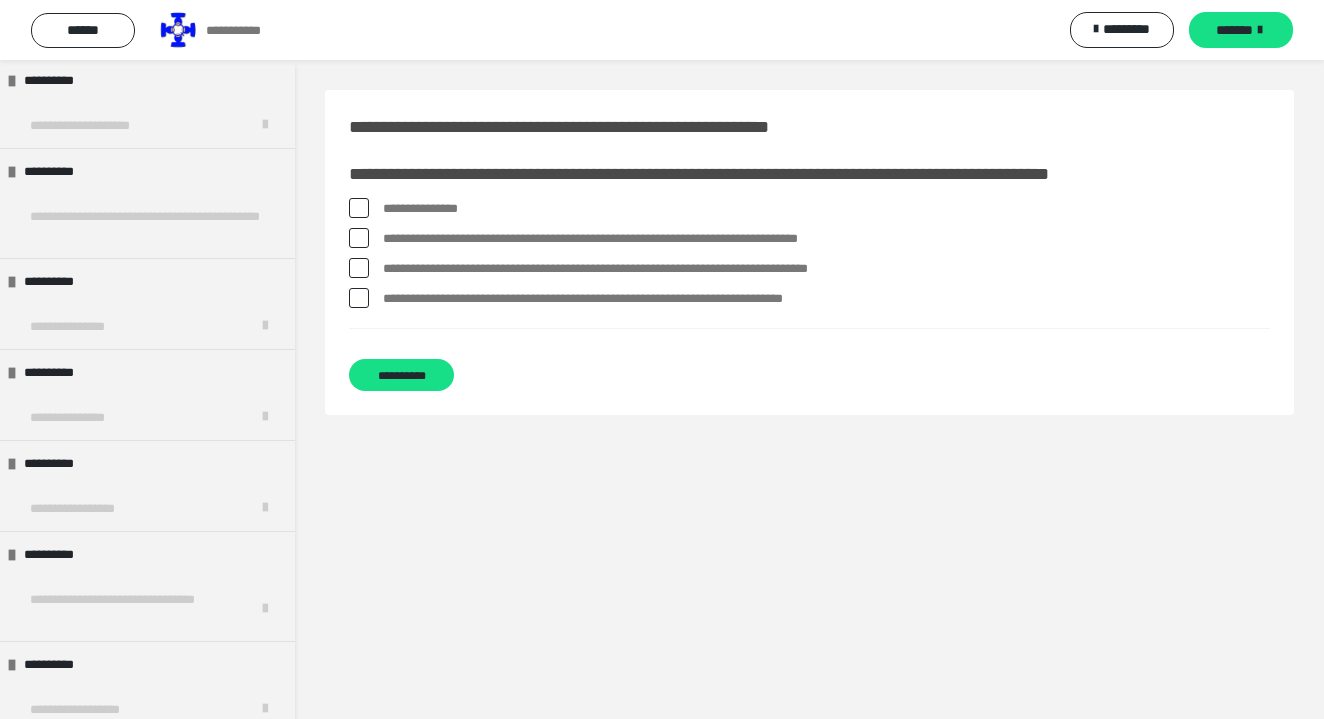 click on "**********" at bounding box center [826, 239] 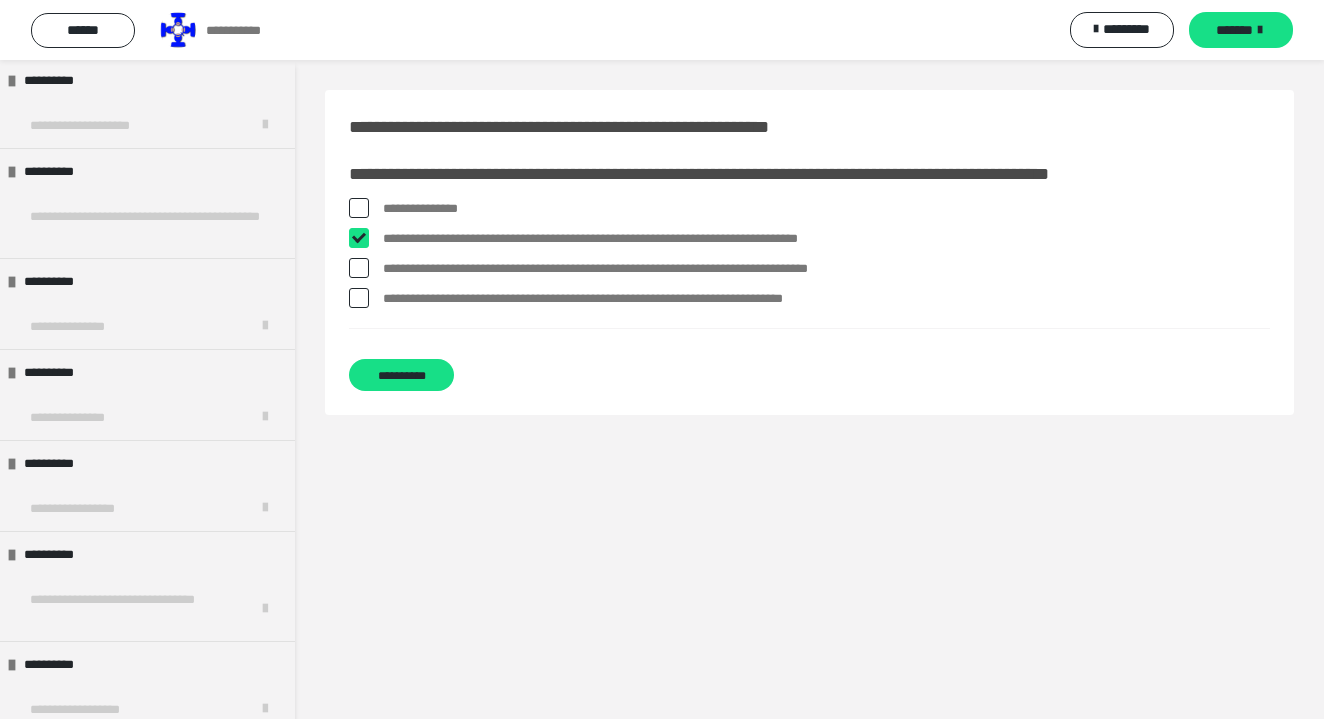 checkbox on "****" 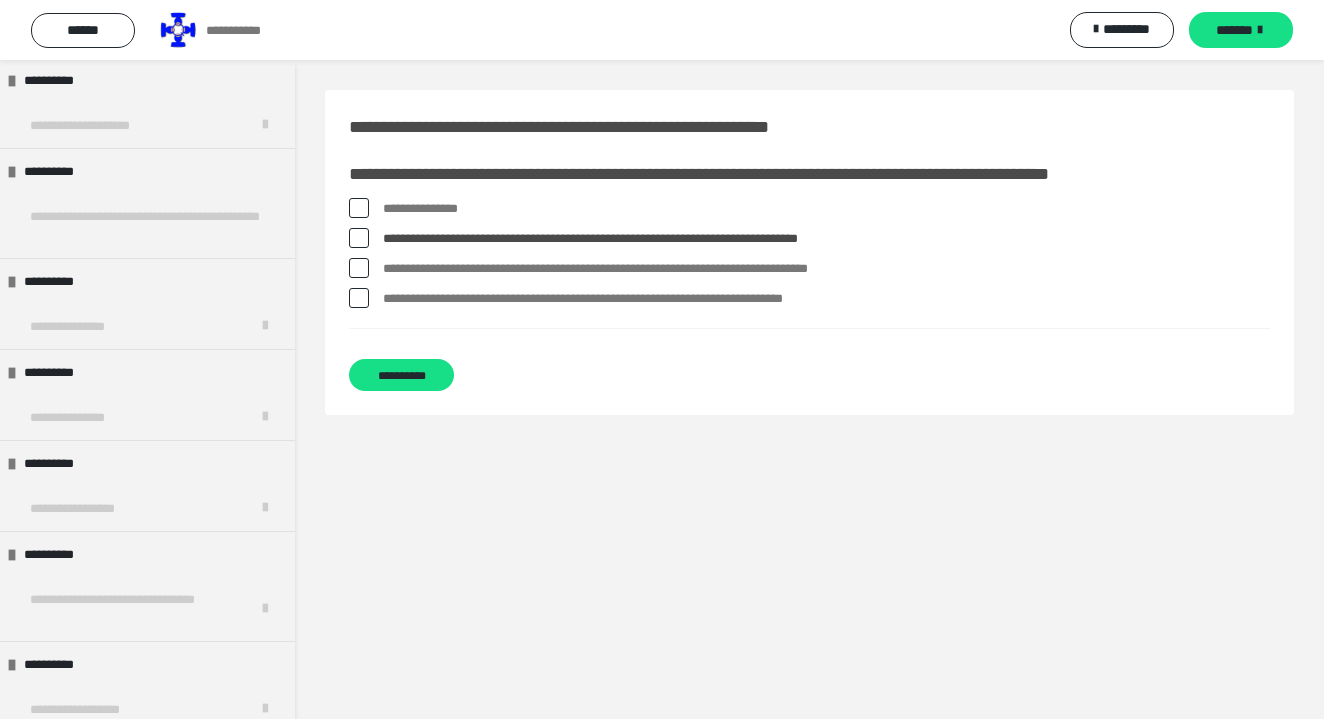 click on "**********" at bounding box center (826, 269) 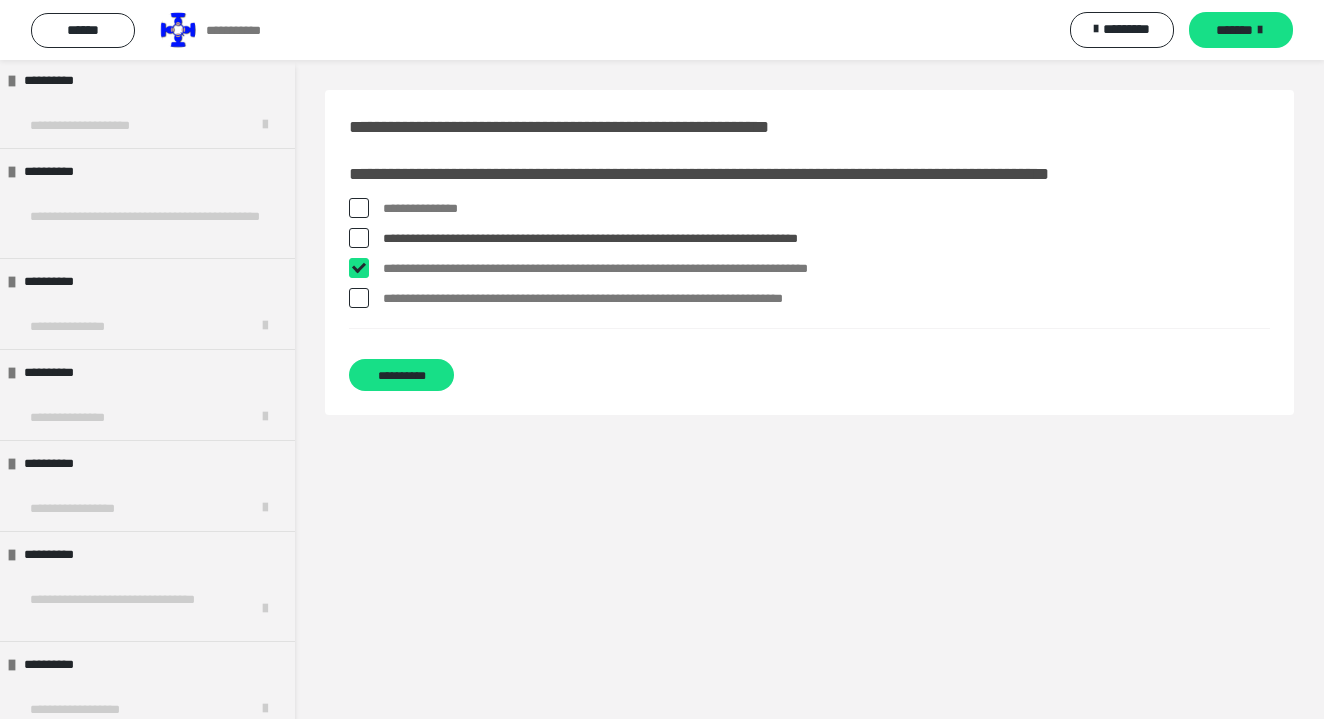 checkbox on "****" 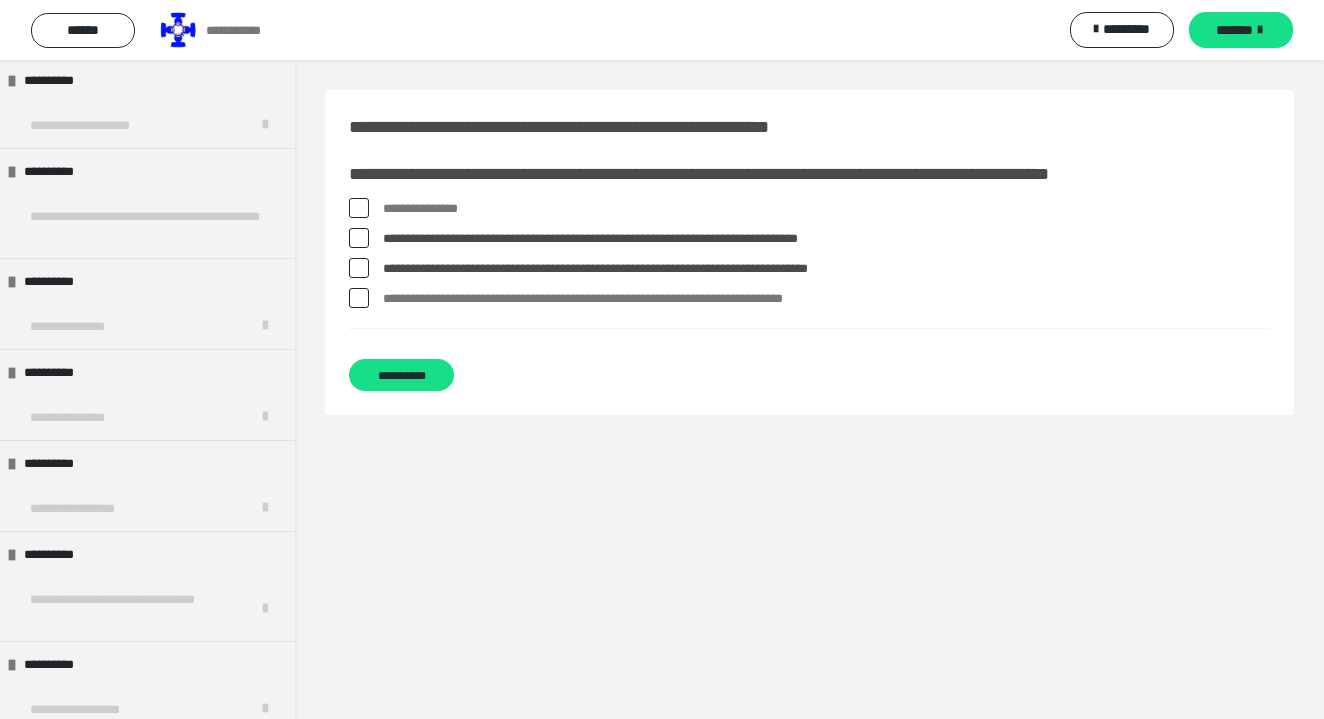 click on "**********" at bounding box center (389, 294) 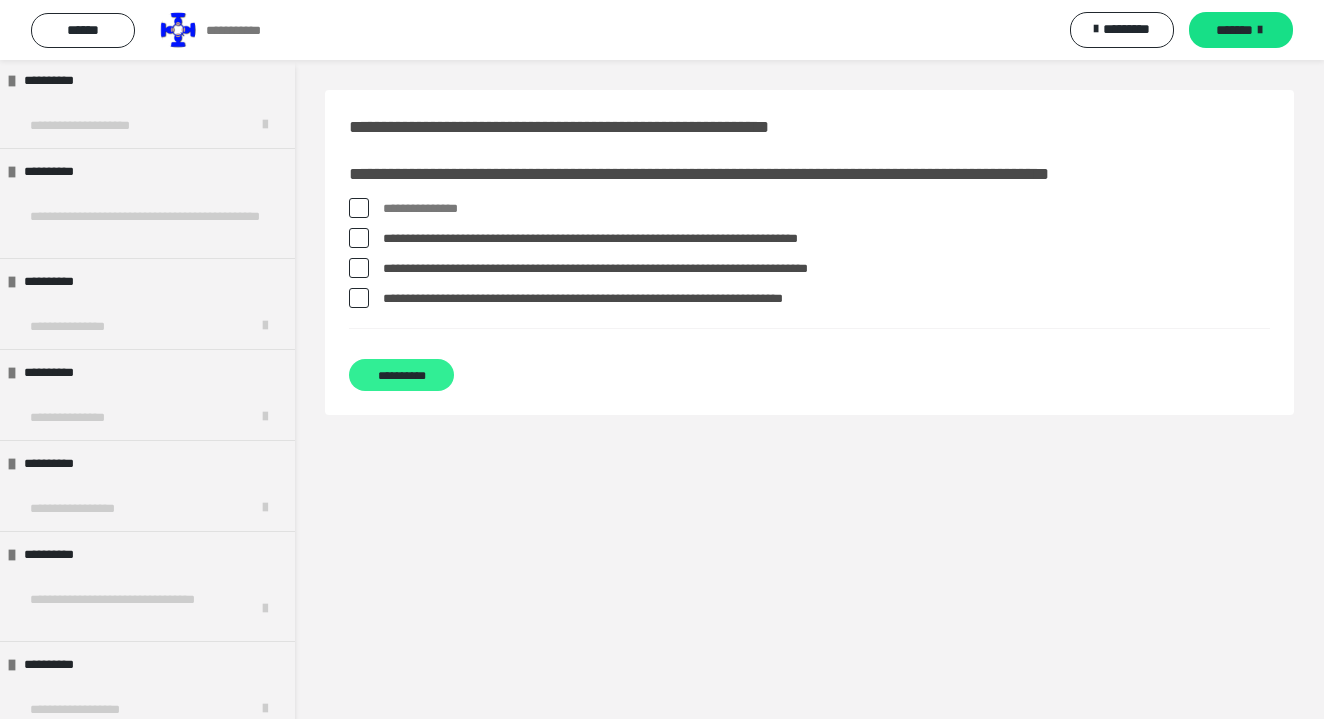 click on "**********" at bounding box center (401, 375) 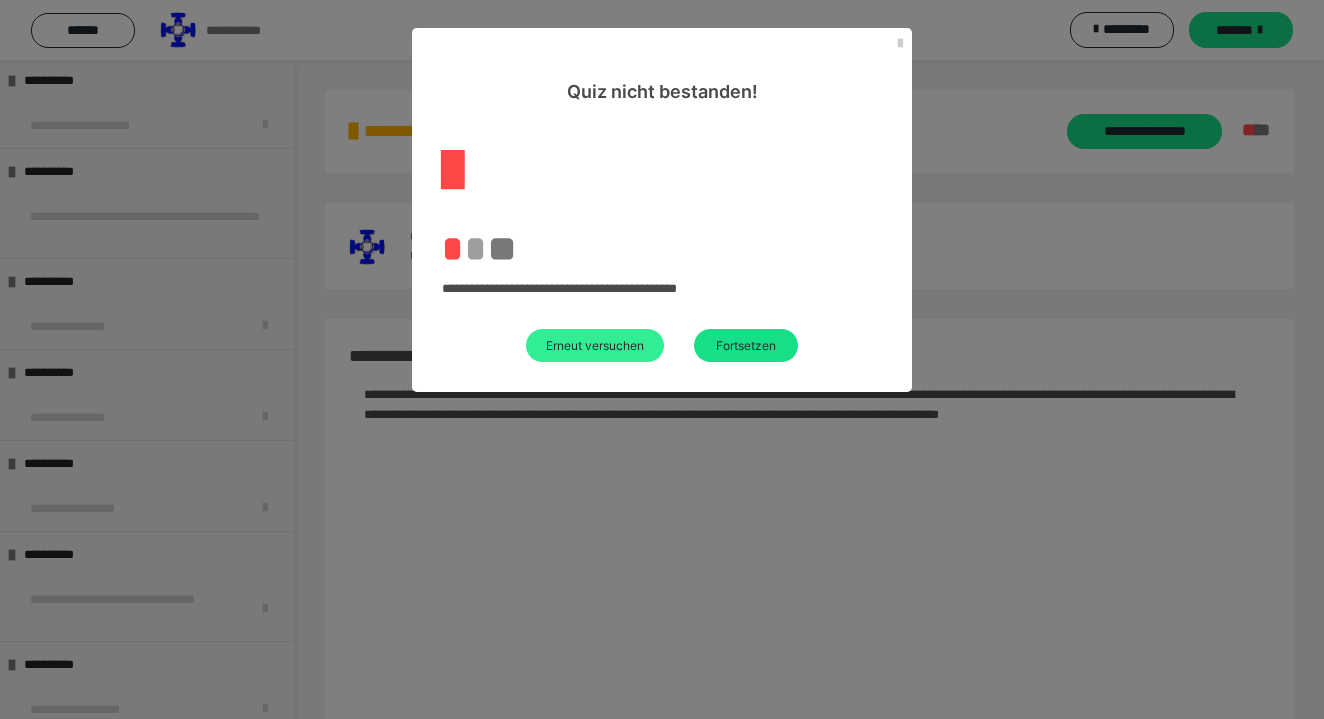 click on "Erneut versuchen" at bounding box center (595, 345) 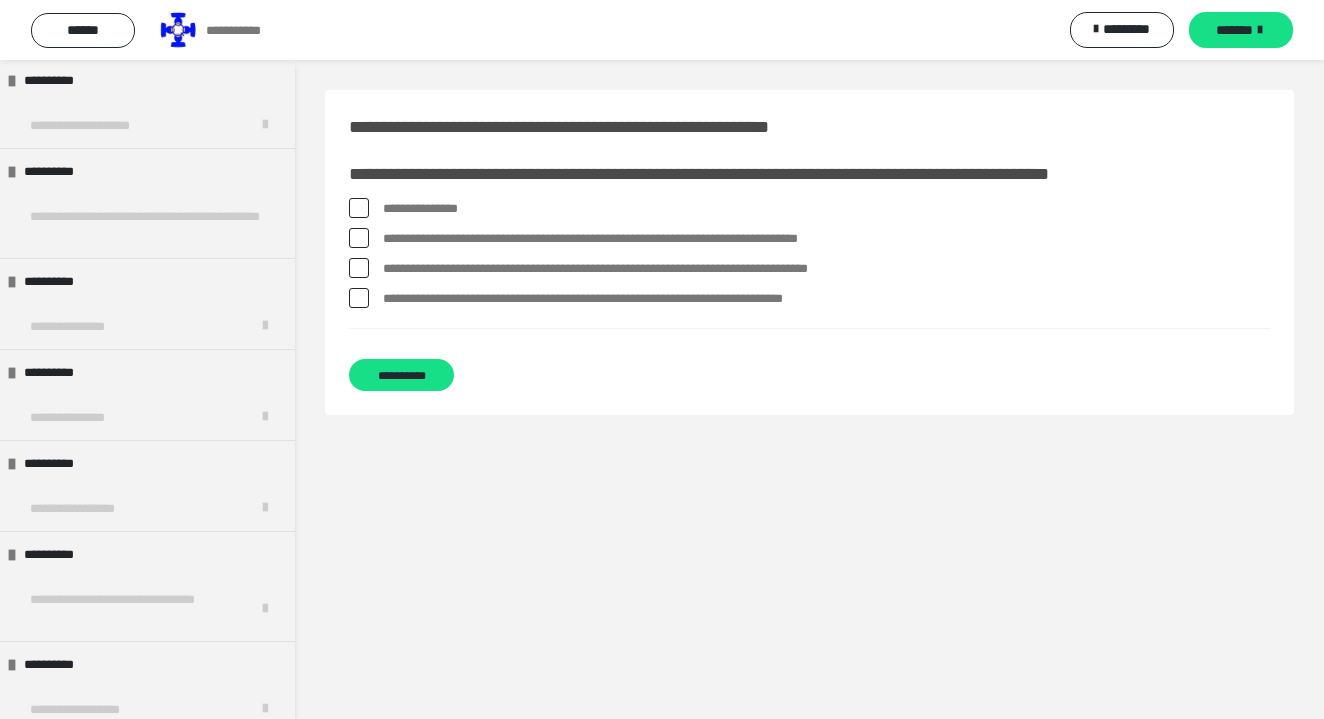 click on "**********" at bounding box center [826, 269] 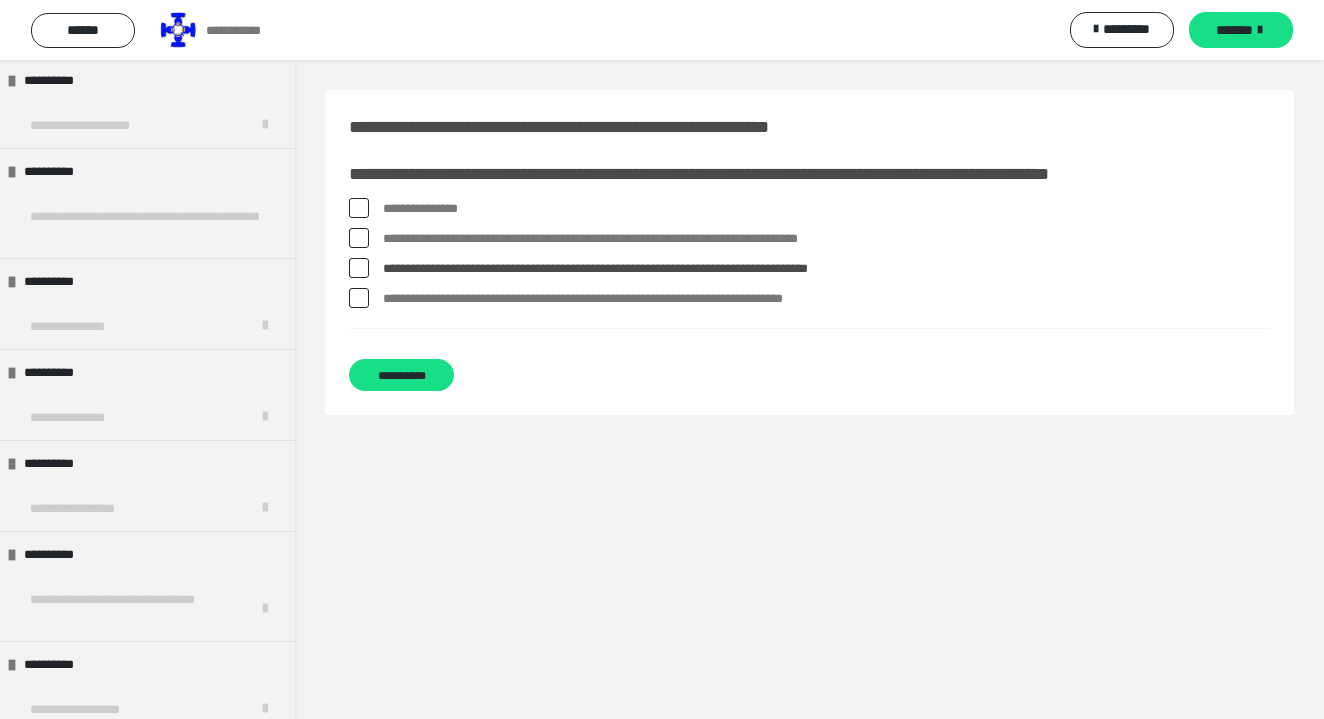 click on "**********" at bounding box center (826, 239) 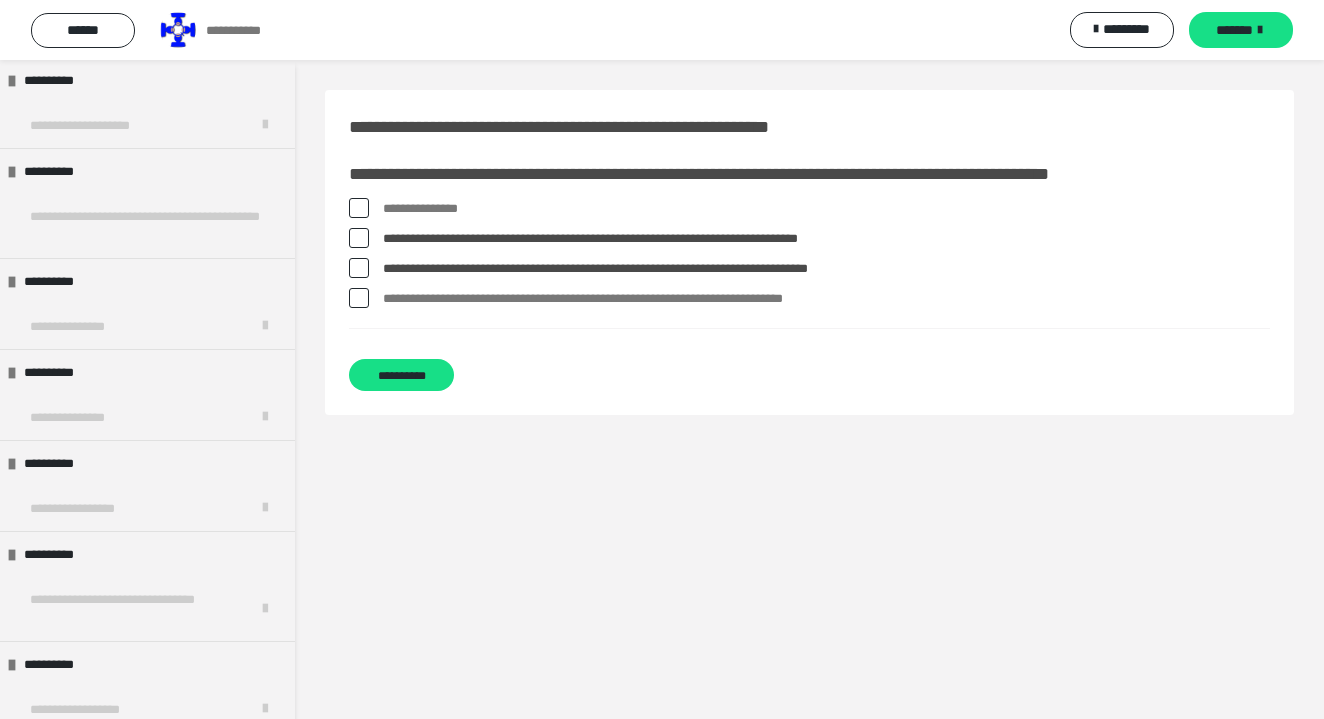 click on "**********" at bounding box center [809, 276] 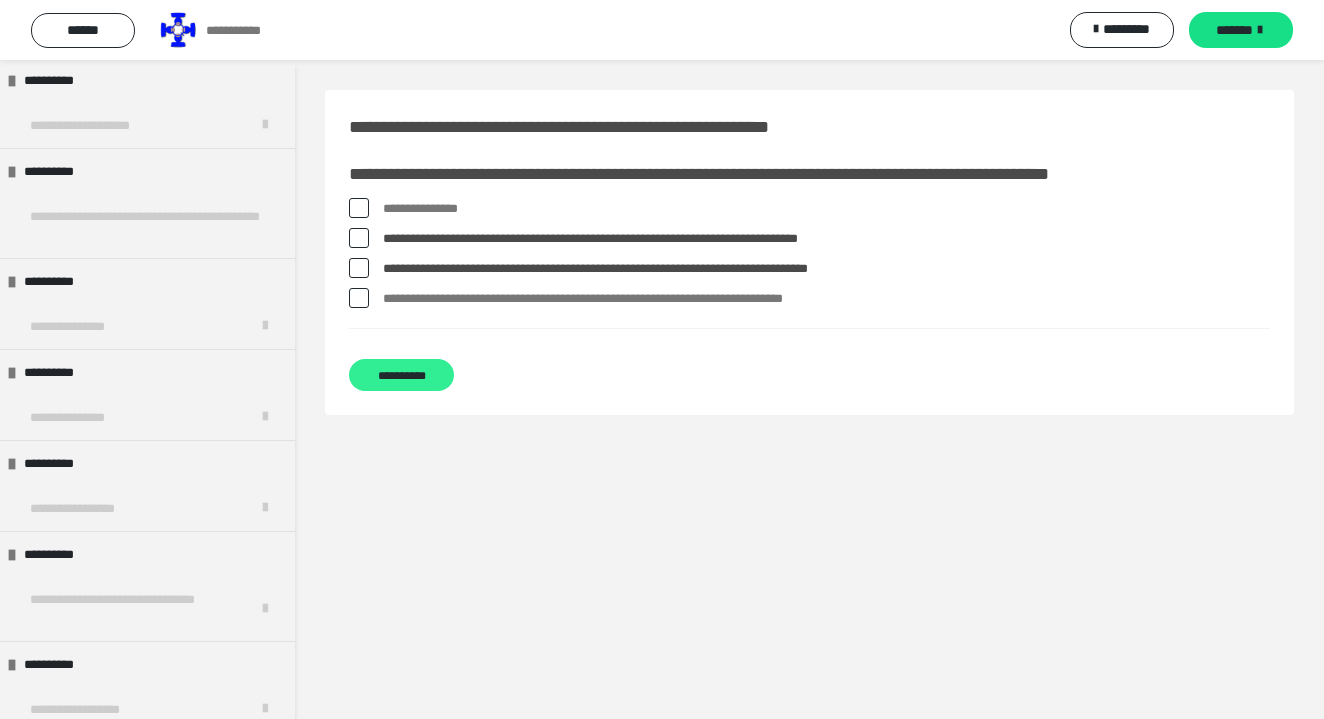 click on "**********" at bounding box center [401, 375] 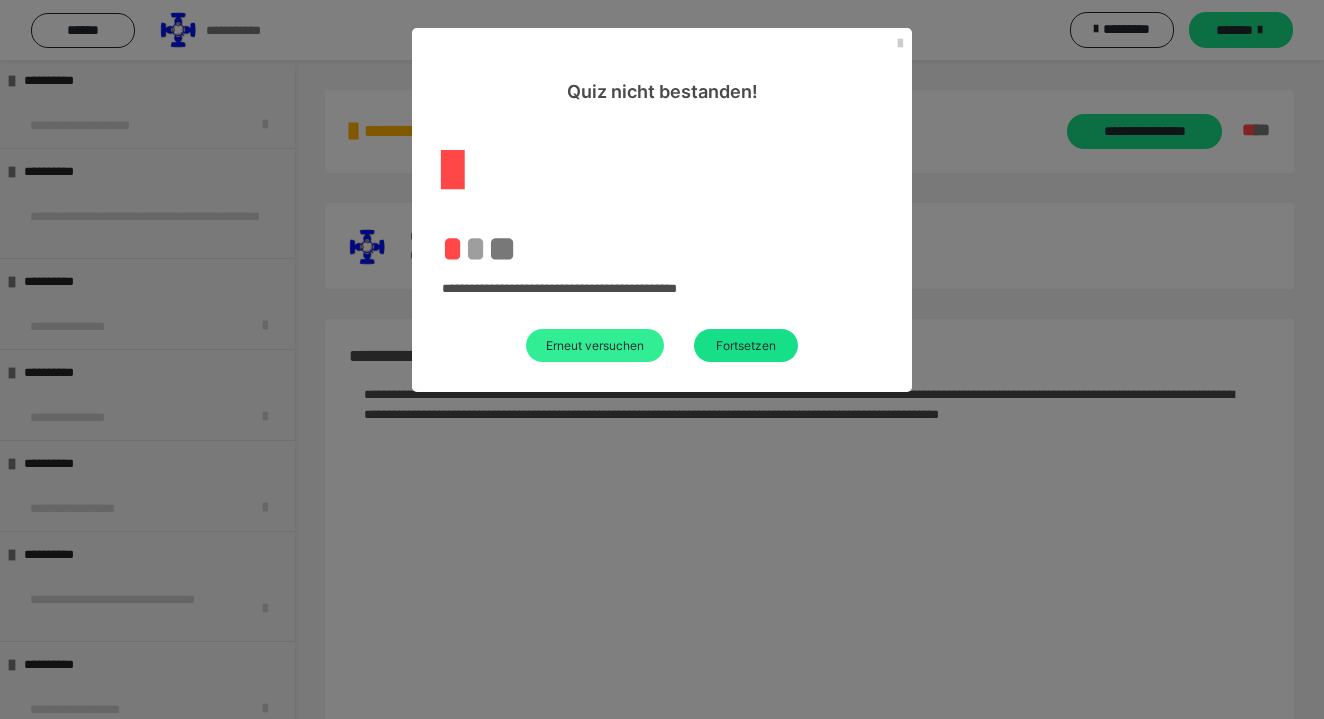 click on "Erneut versuchen" at bounding box center [595, 345] 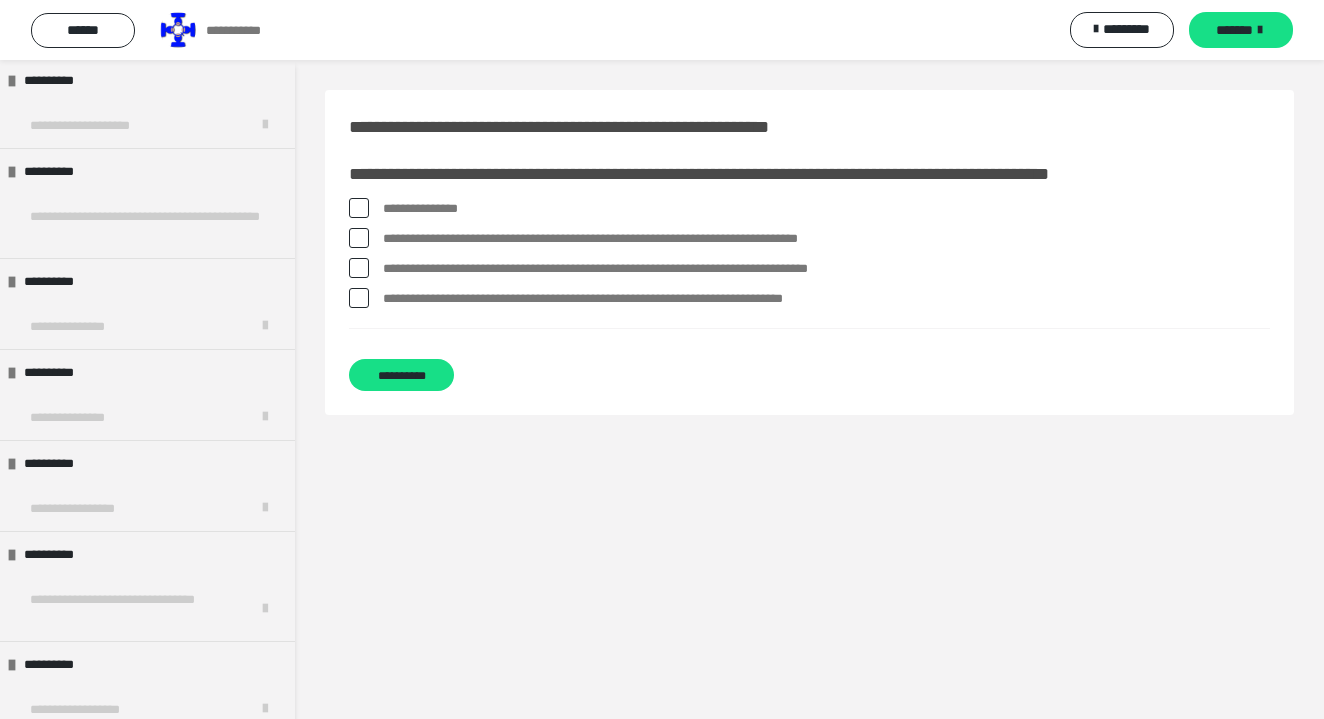 click on "**********" at bounding box center [826, 239] 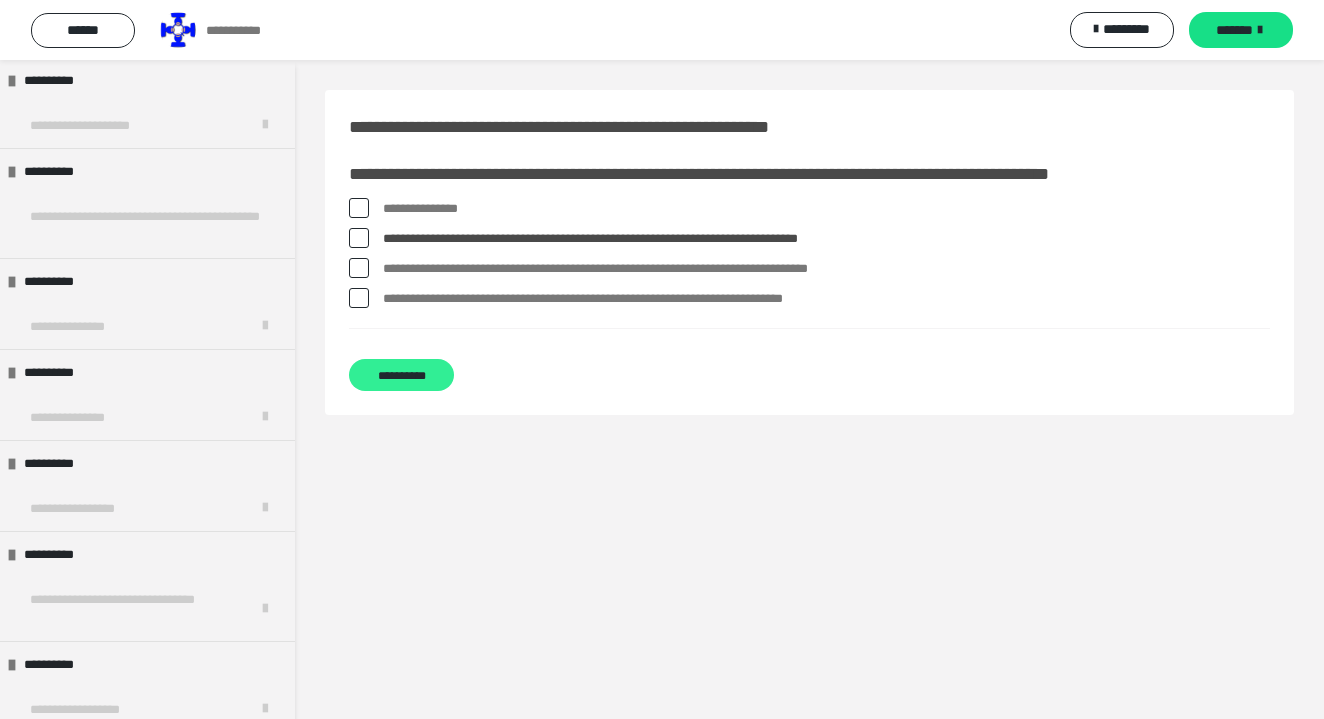 click on "**********" at bounding box center (401, 375) 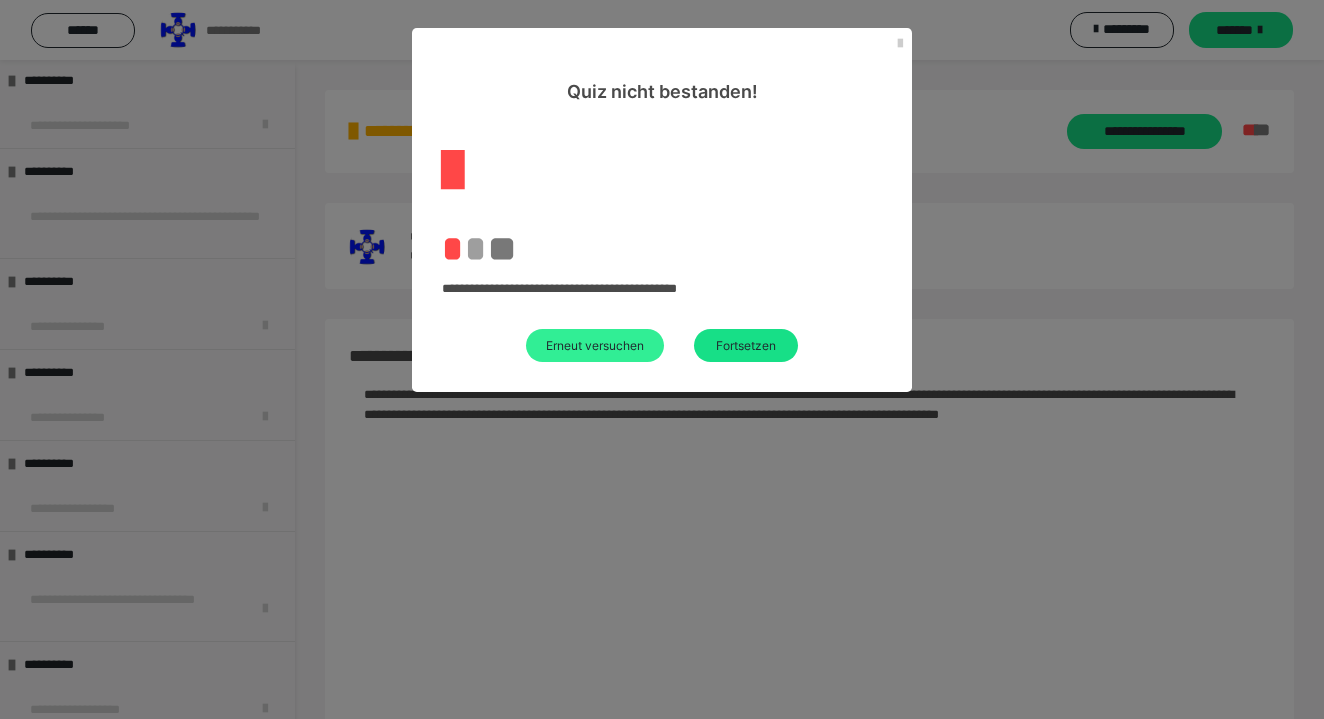 click on "Erneut versuchen" at bounding box center [595, 345] 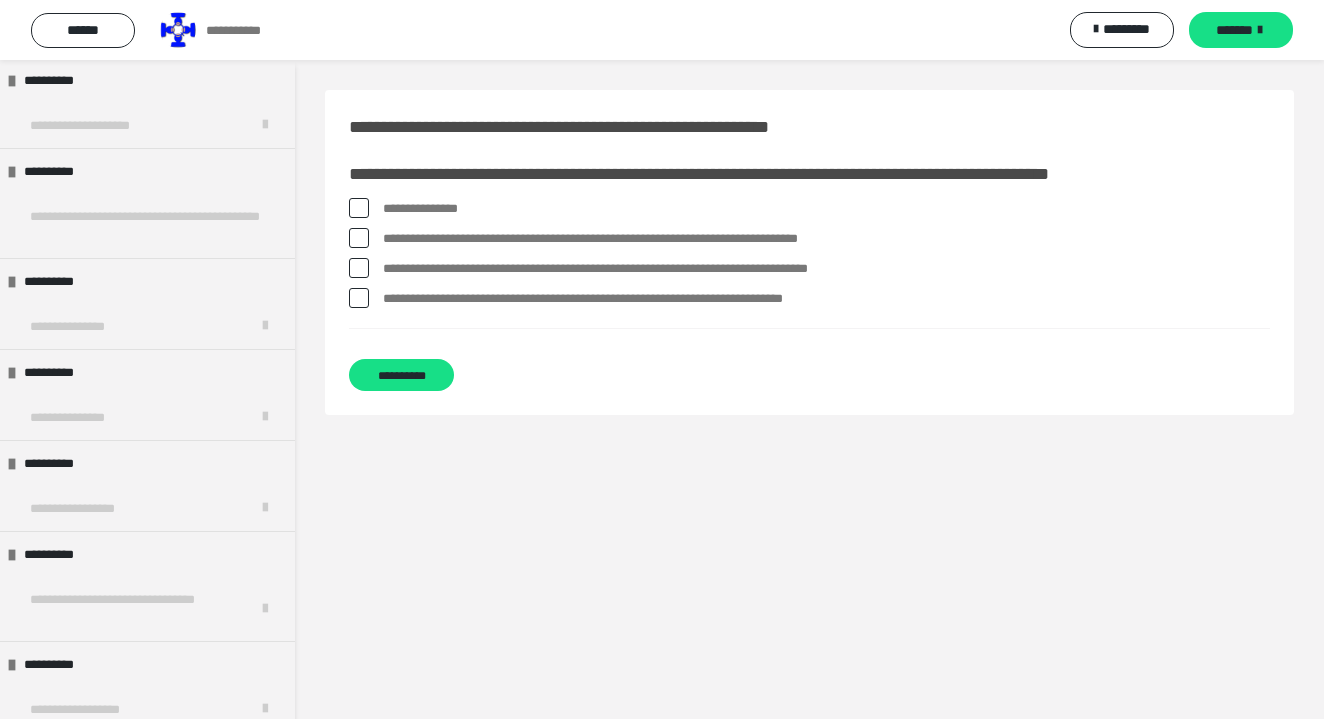 click on "**********" at bounding box center [826, 209] 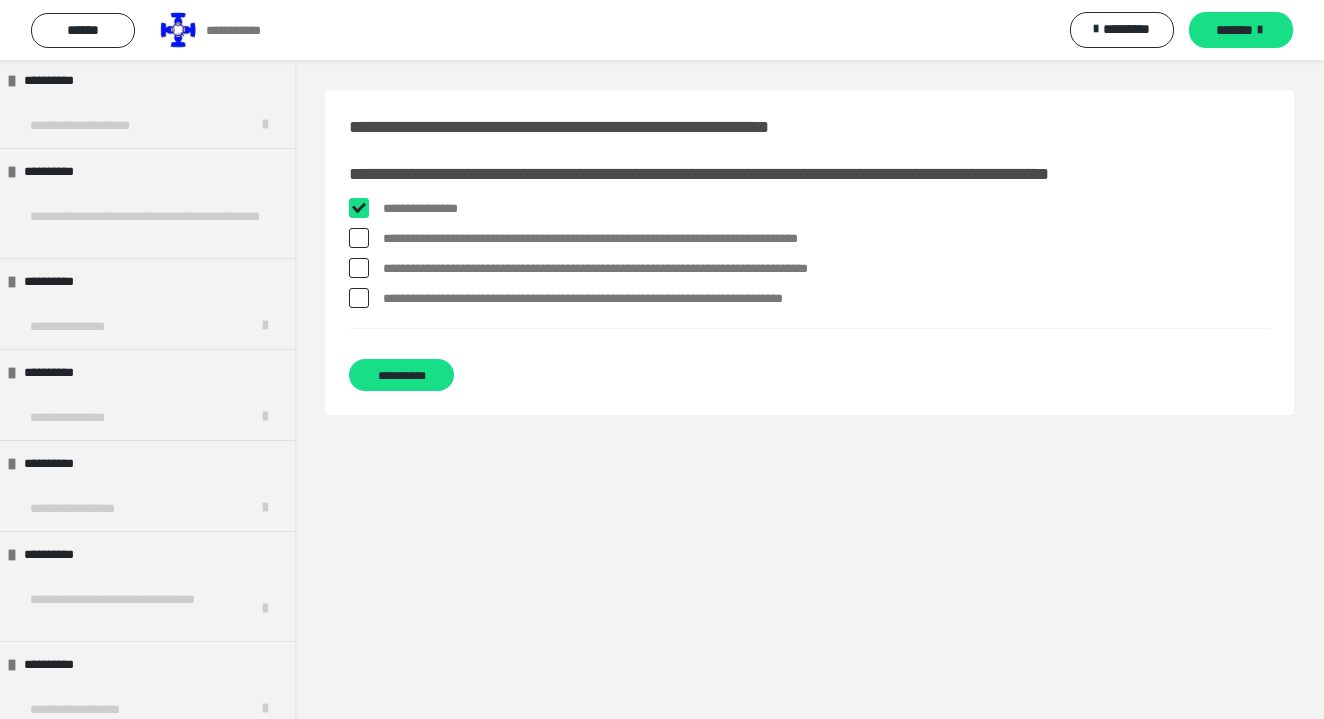 checkbox on "****" 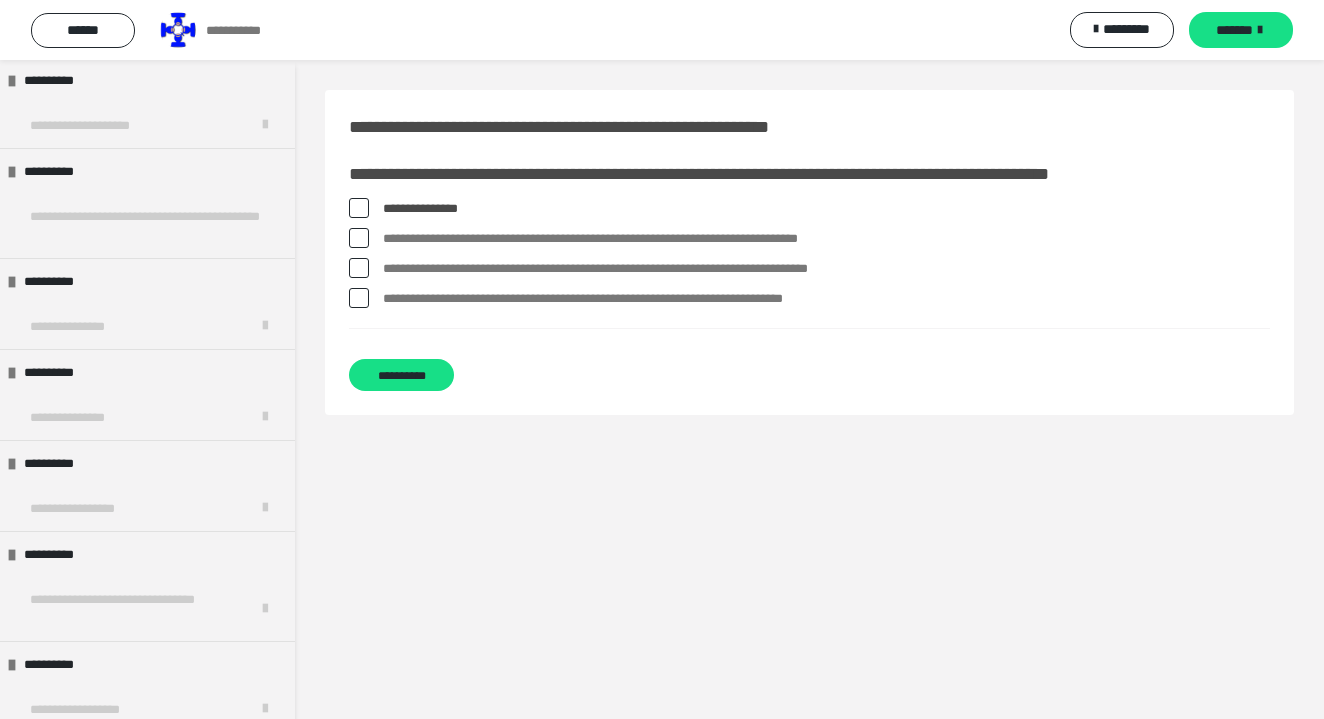 click on "**********" at bounding box center [826, 239] 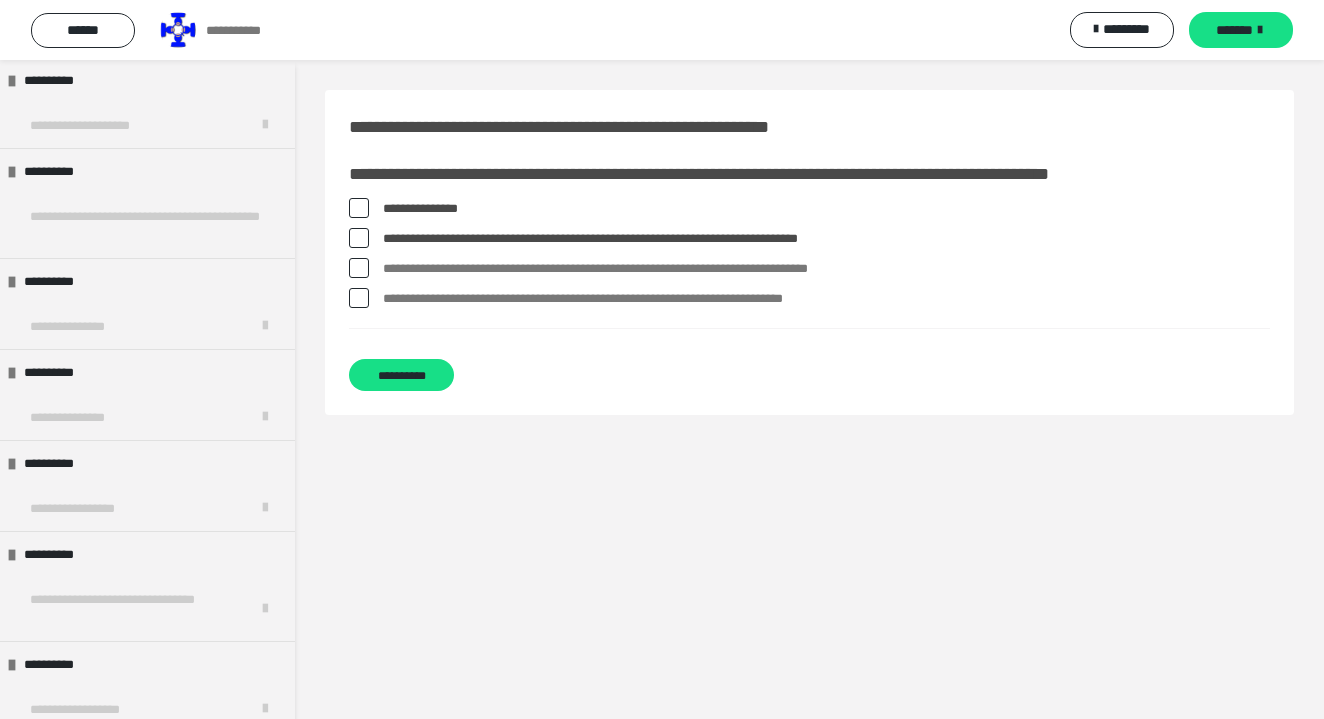 click on "**********" at bounding box center [826, 299] 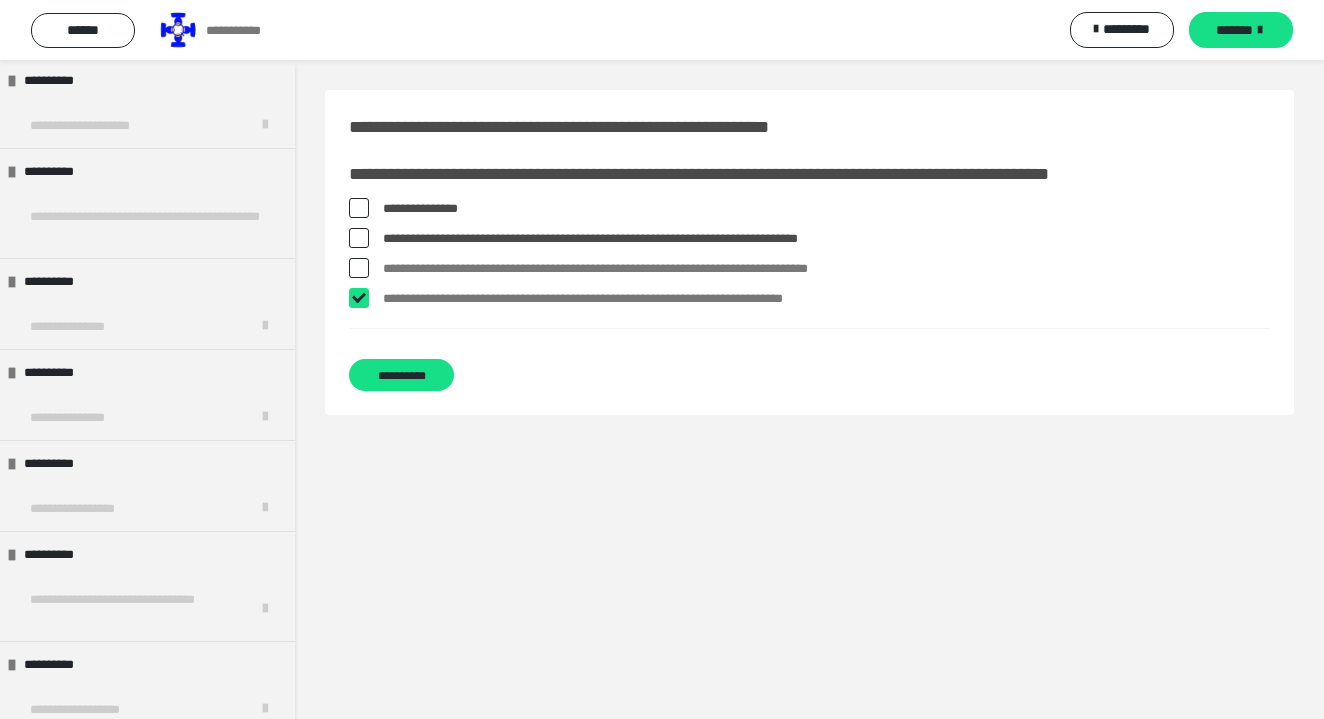 checkbox on "****" 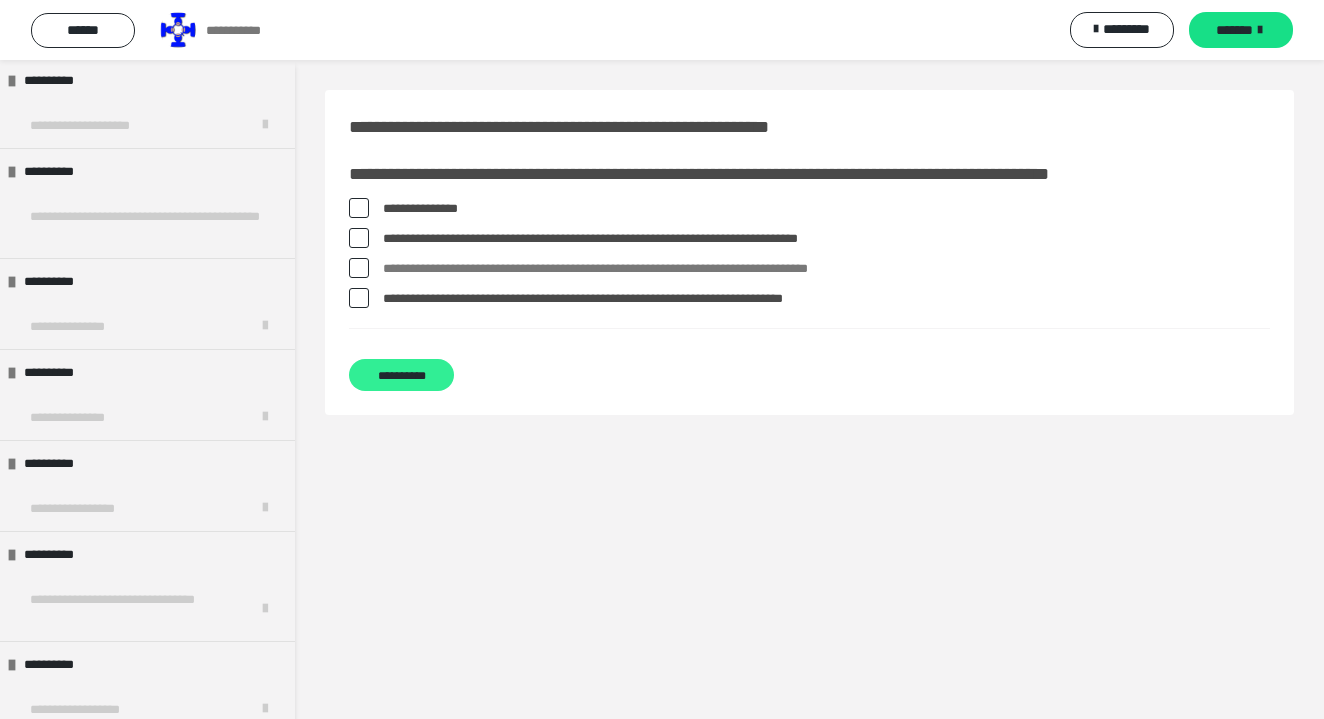 click on "**********" at bounding box center (401, 375) 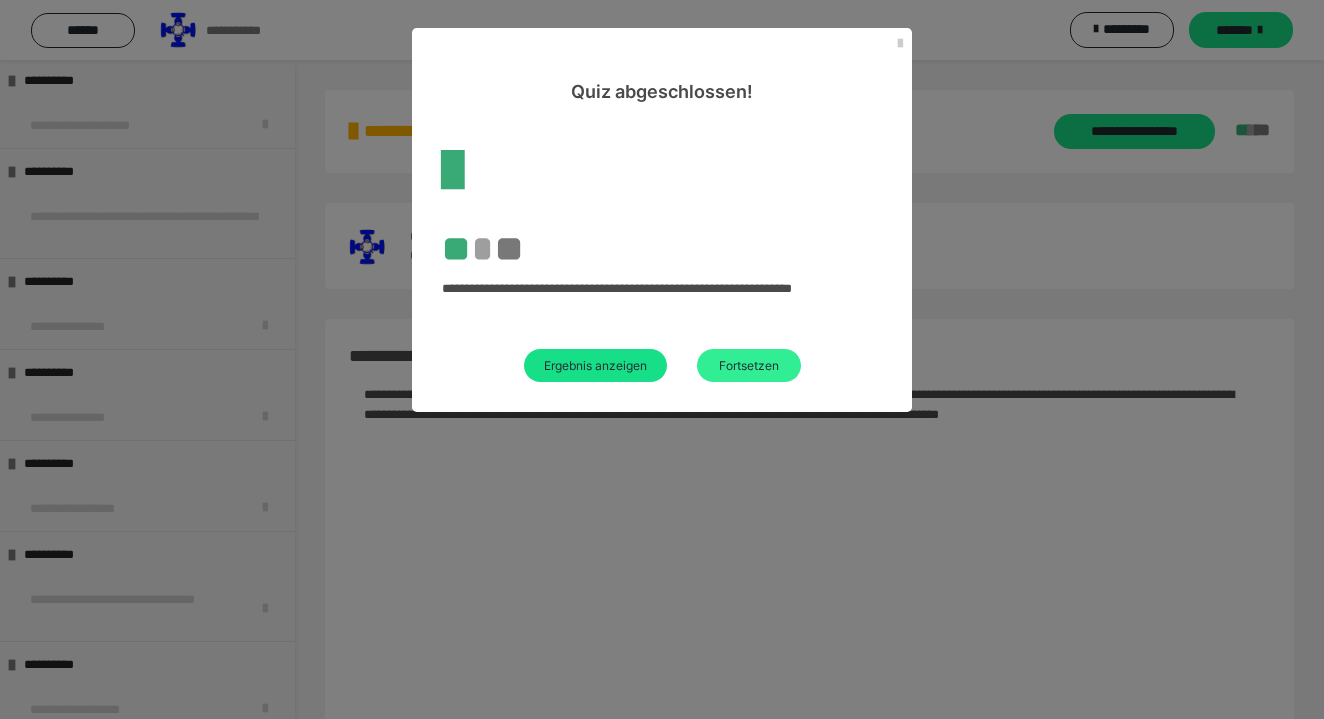 click on "Fortsetzen" at bounding box center (749, 365) 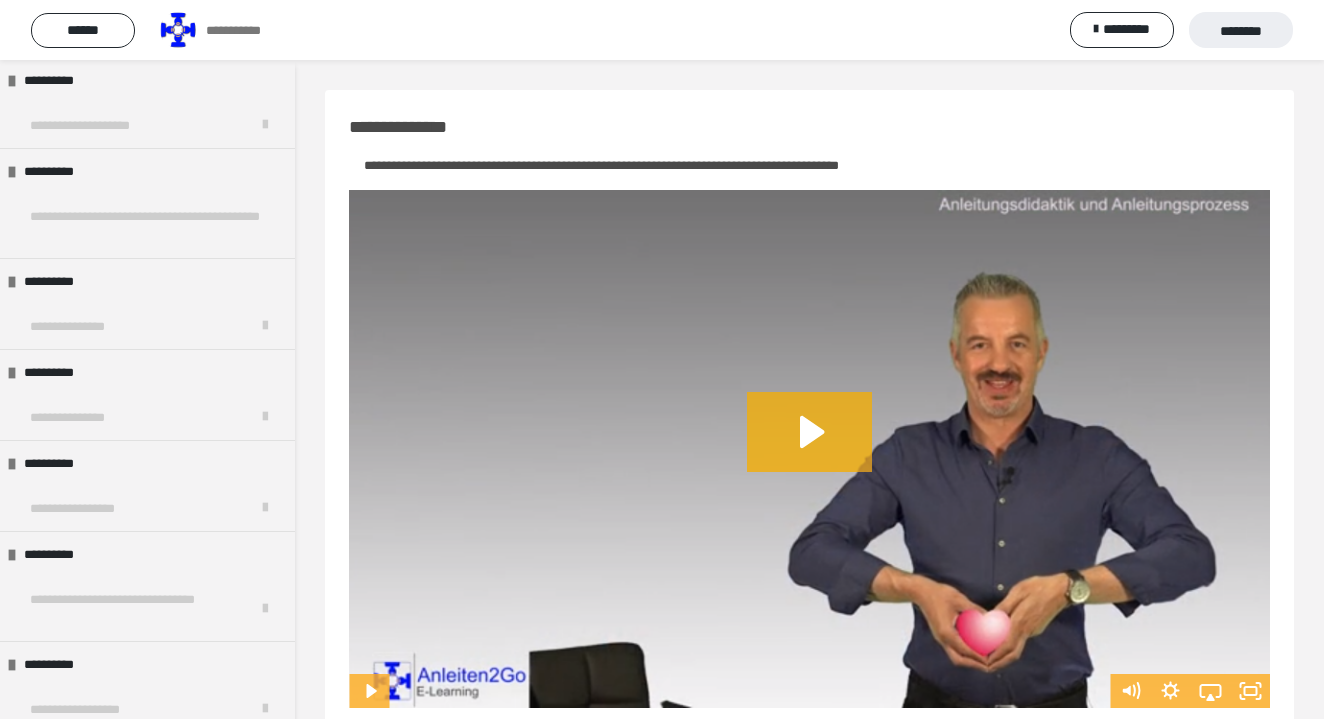 scroll, scrollTop: 110, scrollLeft: 0, axis: vertical 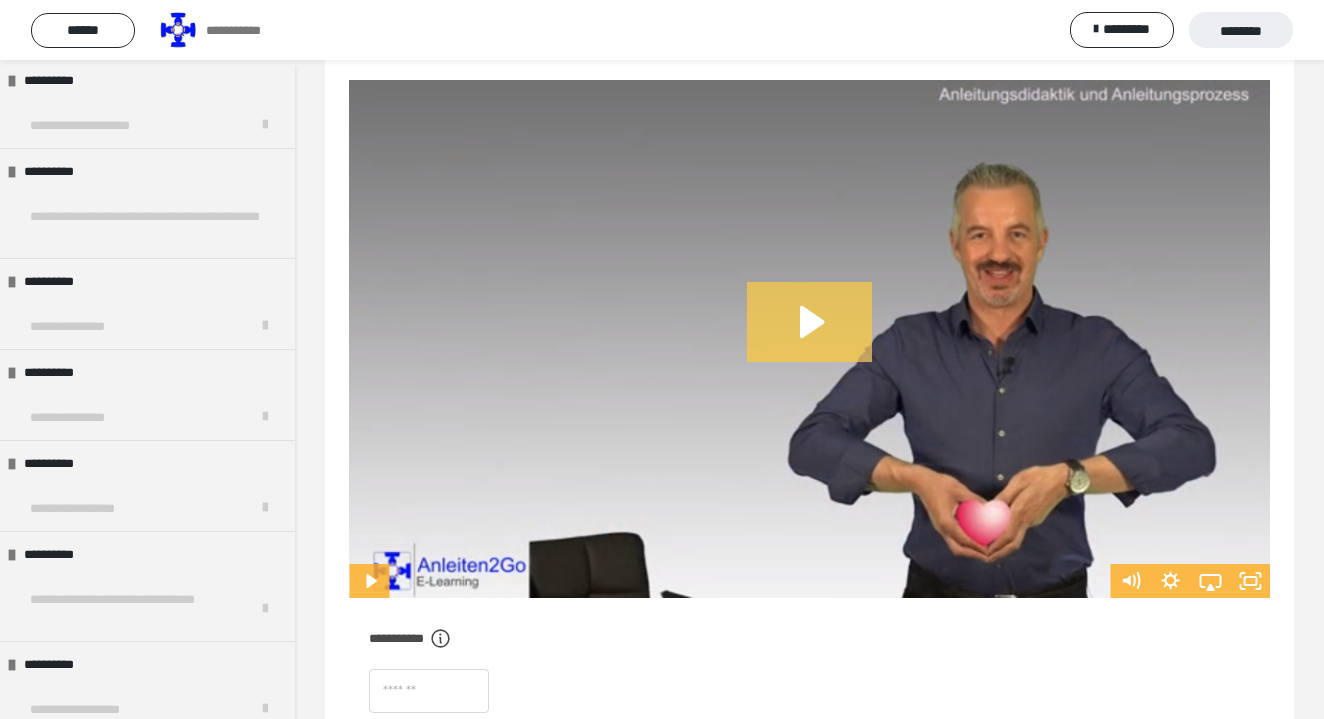 click 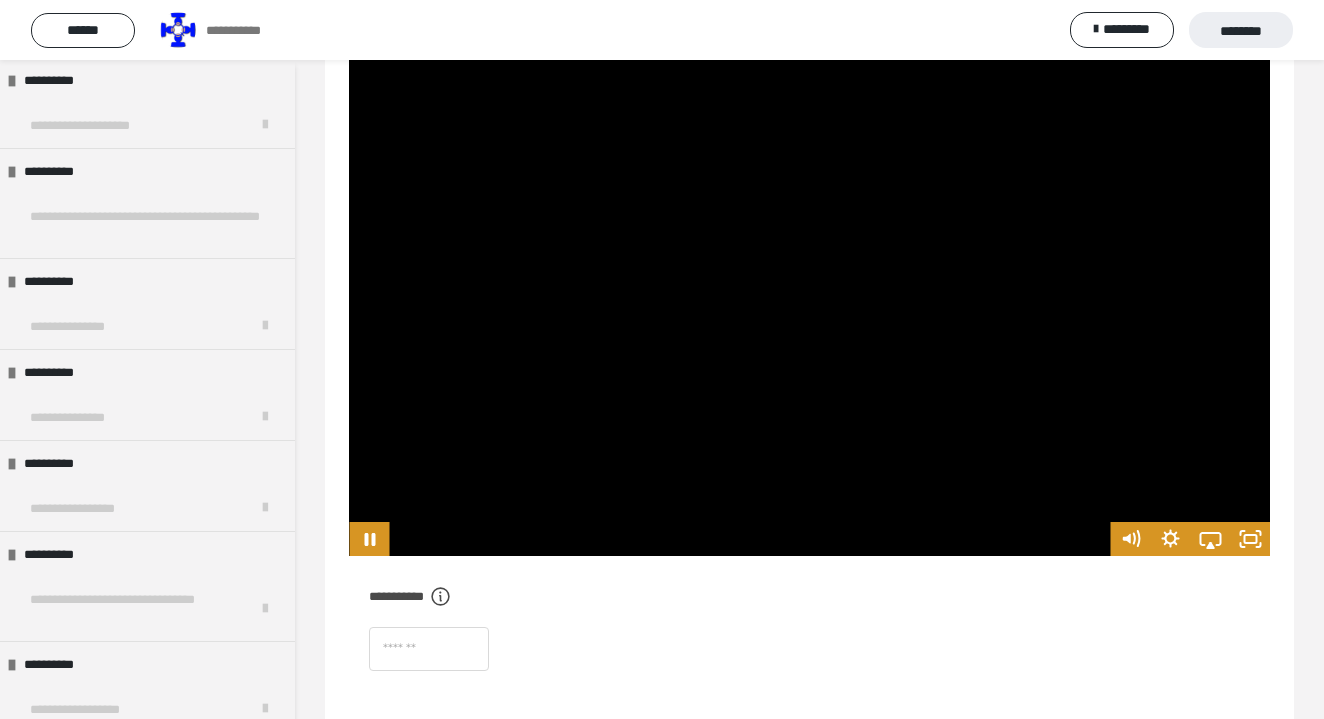 scroll, scrollTop: 156, scrollLeft: 0, axis: vertical 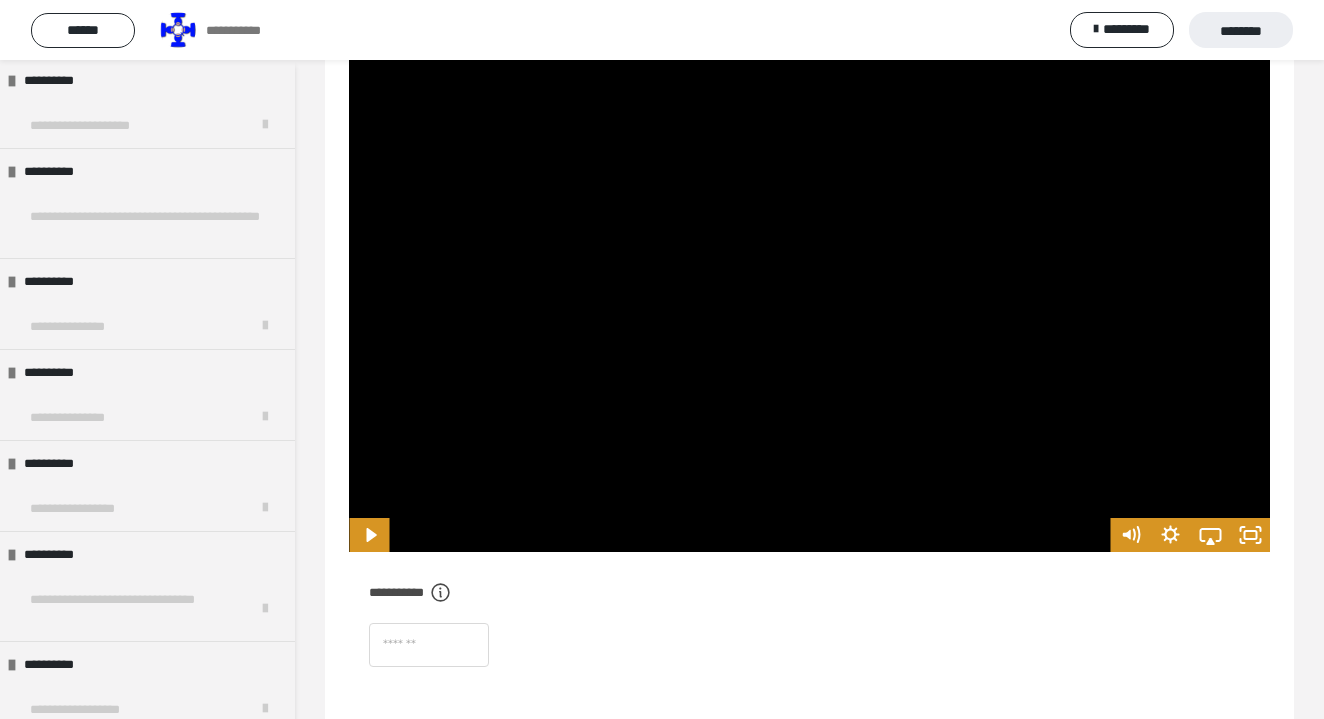 click at bounding box center (749, 535) 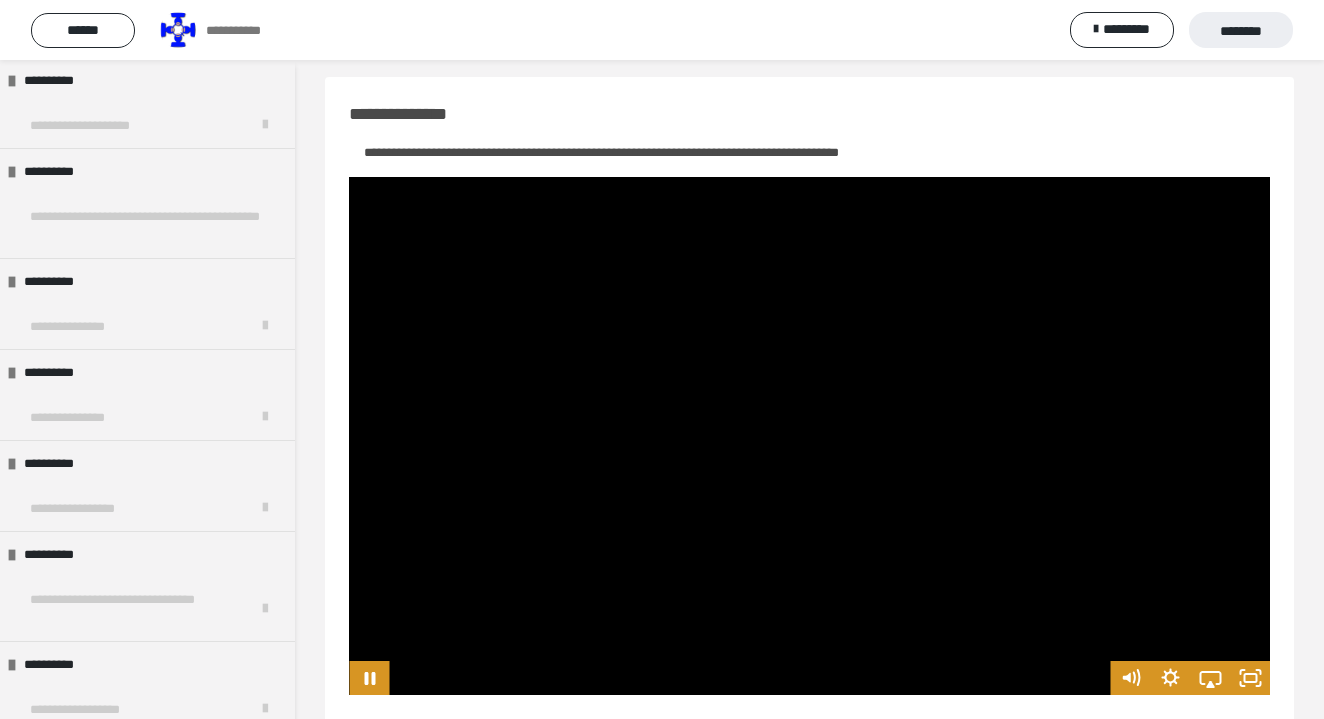 scroll, scrollTop: 12, scrollLeft: 0, axis: vertical 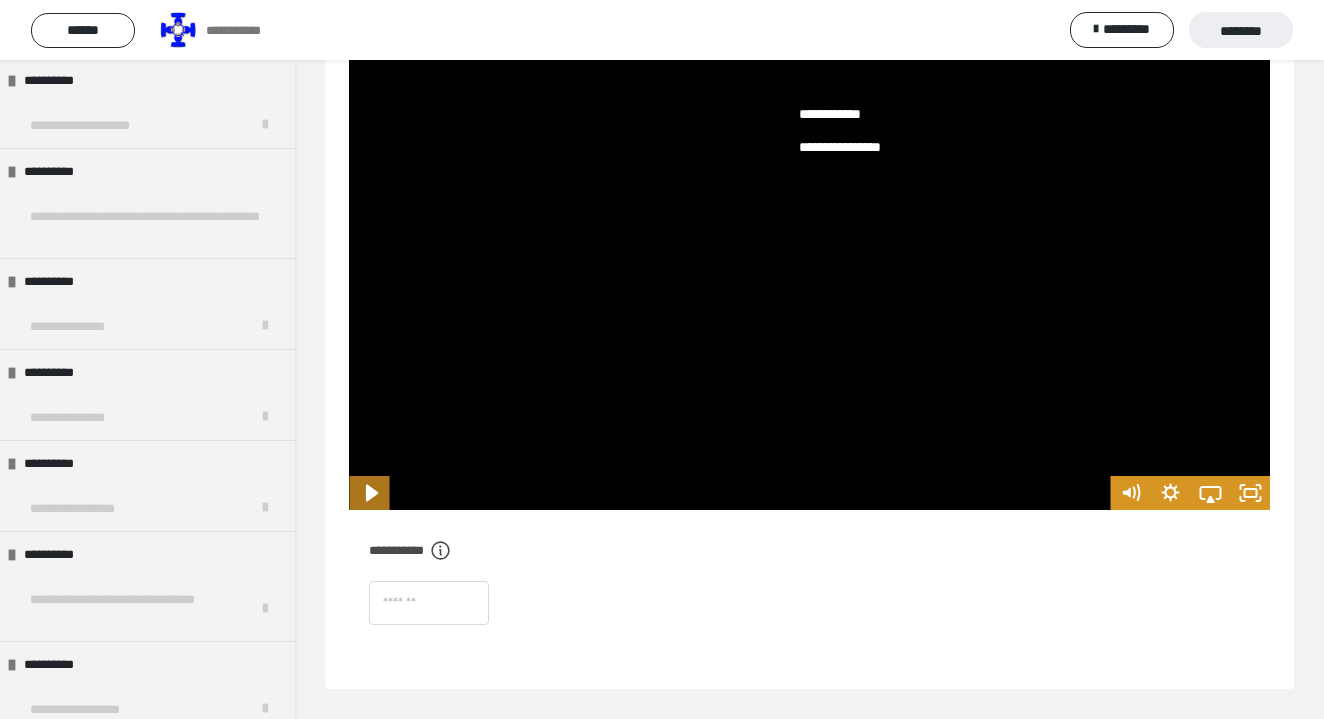 click 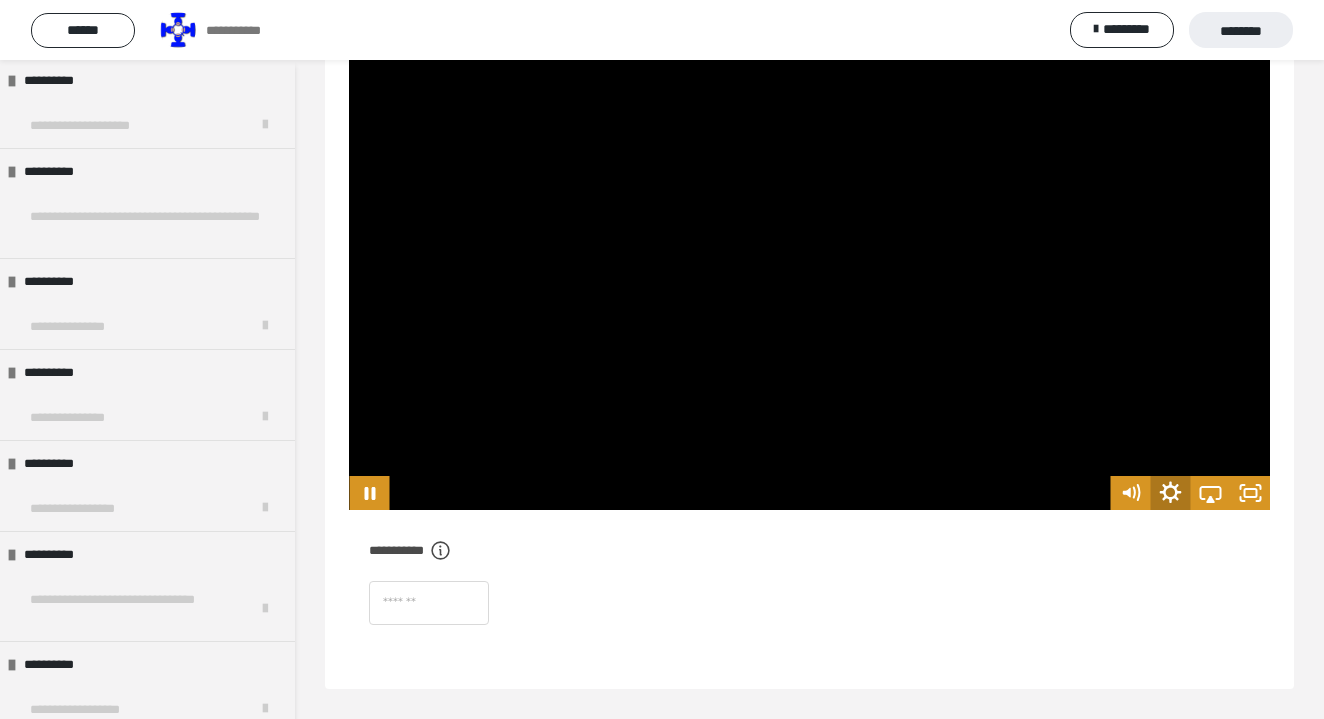 click 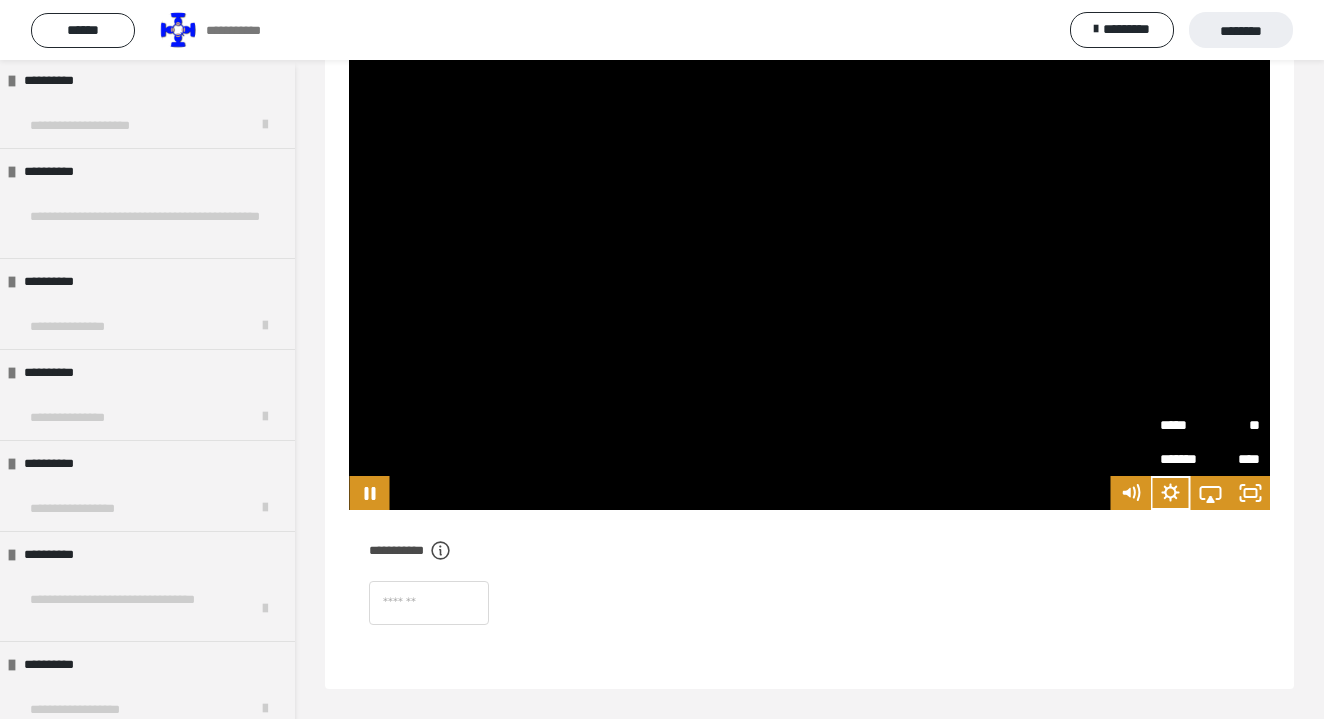 drag, startPoint x: 1182, startPoint y: 443, endPoint x: 1170, endPoint y: 425, distance: 21.633308 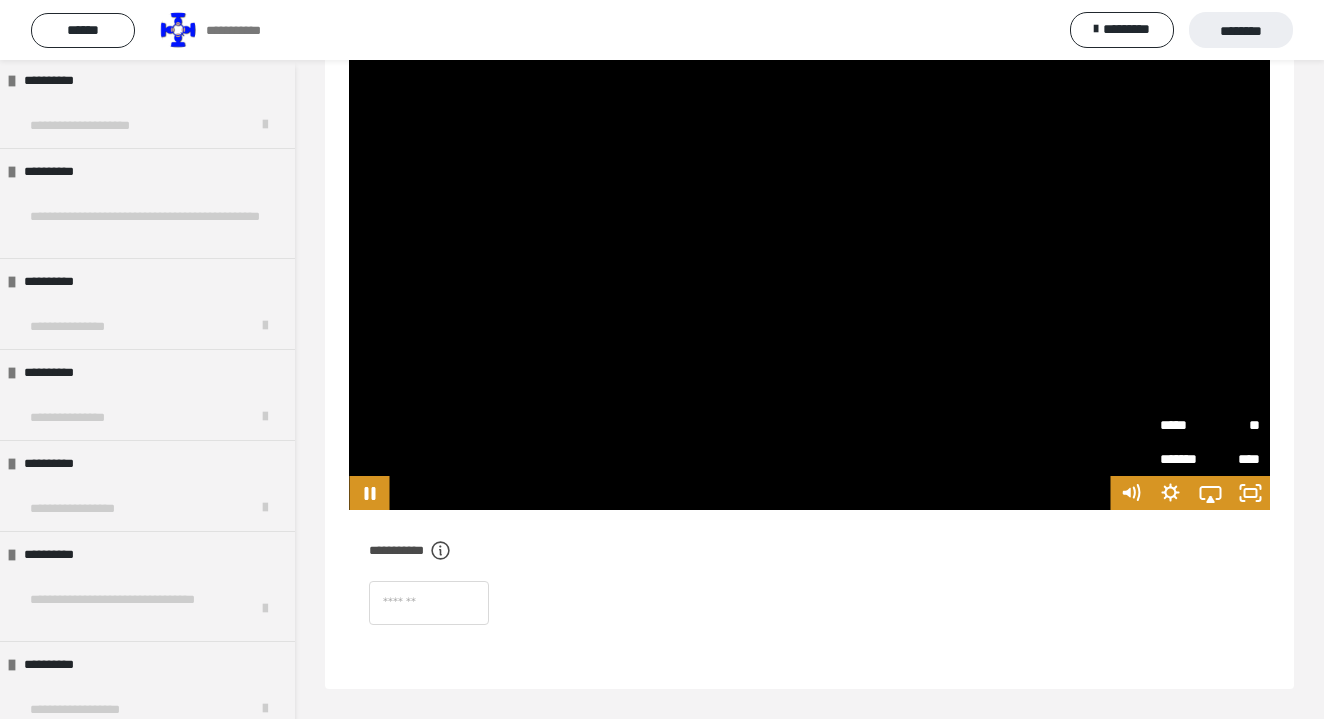 click on "*****" at bounding box center (1185, 425) 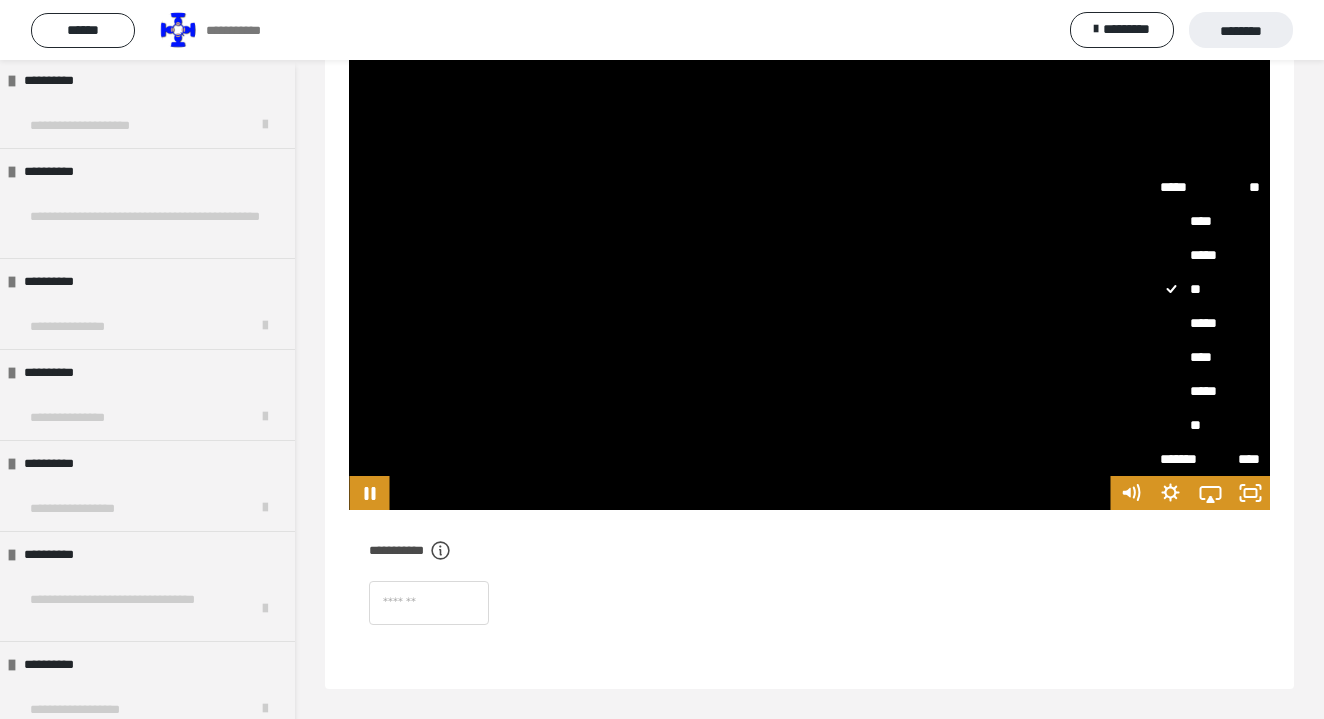 click on "**" at bounding box center (1210, 425) 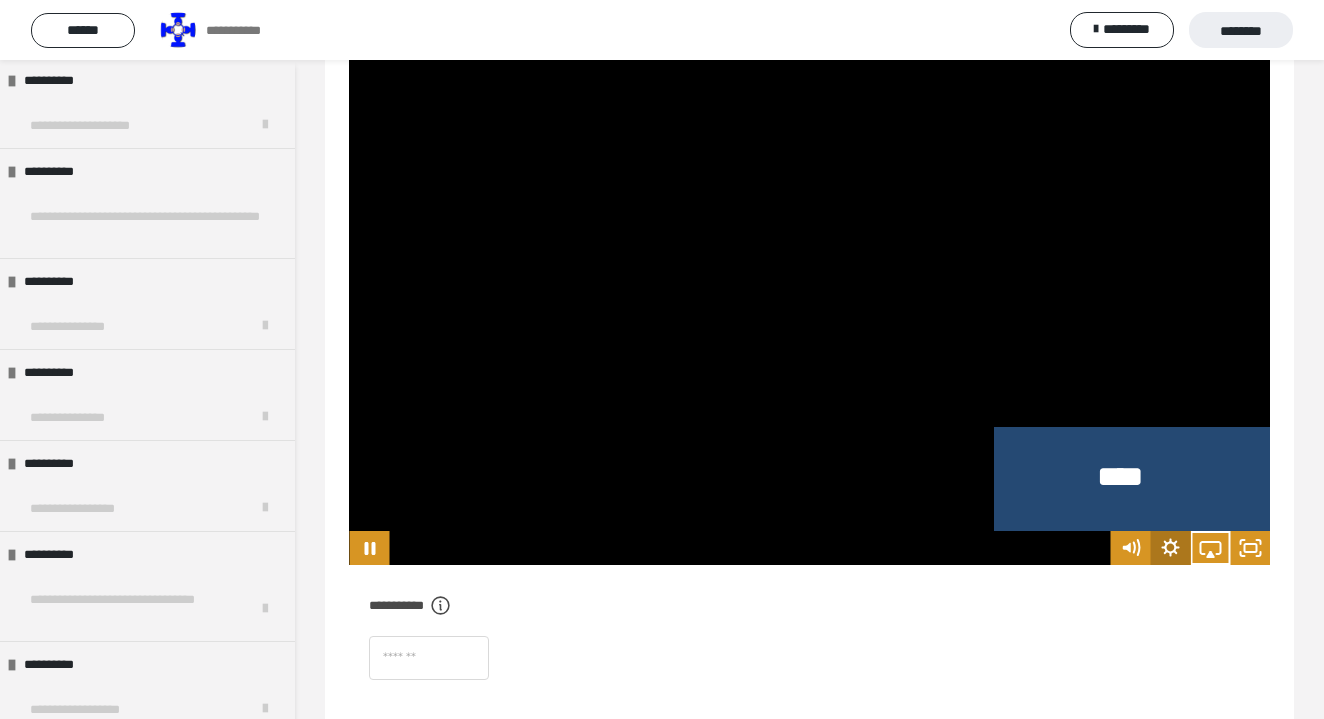 scroll, scrollTop: 151, scrollLeft: 0, axis: vertical 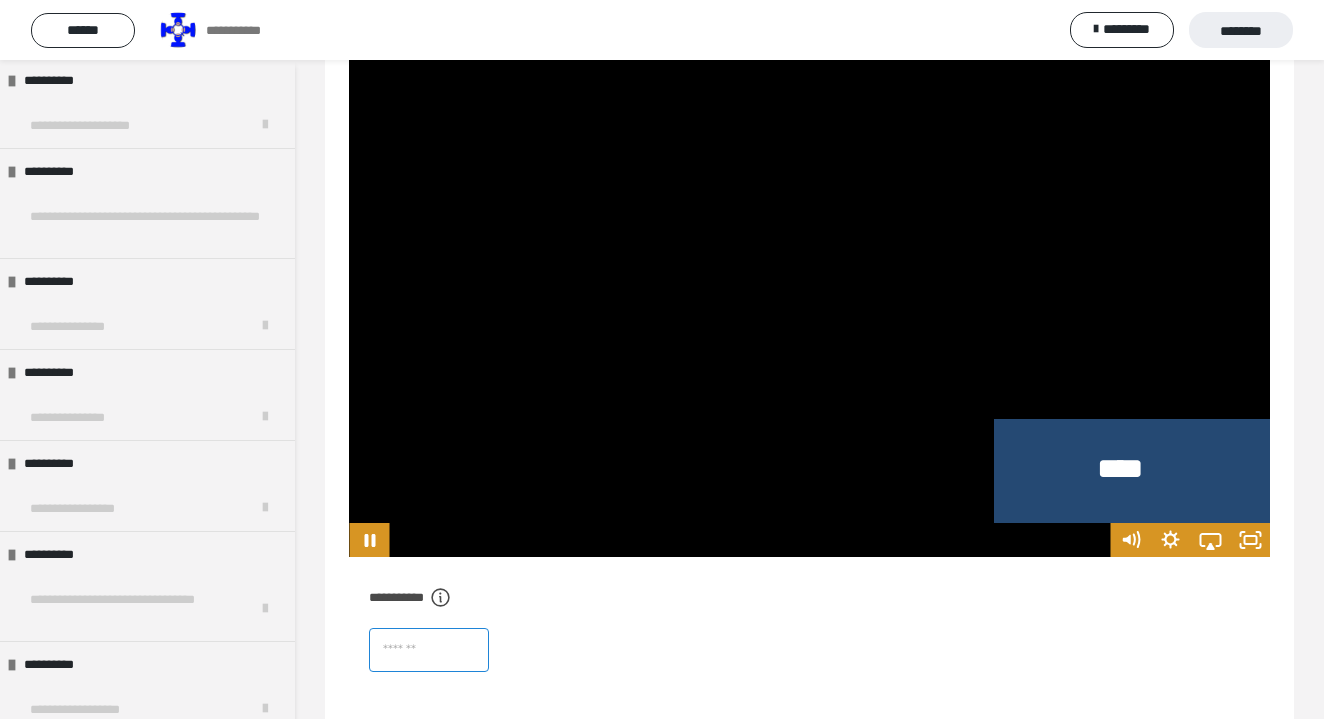 click at bounding box center [429, 650] 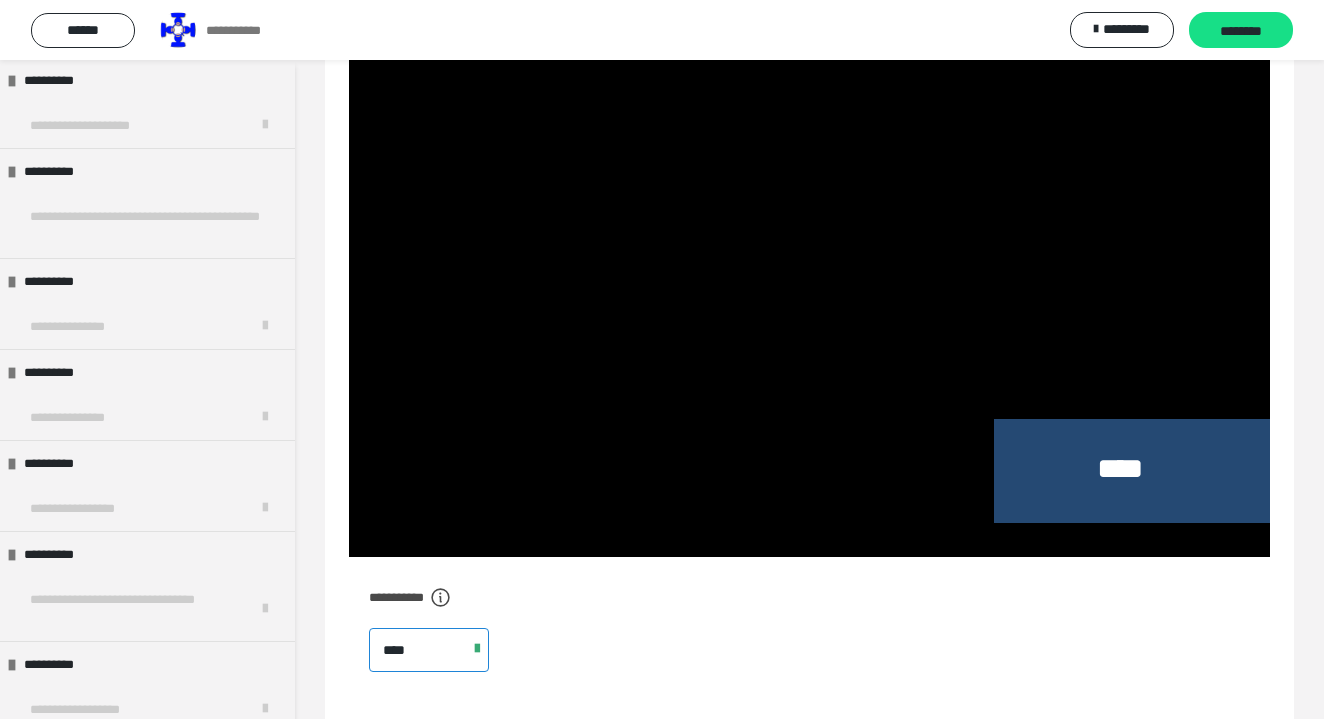 type on "****" 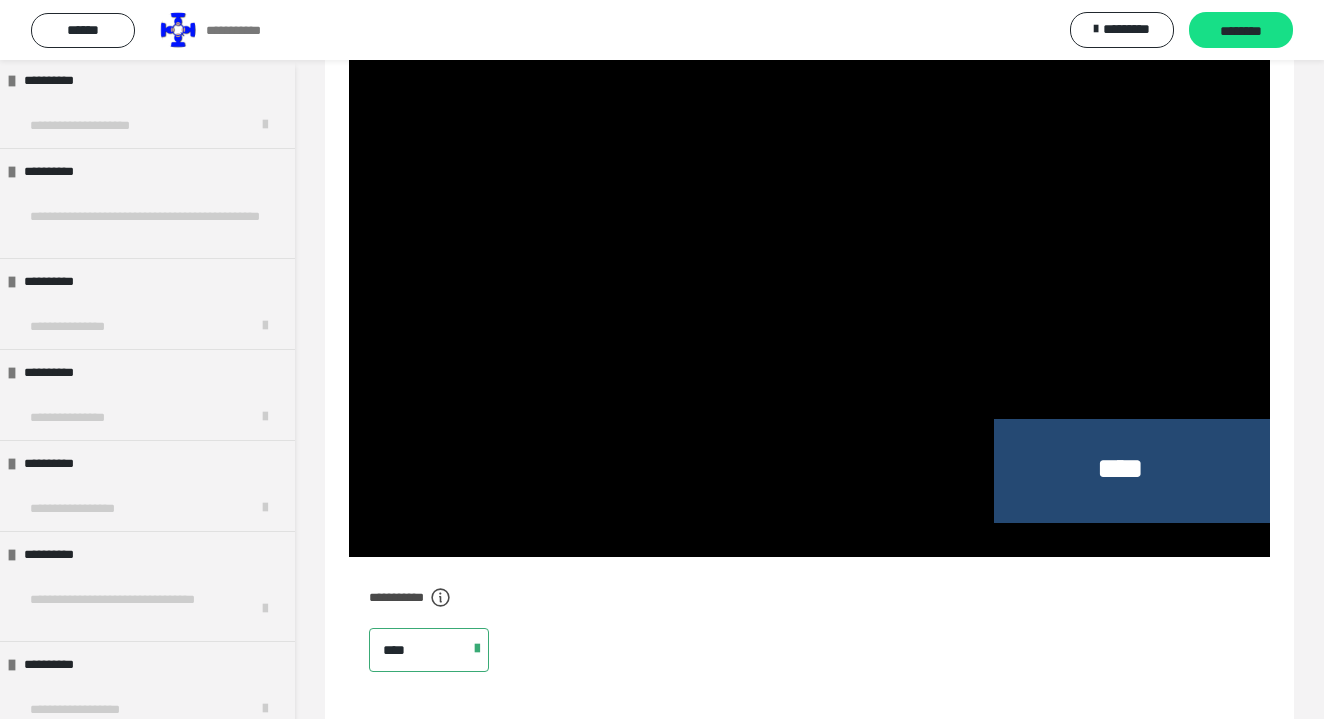 scroll, scrollTop: 176, scrollLeft: 0, axis: vertical 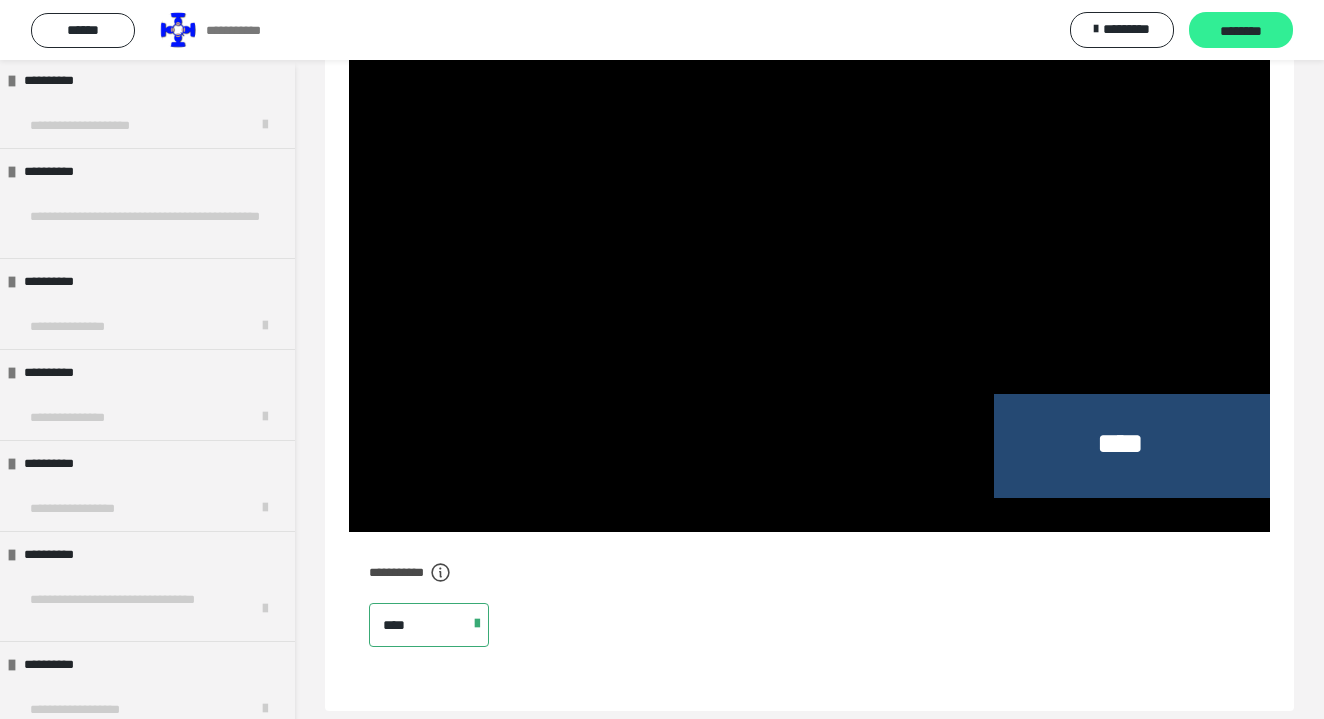 click on "********" at bounding box center (1241, 30) 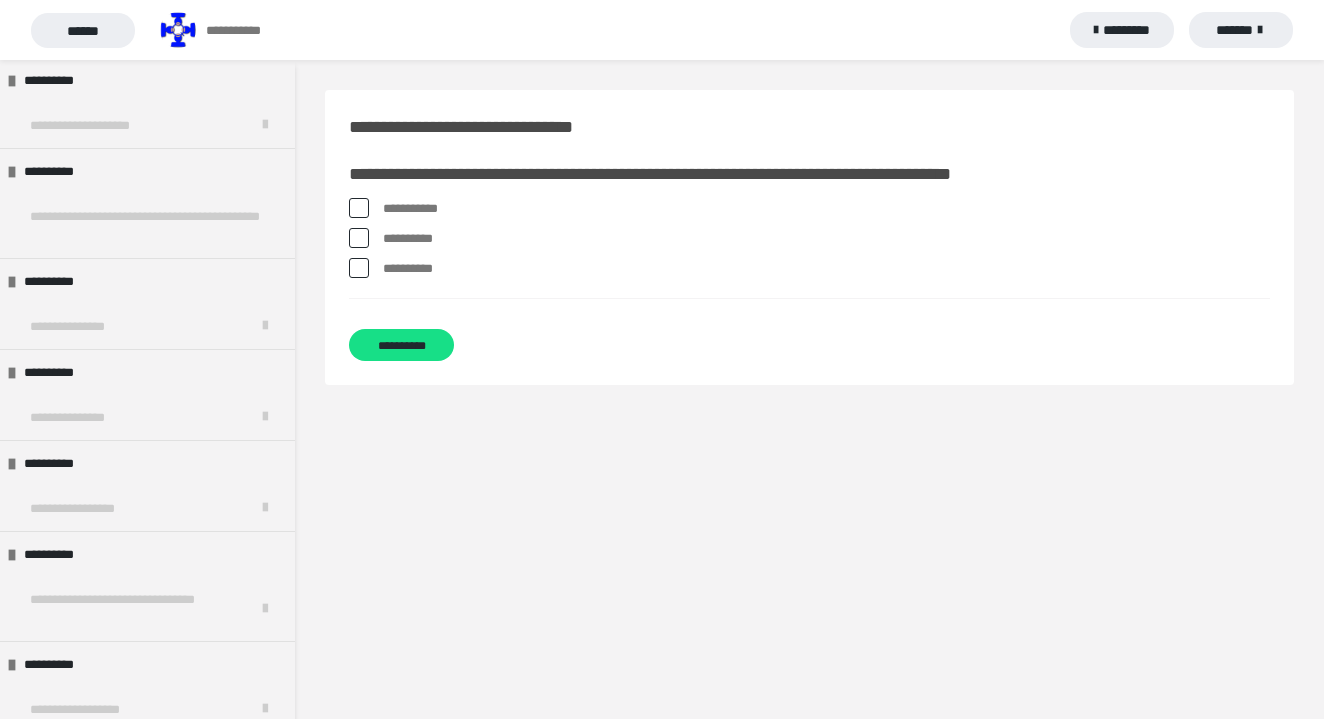 click at bounding box center [359, 238] 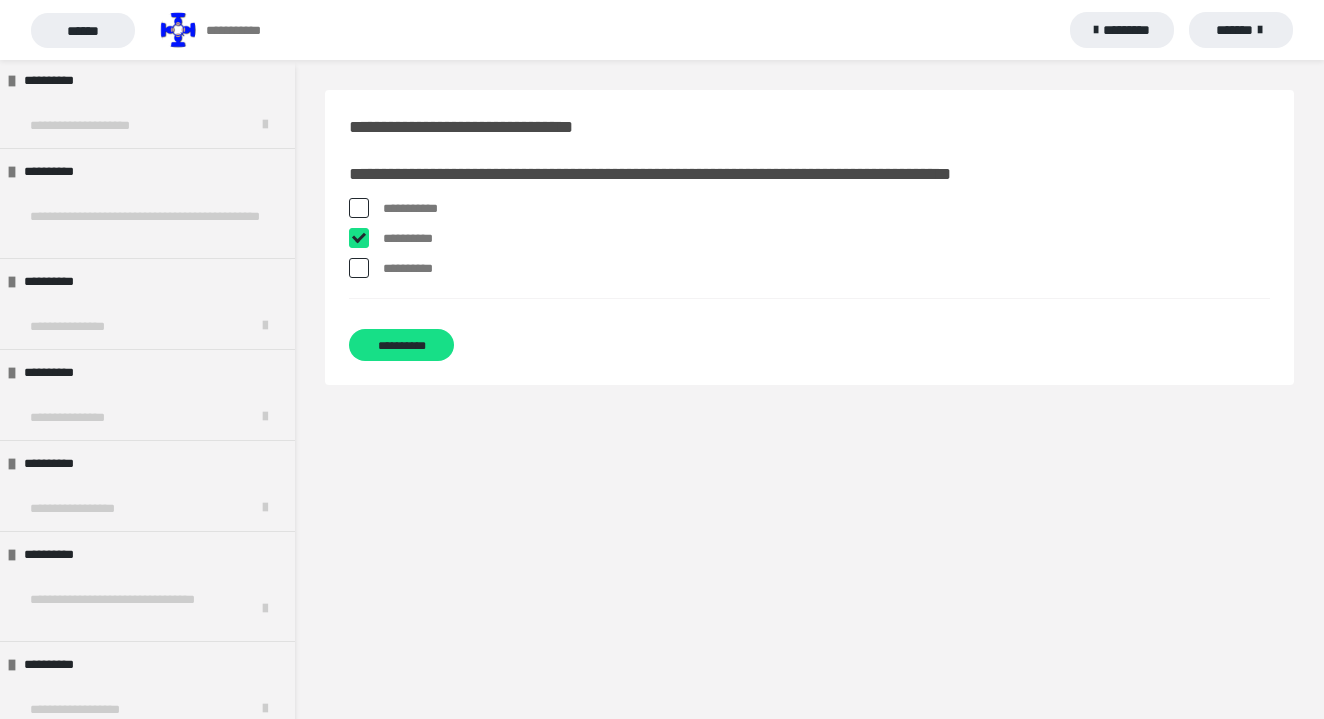 checkbox on "****" 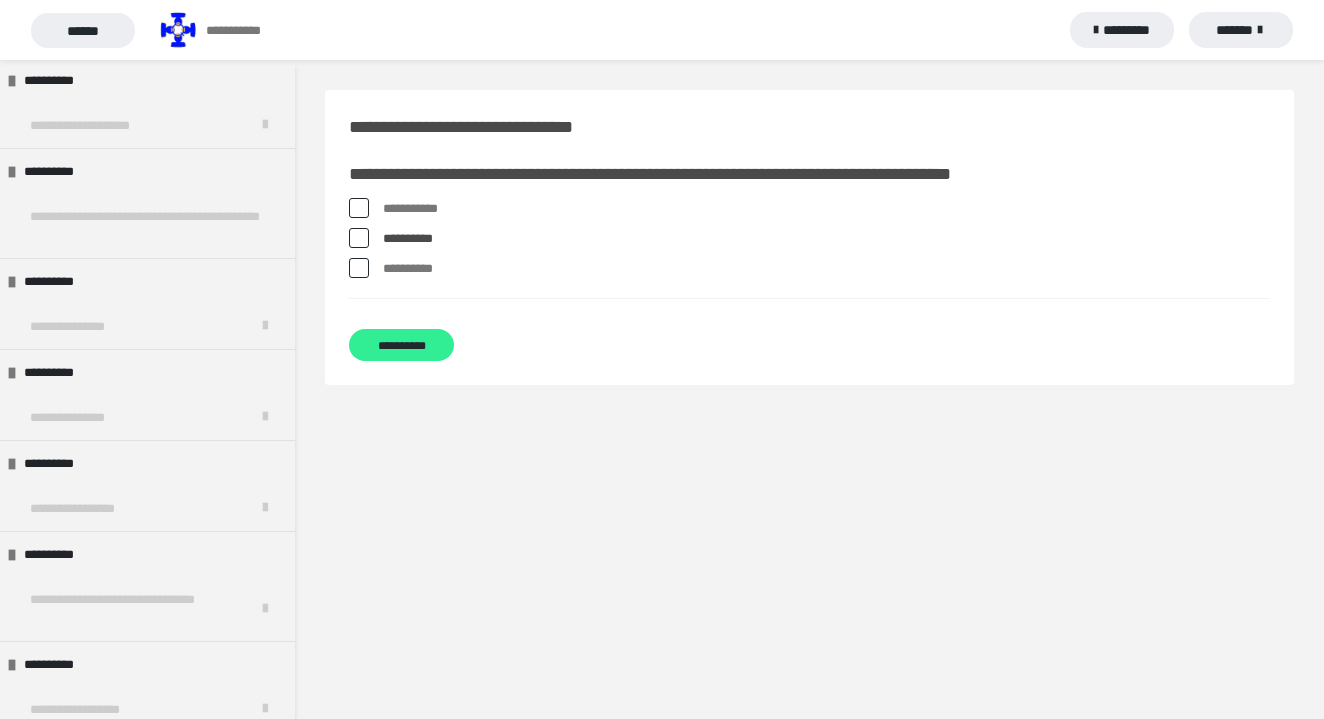 click on "**********" at bounding box center (401, 345) 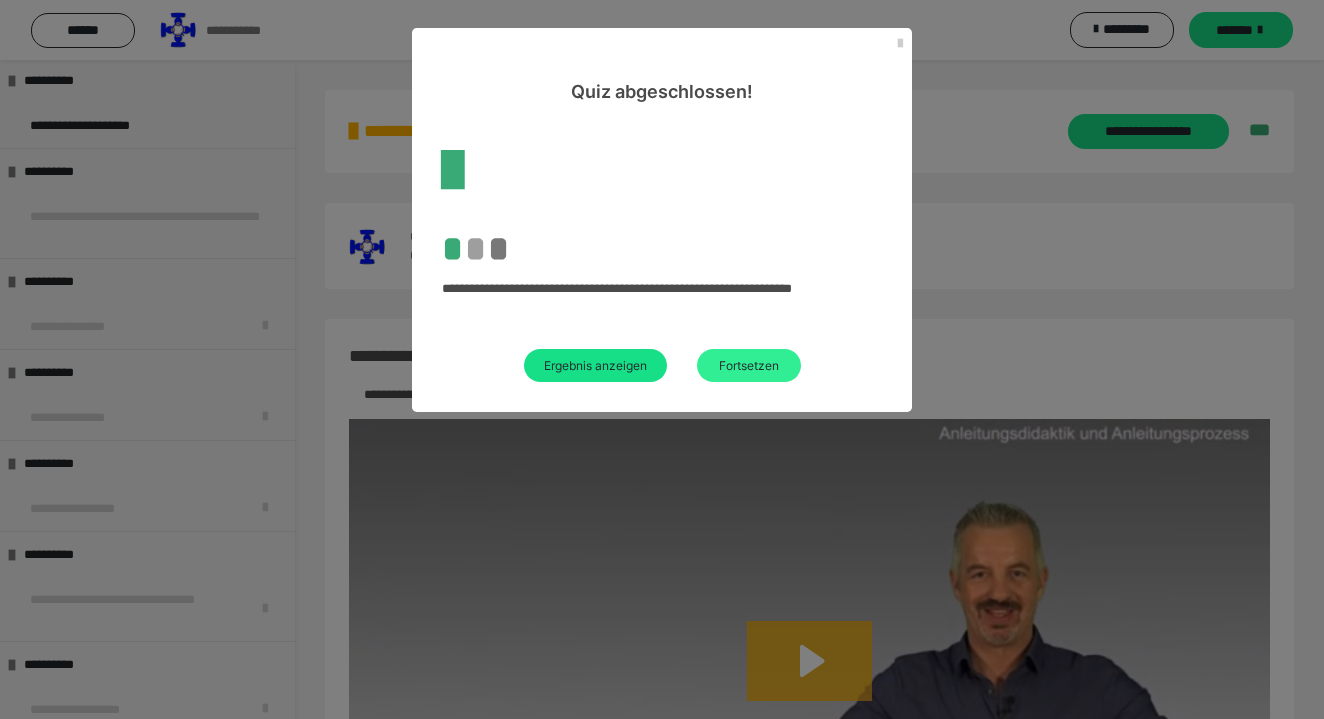 click on "Fortsetzen" at bounding box center (749, 365) 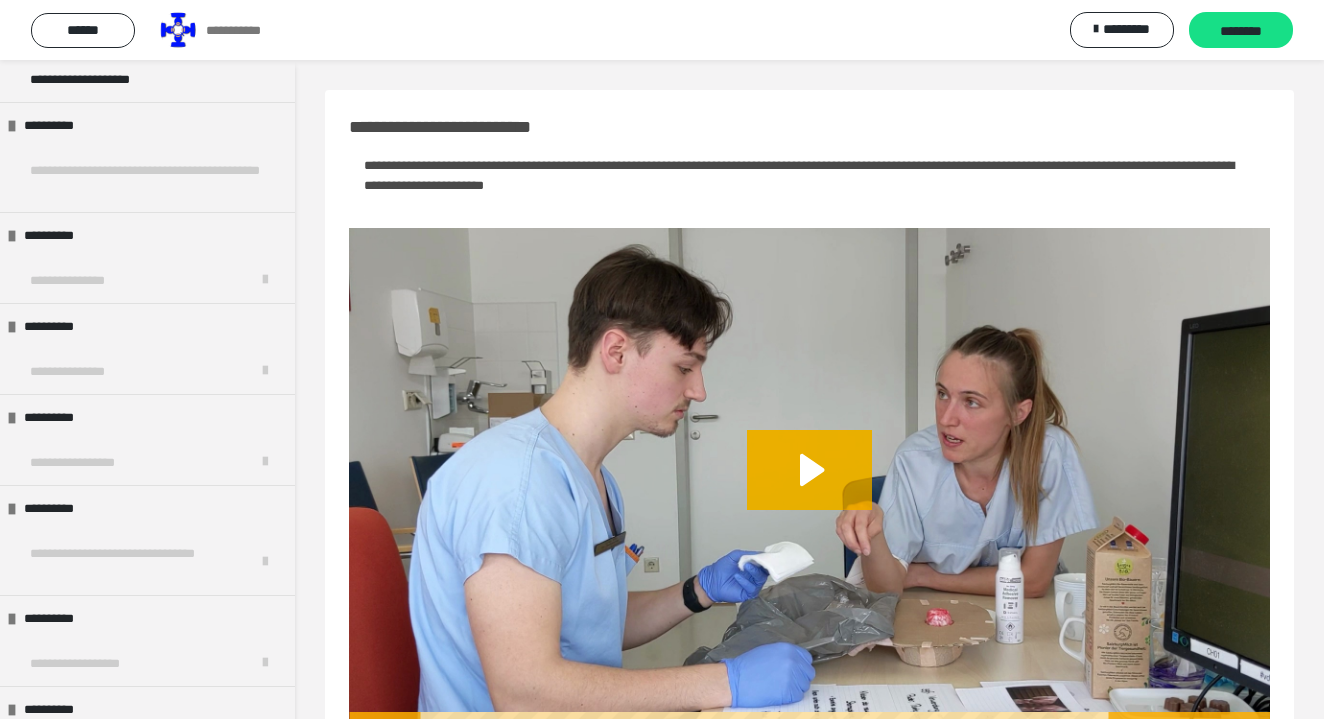 scroll, scrollTop: 12, scrollLeft: 0, axis: vertical 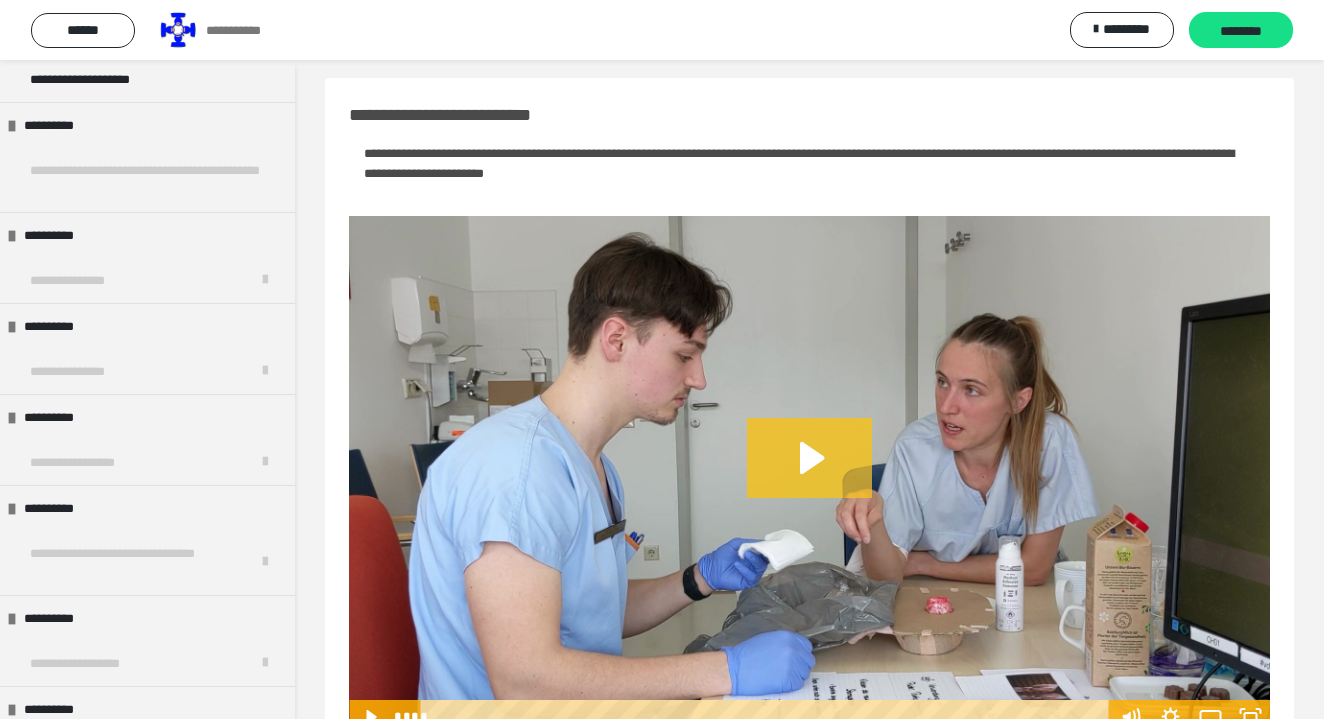 click 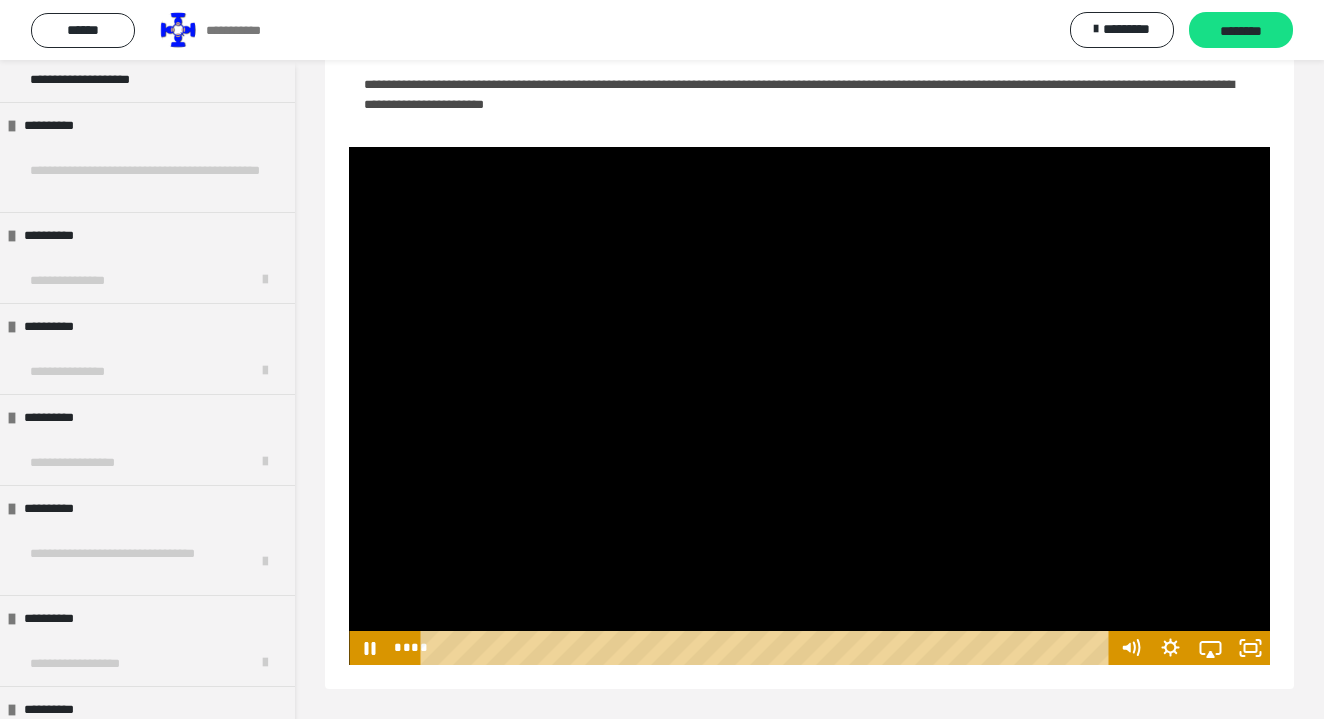 scroll, scrollTop: 81, scrollLeft: 0, axis: vertical 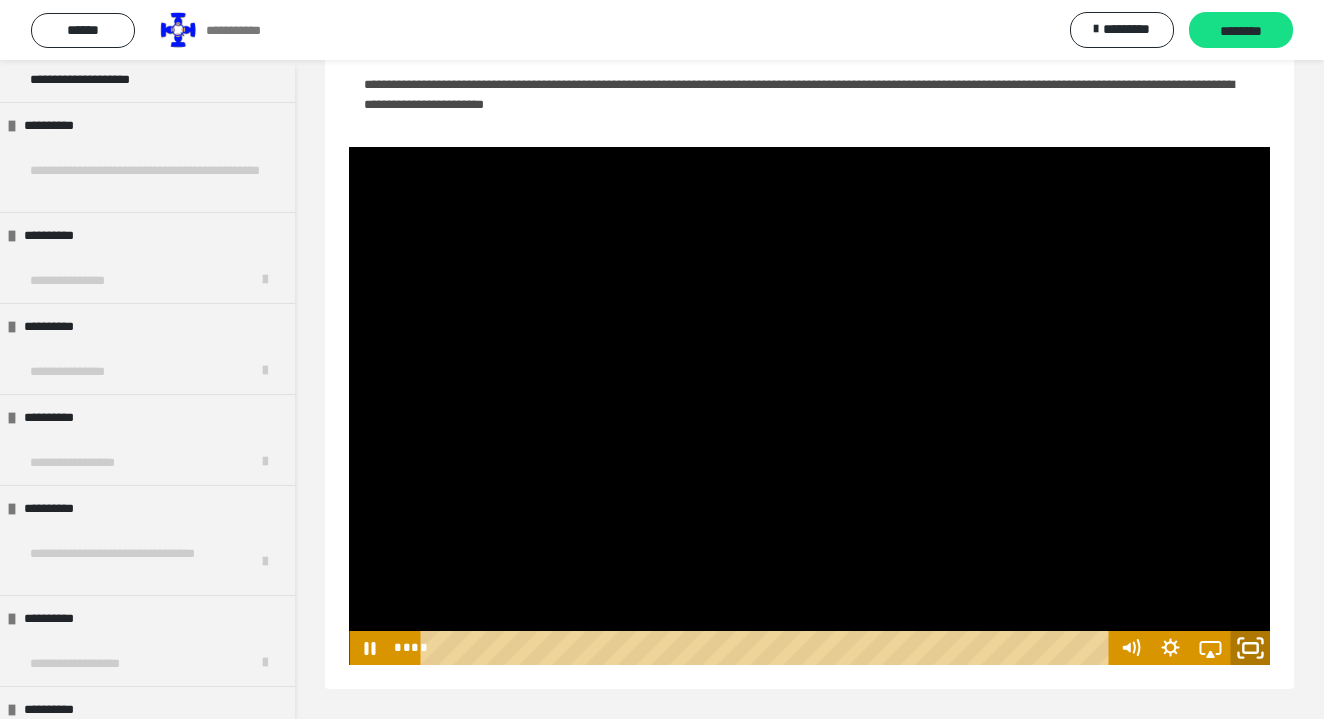 click 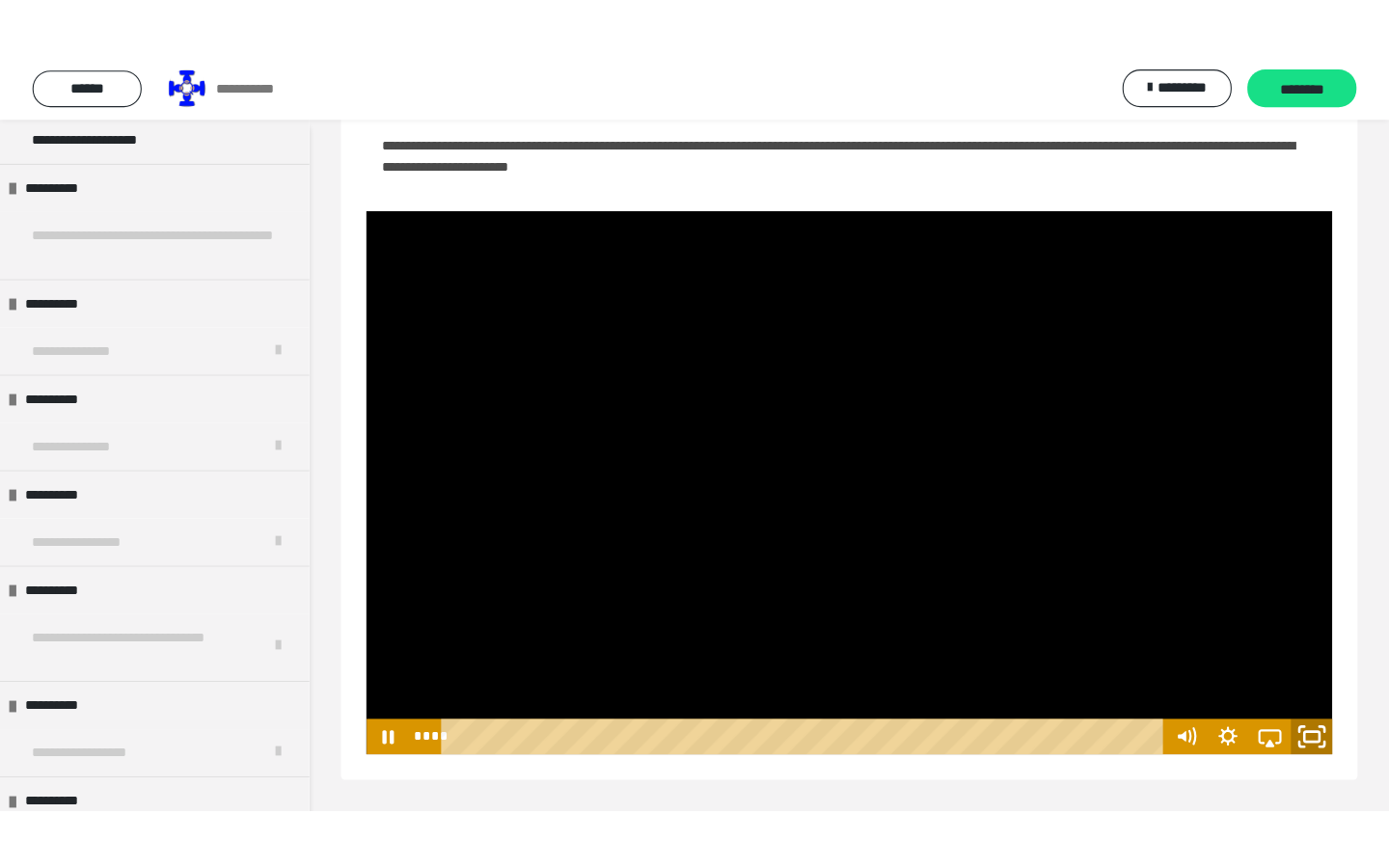 scroll, scrollTop: 0, scrollLeft: 0, axis: both 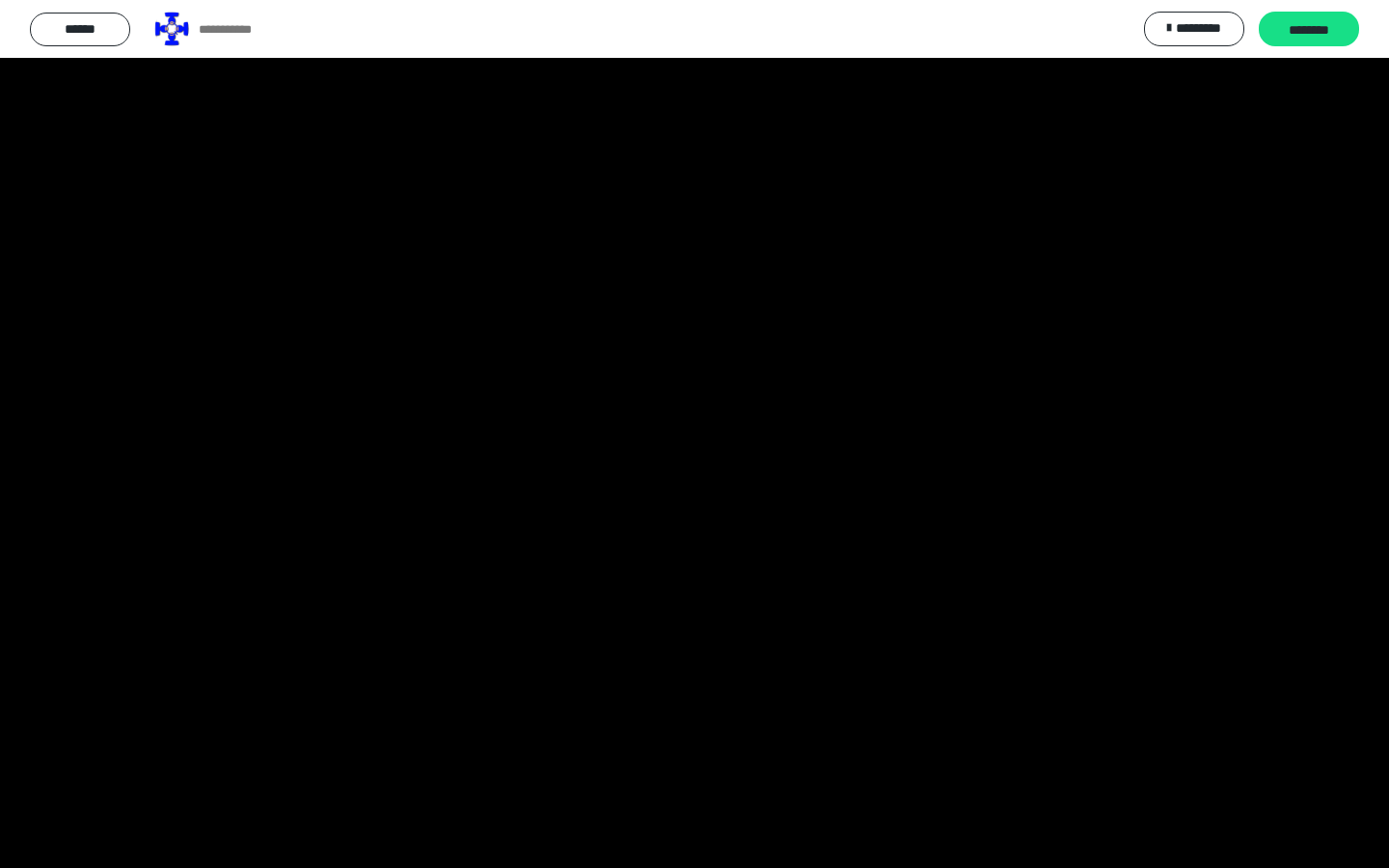 type 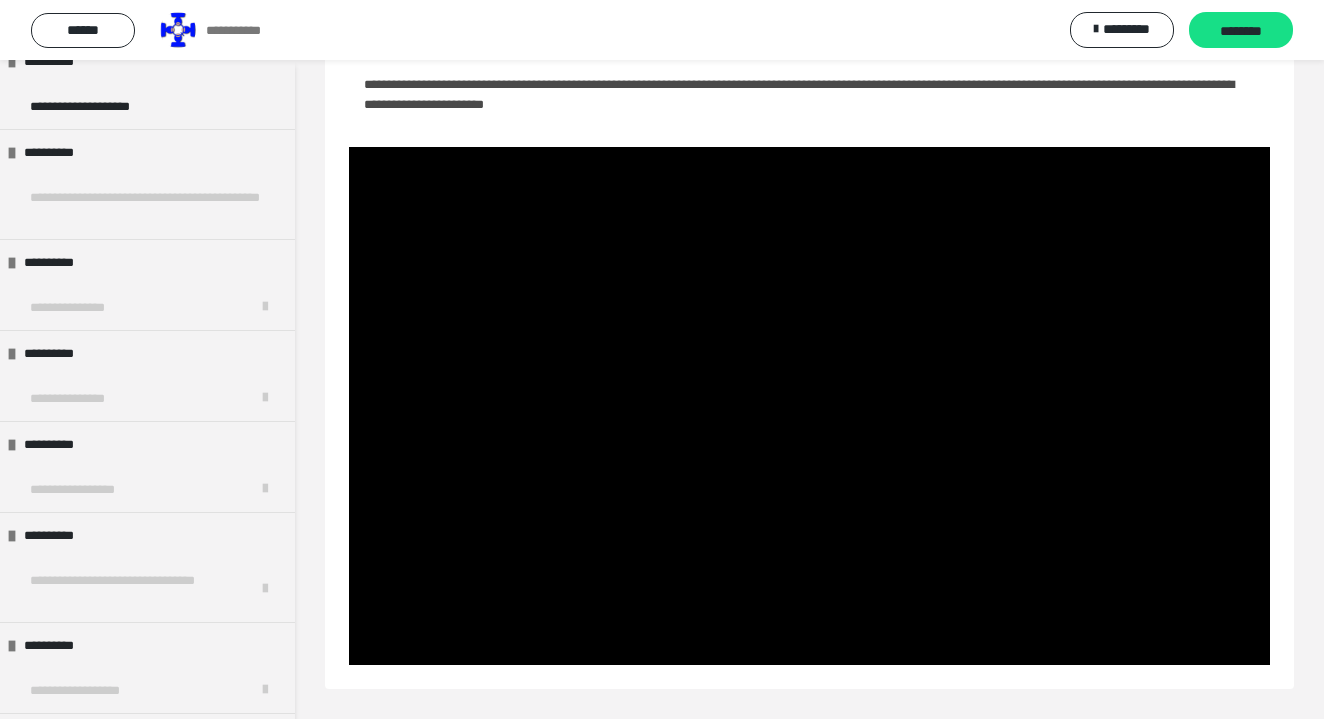 scroll, scrollTop: 81, scrollLeft: 0, axis: vertical 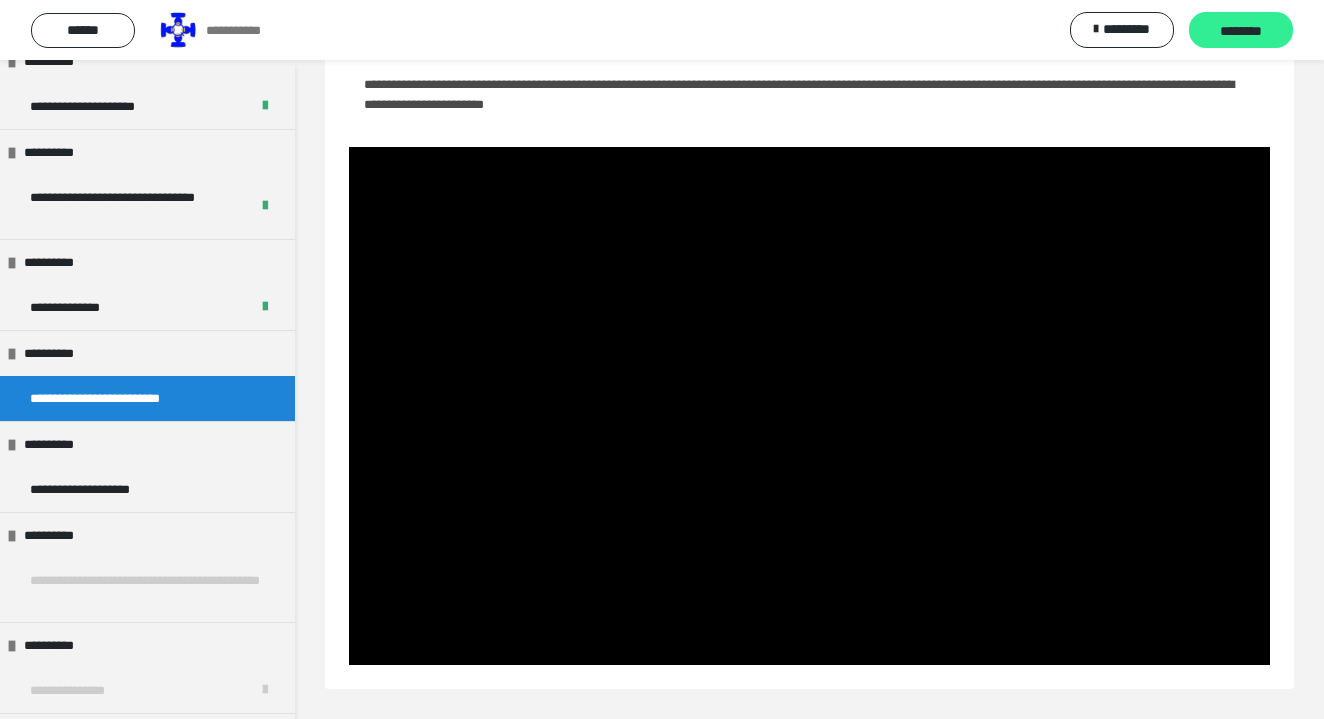 click on "********" at bounding box center (1241, 30) 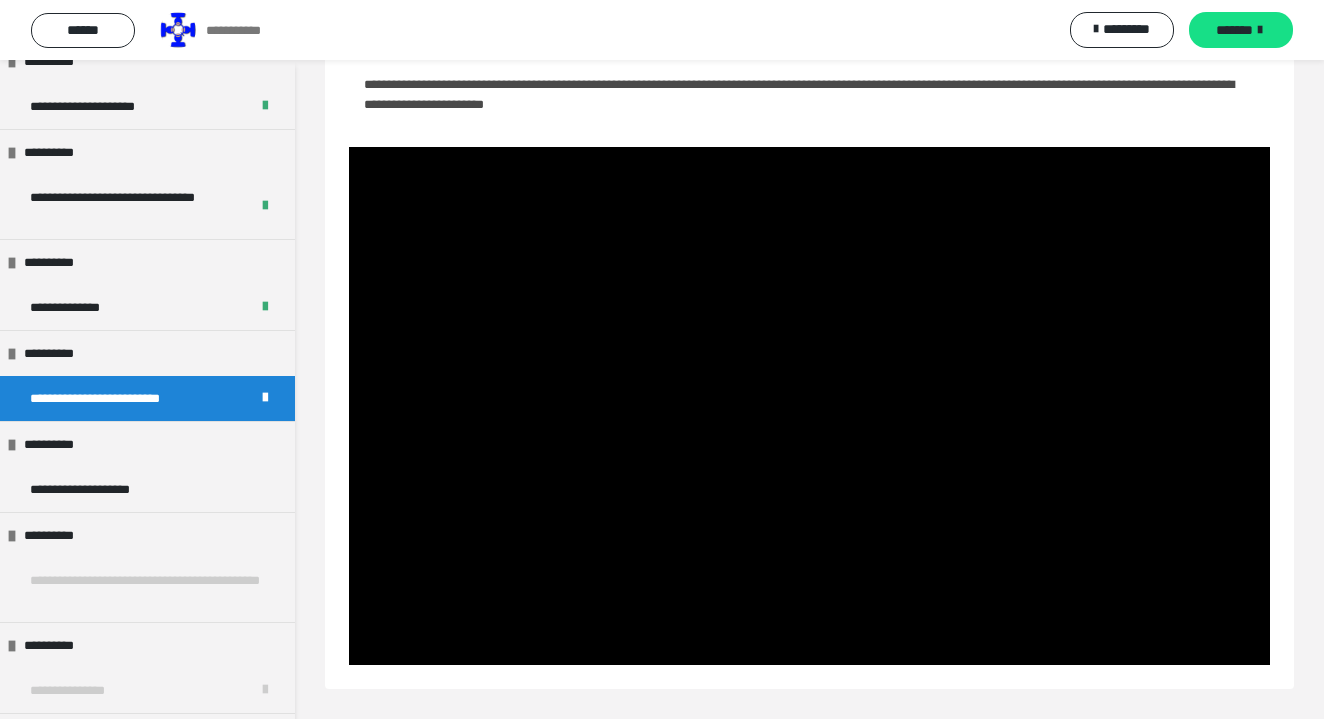 click on "*******" at bounding box center (1241, 30) 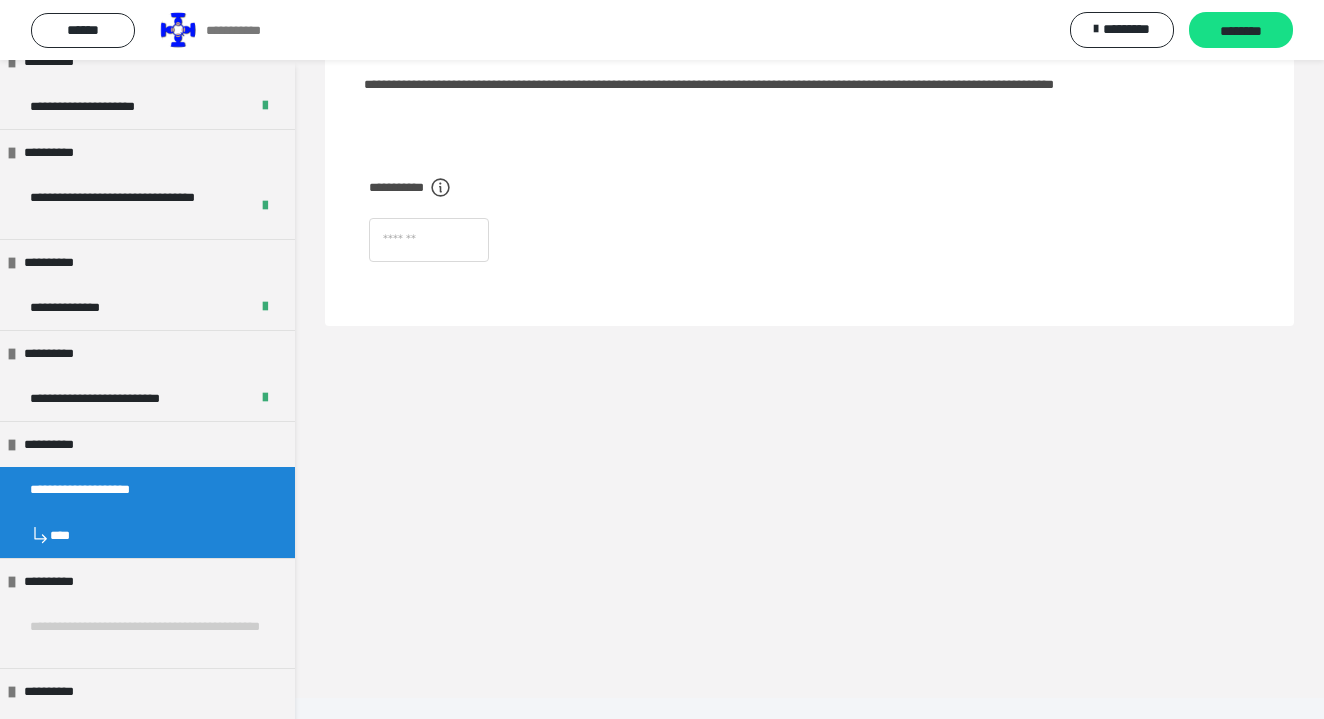 scroll, scrollTop: 60, scrollLeft: 0, axis: vertical 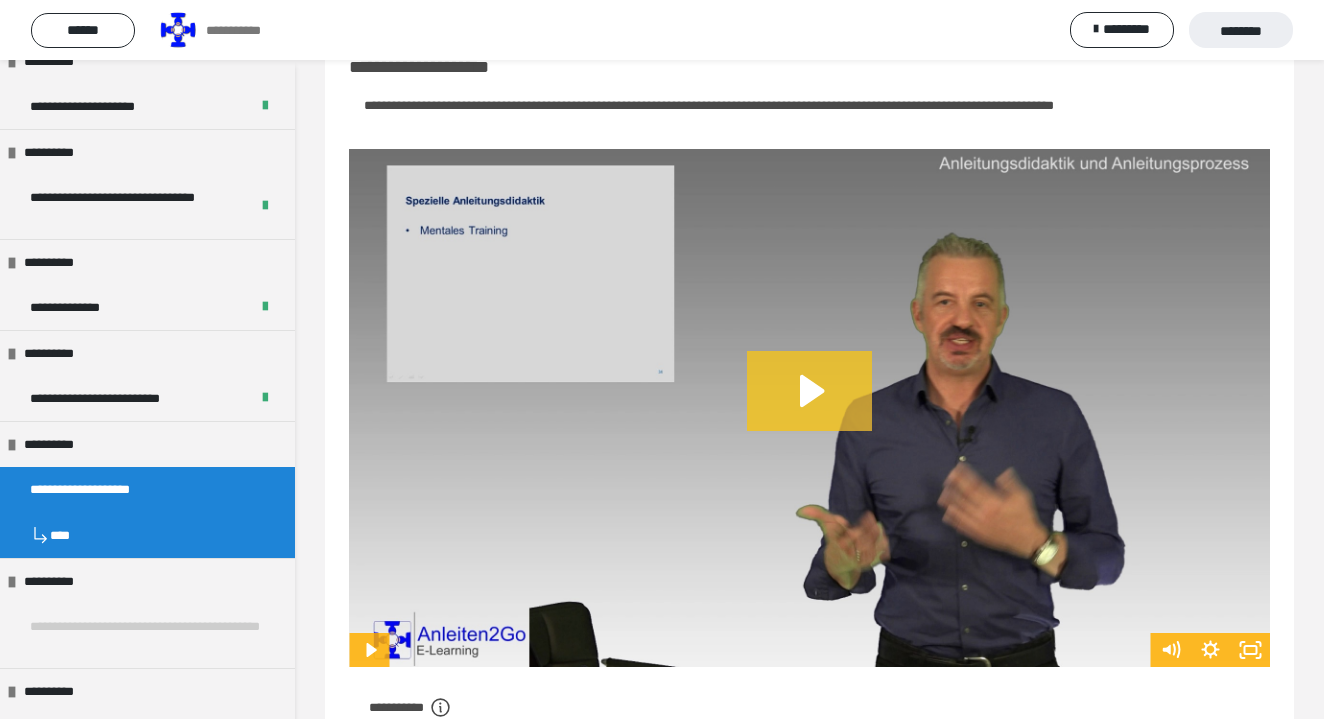 click 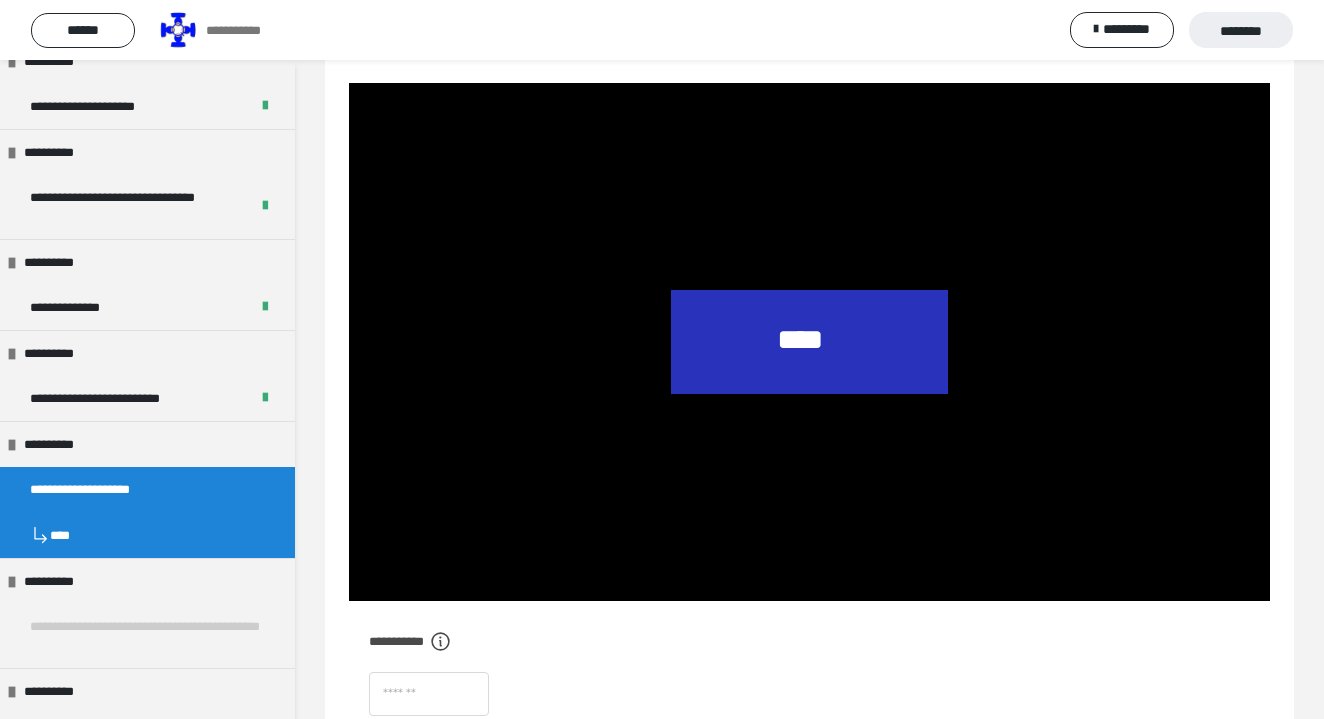 scroll, scrollTop: 148, scrollLeft: 0, axis: vertical 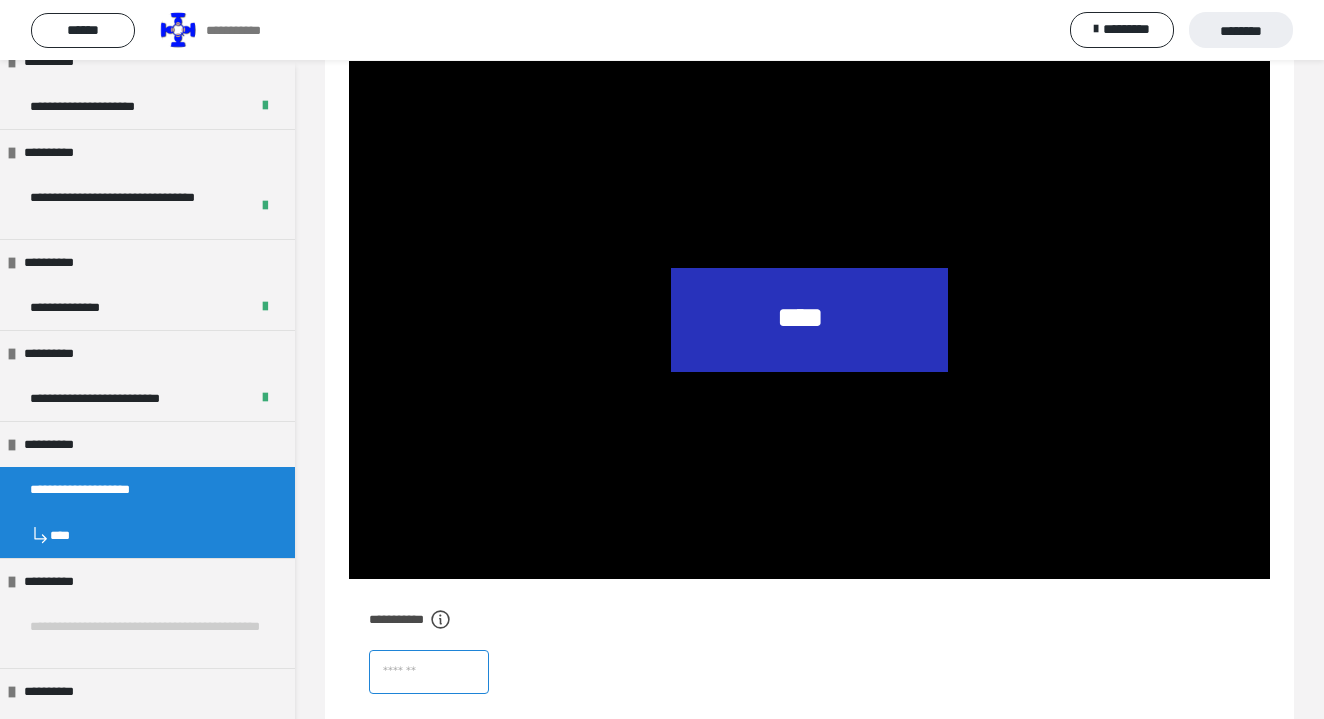 click at bounding box center (429, 672) 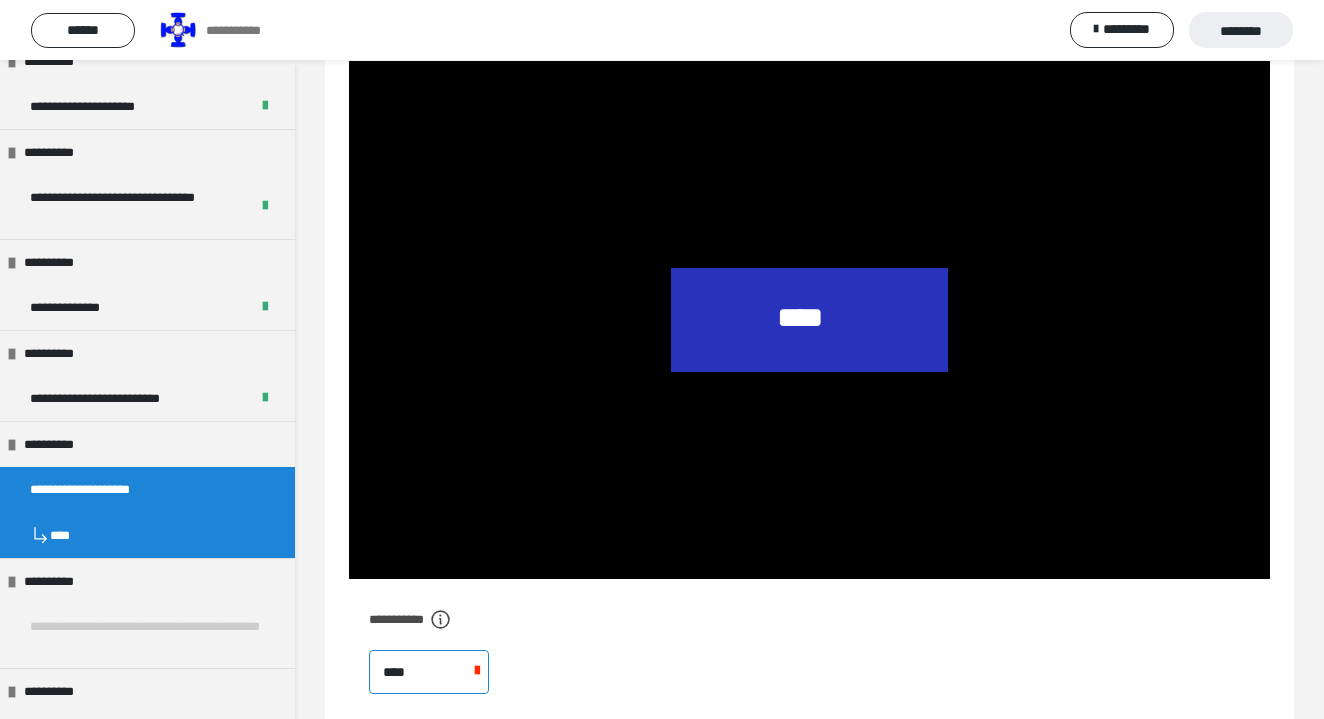 type on "****" 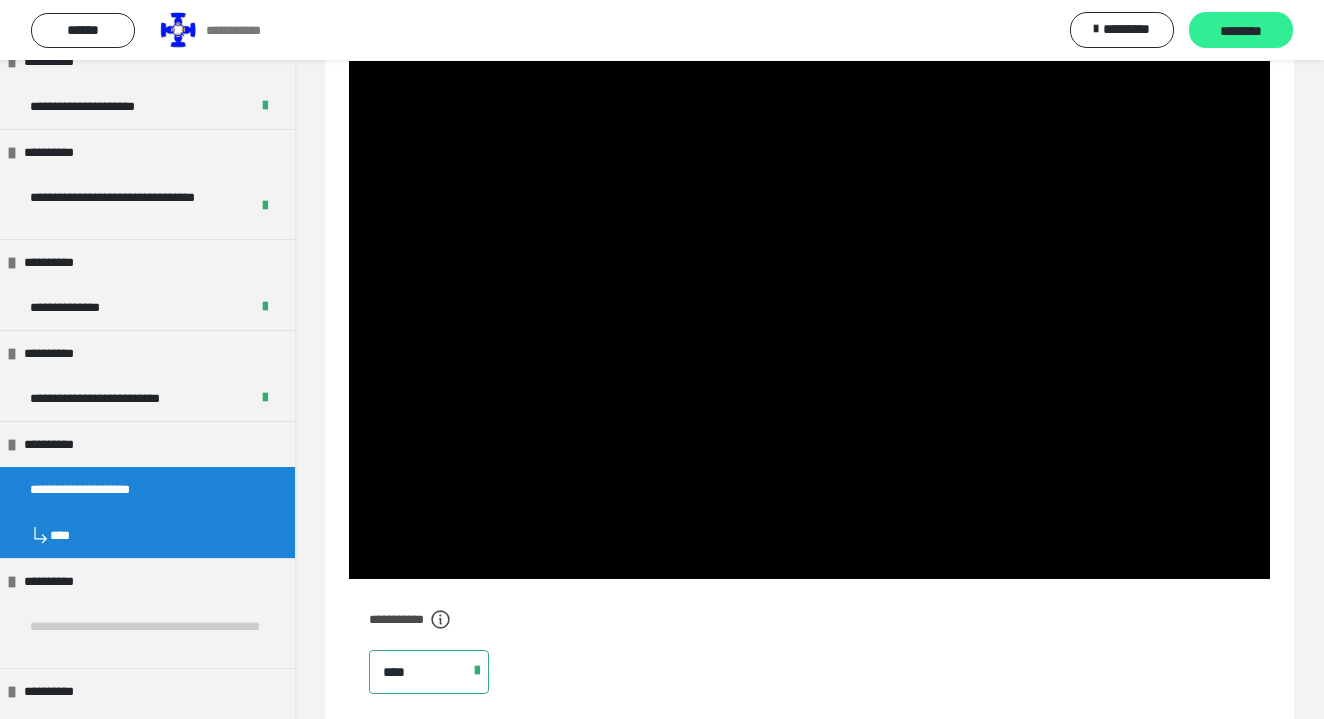 click on "********" at bounding box center (1241, 30) 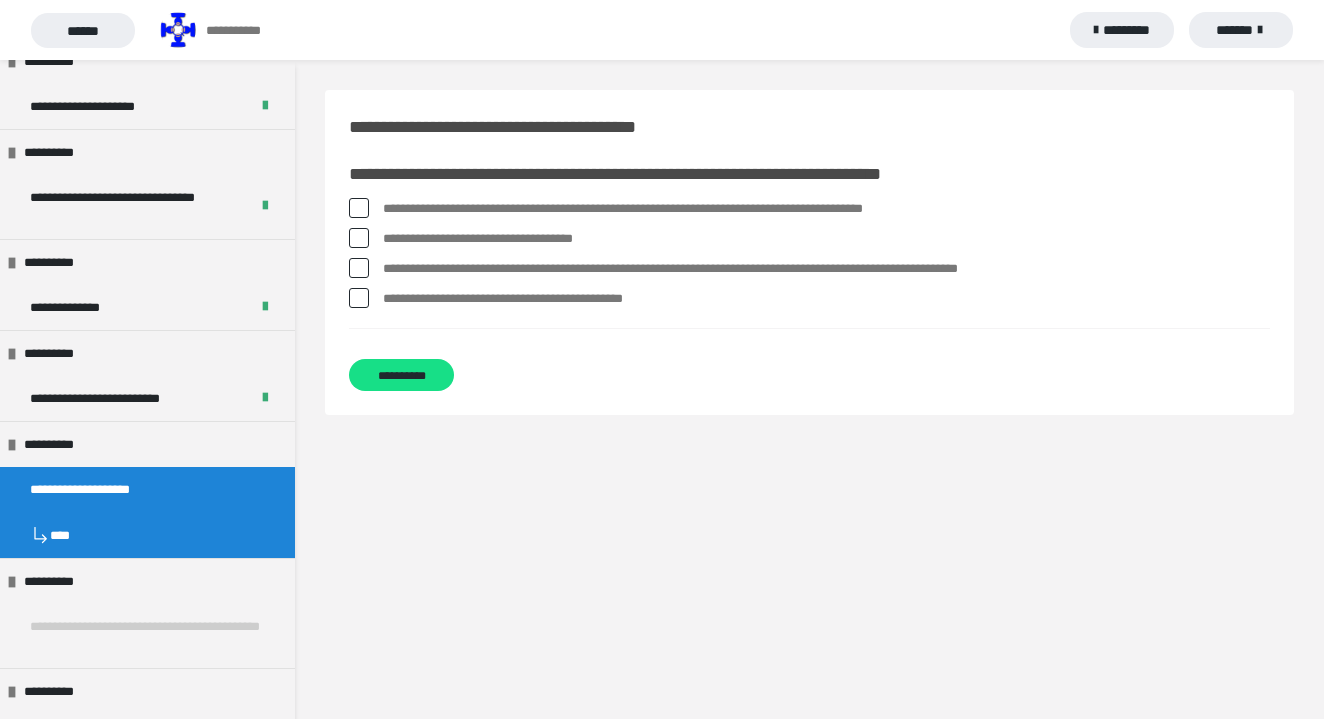 click on "**********" at bounding box center (826, 209) 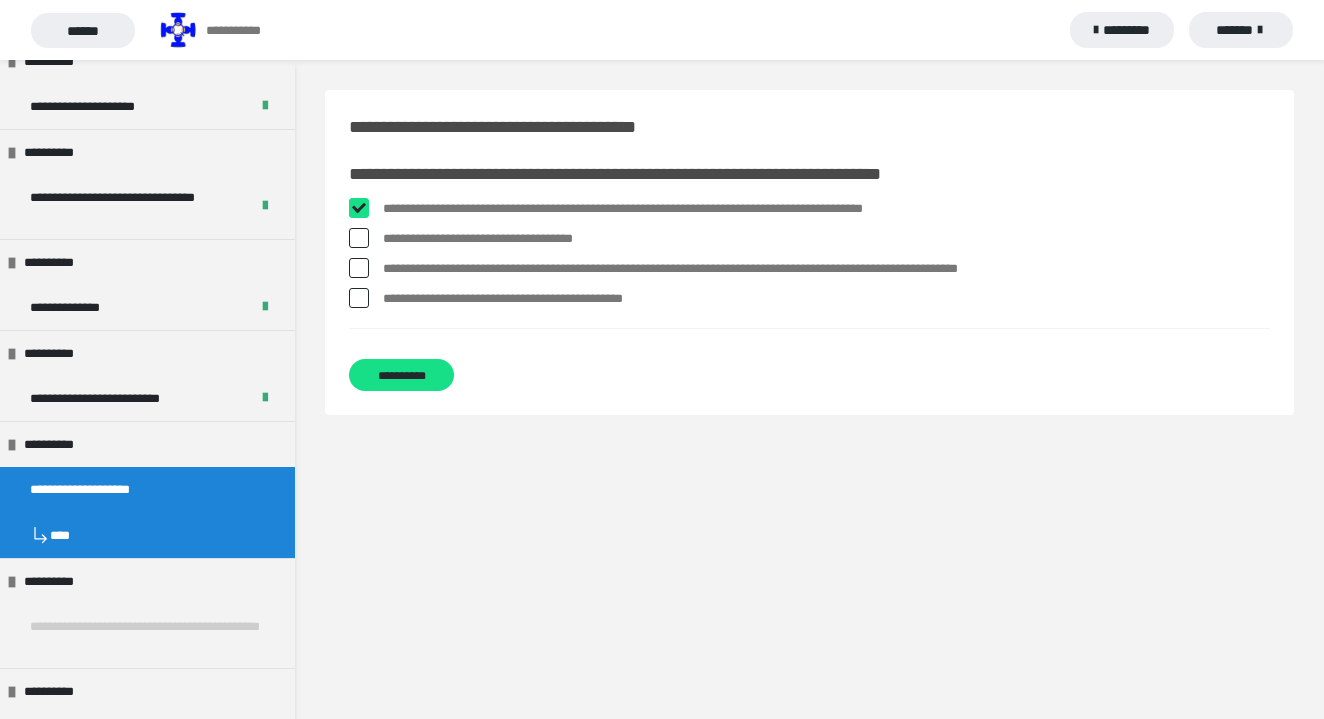 checkbox on "****" 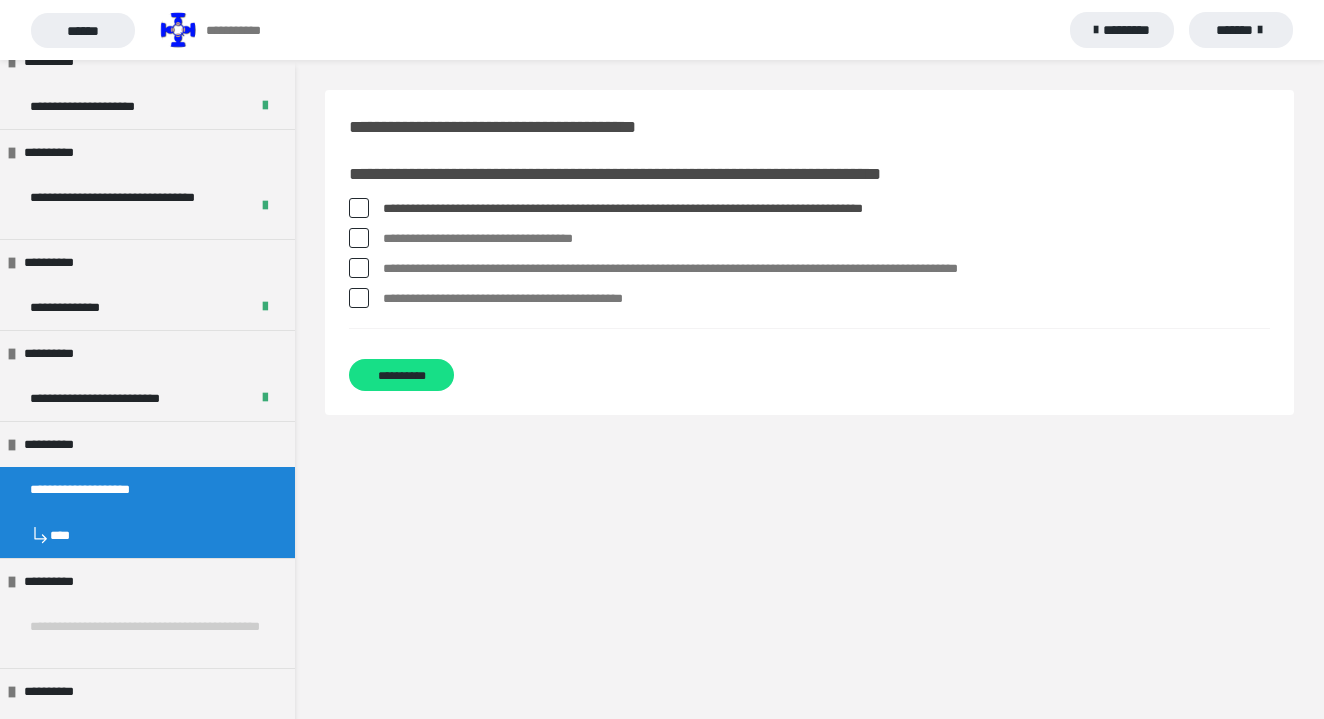 click on "**********" at bounding box center (826, 269) 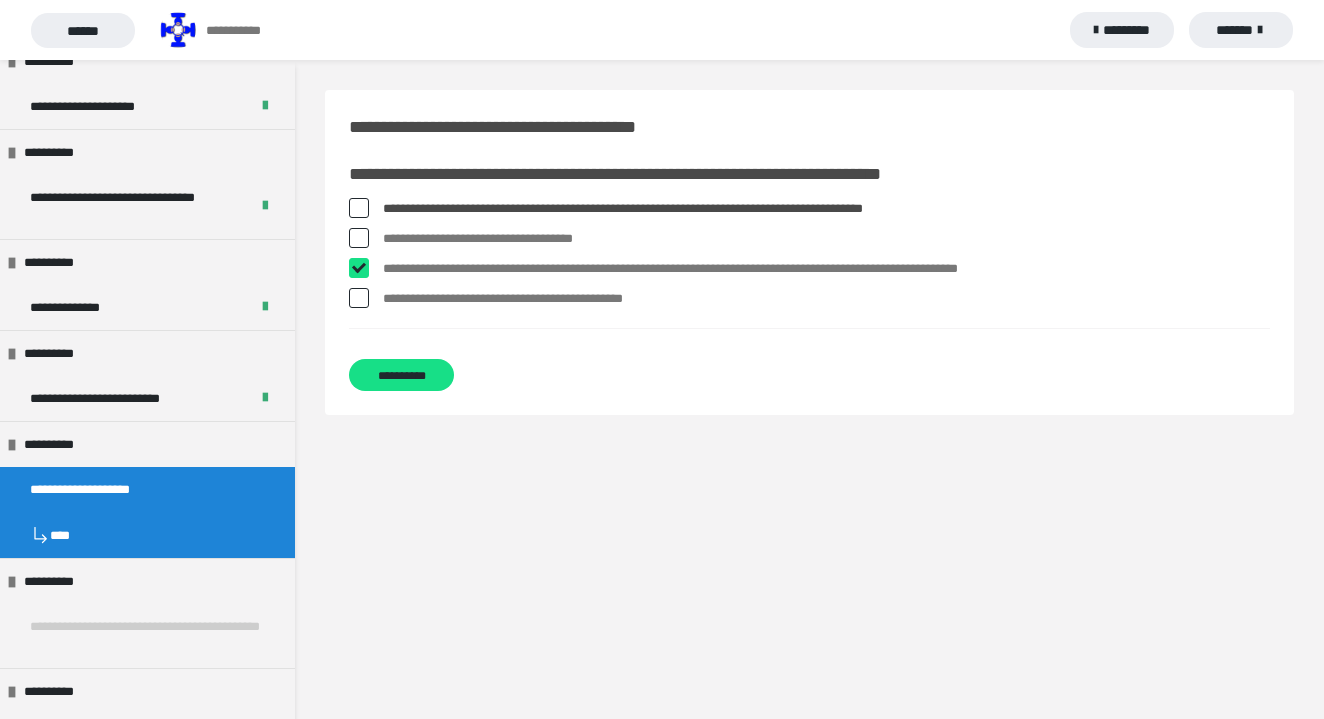 checkbox on "****" 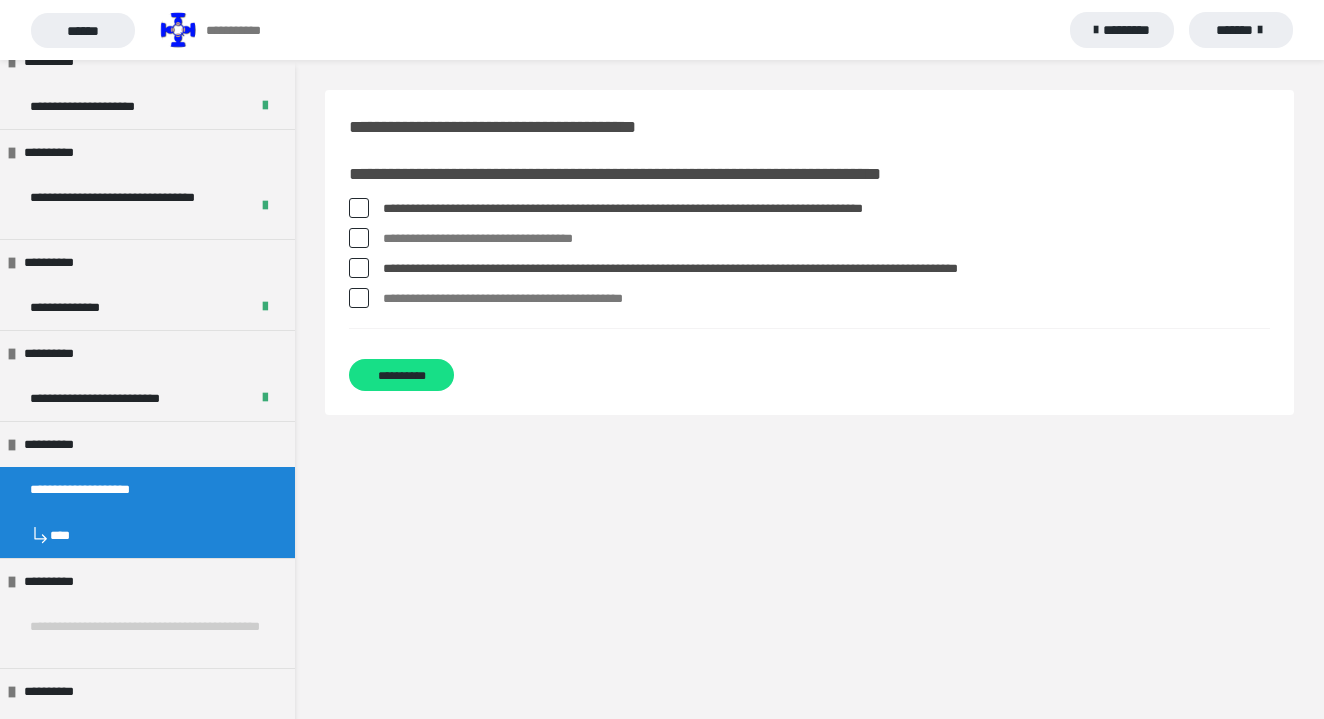 click on "**********" at bounding box center (809, 276) 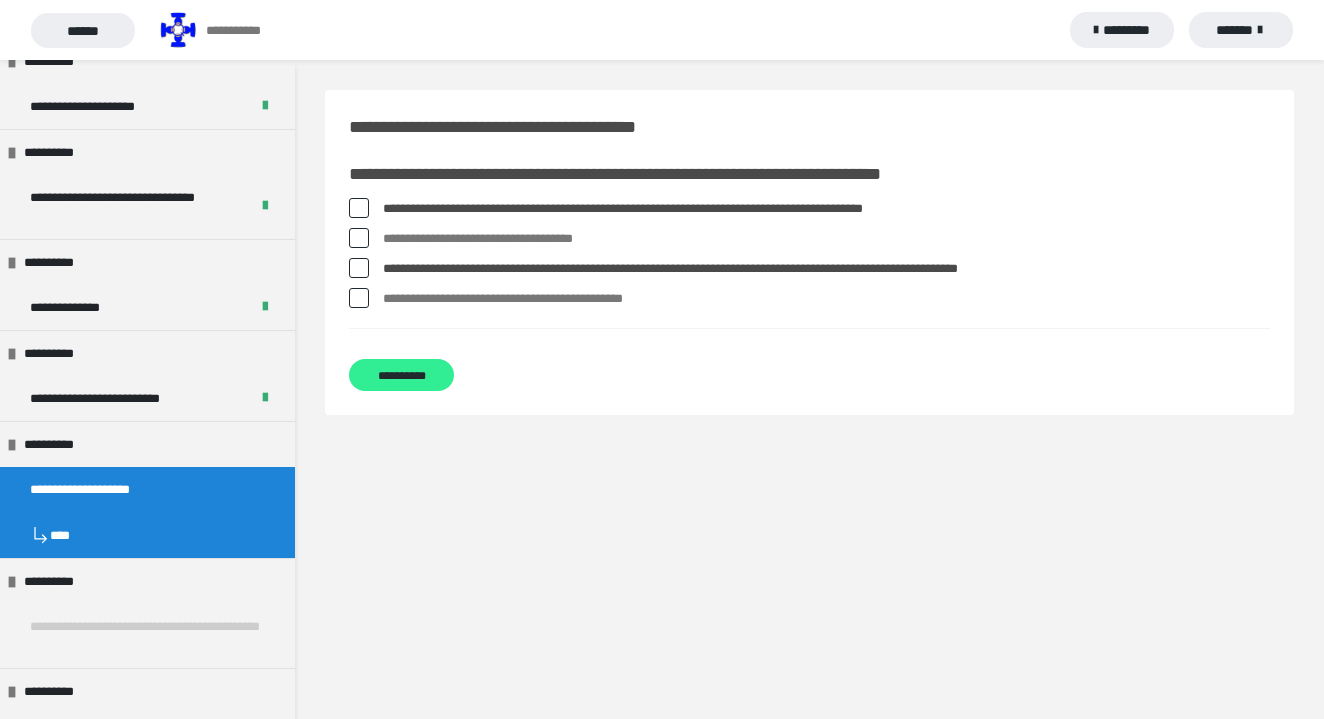 click on "**********" at bounding box center [401, 375] 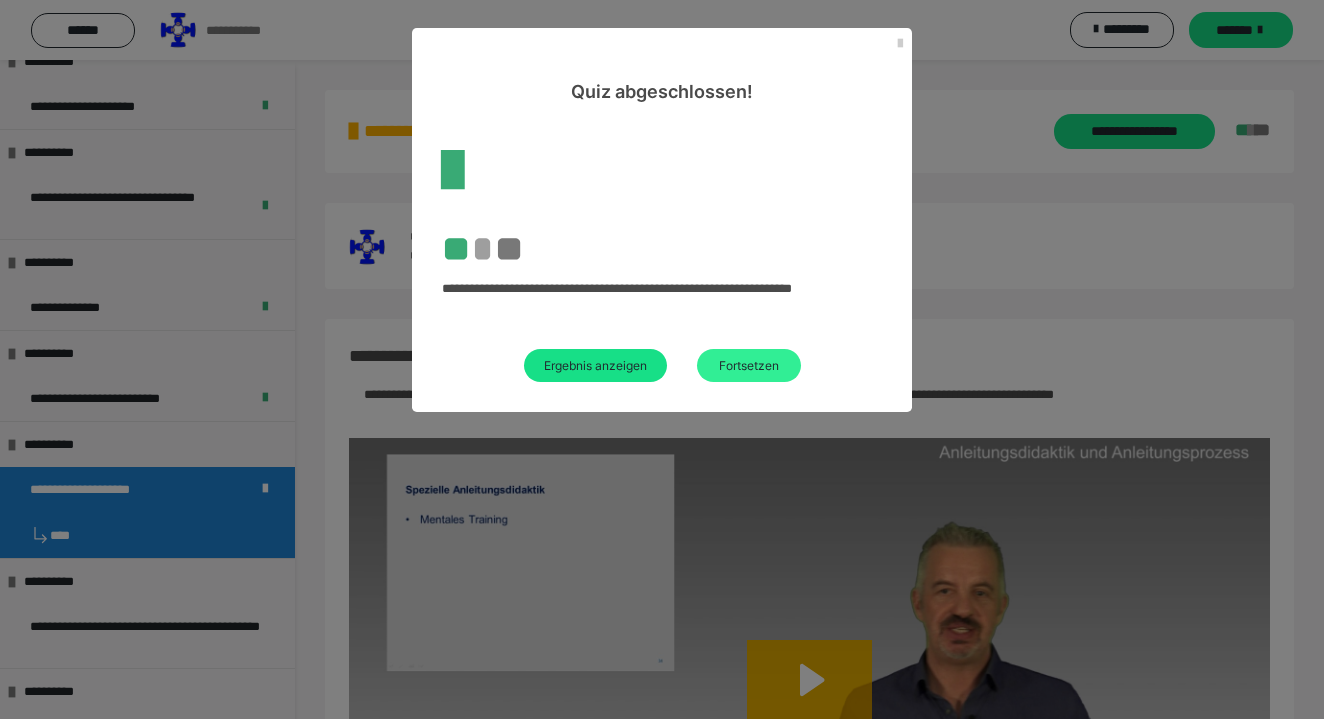 click on "Fortsetzen" at bounding box center (749, 365) 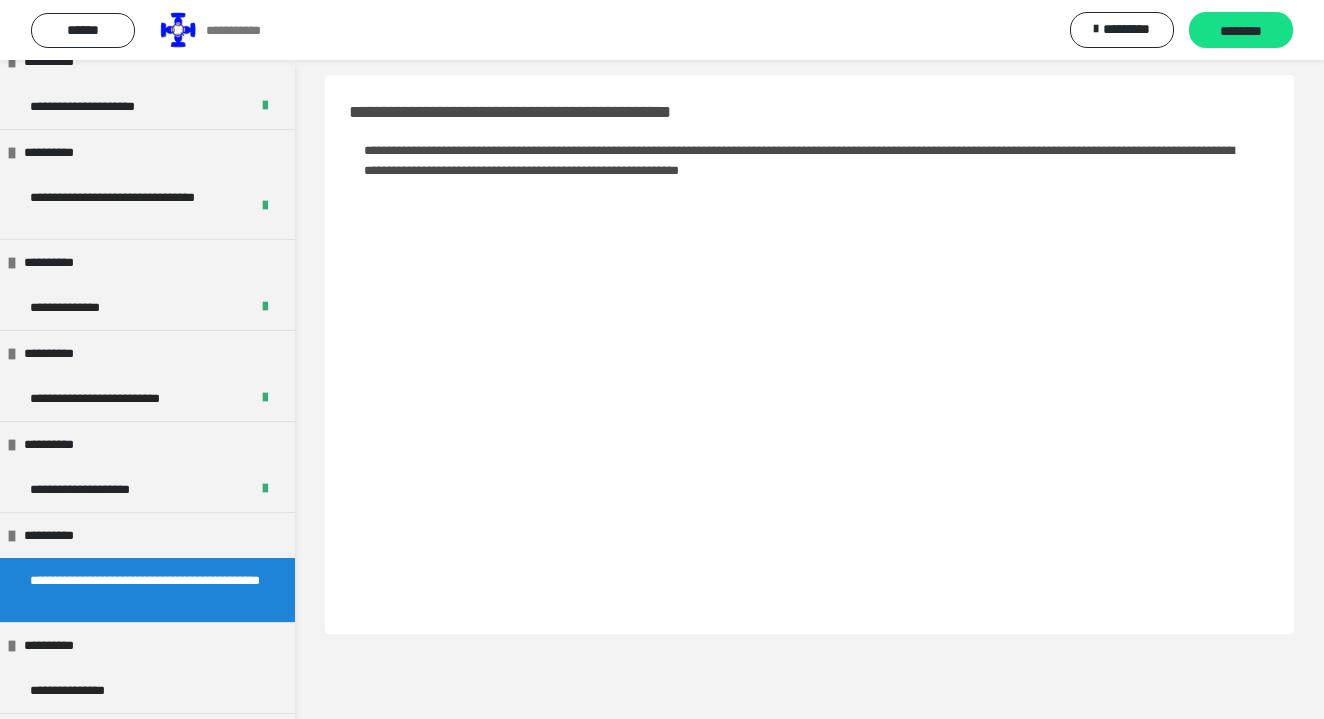 scroll, scrollTop: 60, scrollLeft: 0, axis: vertical 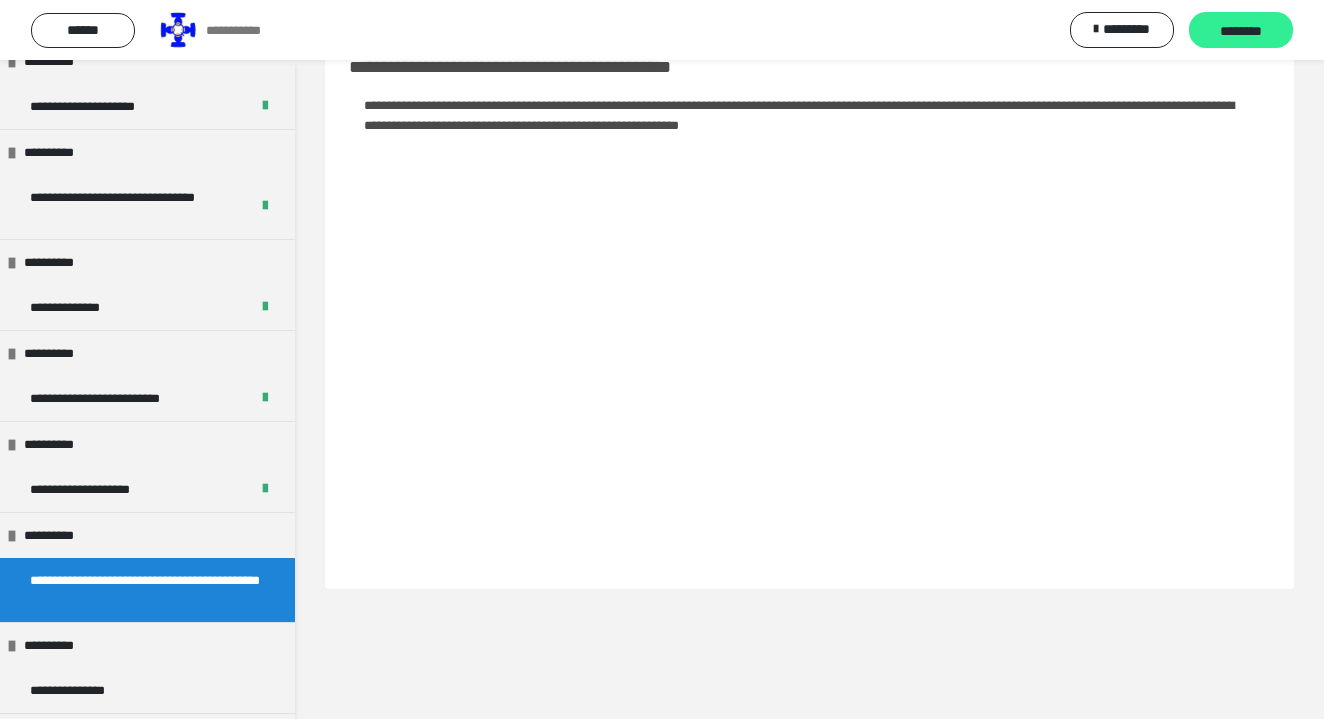 click on "********" at bounding box center (1241, 31) 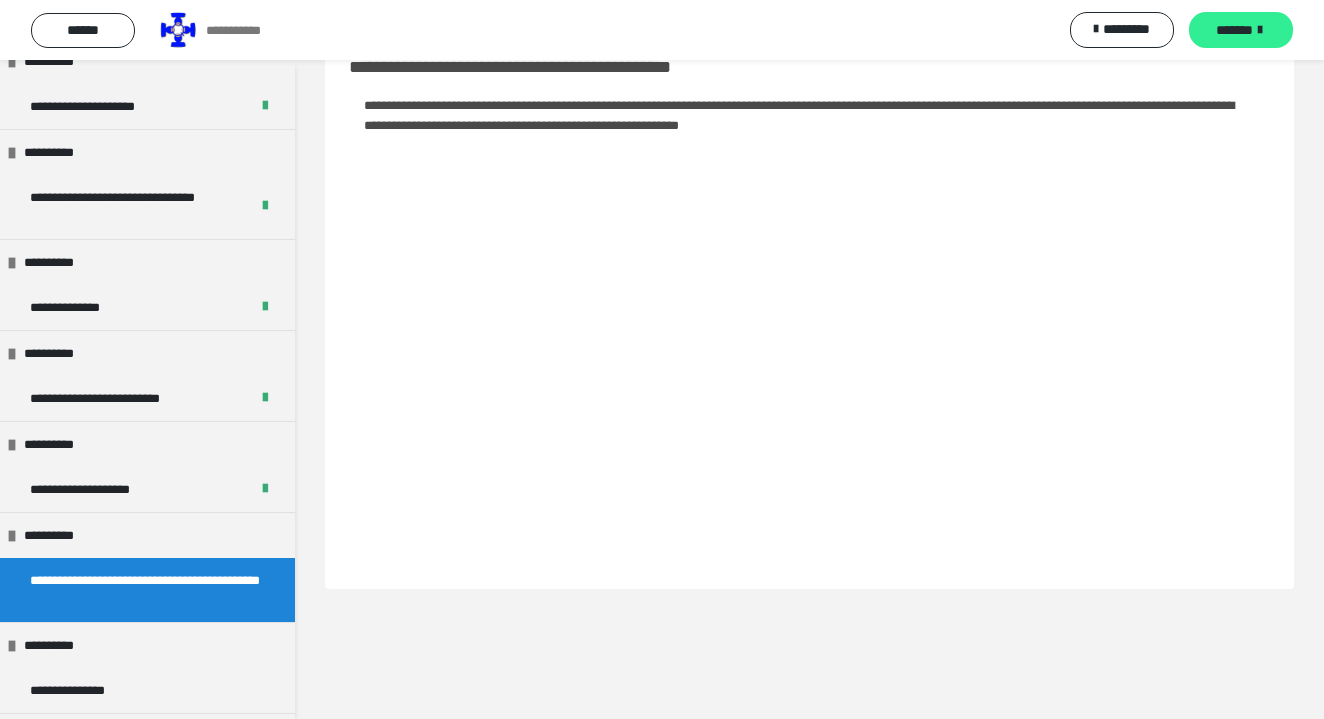 click on "*******" at bounding box center [1241, 30] 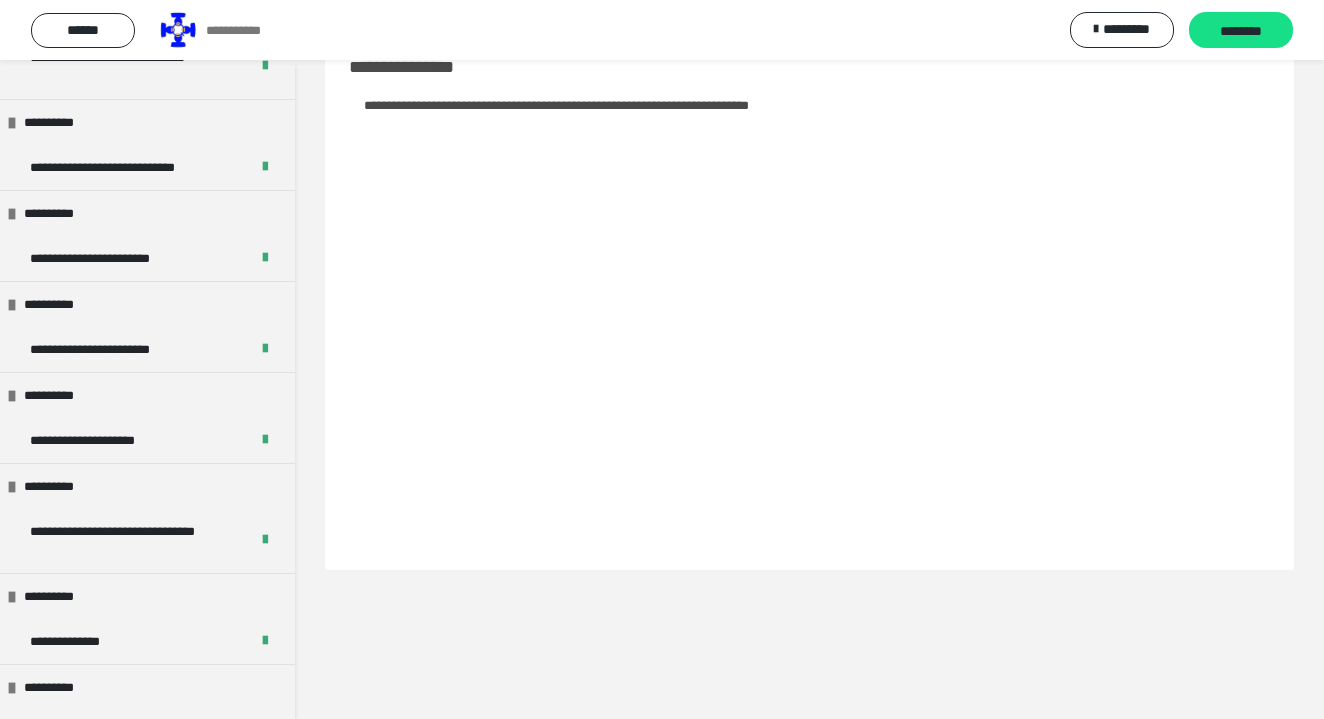 scroll, scrollTop: 1879, scrollLeft: 0, axis: vertical 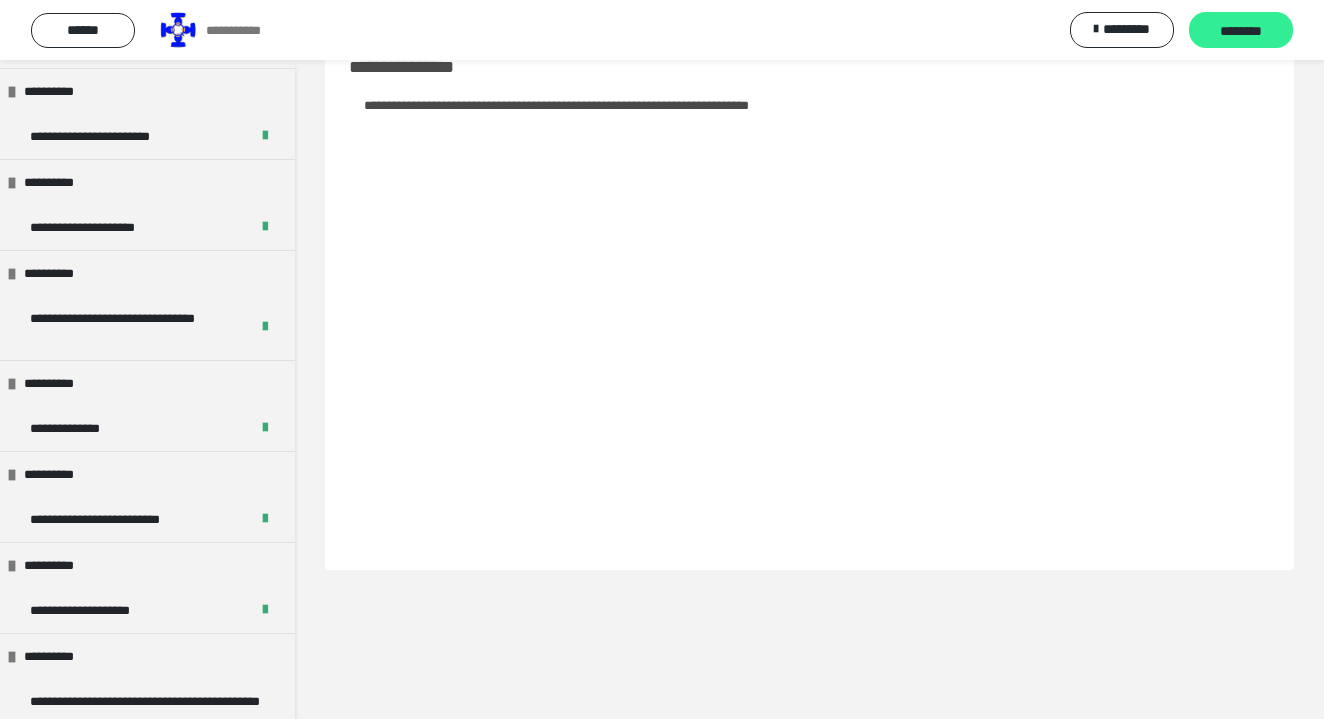 click on "********" at bounding box center (1241, 31) 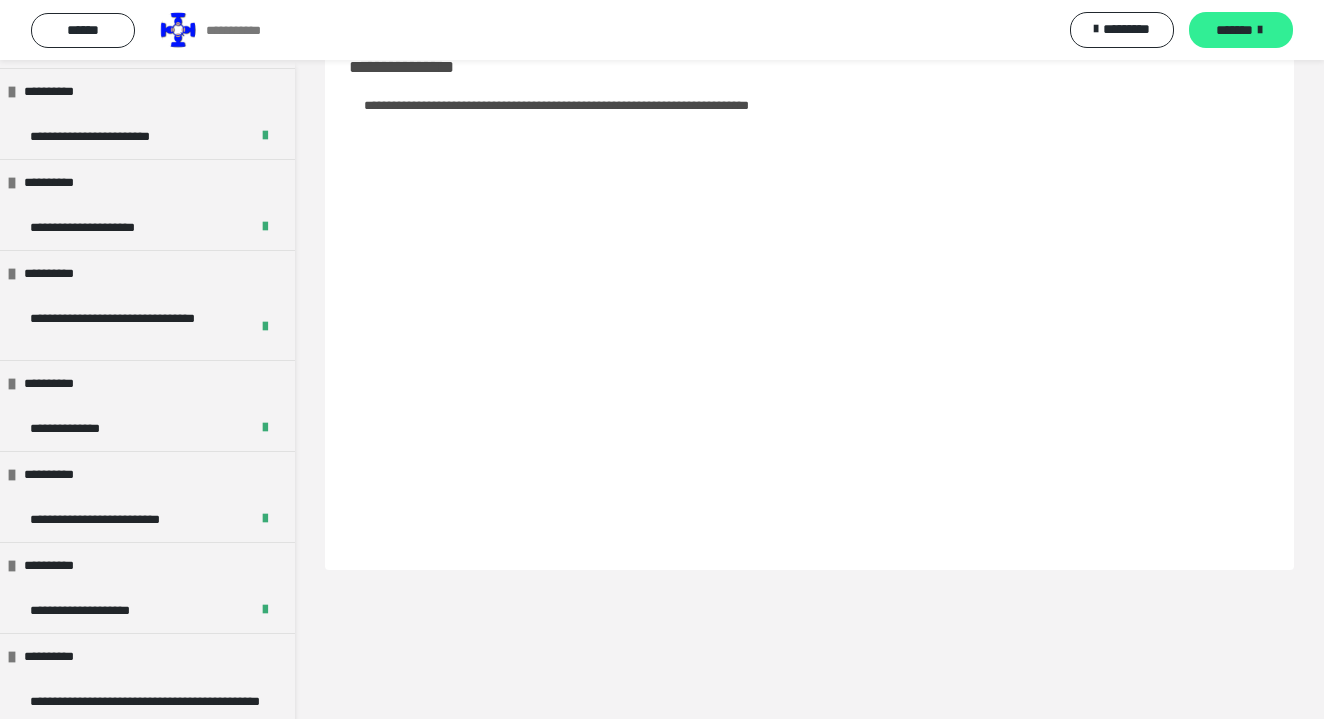 click on "*******" at bounding box center (1241, 30) 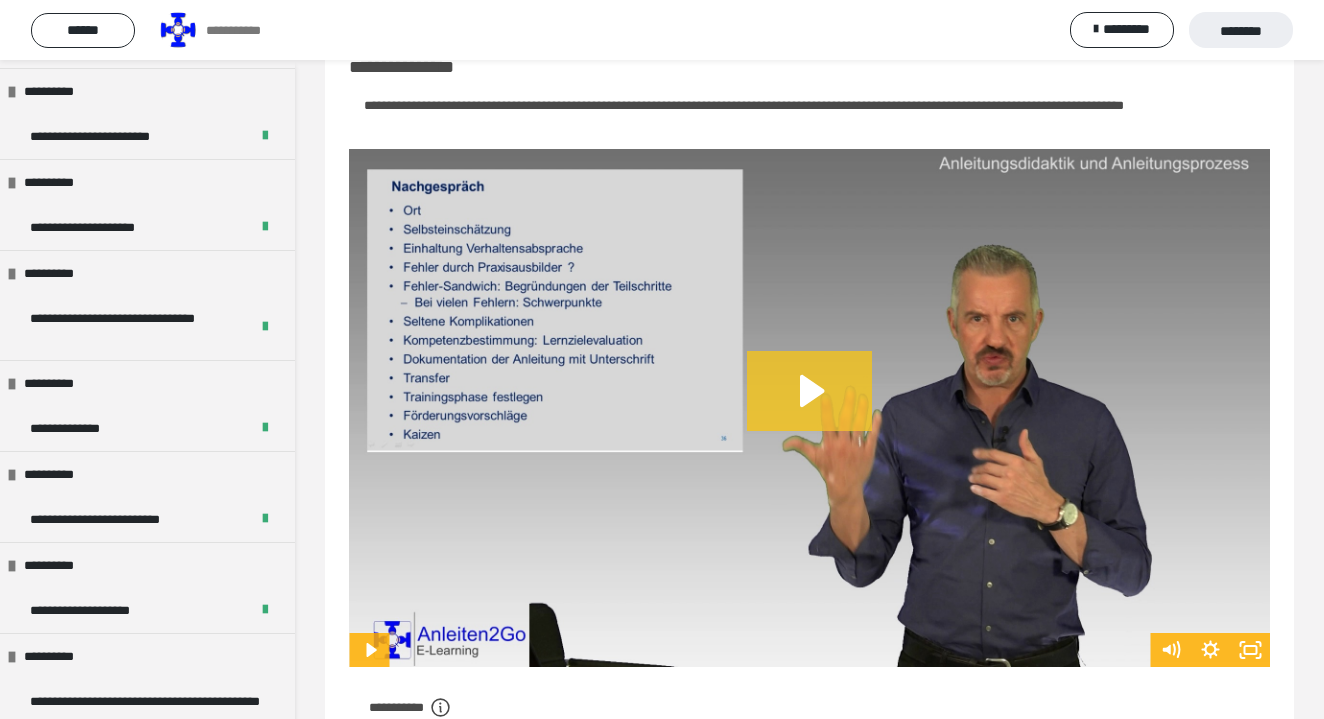 click 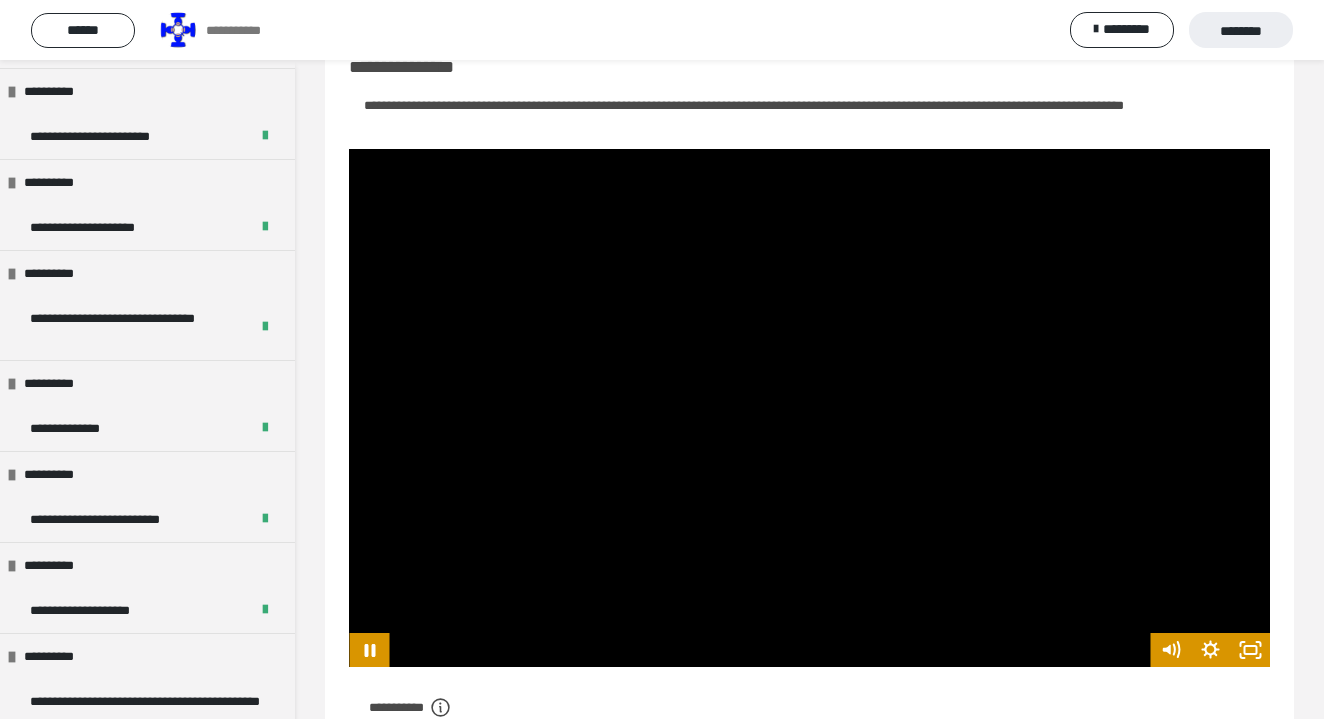 scroll, scrollTop: 126, scrollLeft: 0, axis: vertical 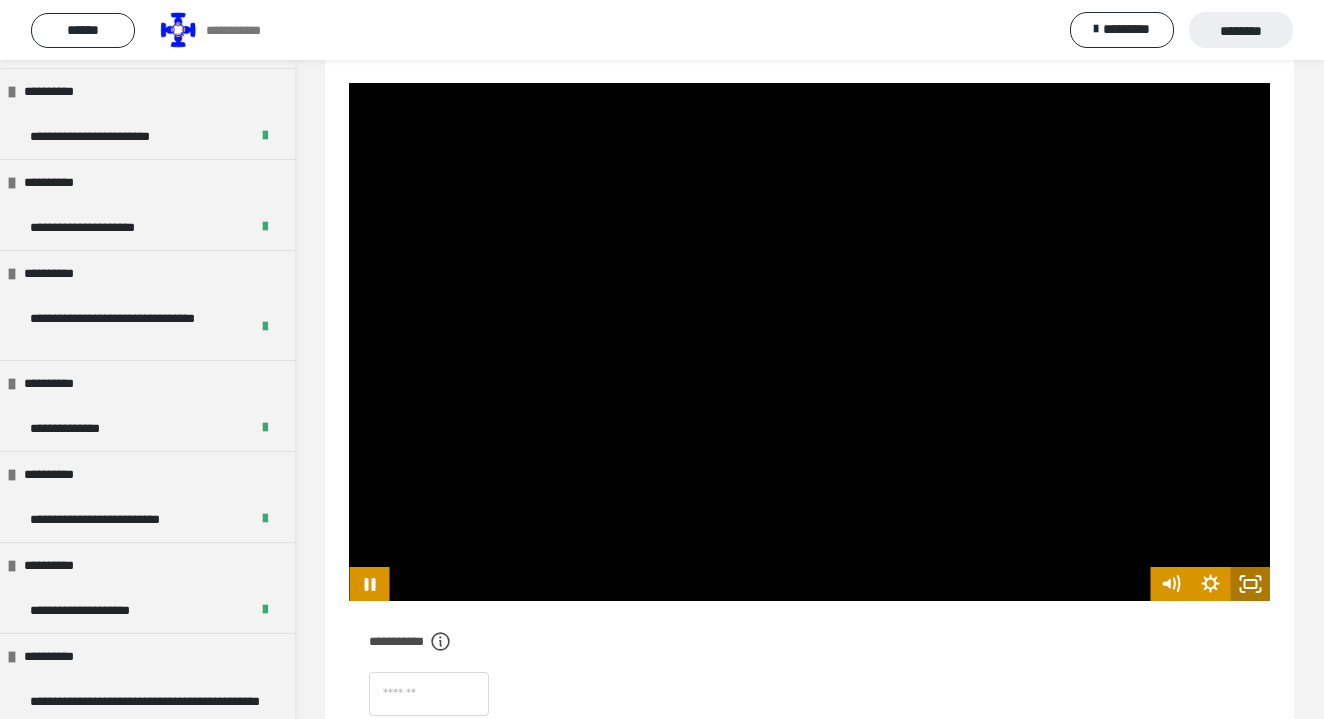 click 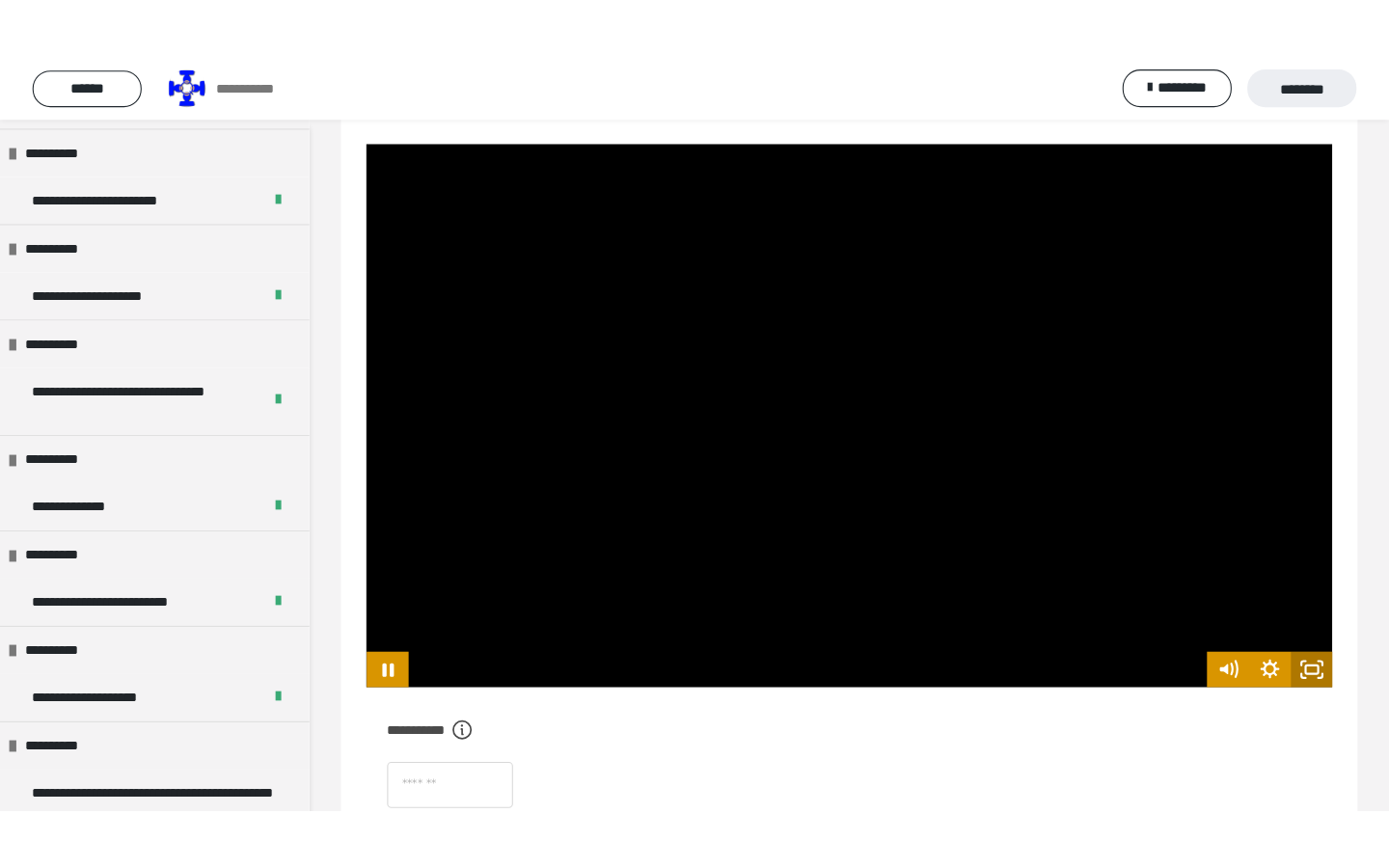 scroll, scrollTop: 0, scrollLeft: 0, axis: both 